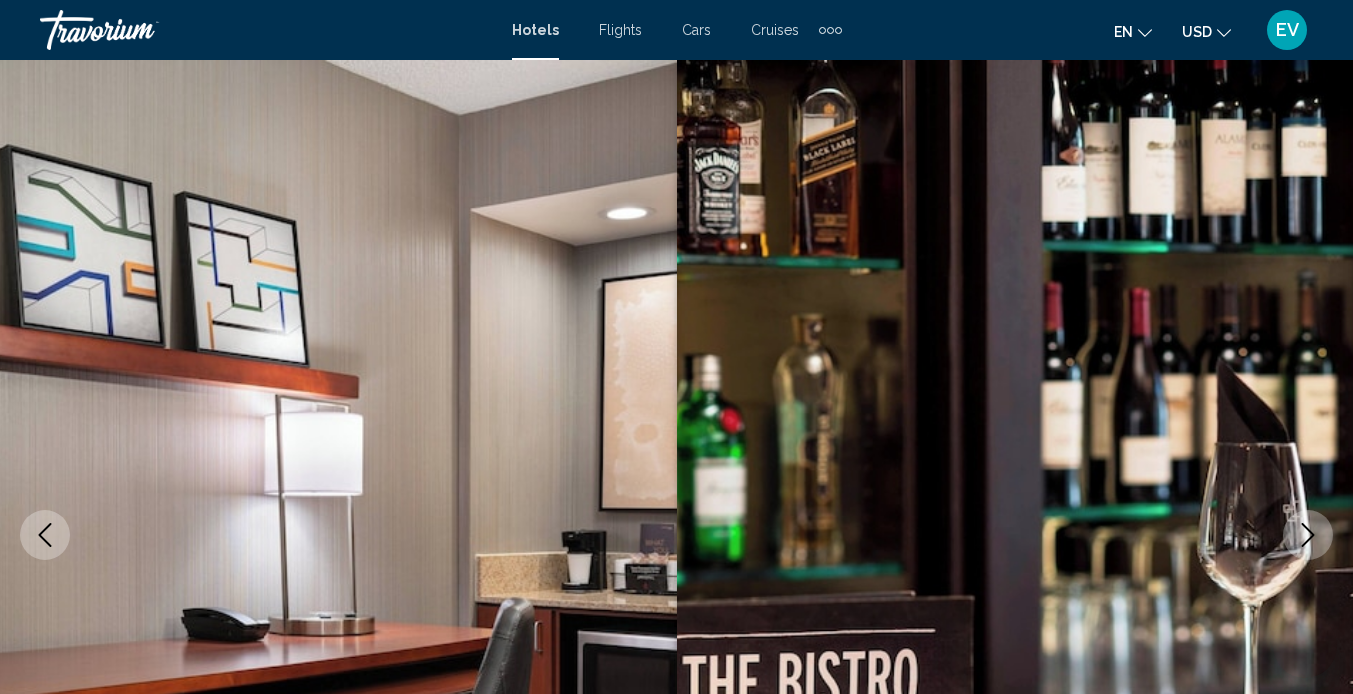 scroll, scrollTop: 611, scrollLeft: 0, axis: vertical 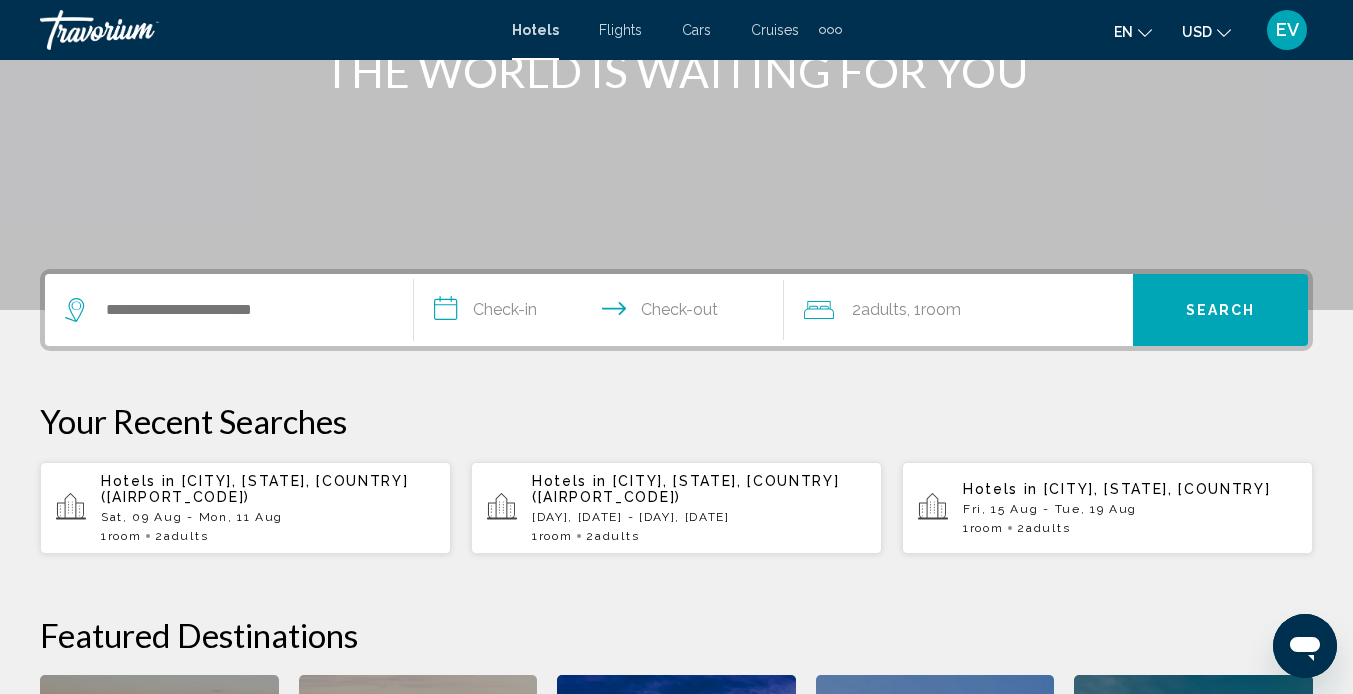 click on "Hotels in    [CITY], [STATE], United States (SJC)  Sat, 09 Aug - Mon, 11 Aug  1  Room rooms 2  Adult Adults" at bounding box center [268, 508] 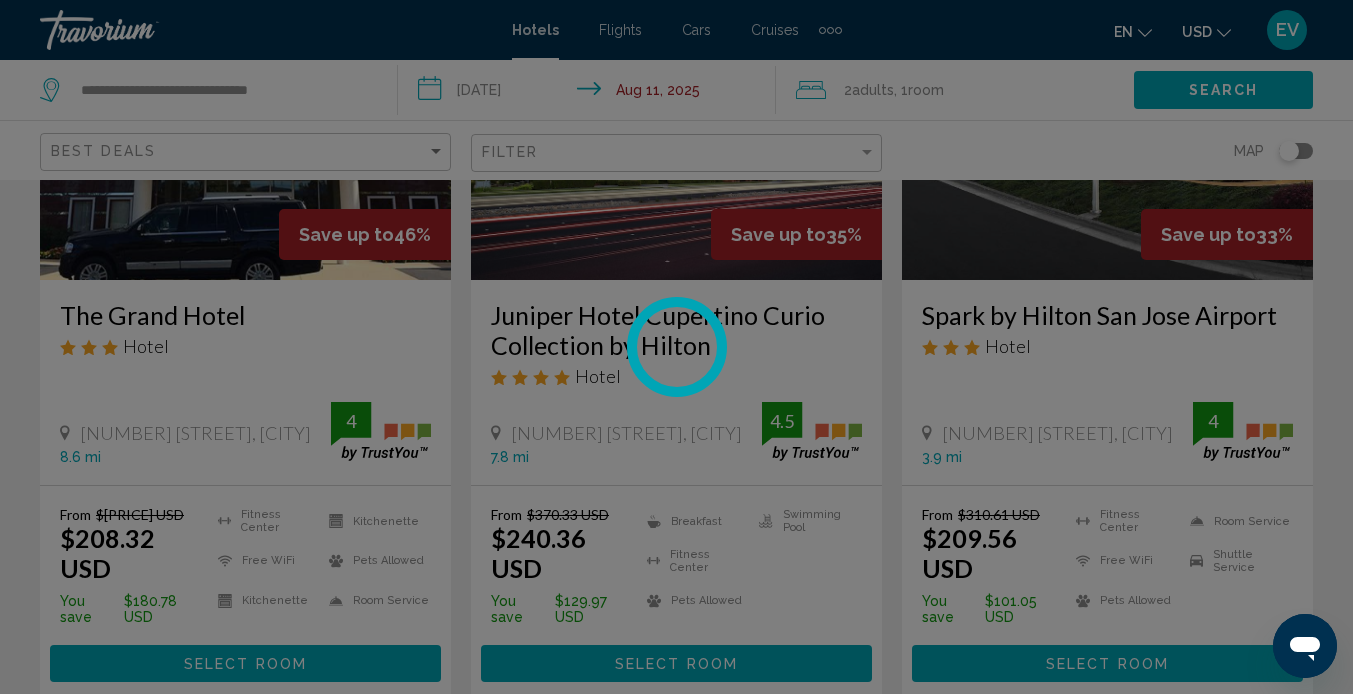scroll, scrollTop: 0, scrollLeft: 0, axis: both 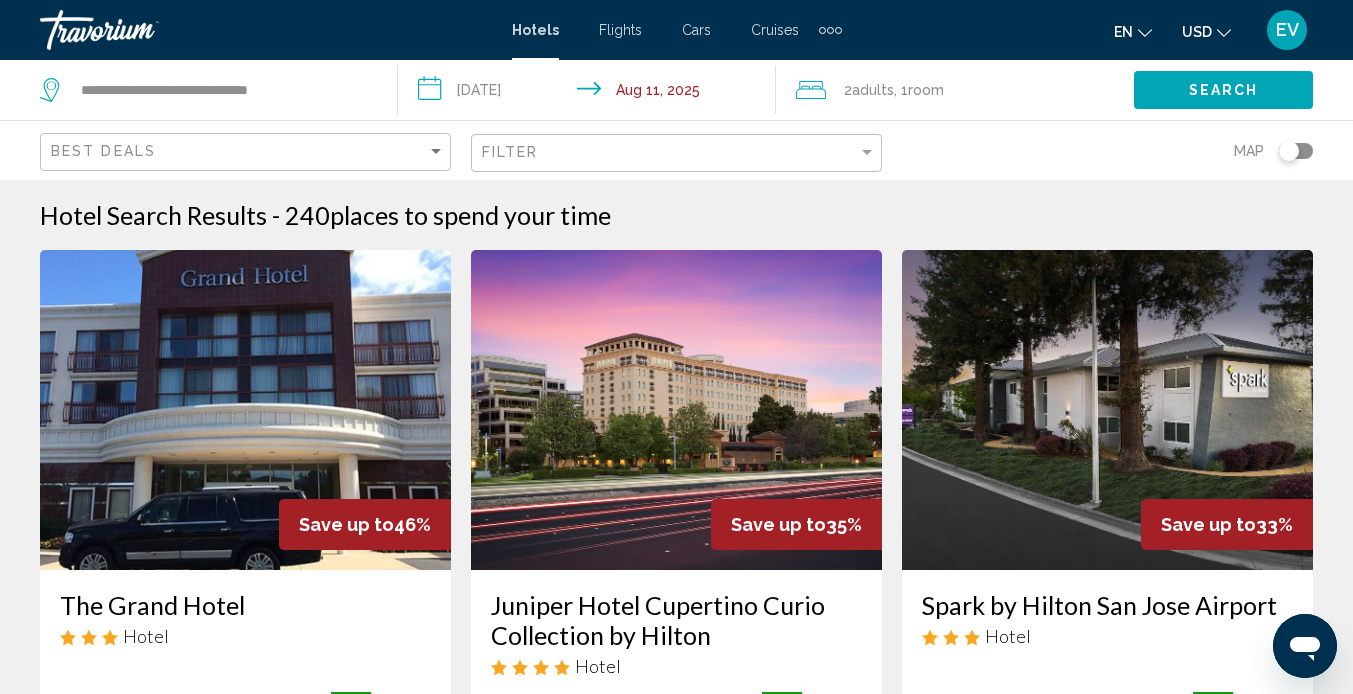 click on "Filter" 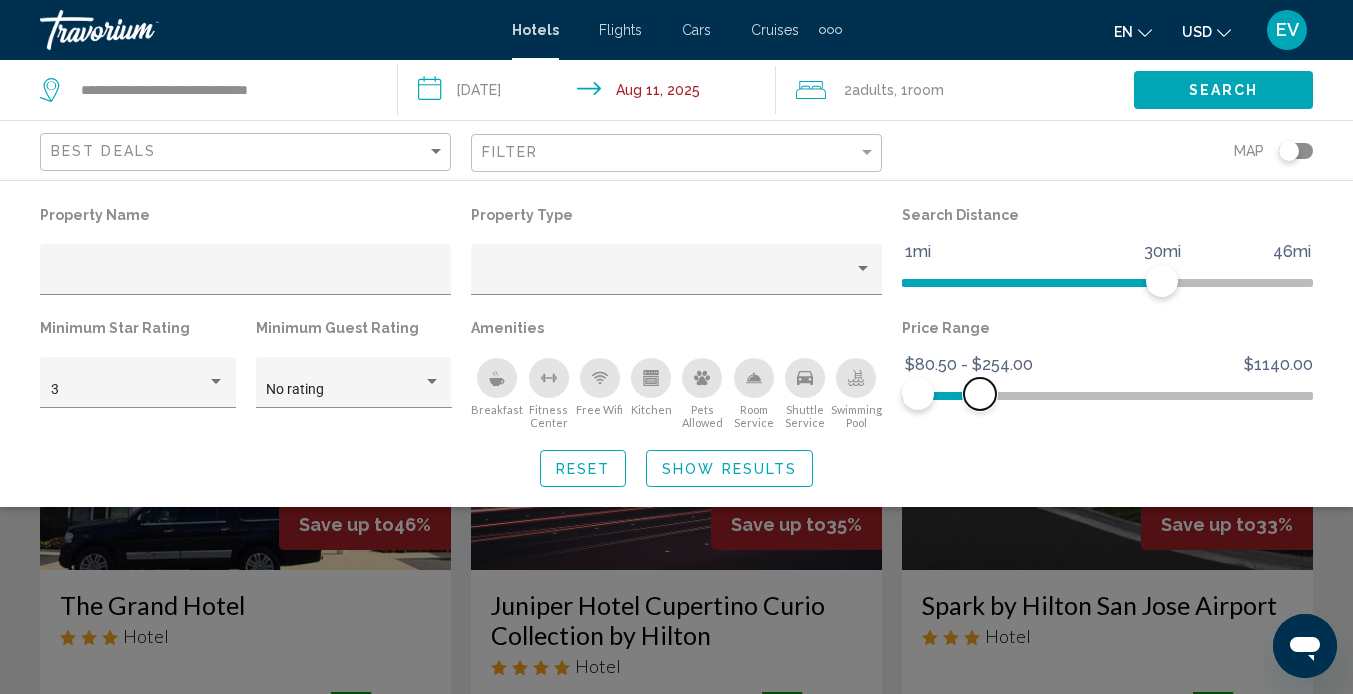 drag, startPoint x: 1304, startPoint y: 398, endPoint x: 980, endPoint y: 393, distance: 324.03857 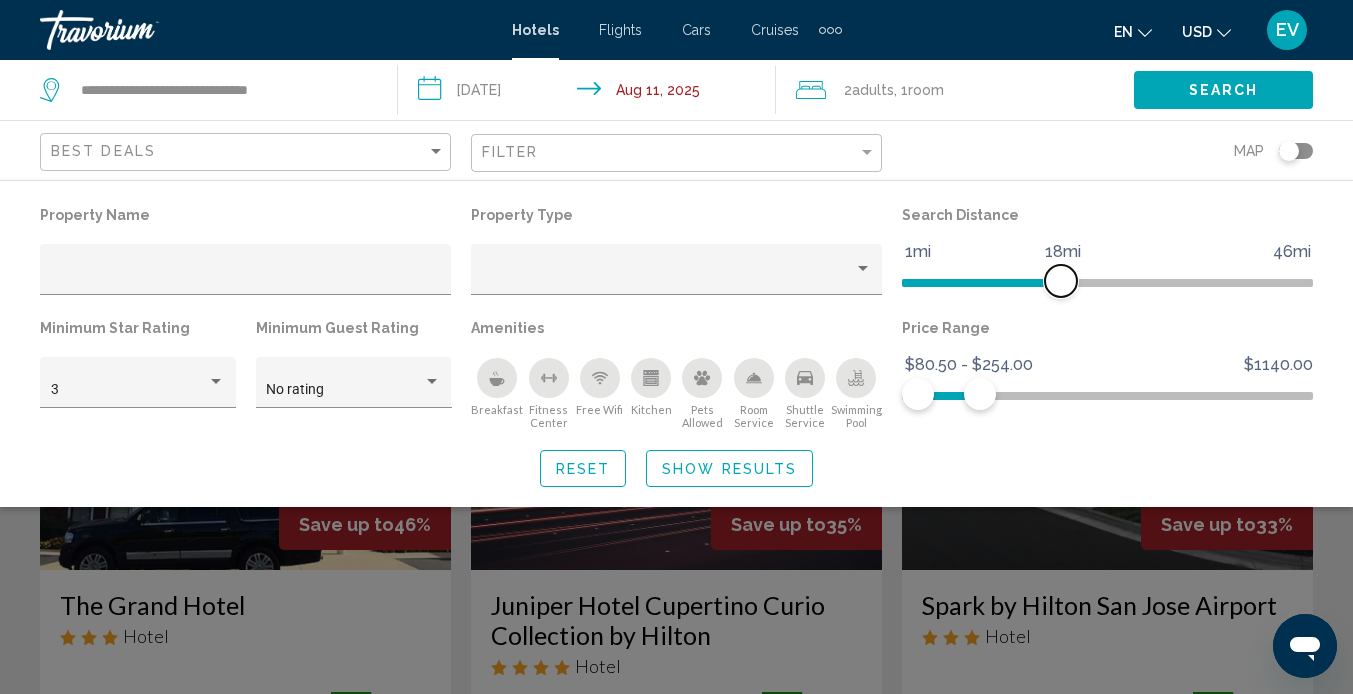 drag, startPoint x: 1167, startPoint y: 293, endPoint x: 1060, endPoint y: 294, distance: 107.00467 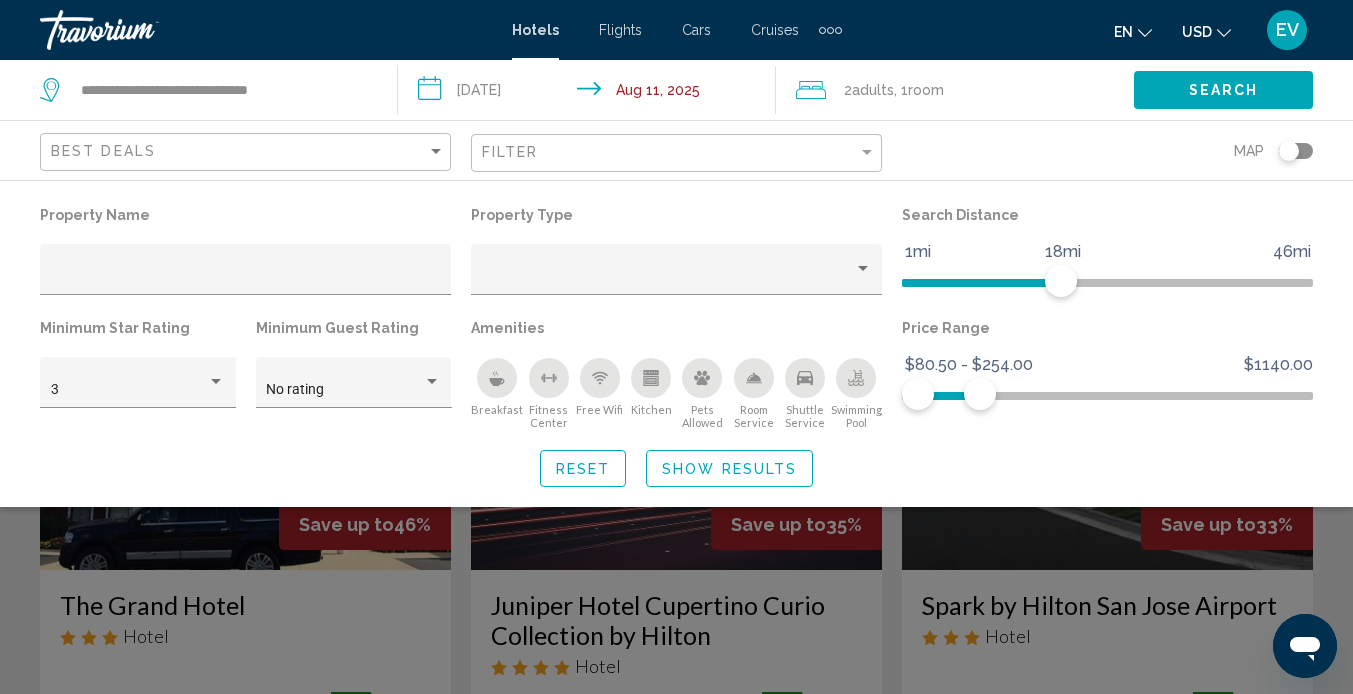 click on "Search Distance" at bounding box center (1107, 215) 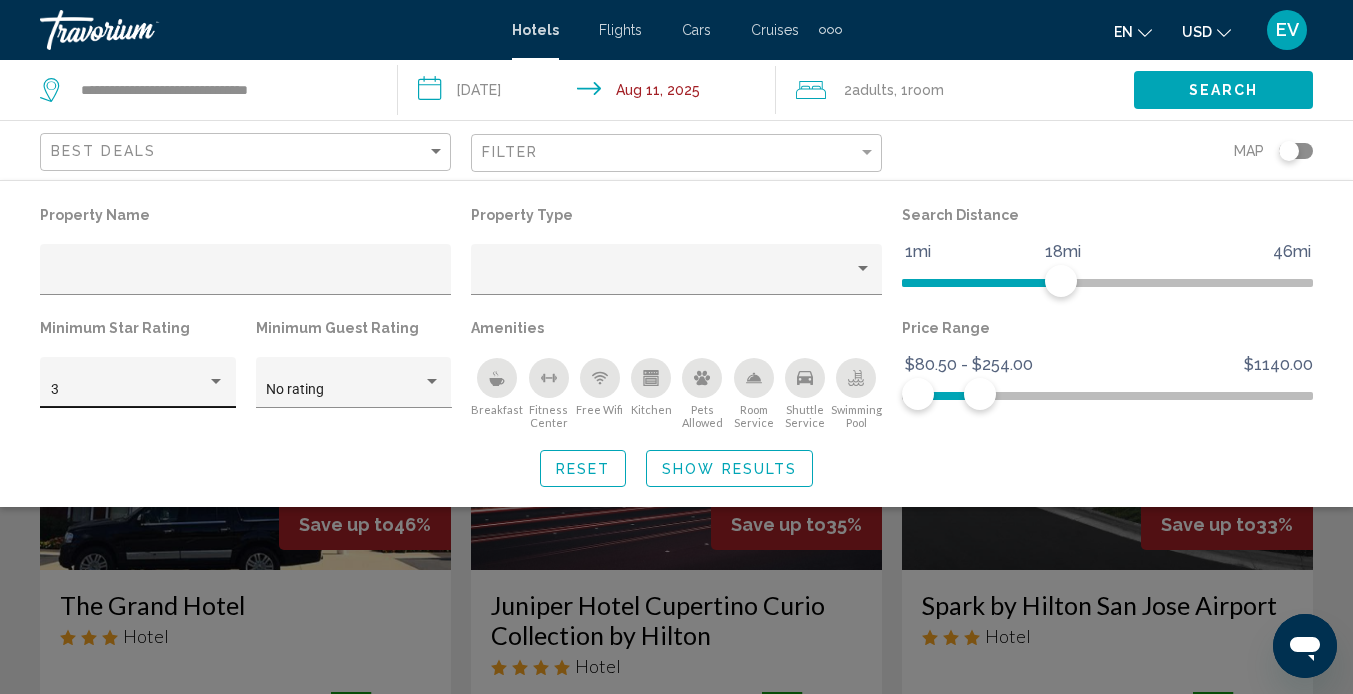 click on "3" 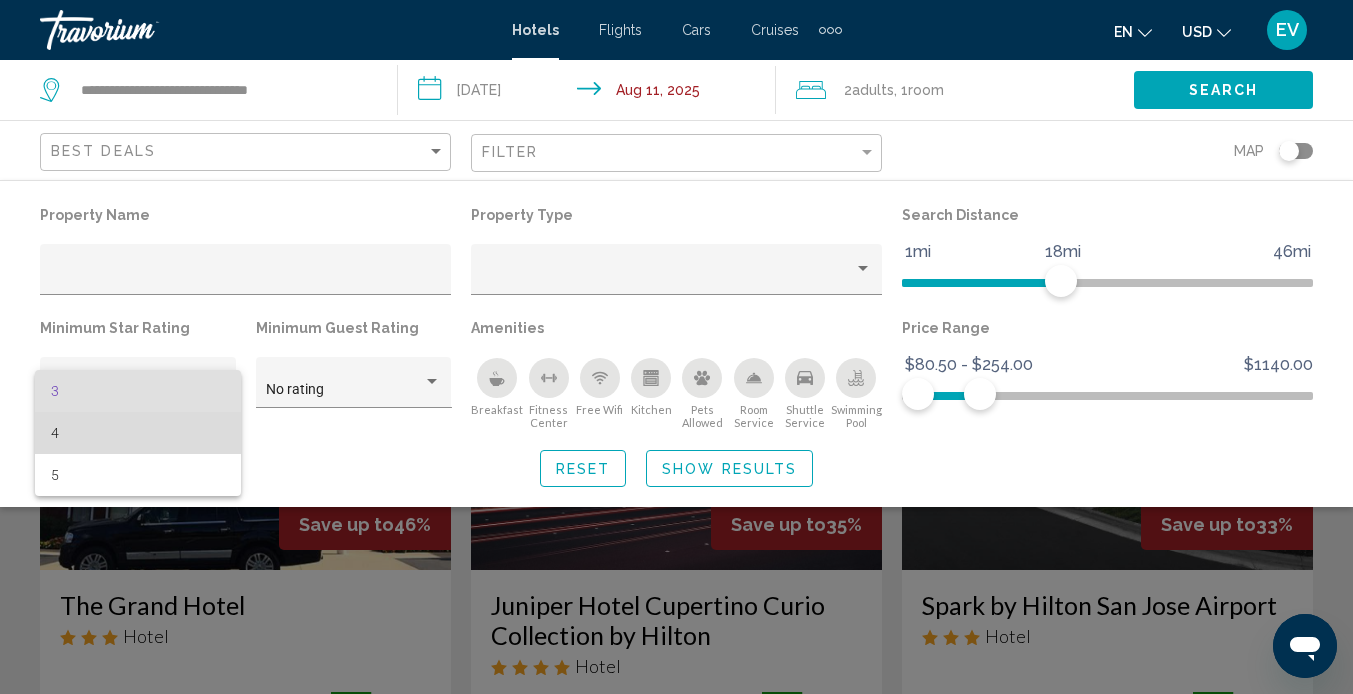 click on "4" at bounding box center (138, 433) 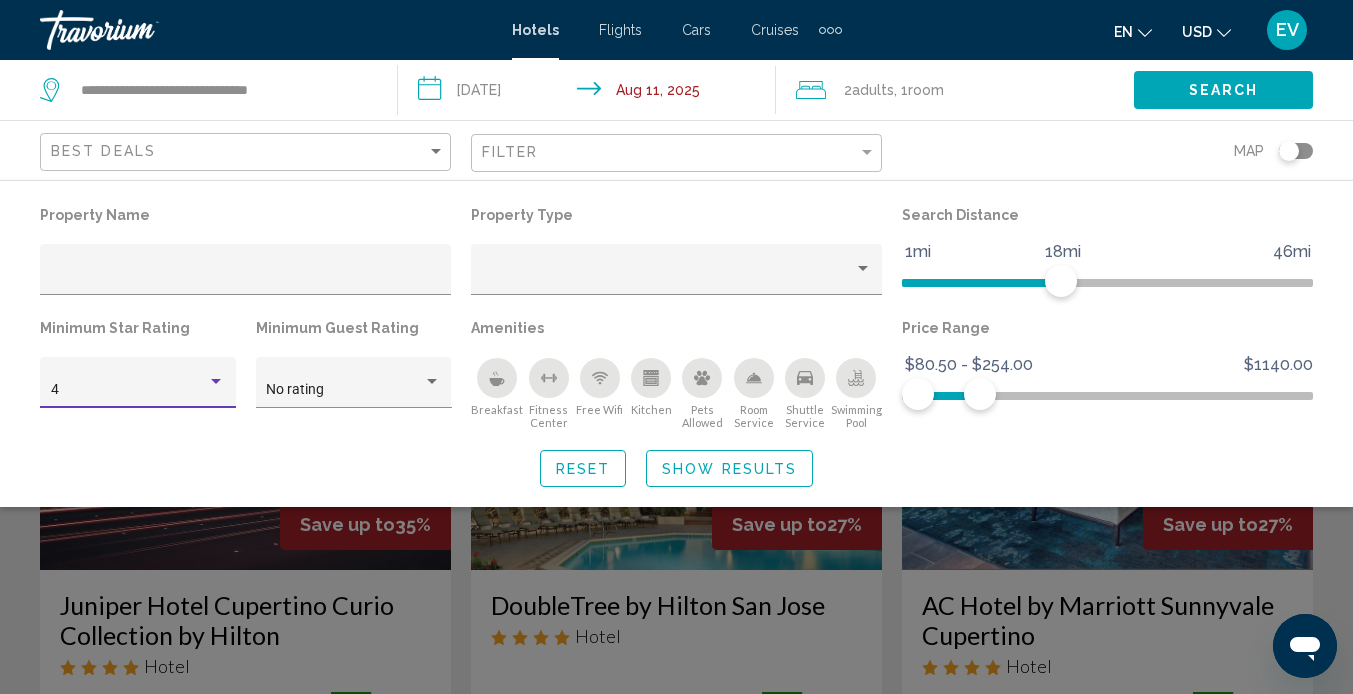 click on "Show Results" 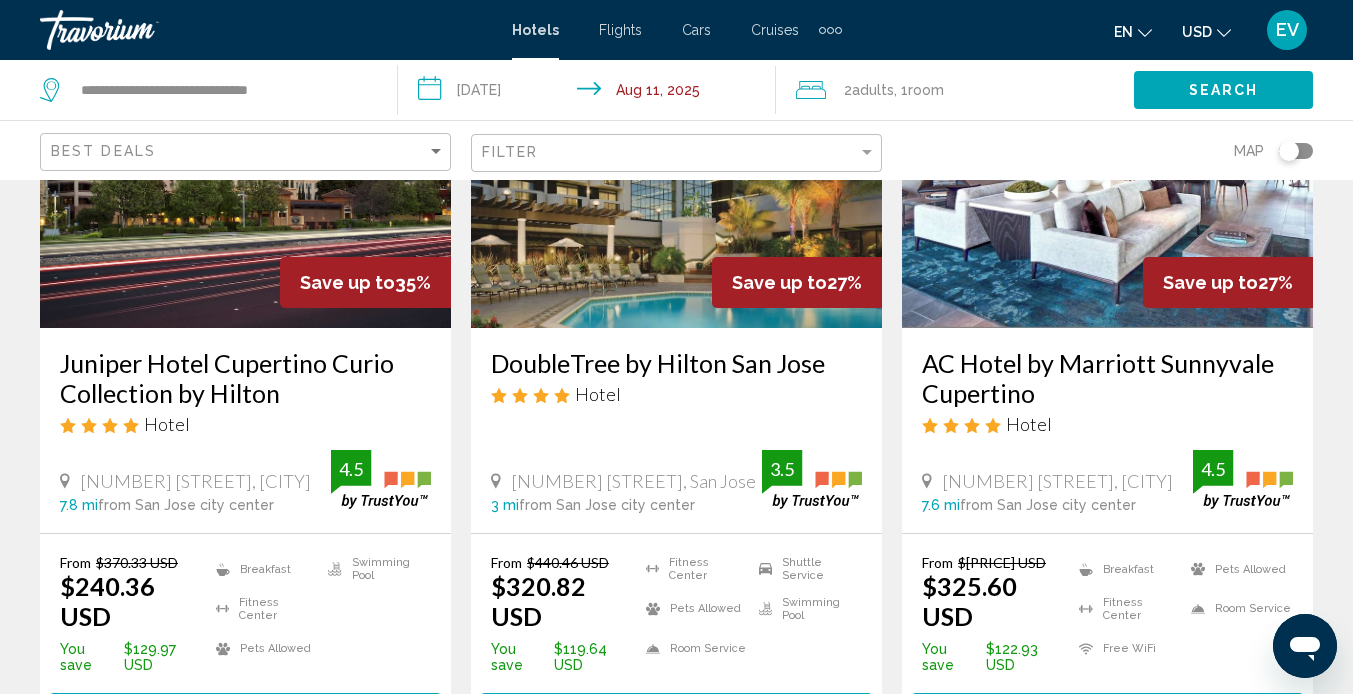 scroll, scrollTop: 302, scrollLeft: 0, axis: vertical 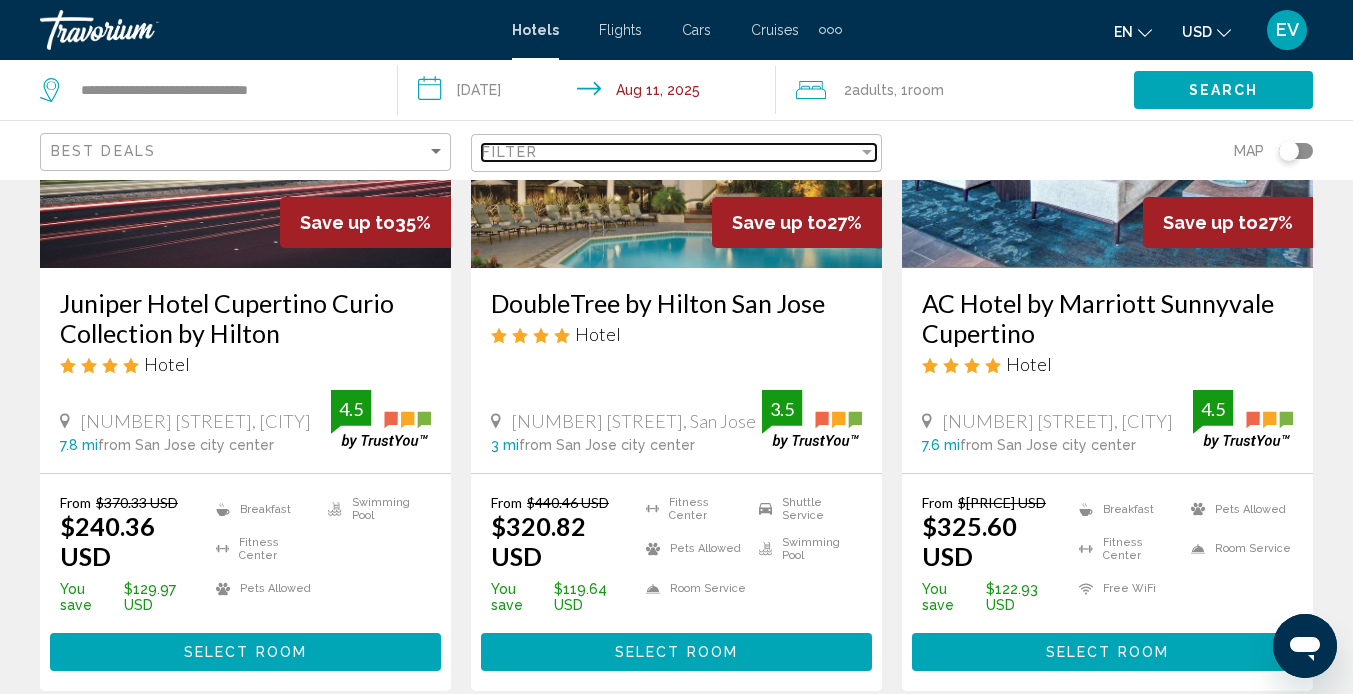 click on "Filter" at bounding box center (670, 152) 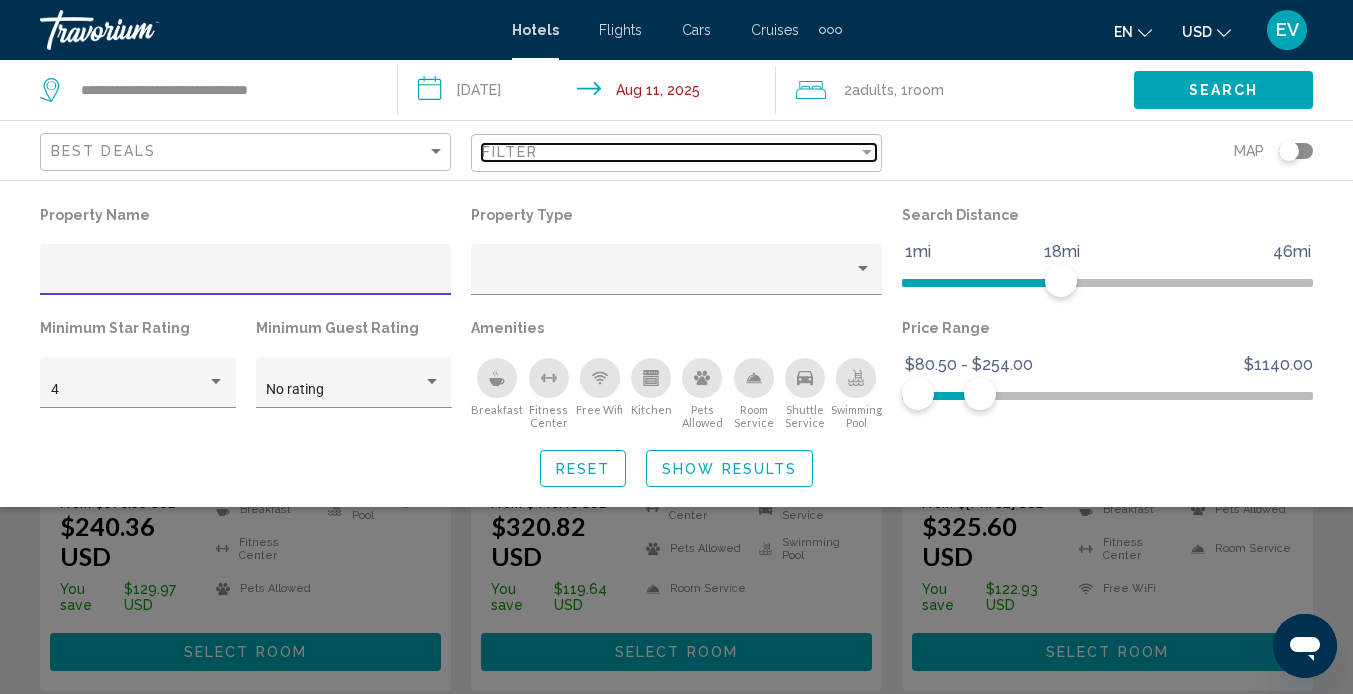 click on "Filter" at bounding box center (510, 152) 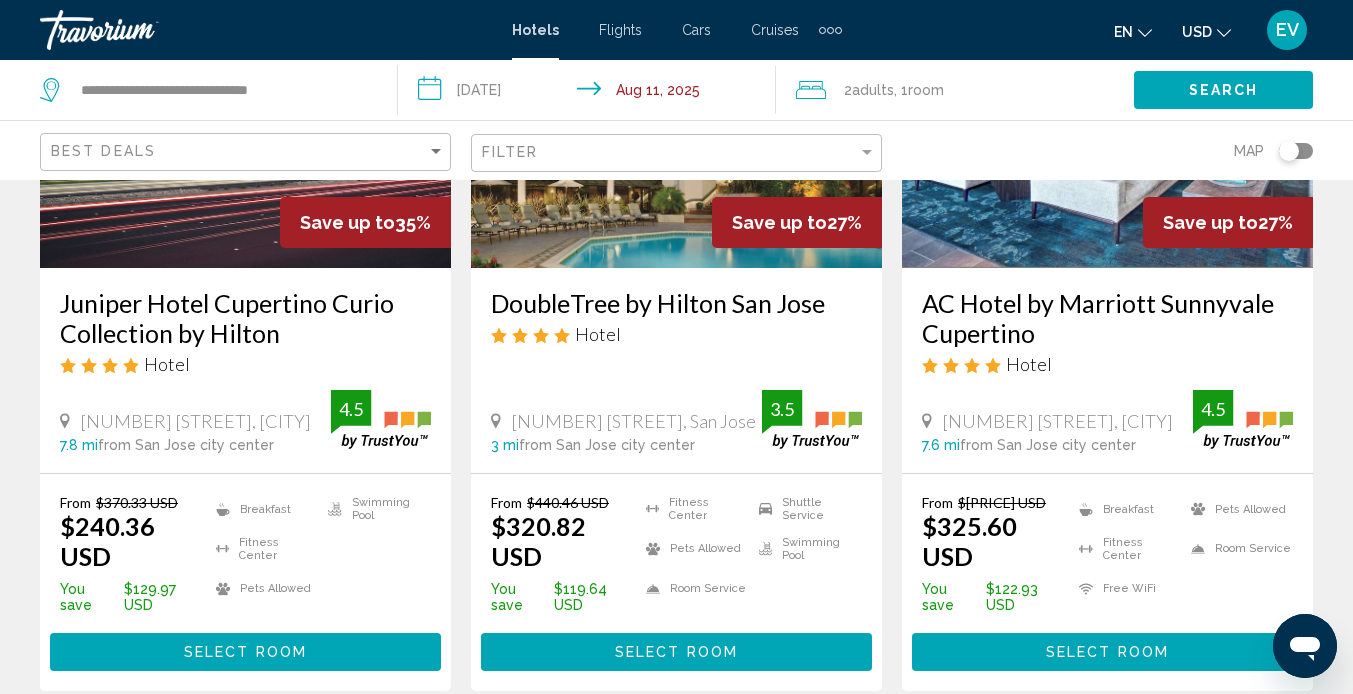 click on "Best Deals" 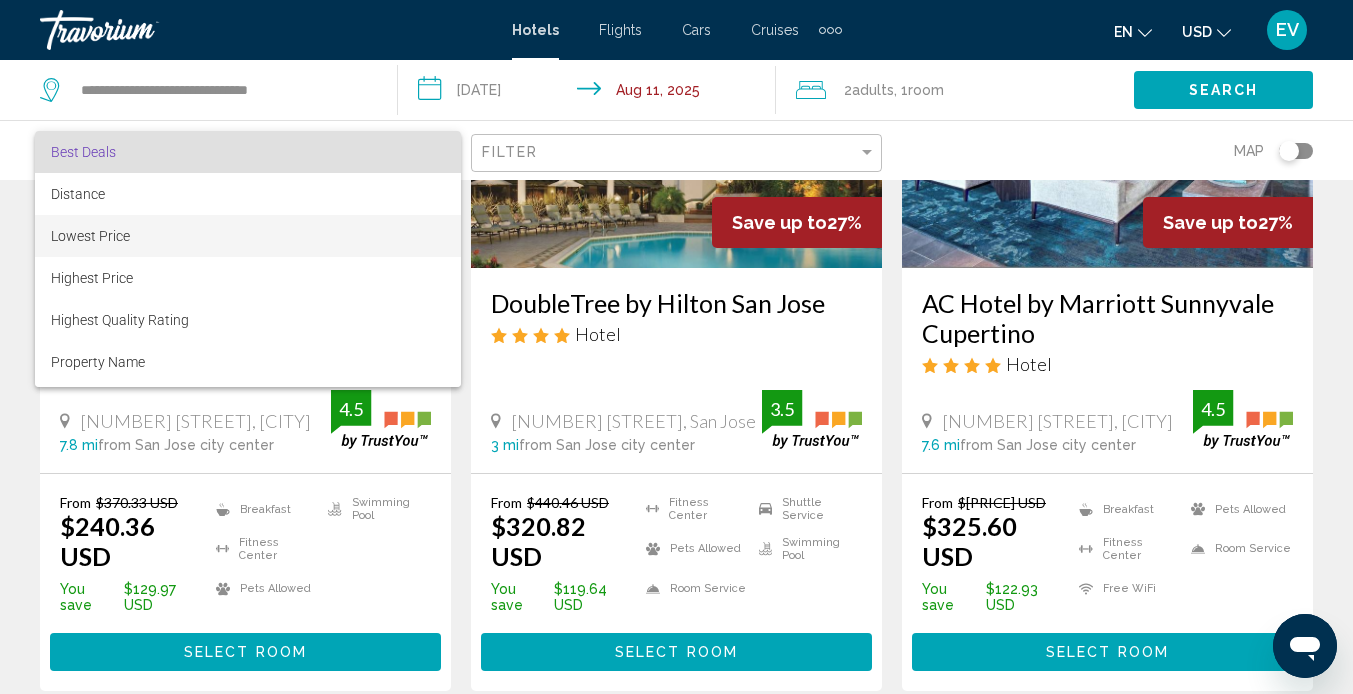 click on "Lowest Price" at bounding box center (248, 236) 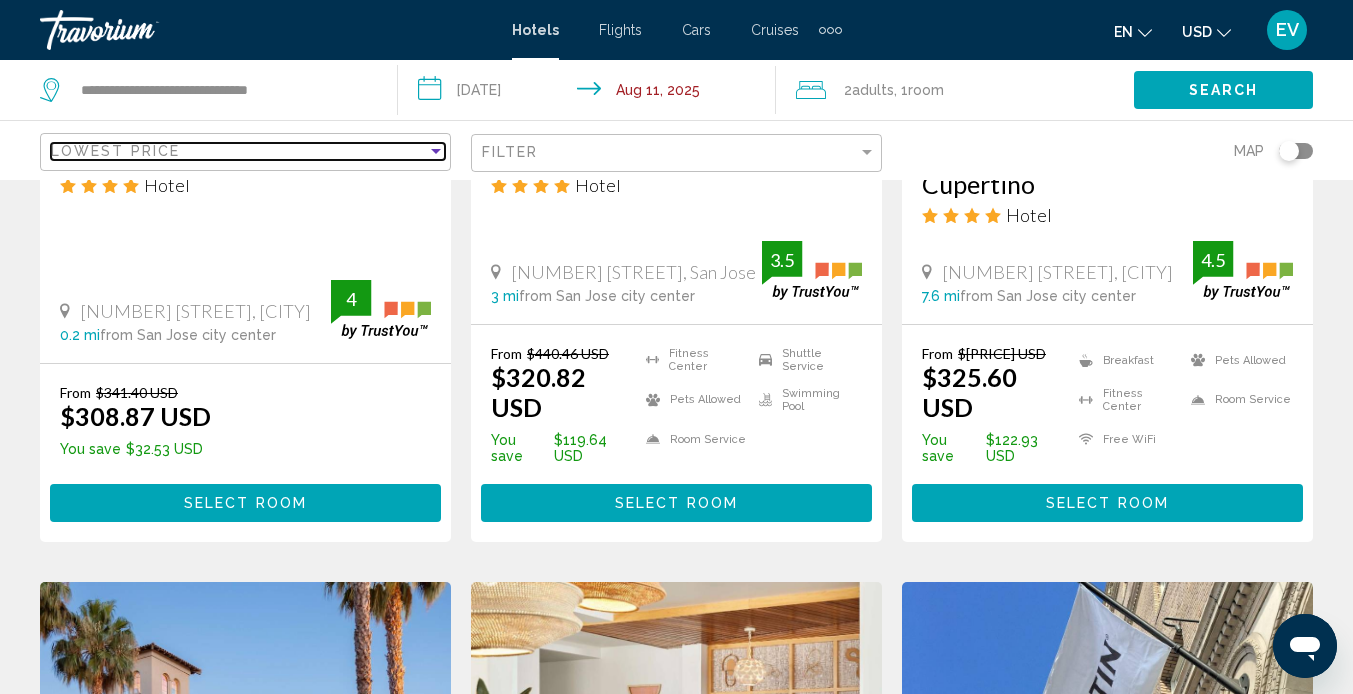 scroll, scrollTop: 1245, scrollLeft: 0, axis: vertical 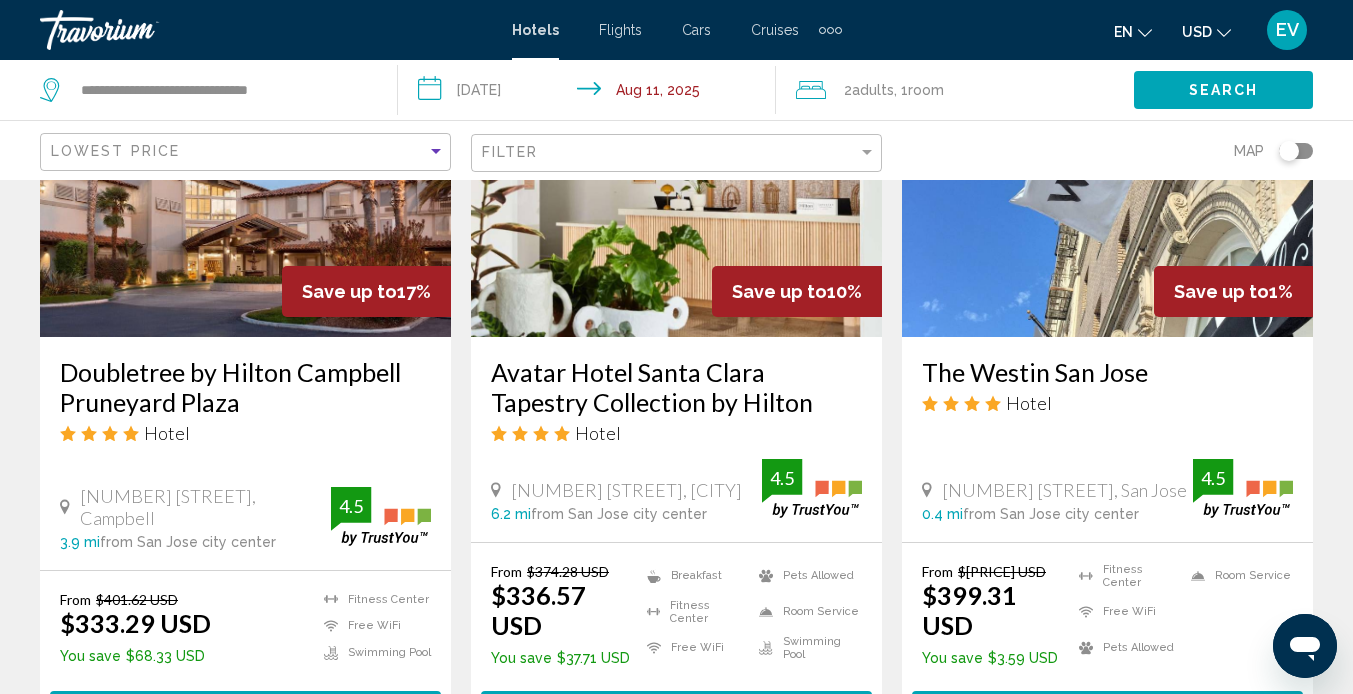 click 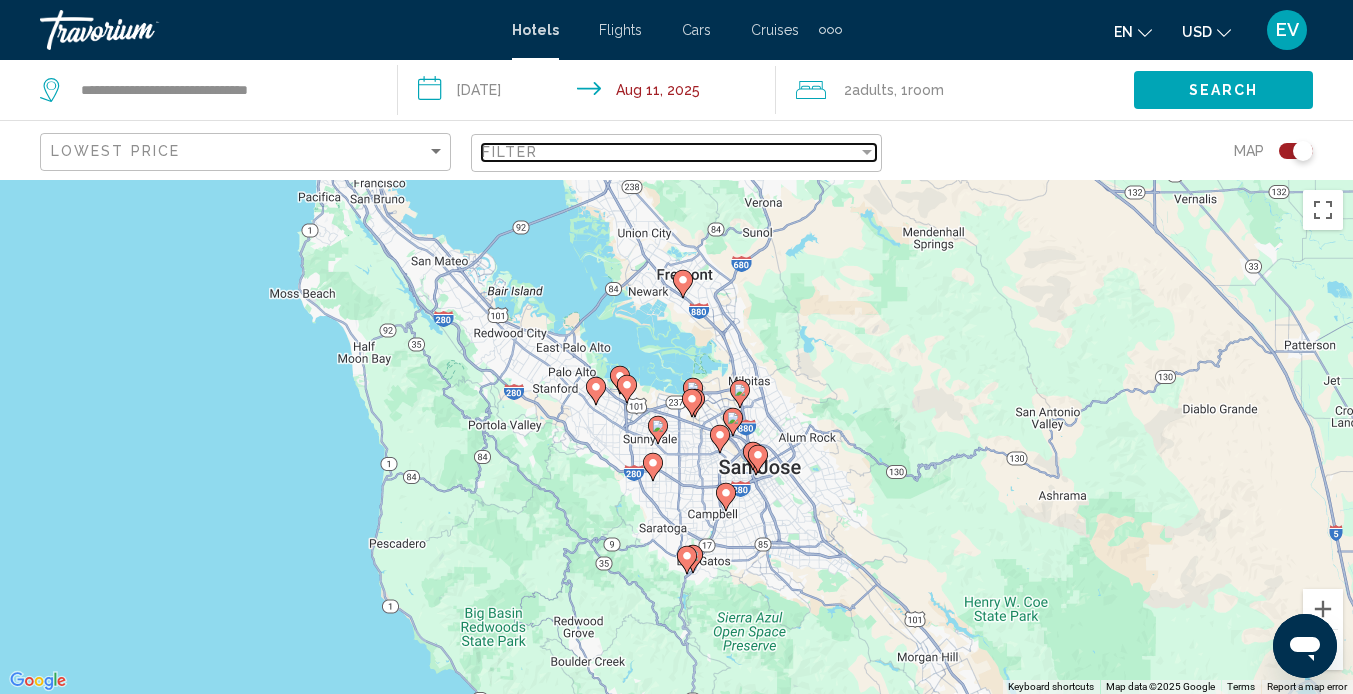 click on "Filter" at bounding box center [670, 152] 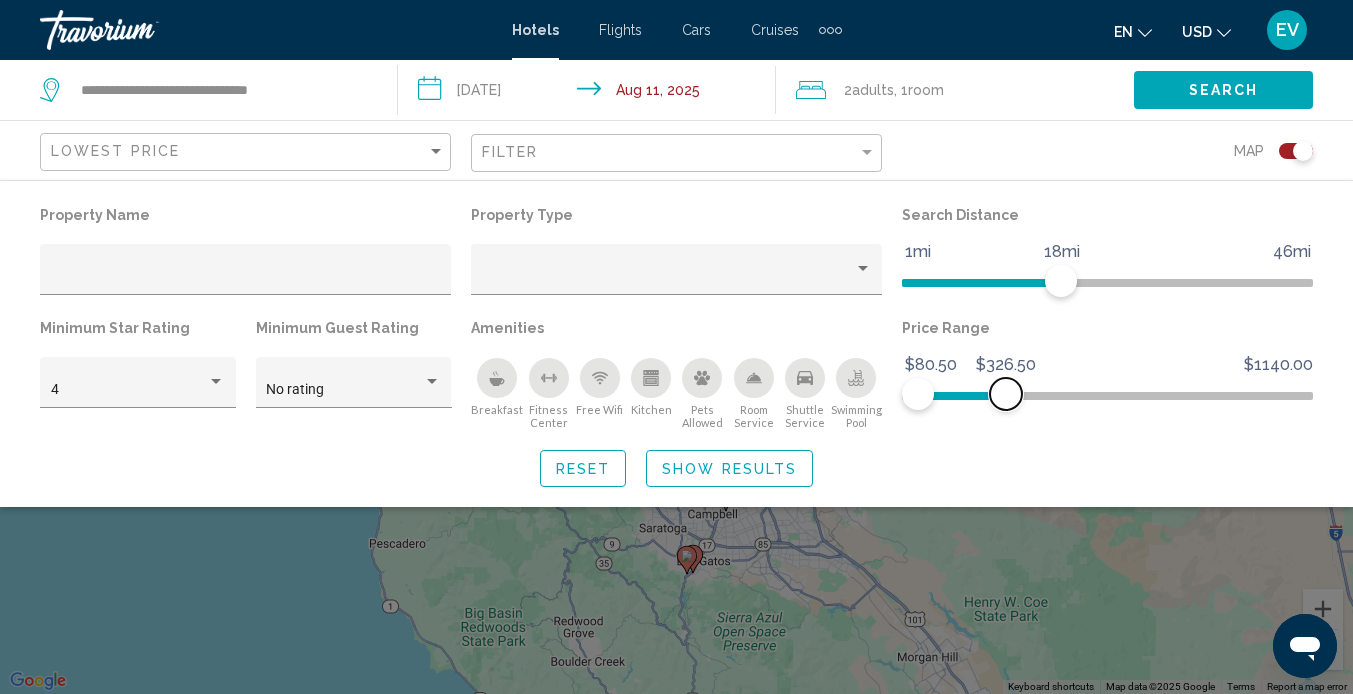 drag, startPoint x: 977, startPoint y: 393, endPoint x: 1006, endPoint y: 393, distance: 29 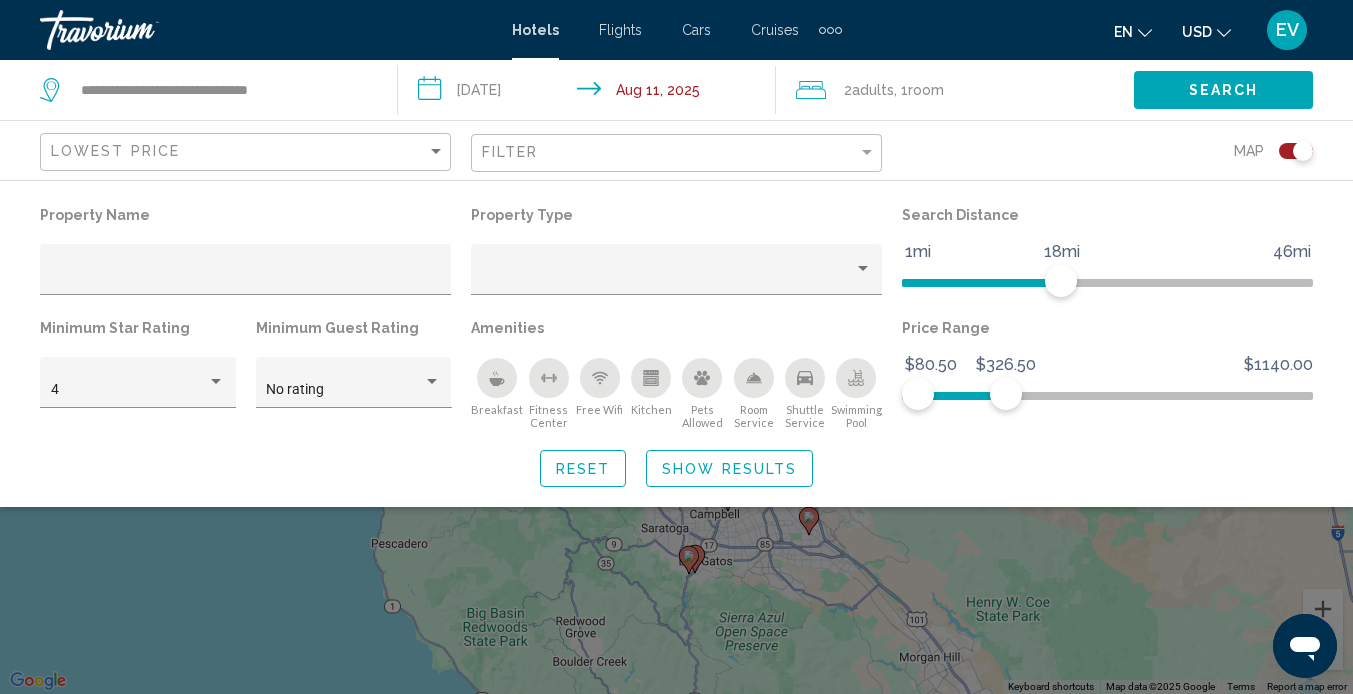 click on "Show Results" 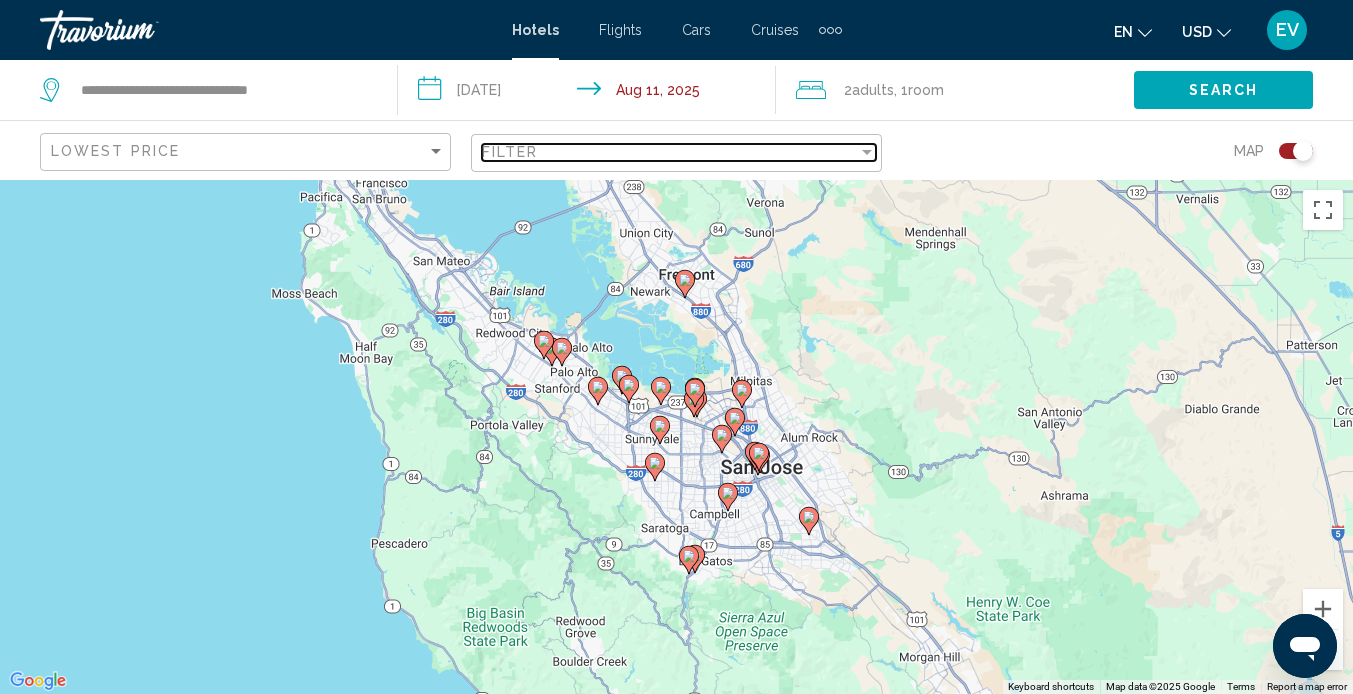 click on "Filter" at bounding box center (670, 152) 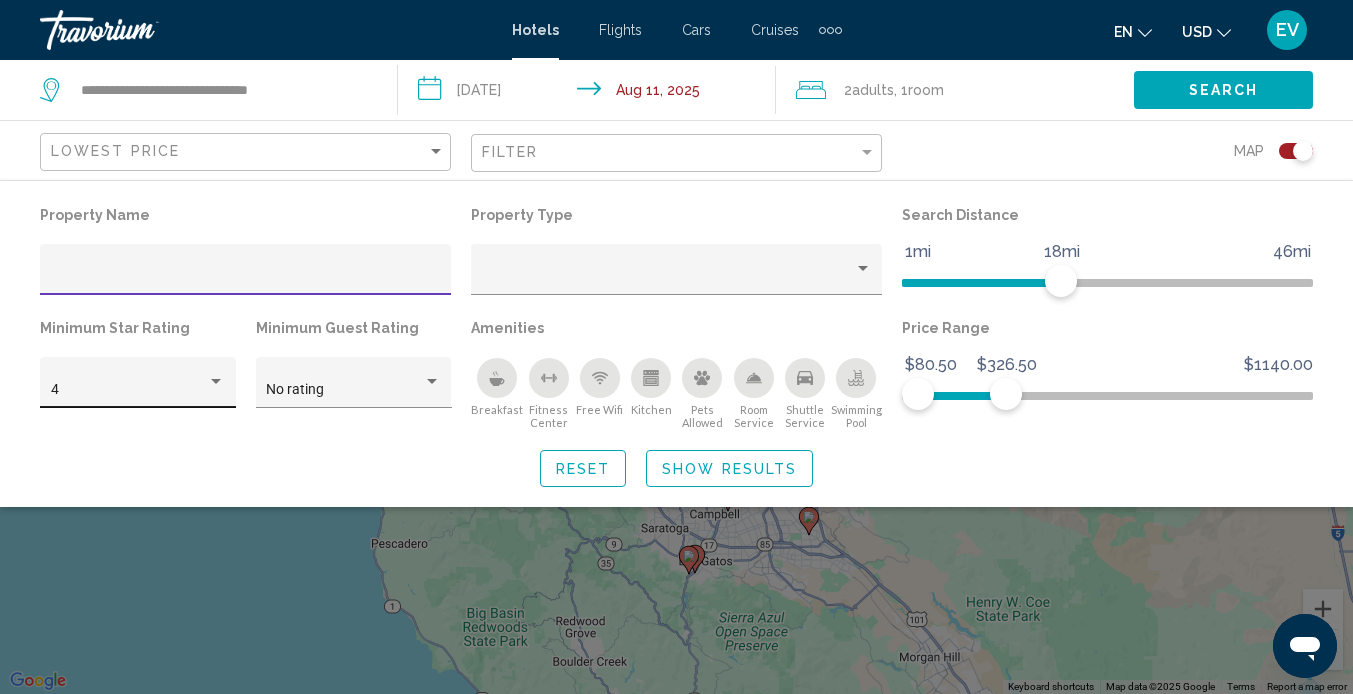 click on "4" at bounding box center [129, 390] 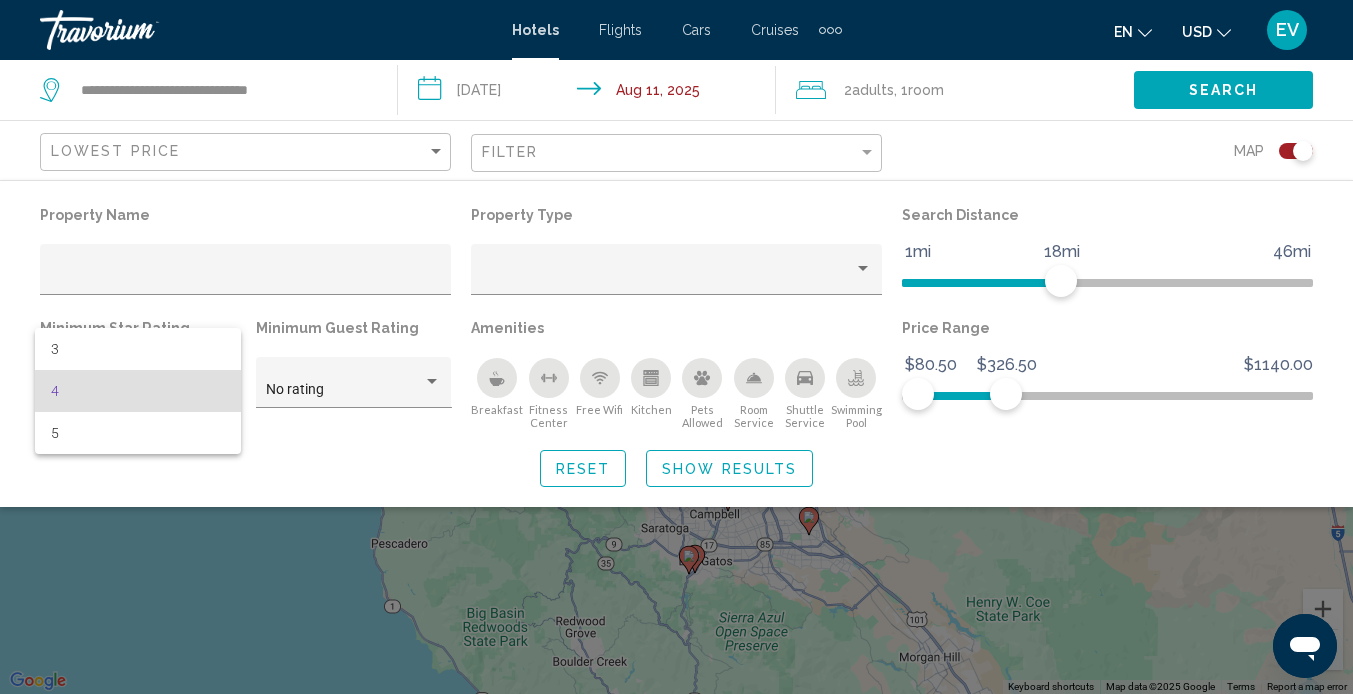 click on "4" at bounding box center (138, 391) 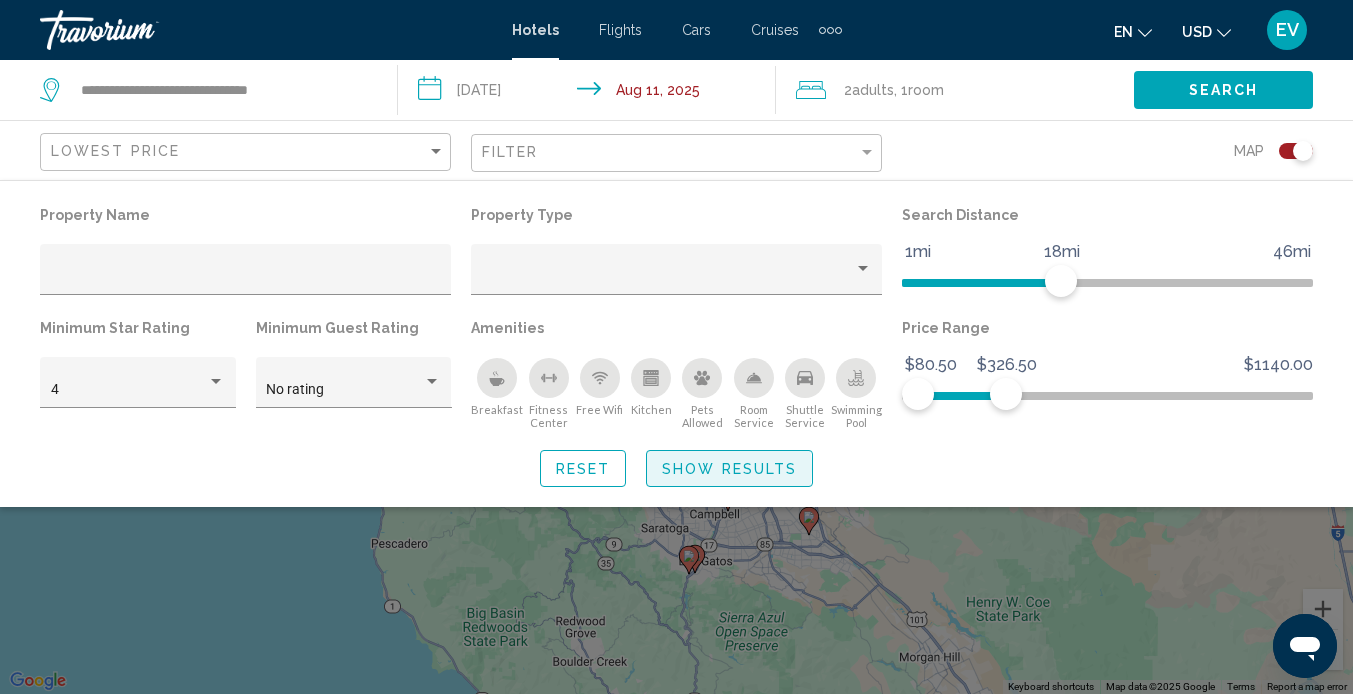 click on "Show Results" 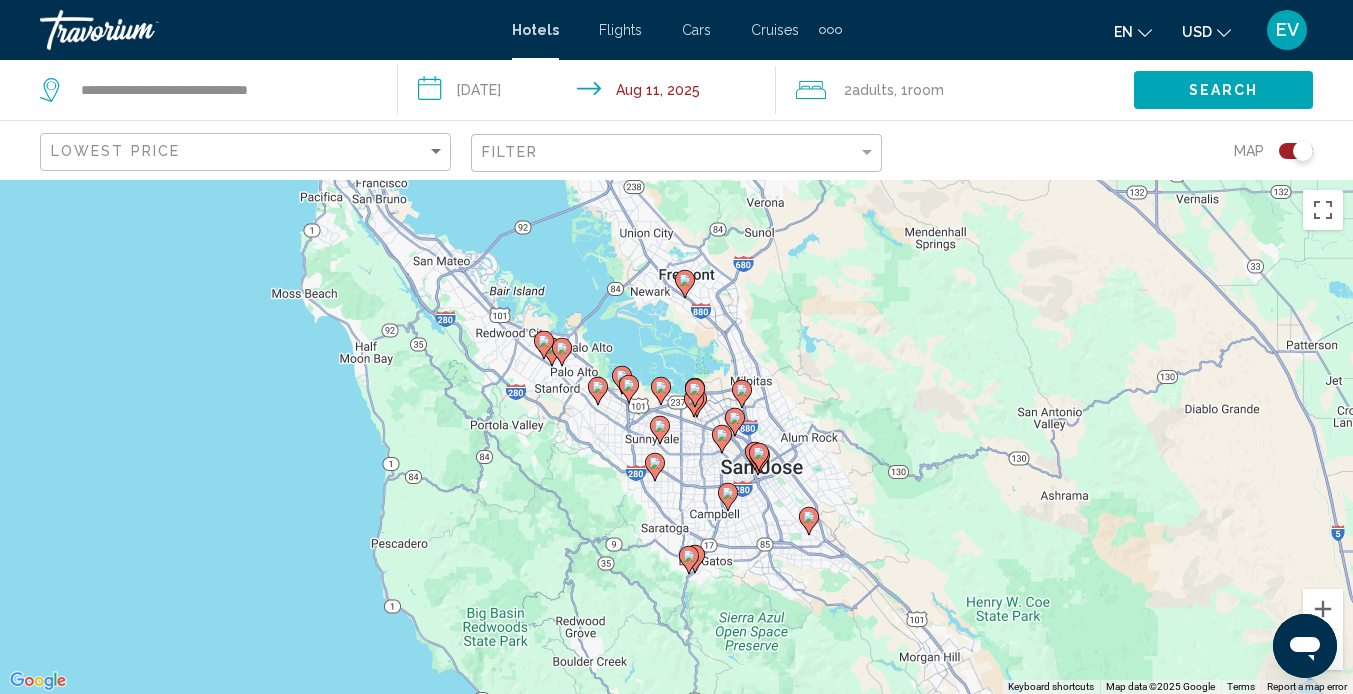 click on "To activate drag with keyboard, press Alt + Enter. Once in keyboard drag state, use the arrow keys to move the marker. To complete the drag, press the Enter key. To cancel, press Escape." at bounding box center [676, 437] 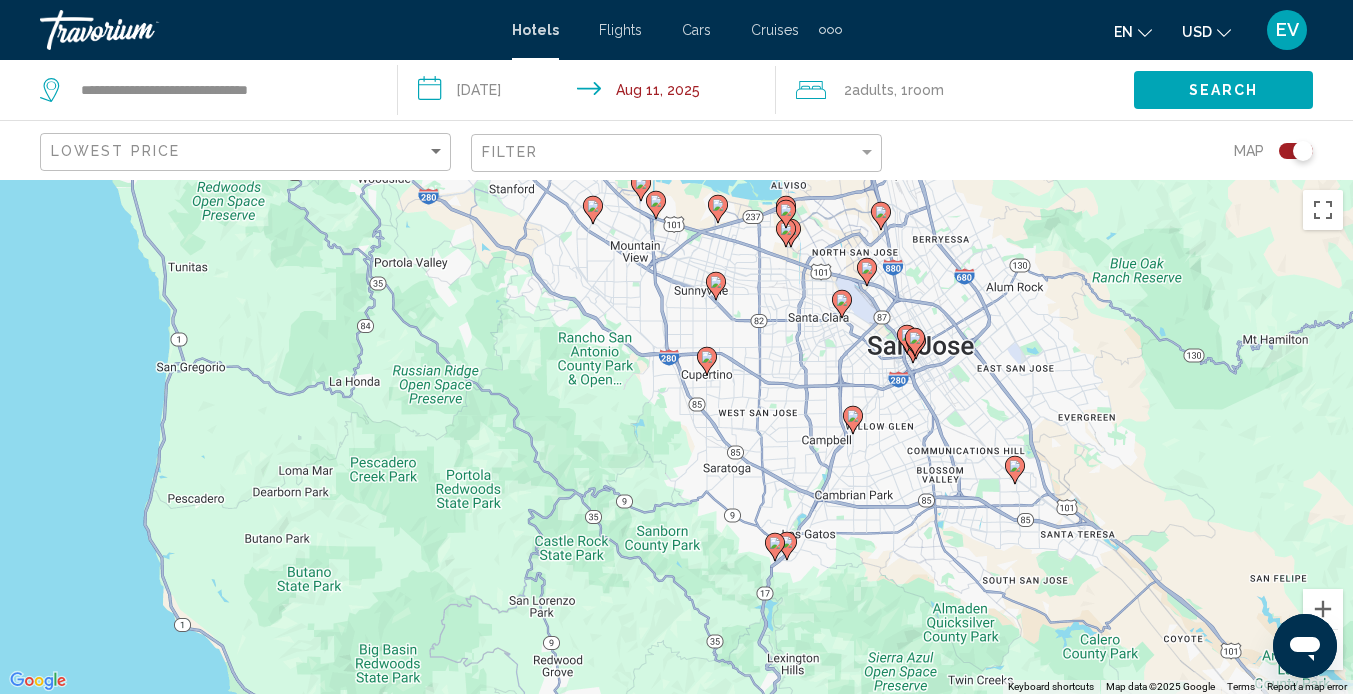 click 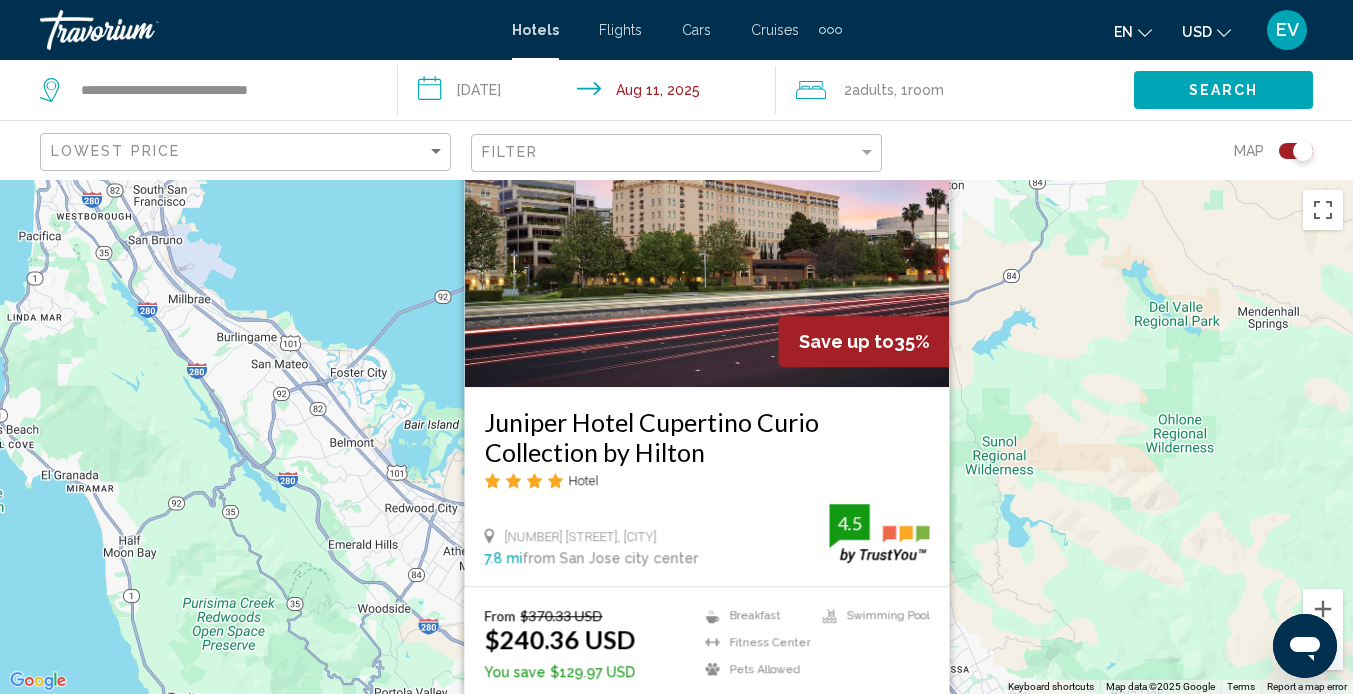 click on "Save up to  35%   [BRAND_NAME] [HOTEL_NAME]
Hotel
[NUMBER] [STREET], [CITY] [DISTANCE] from [CITY] city center from hotel 4.5 From [PRICE] [CURRENCY] [PRICE] [CURRENCY]  You save  [PRICE] [CURRENCY]
Breakfast
Fitness Center
Pets Allowed
Swimming Pool  4.5 Select Room" at bounding box center [676, 437] 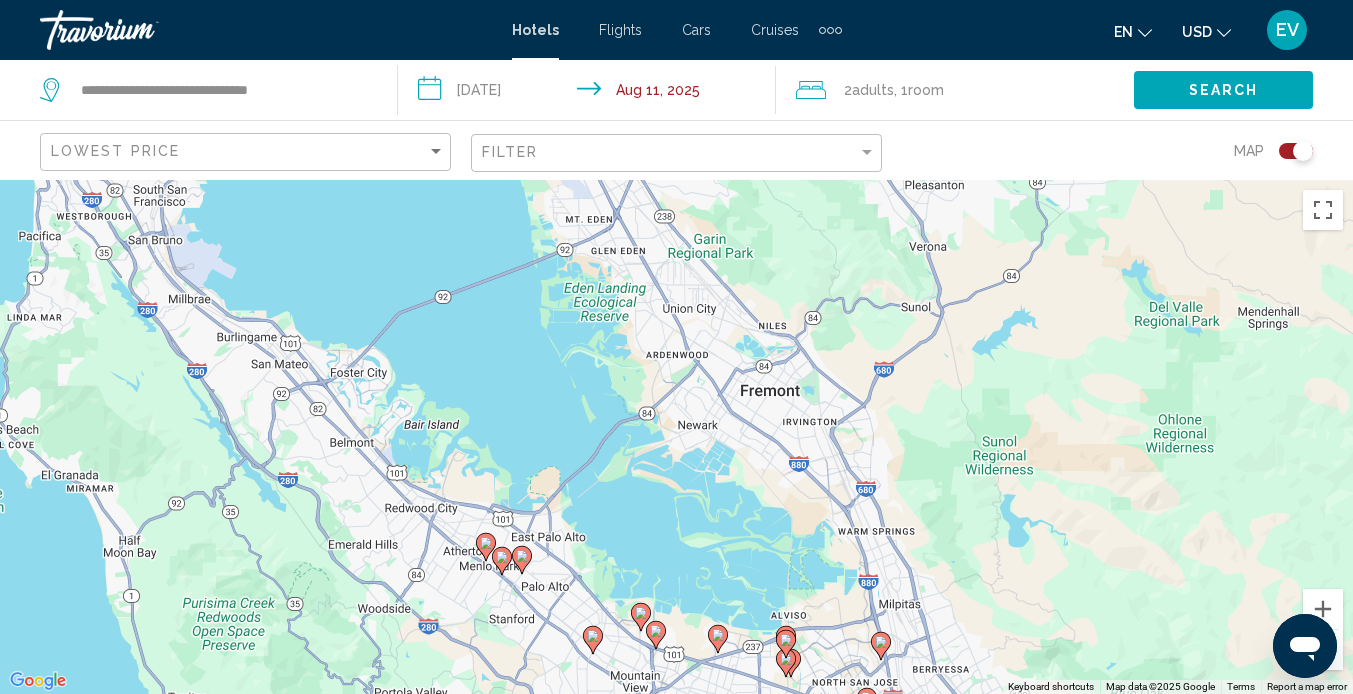 click at bounding box center [486, 547] 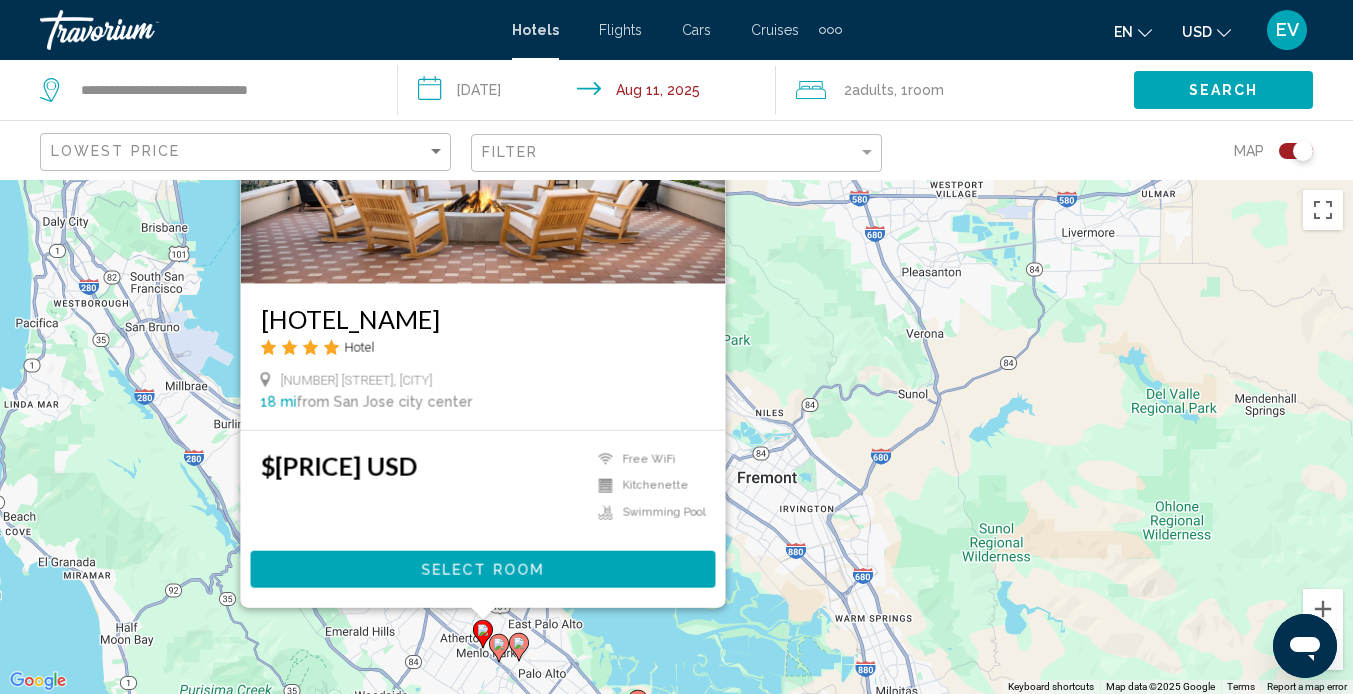 drag, startPoint x: 154, startPoint y: 609, endPoint x: 153, endPoint y: 474, distance: 135.00371 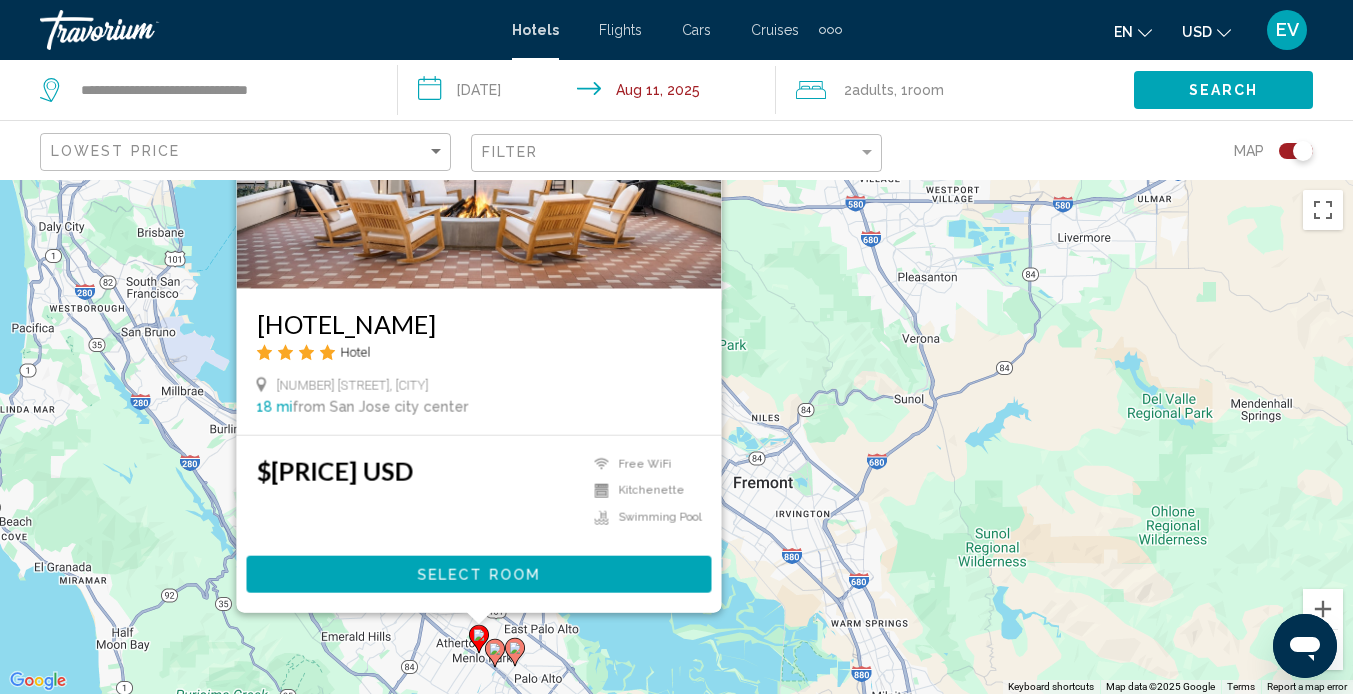 click on "[HOTEL_NAME]" at bounding box center (478, 324) 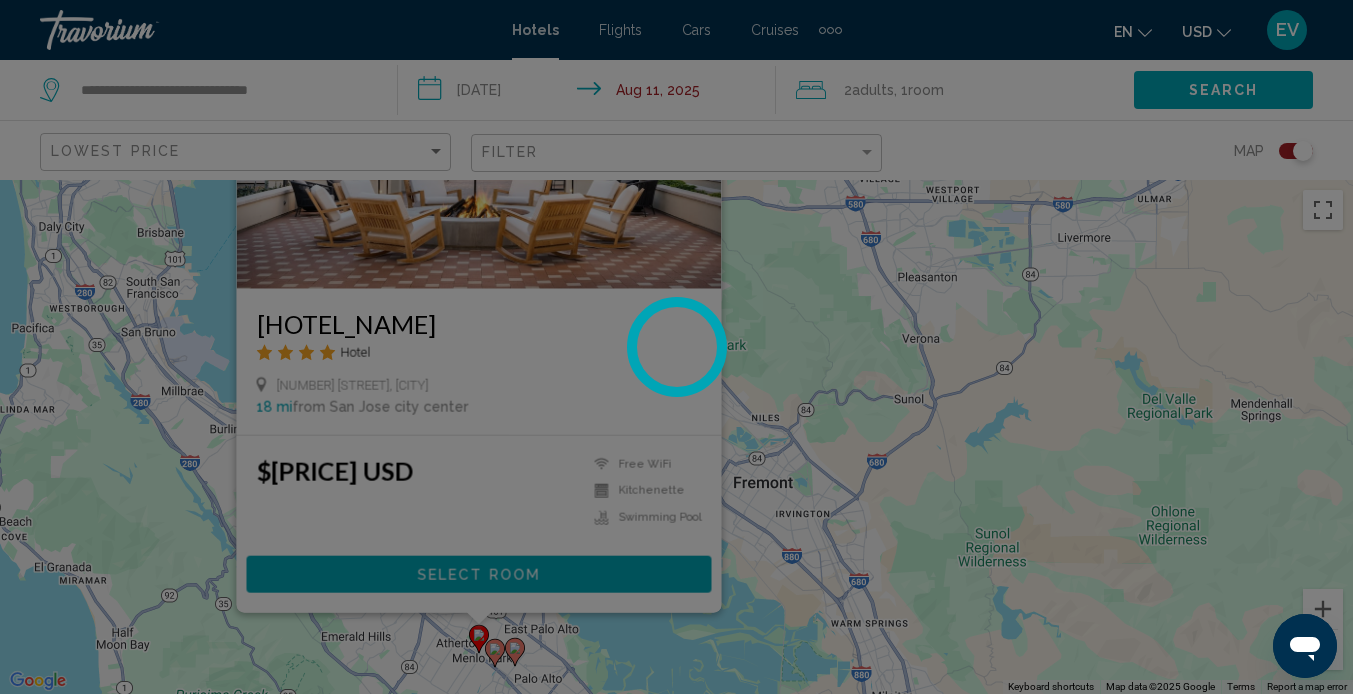 scroll, scrollTop: 188, scrollLeft: 0, axis: vertical 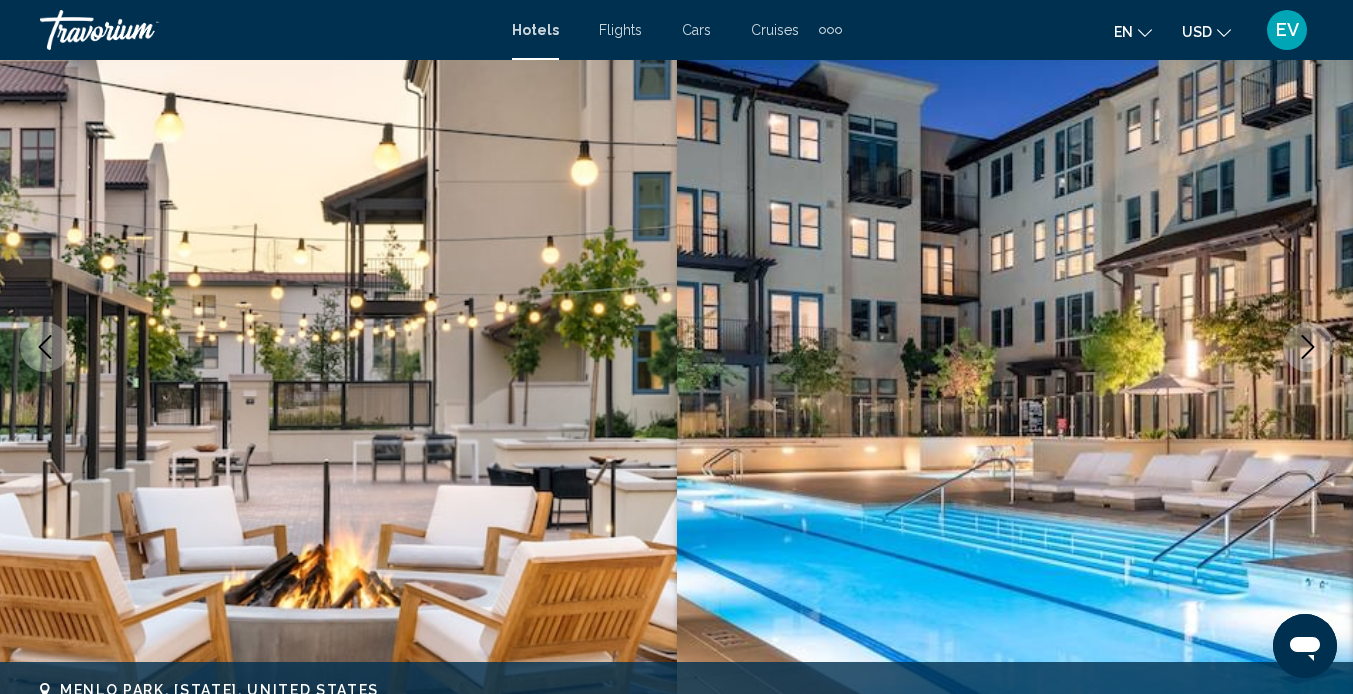 click 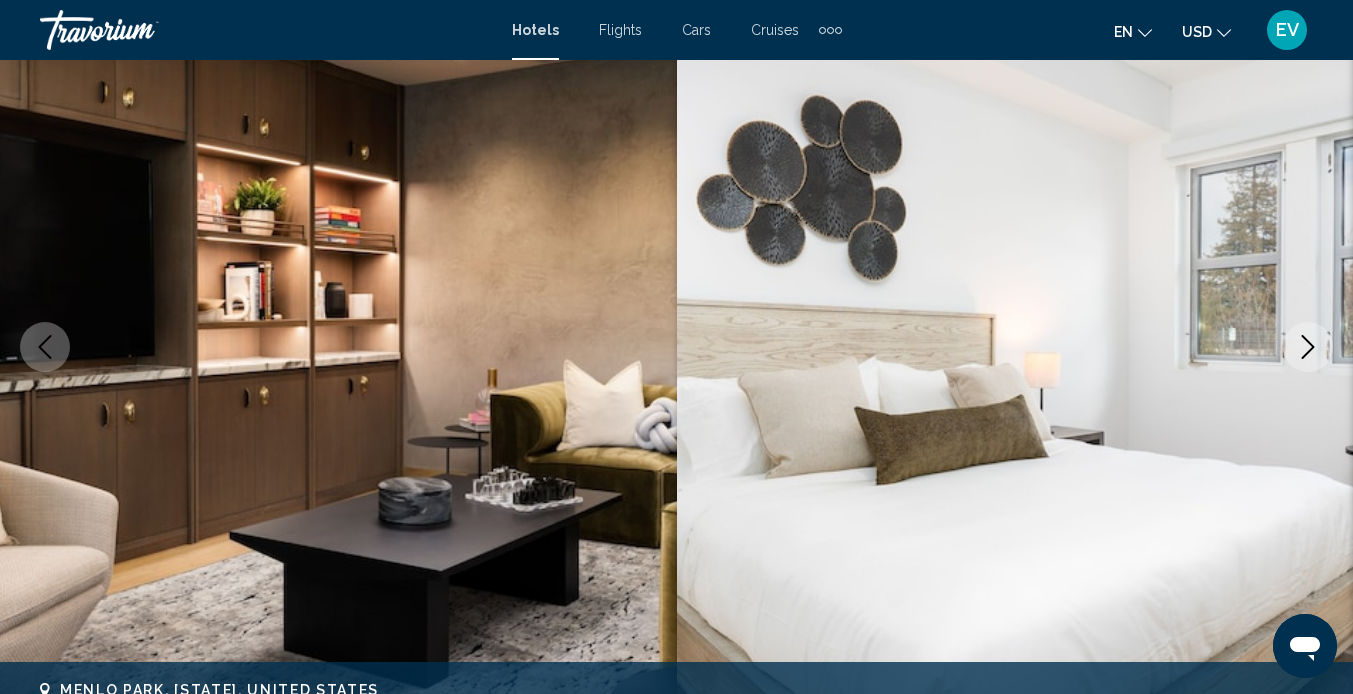 click 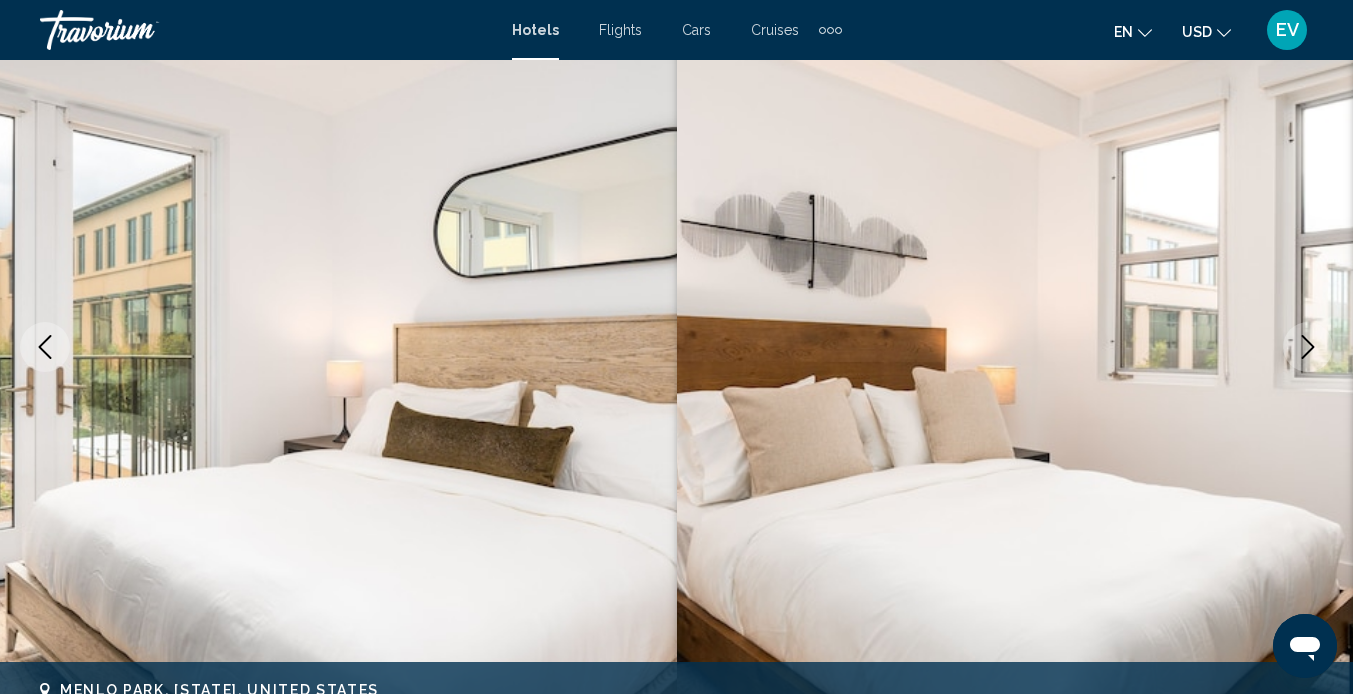 click 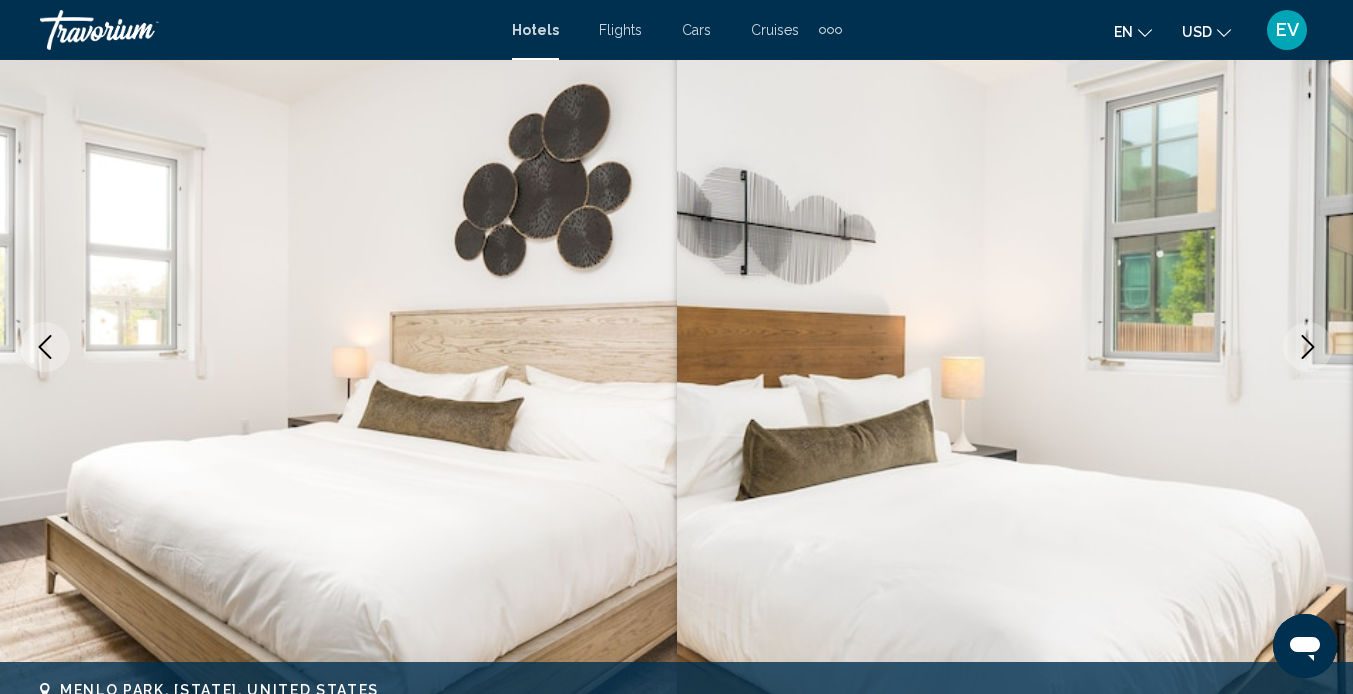 click 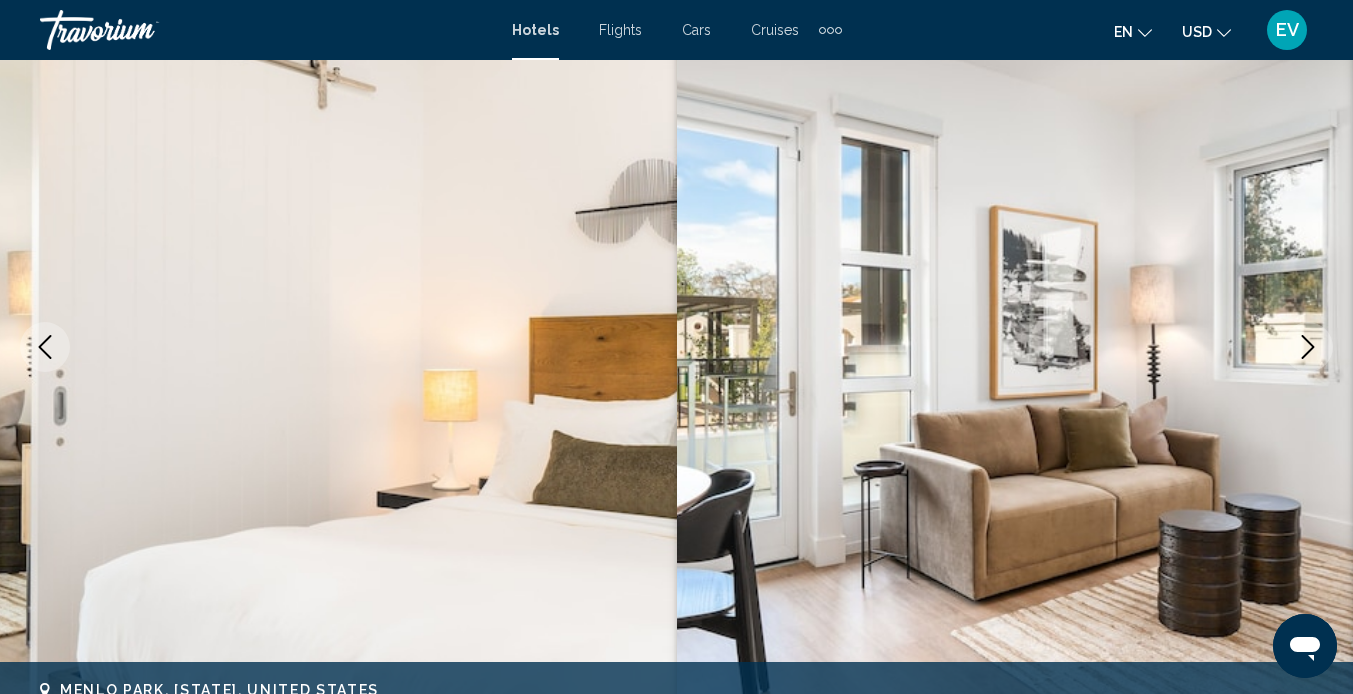 click 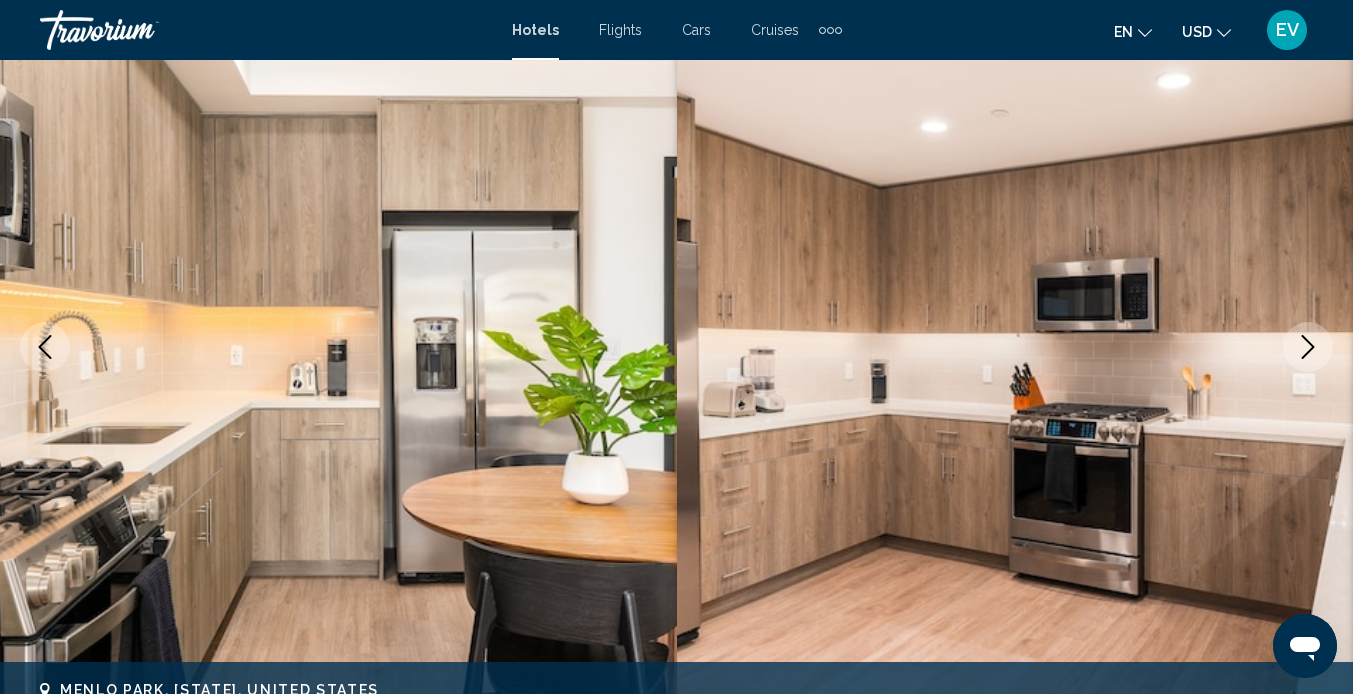 click 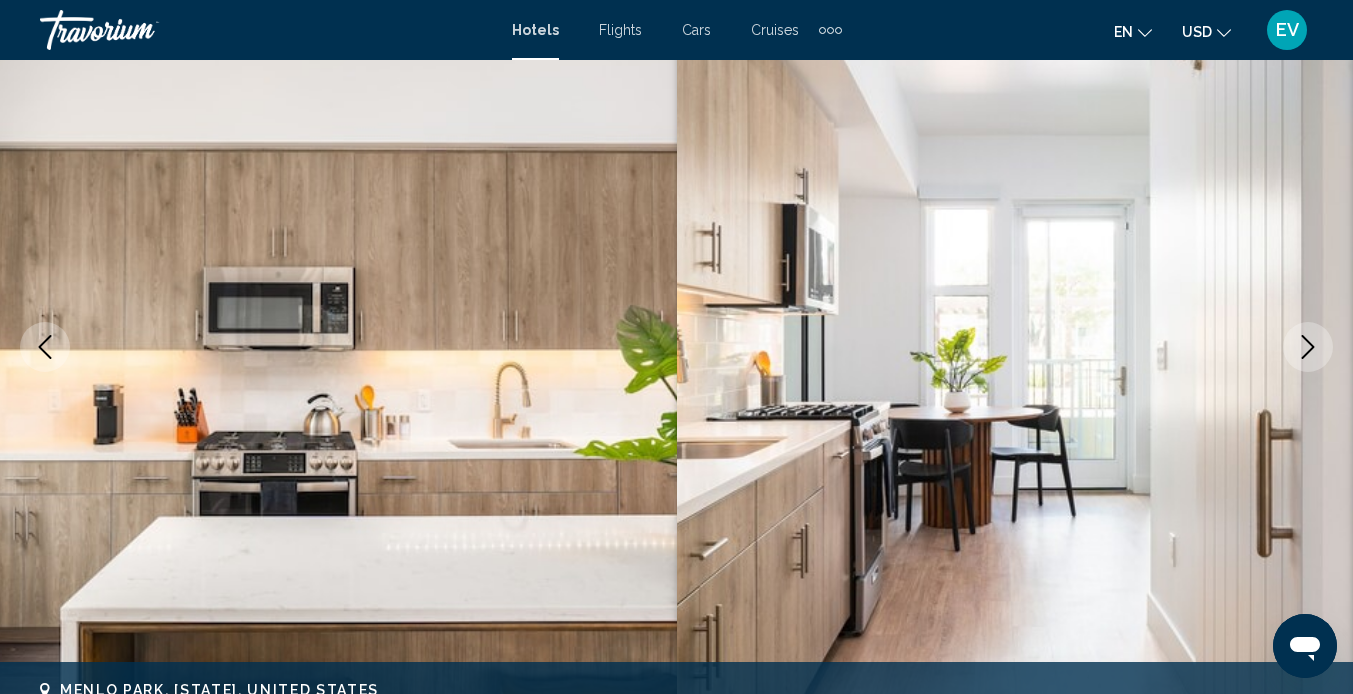 click 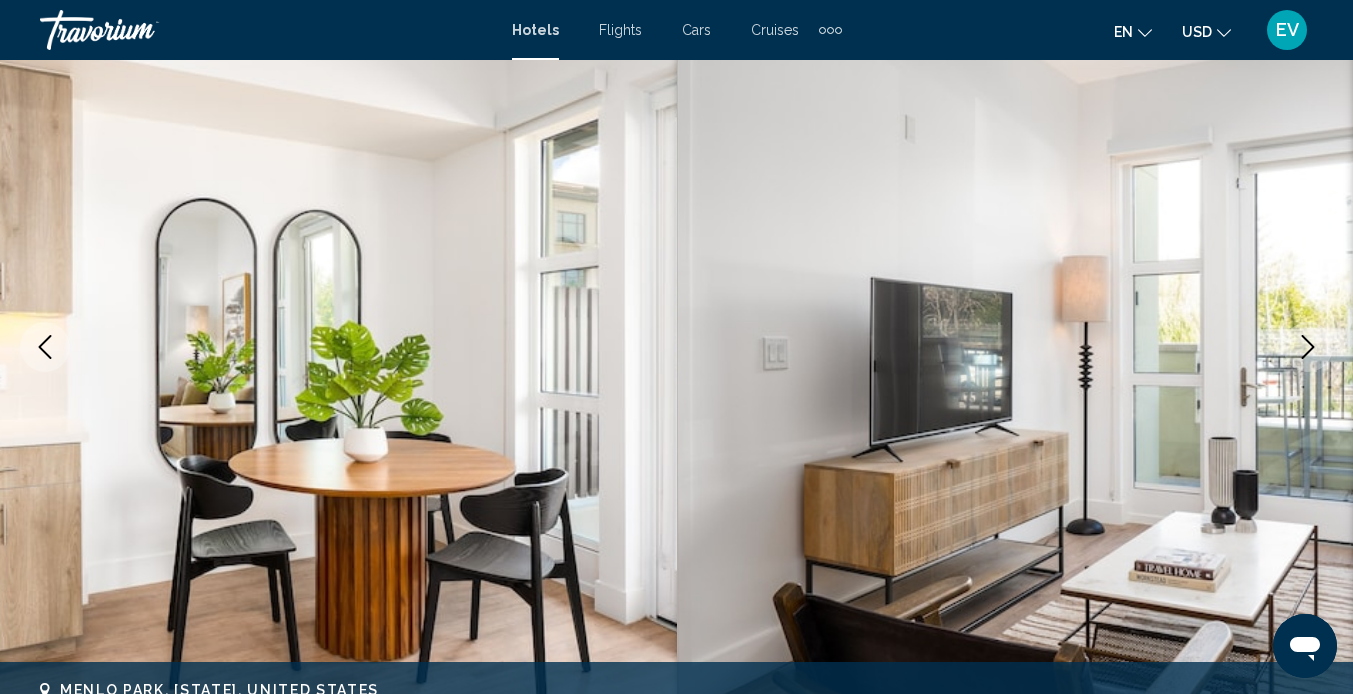 click 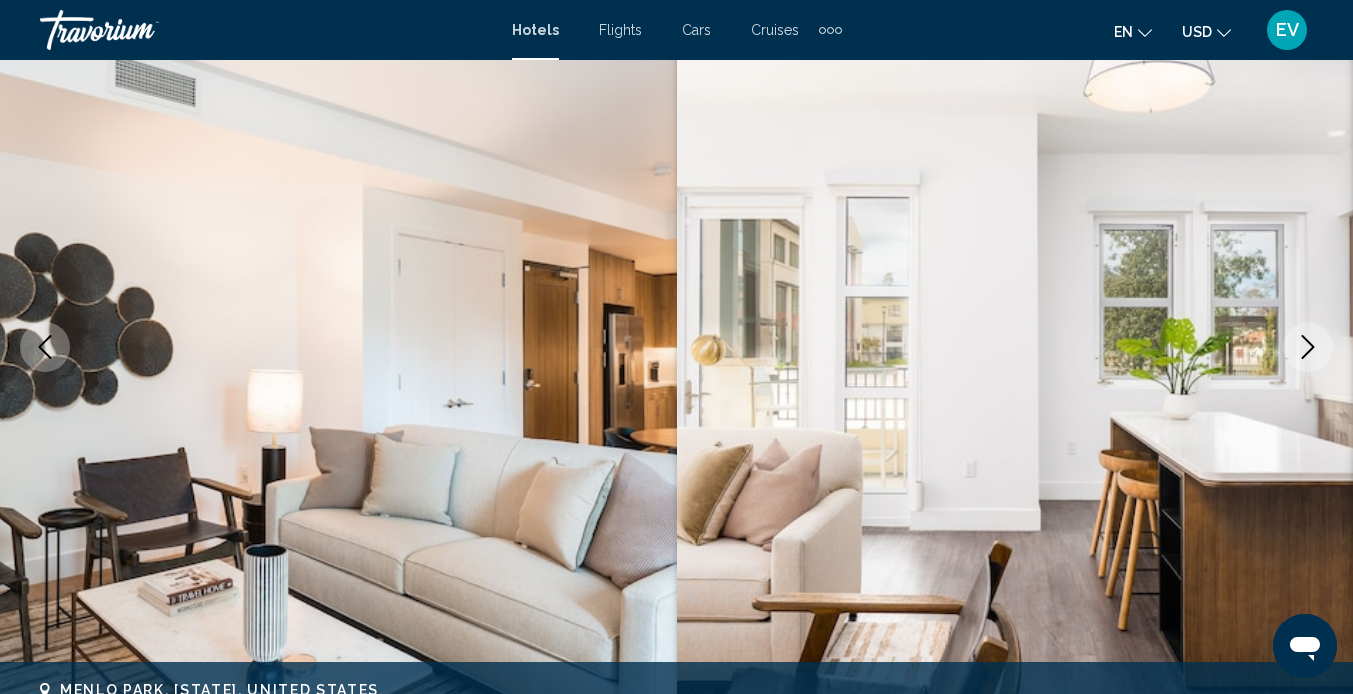 click 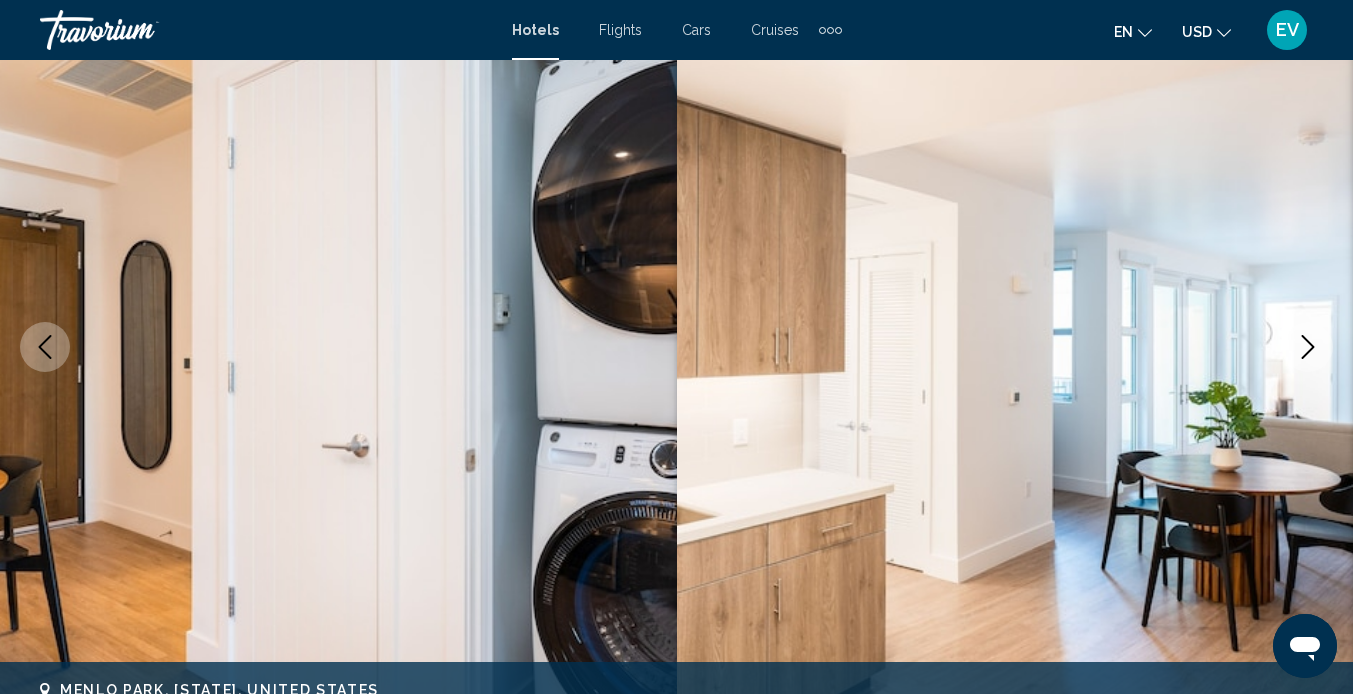 click 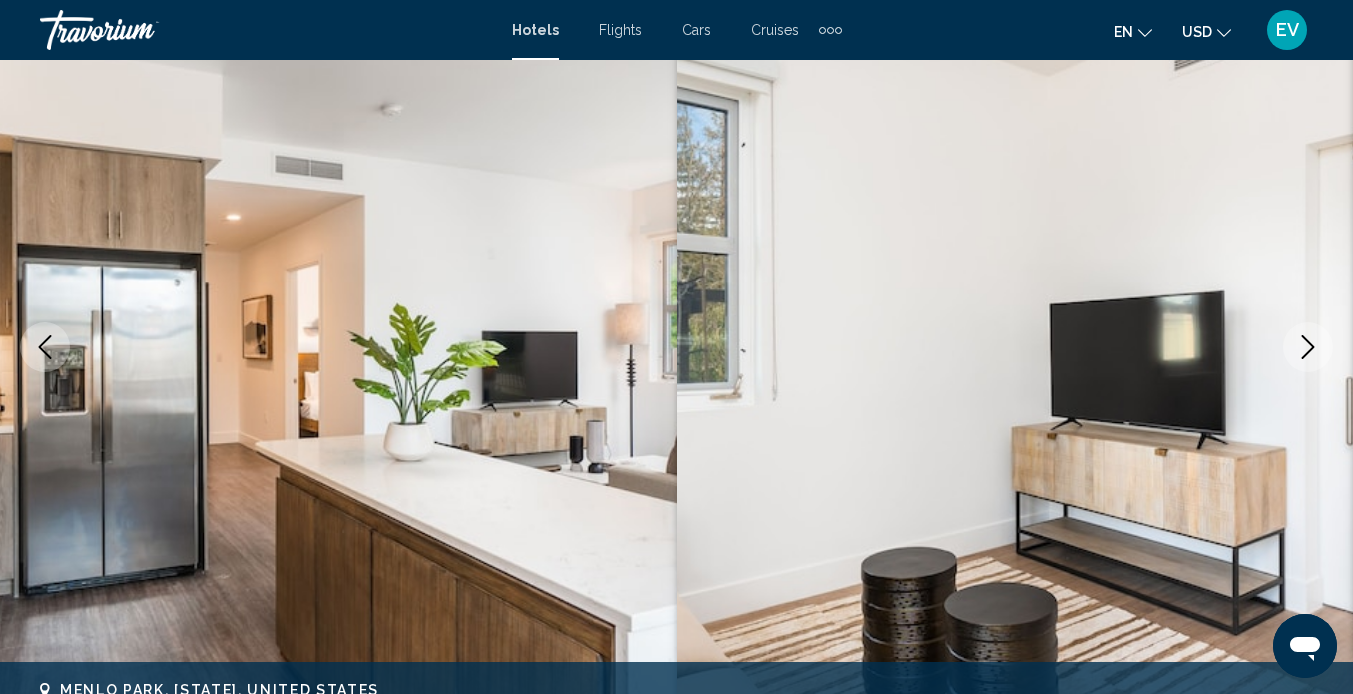 click 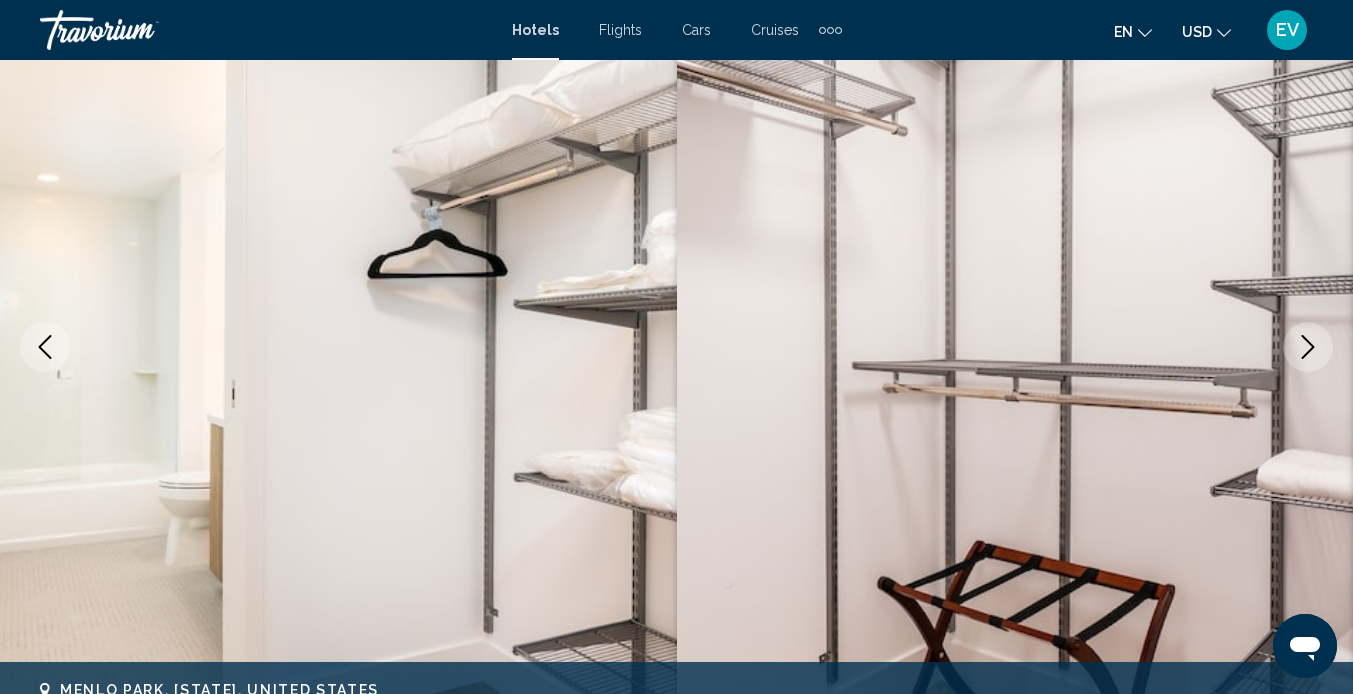 click 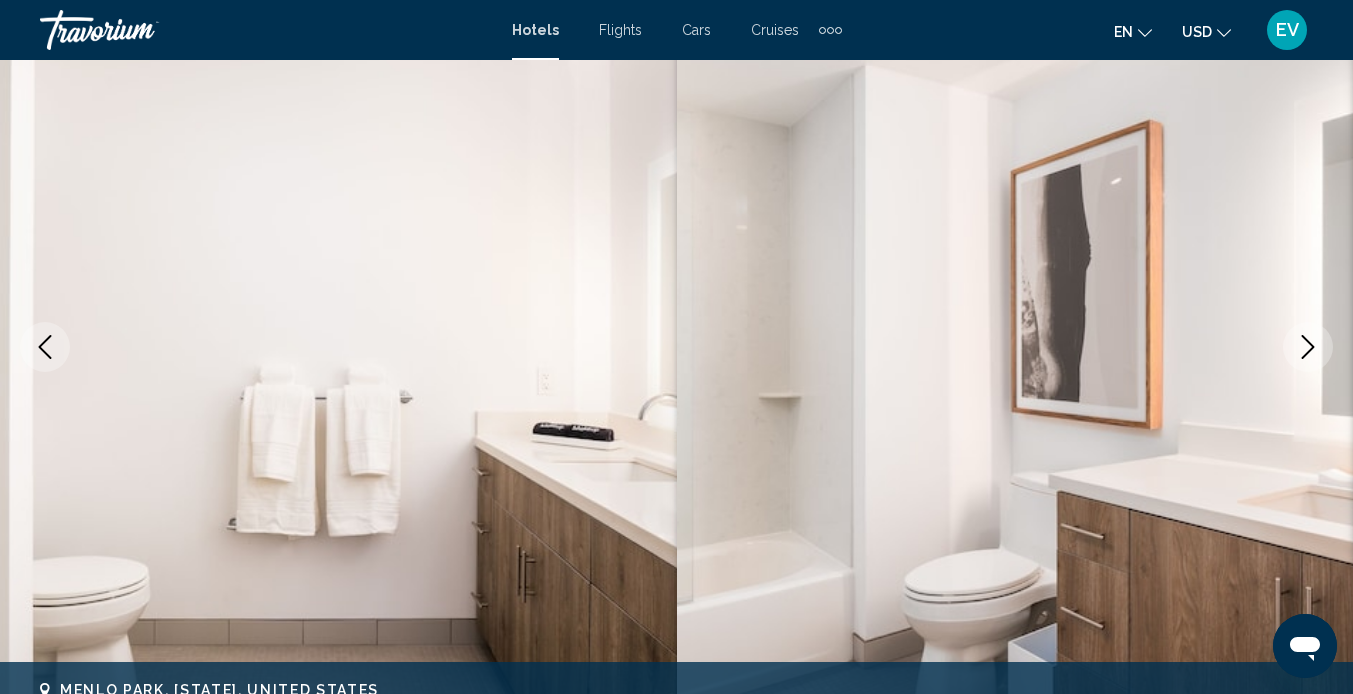 click 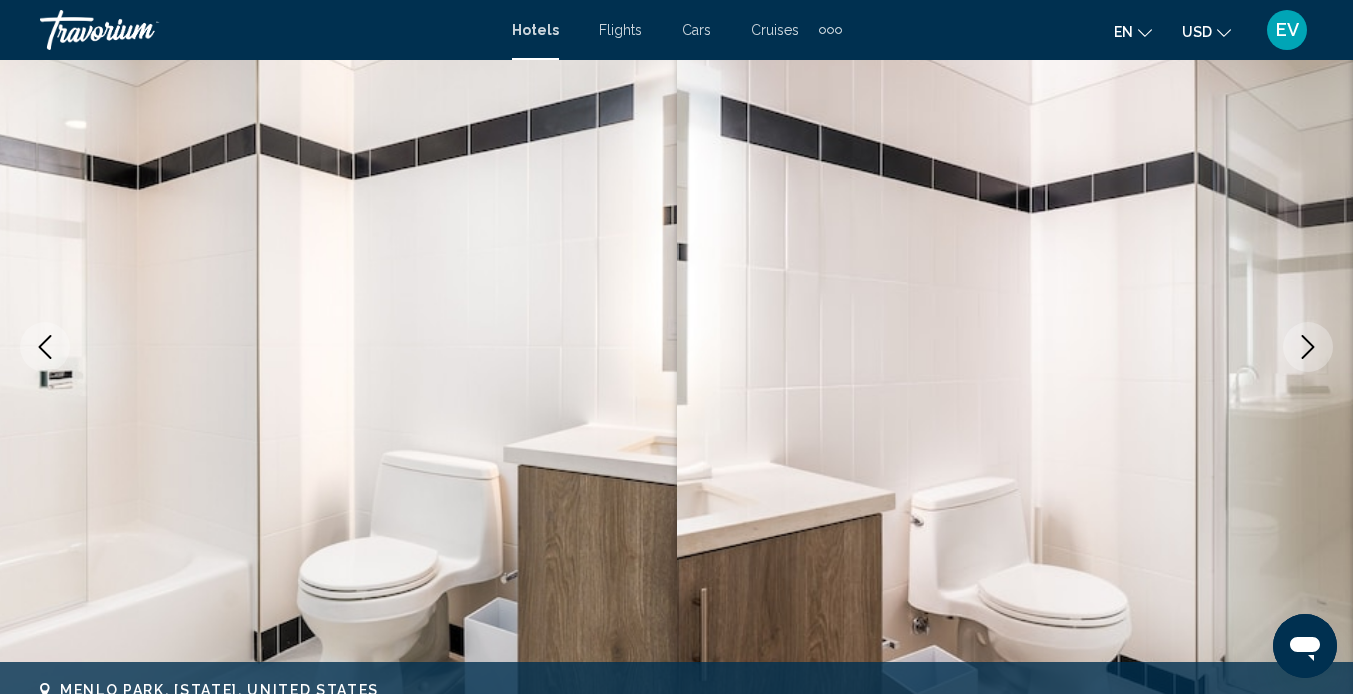 click 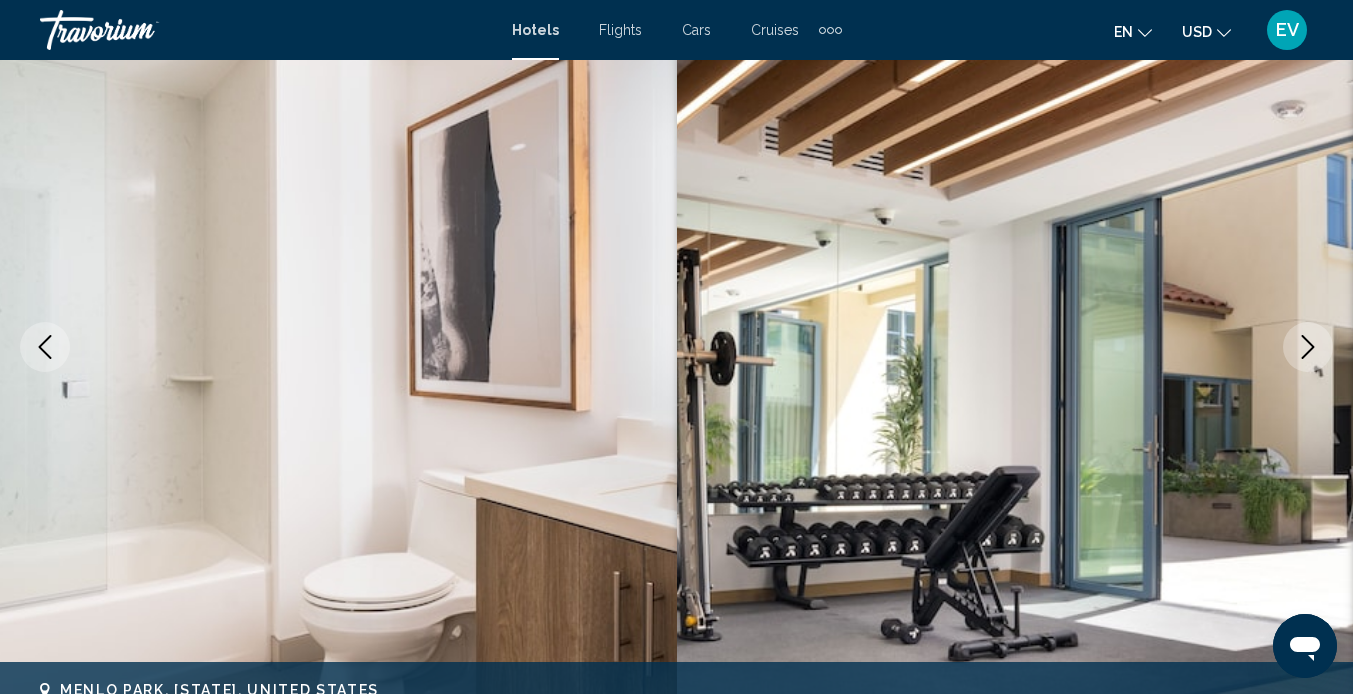 click 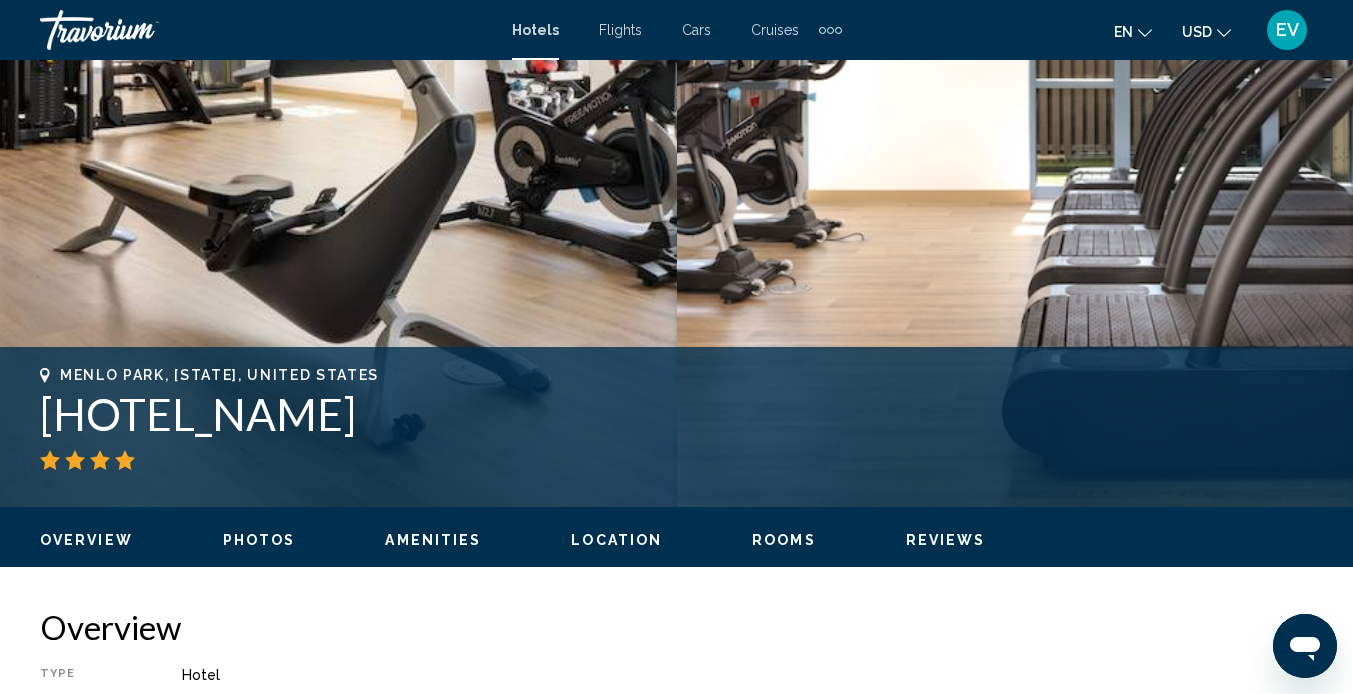 scroll, scrollTop: 289, scrollLeft: 0, axis: vertical 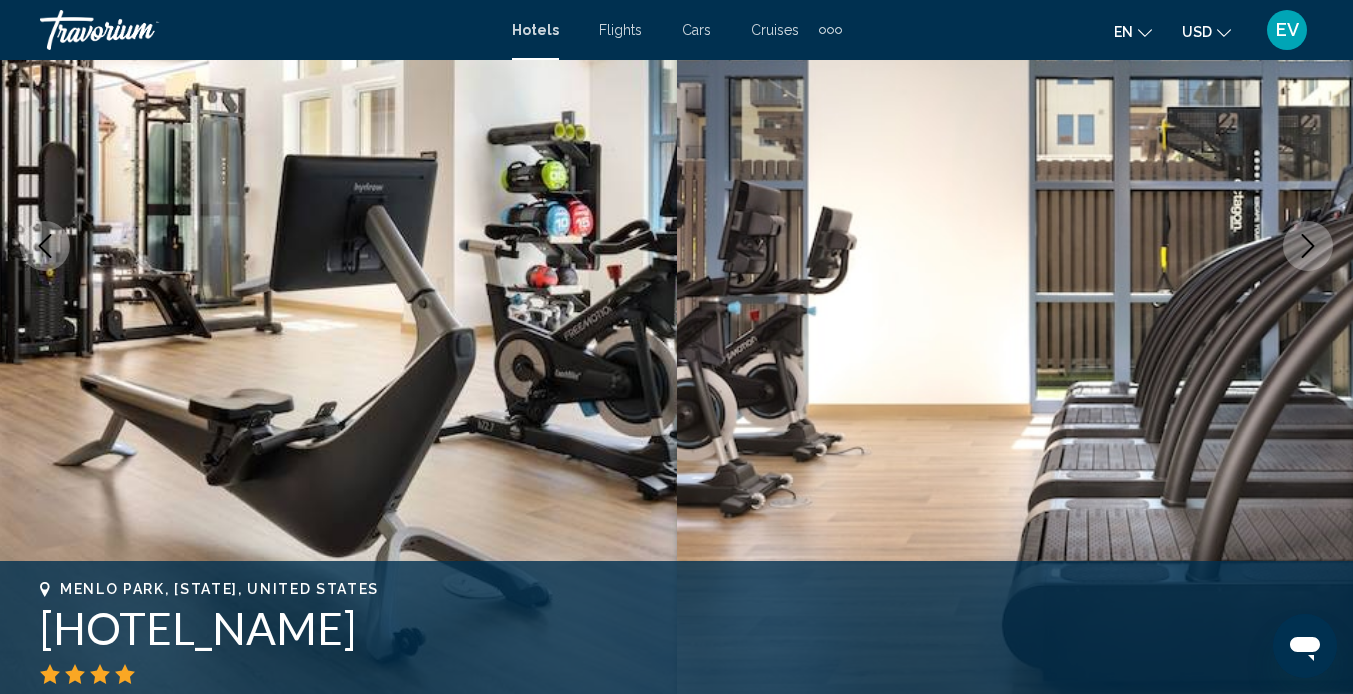 click 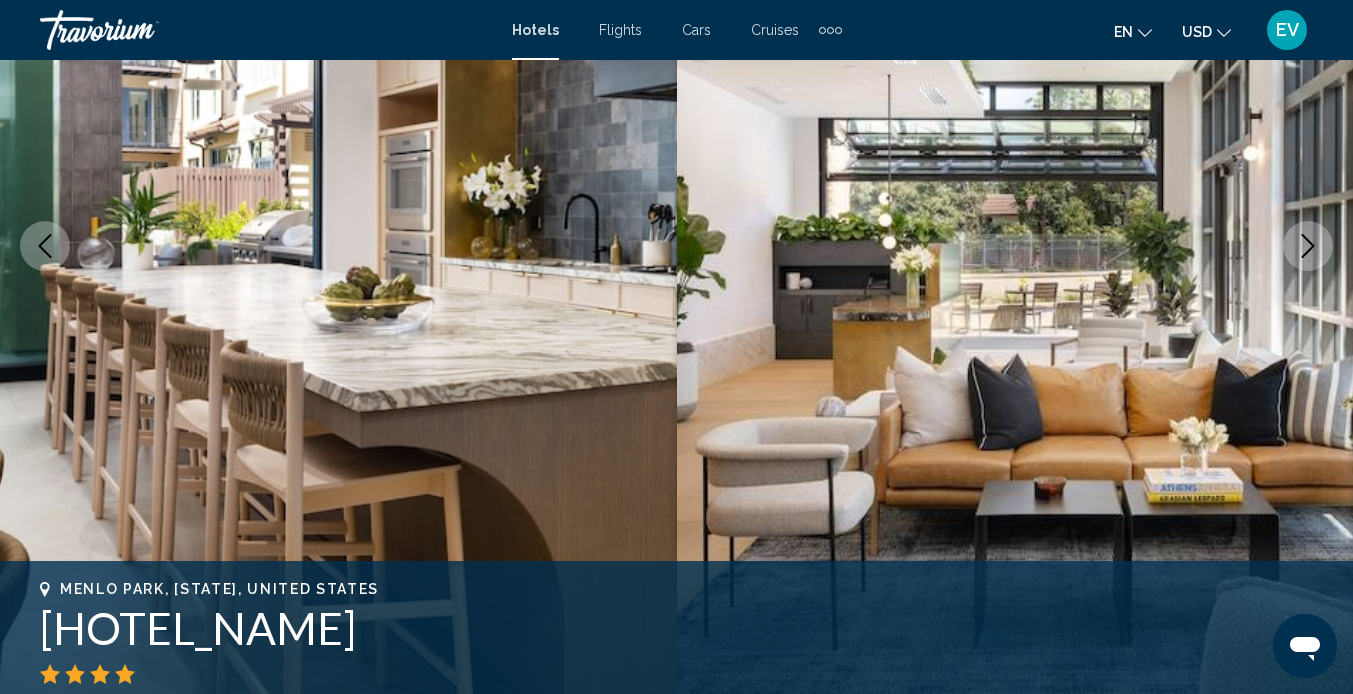 click 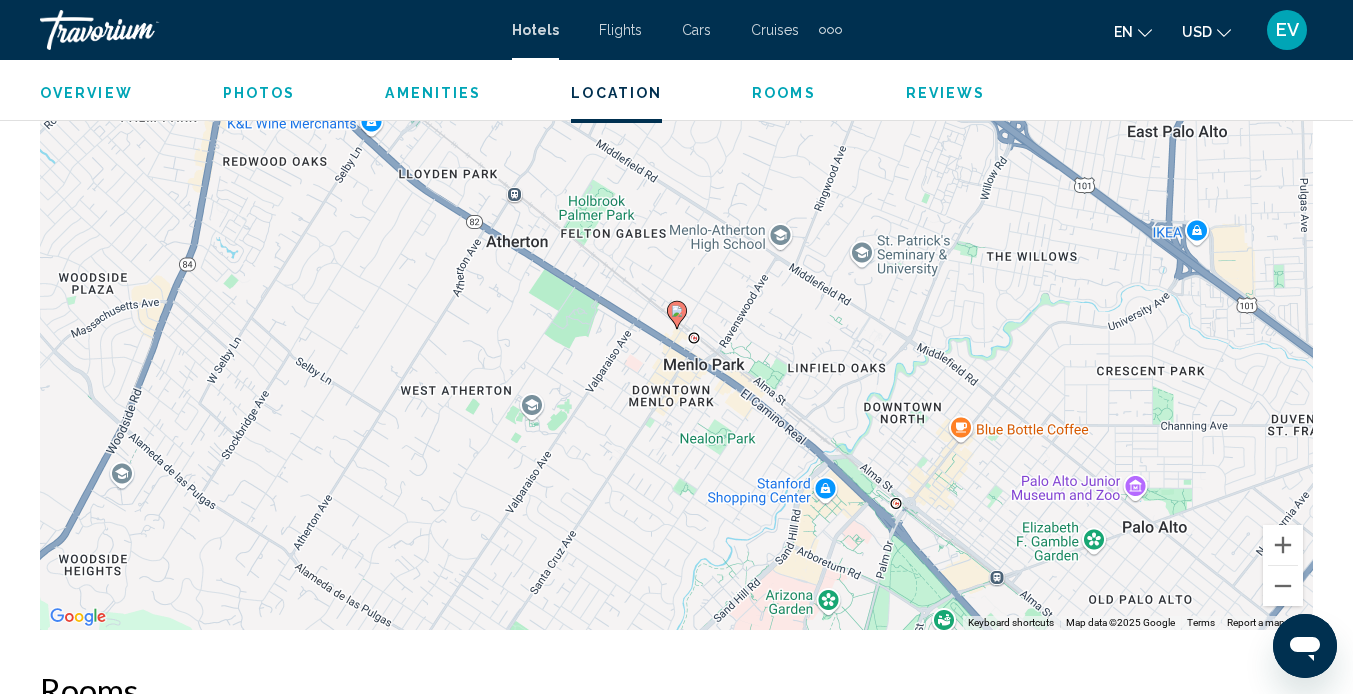 scroll, scrollTop: 2302, scrollLeft: 0, axis: vertical 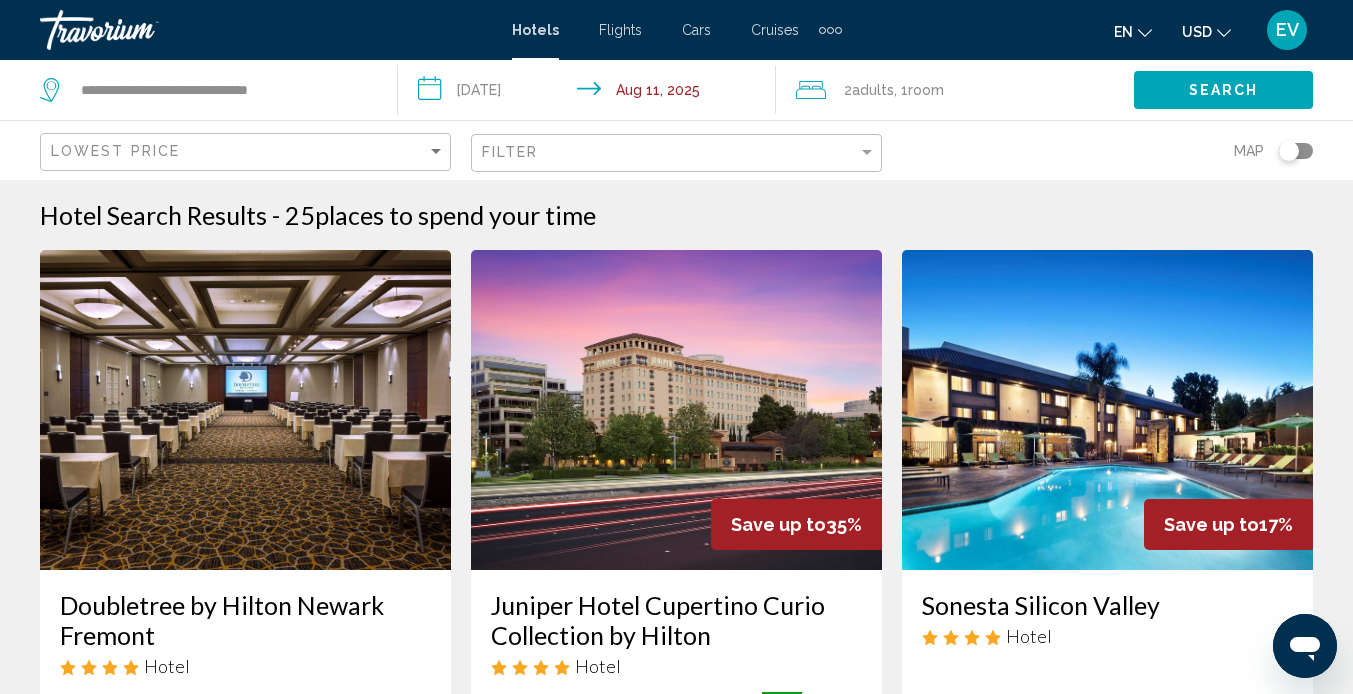 click on "Lowest Price Filter Map" 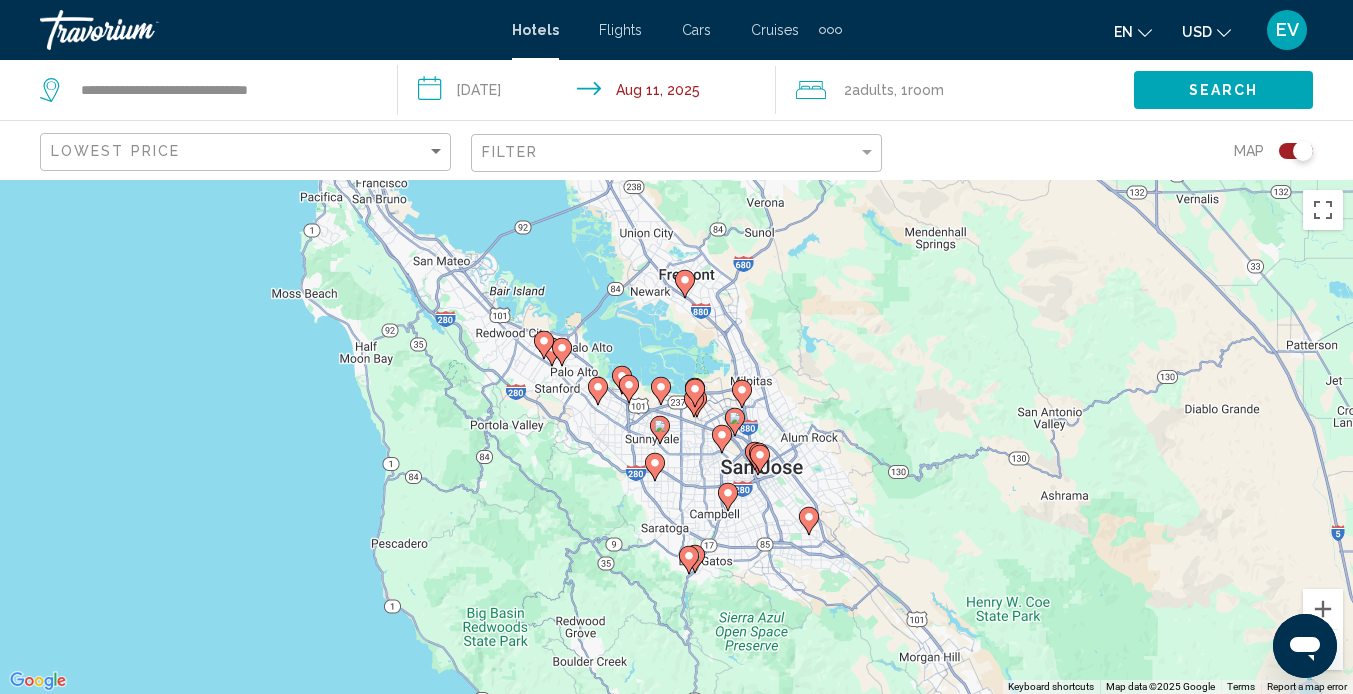 click on "To activate drag with keyboard, press Alt + Enter. Once in keyboard drag state, use the arrow keys to move the marker. To complete the drag, press the Enter key. To cancel, press Escape." at bounding box center (676, 437) 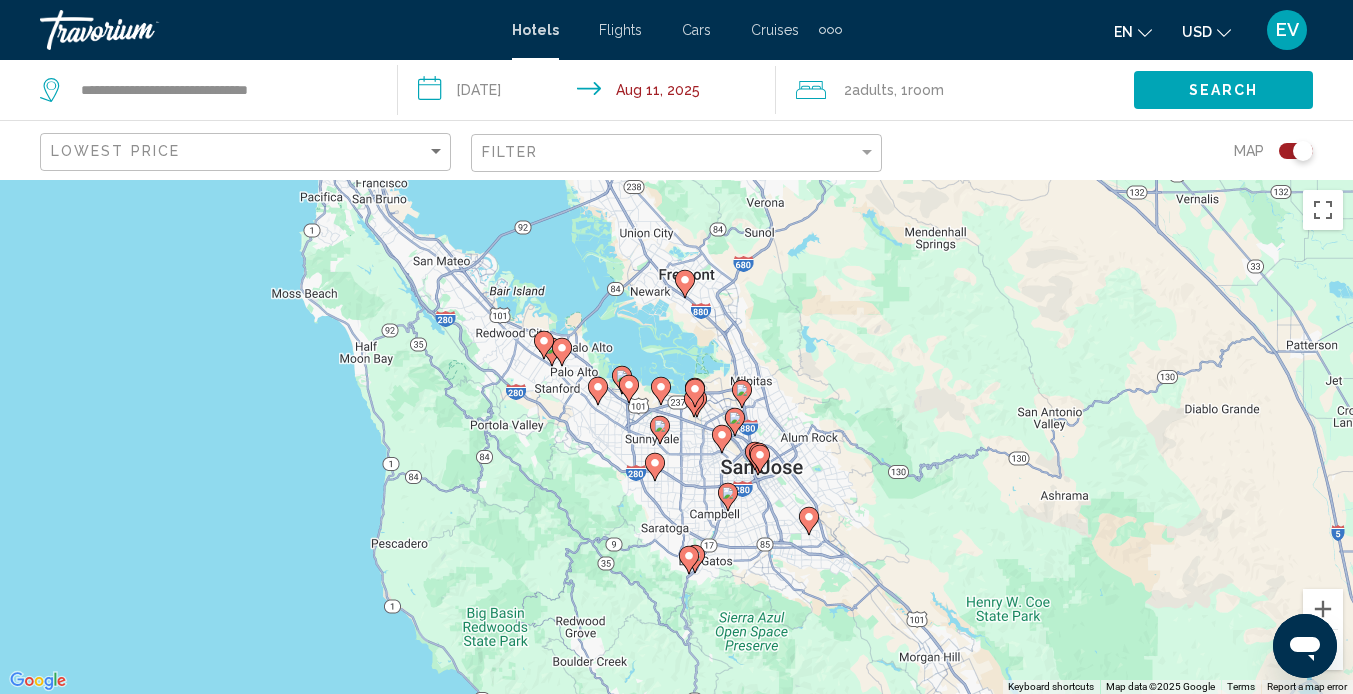 click on "To activate drag with keyboard, press Alt + Enter. Once in keyboard drag state, use the arrow keys to move the marker. To complete the drag, press the Enter key. To cancel, press Escape." at bounding box center [676, 437] 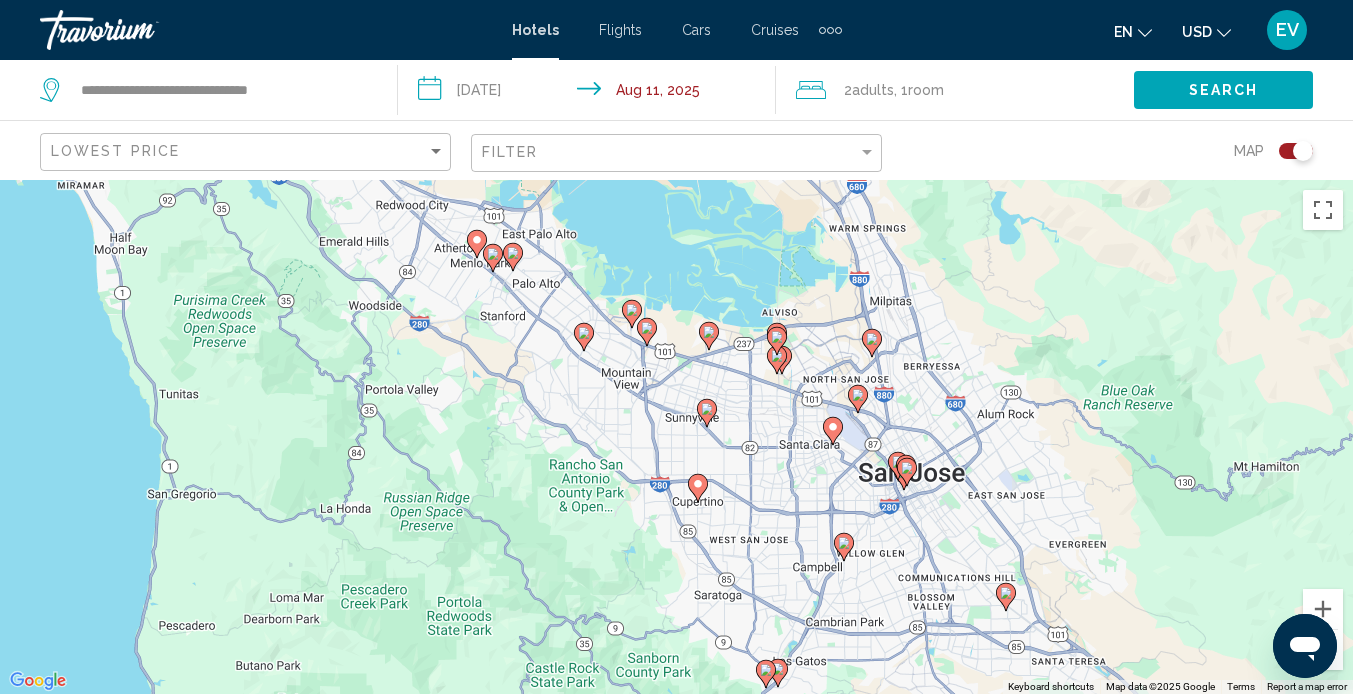 click 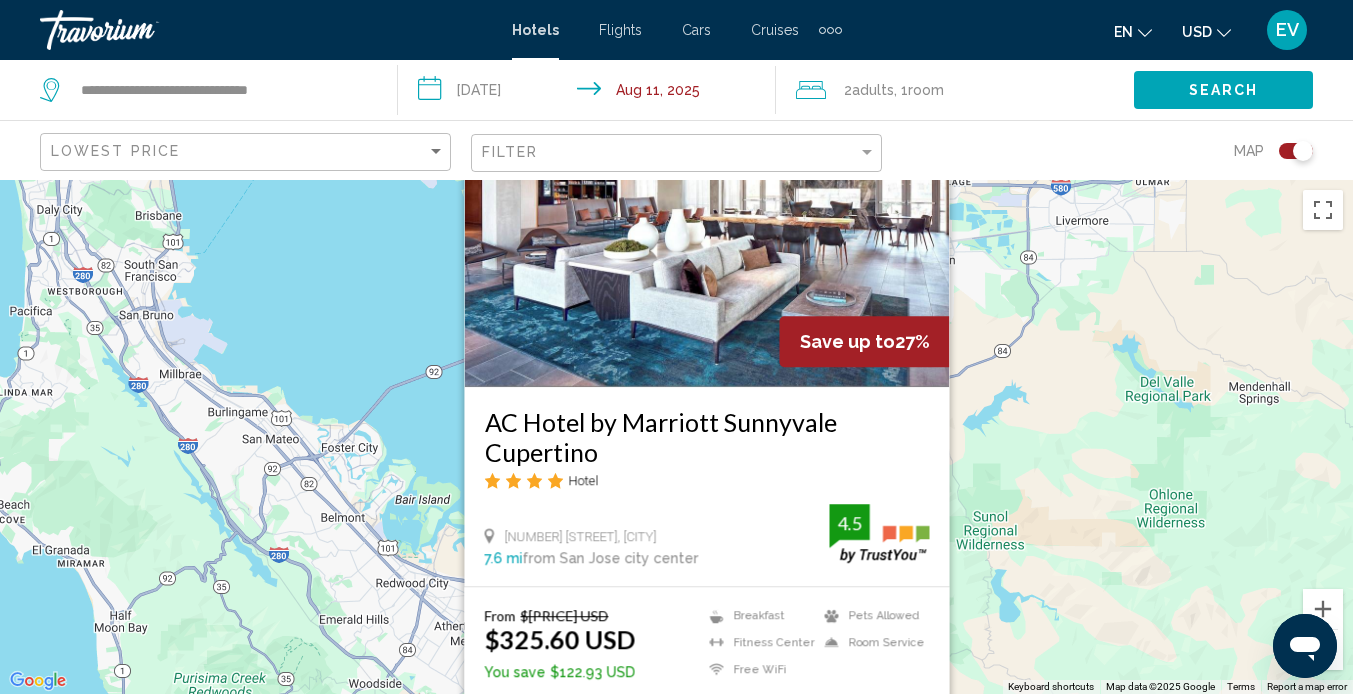 click on "Save up to  27%   AC Hotel by Marriott Sunnyvale Cupertino
Hotel
[NUMBER] [STREET], [CITY] [DISTANCE]  from [CITY] city center from hotel 4.5 From $[PRICE] USD $[PRICE] USD  You save  $[PRICE] USD
Breakfast
Fitness Center
Free WiFi
Pets Allowed
Room Service  4.5 Select Room" at bounding box center [676, 437] 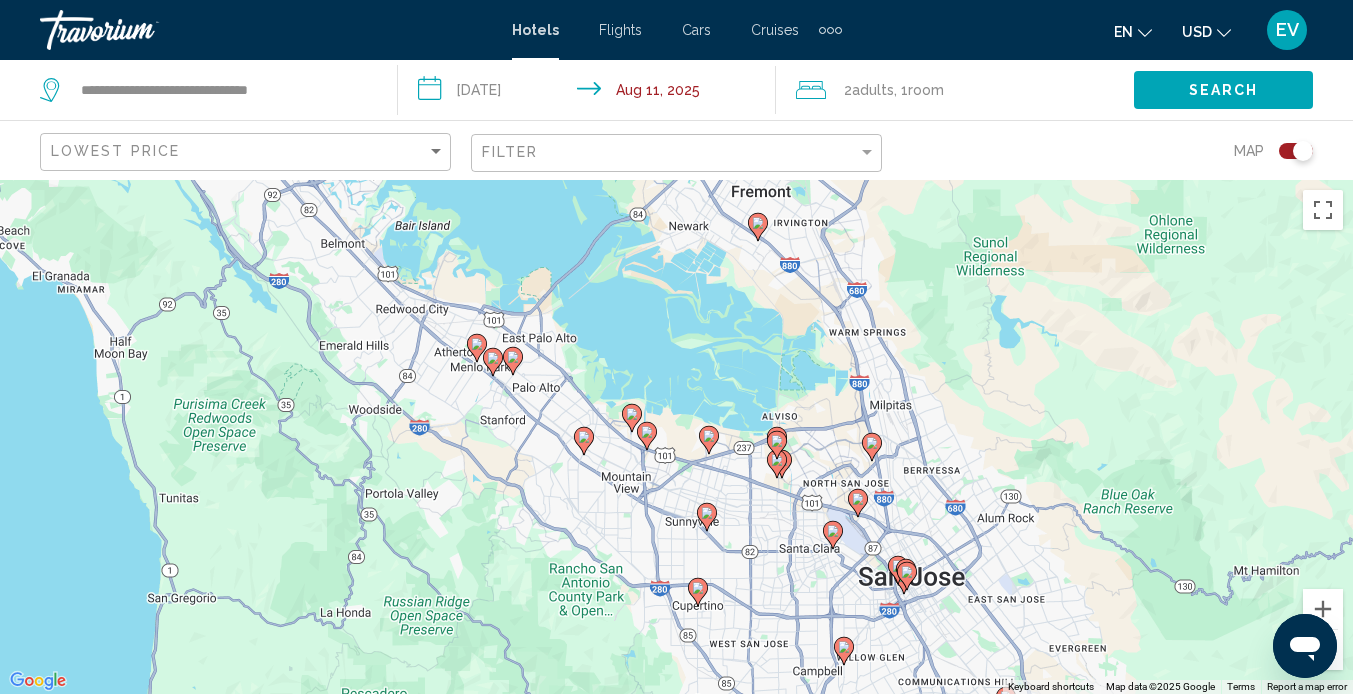drag, startPoint x: 580, startPoint y: 640, endPoint x: 578, endPoint y: 347, distance: 293.00684 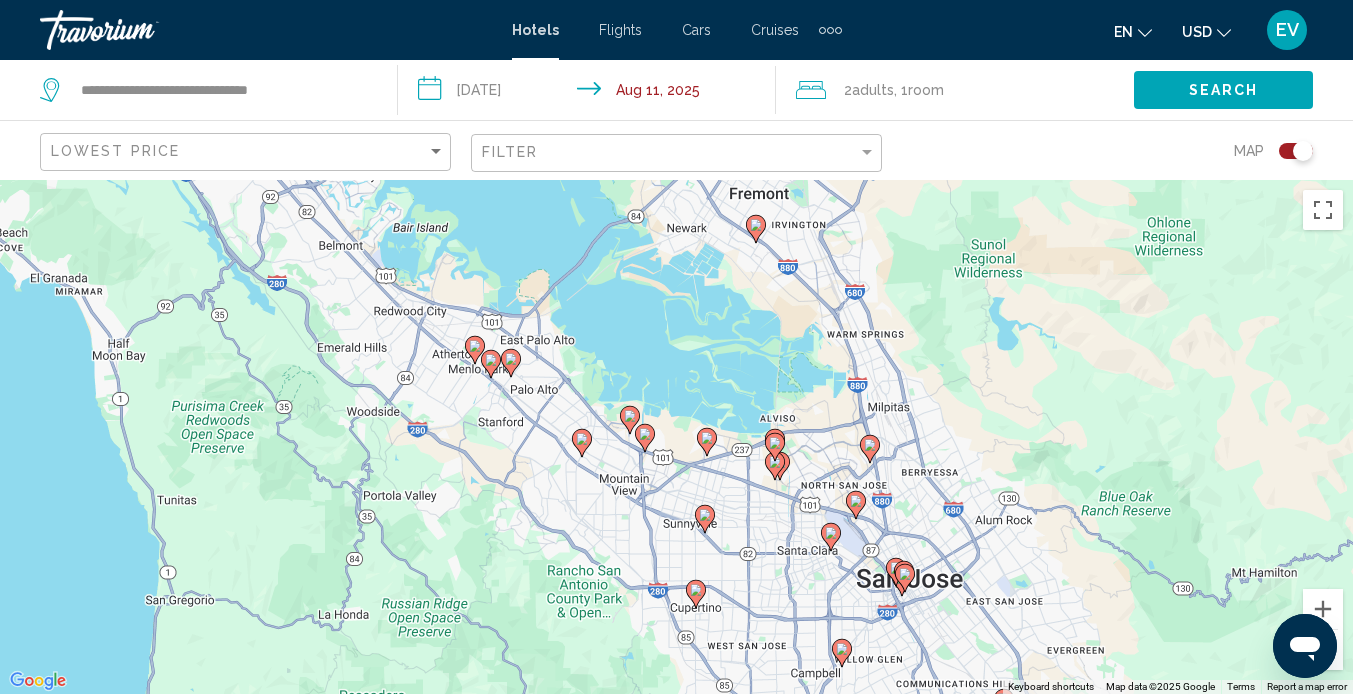 click at bounding box center (511, 363) 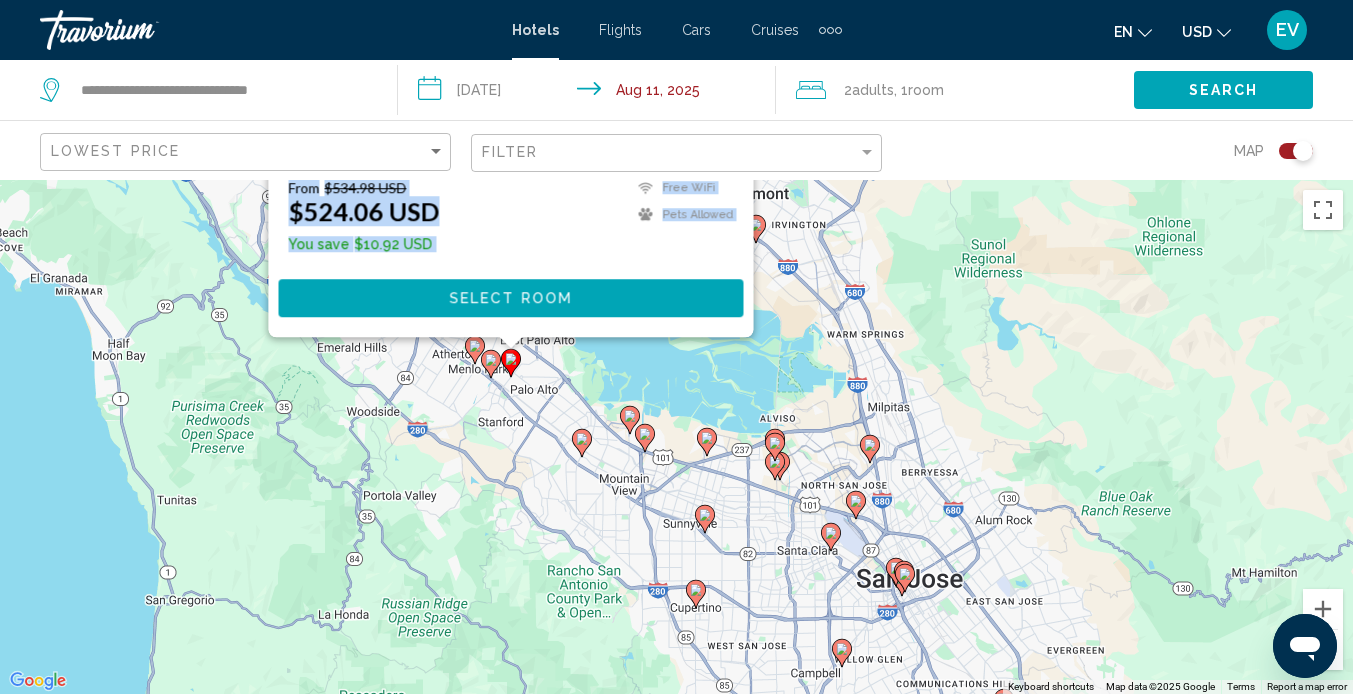 click at bounding box center (510, 343) 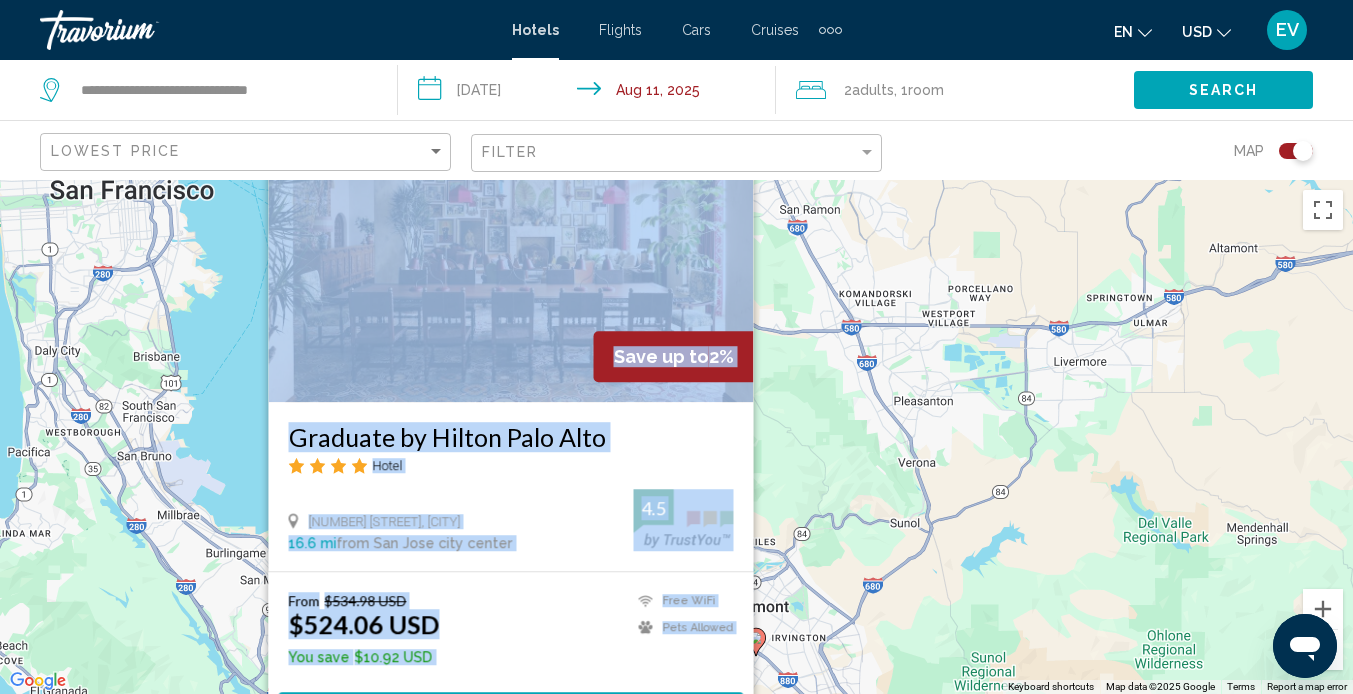 click on "To activate drag with keyboard, press Alt + Enter. Once in keyboard drag mode, use the arrow keys to move the marker. To complete the drag, press the Enter key. To cancel, press Escape. Save up to  2%   Graduate by Hilton Palo Alto
Hotel
[NUMBER] [STREET], Palo Alto [DISTANCE]  from San Jose city center from hotel 4.5 From $[PRICE] USD $[PRICE] USD  You save  $[PRICE] USD
Free WiFi
Pets Allowed  4.5 Select Room" at bounding box center [676, 437] 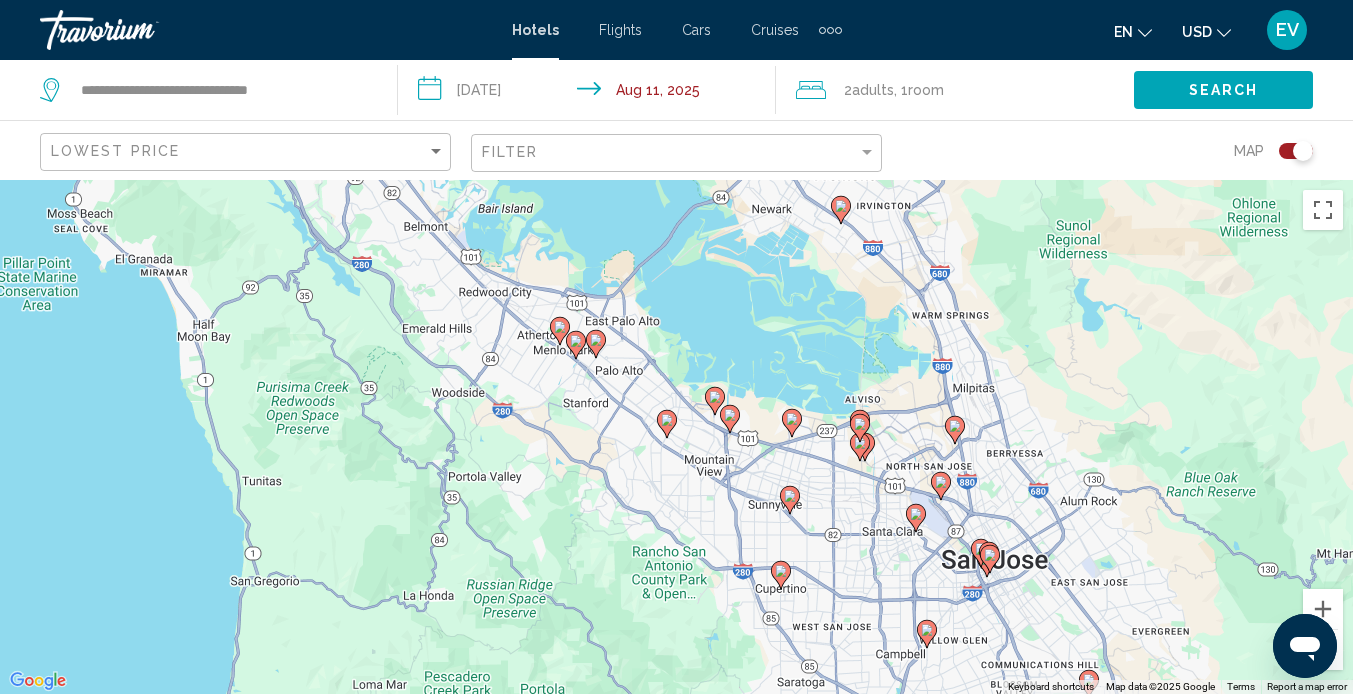 drag, startPoint x: 172, startPoint y: 586, endPoint x: 253, endPoint y: 146, distance: 447.39355 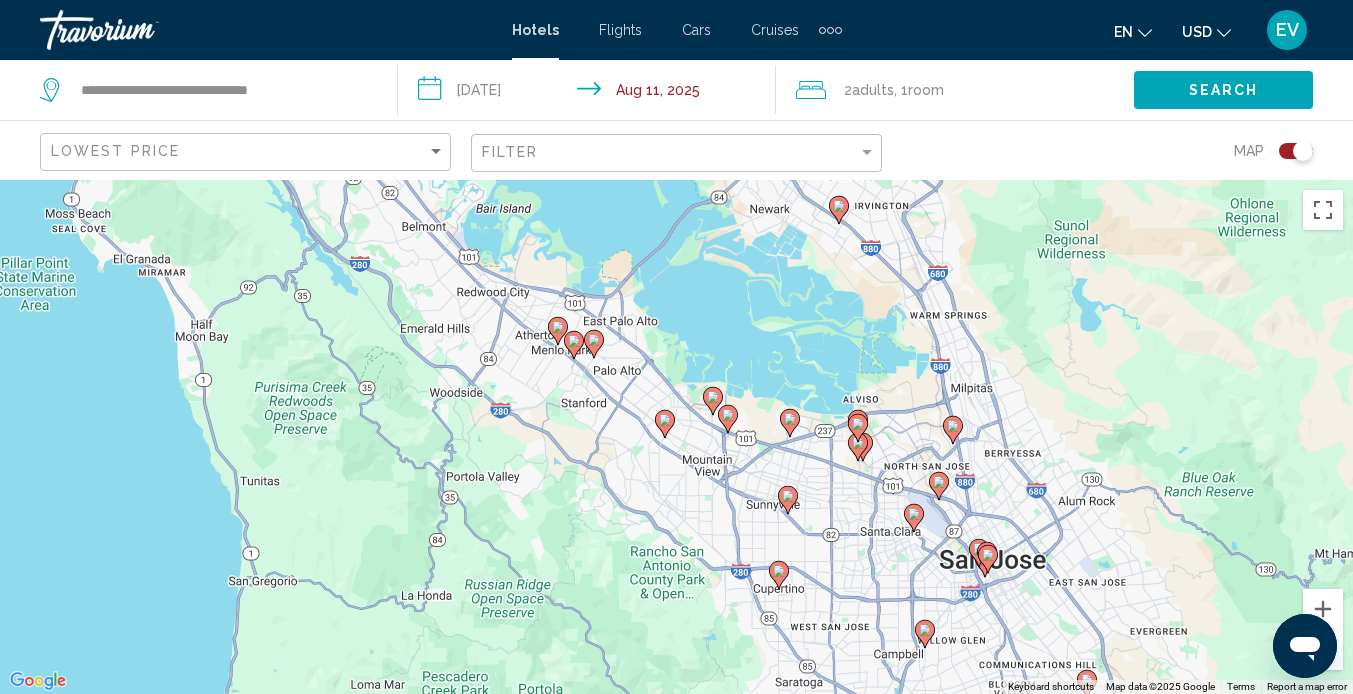 click 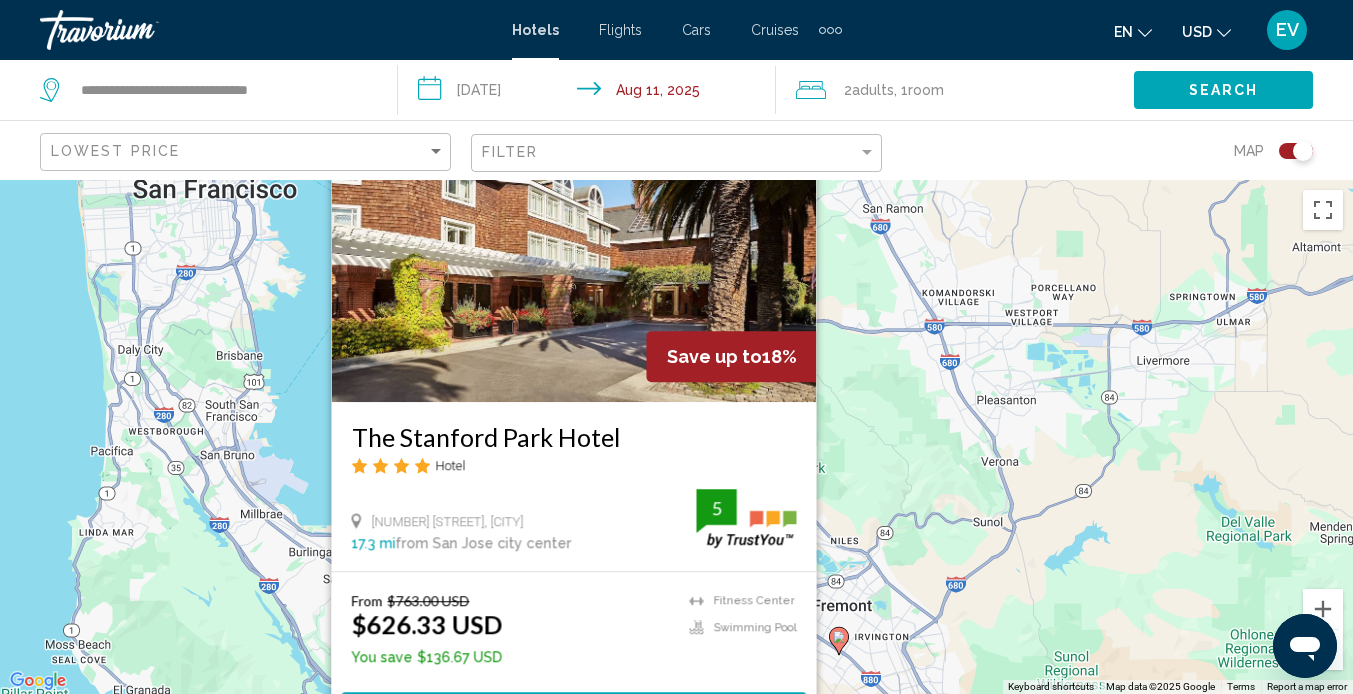 click on "To activate drag with keyboard, press Alt + Enter. Once in keyboard drag mode, use the arrow keys to move the marker. To complete the drag, press the Enter key. To cancel, press Escape. Save up to  18%   The Stanford Park Hotel
Hotel
[NUMBER] [STREET], Menlo Park [DISTANCE]  from San Jose city center from hotel 5 From $[PRICE] USD $[PRICE] USD  You save  $[PRICE] USD
Fitness Center
Swimming Pool  5 Select Room" at bounding box center [676, 437] 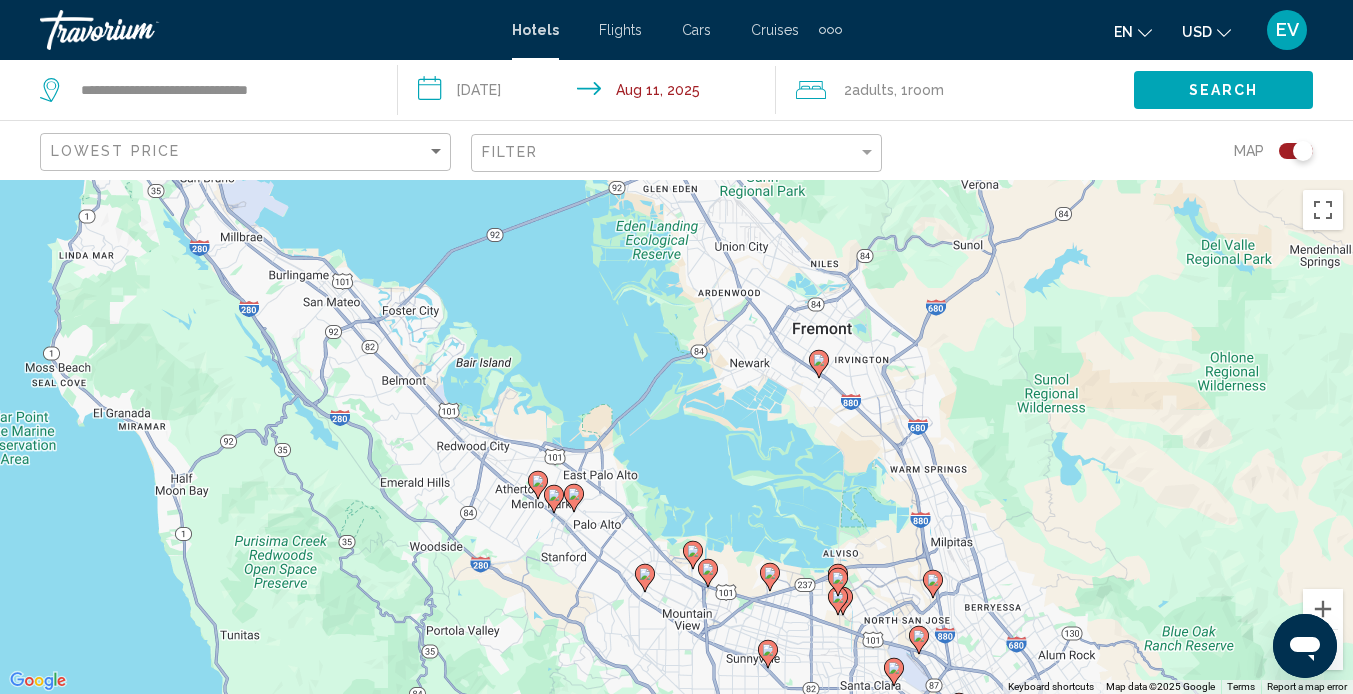 drag, startPoint x: 307, startPoint y: 557, endPoint x: 284, endPoint y: 264, distance: 293.90134 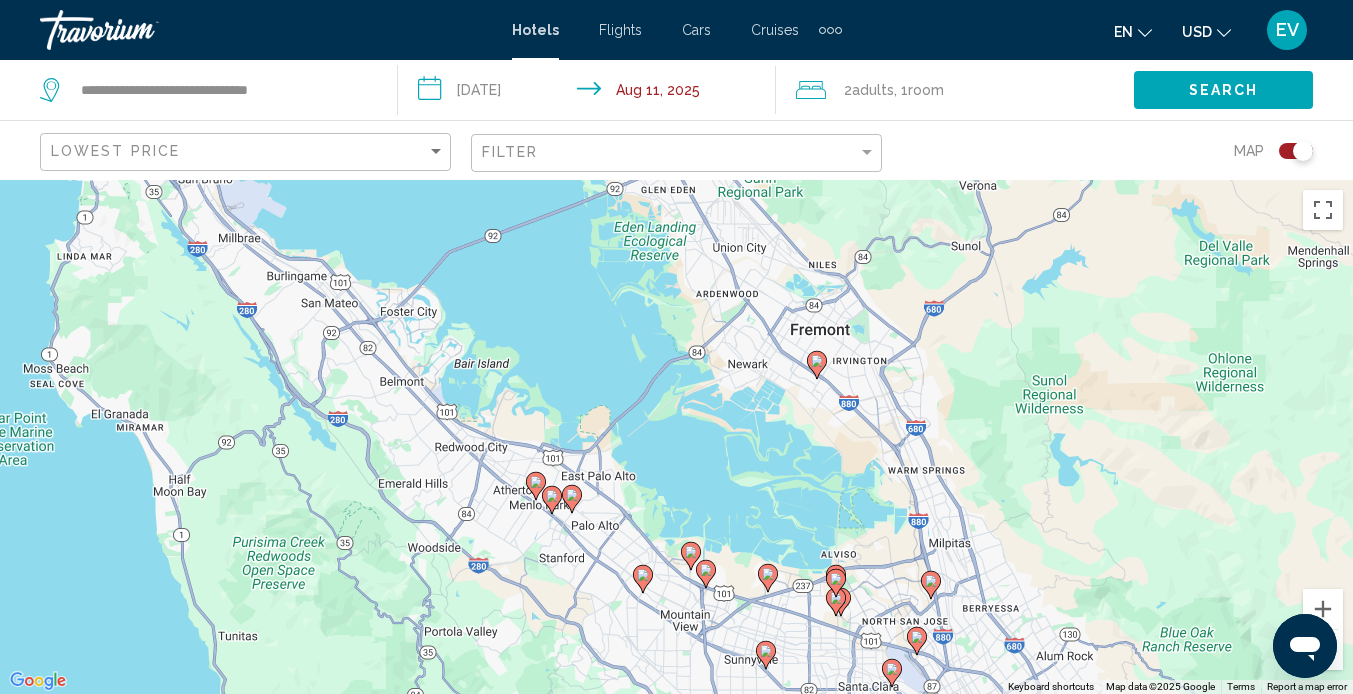 click 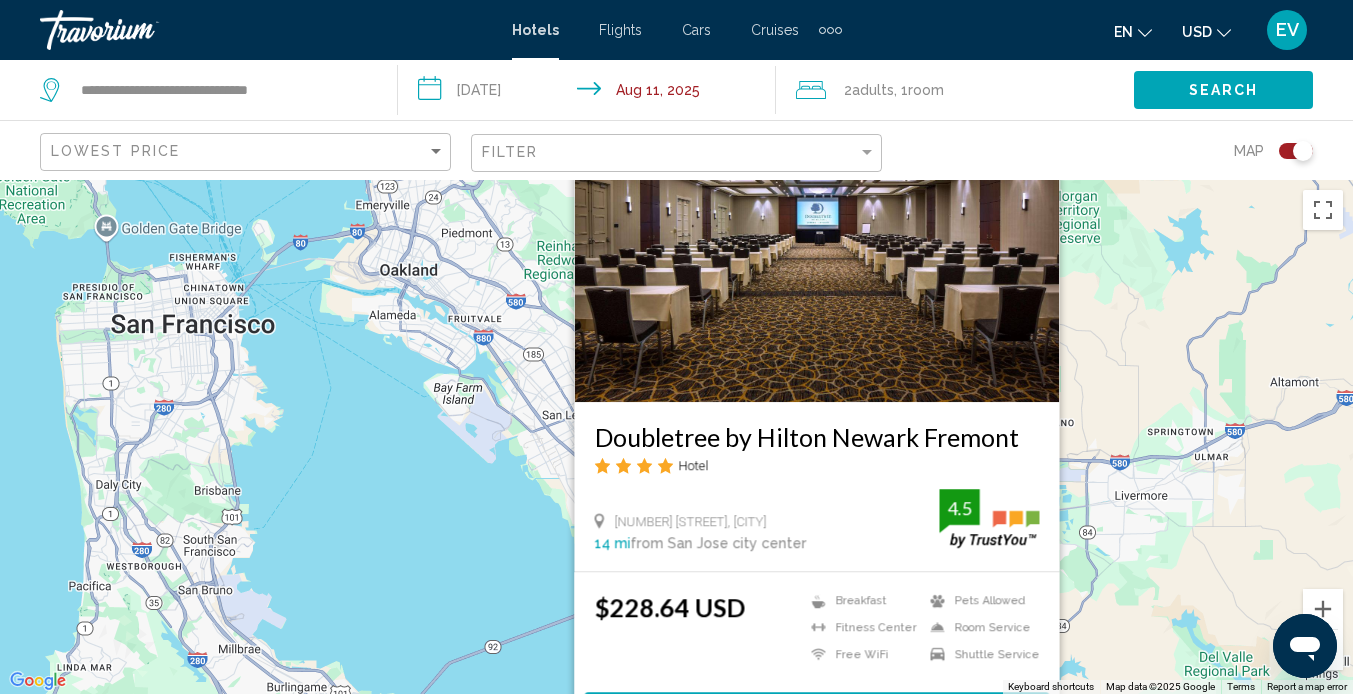 click on "[NUMBER] [STREET], [CITY] [DISTANCE]  from [CITY] city center from hotel 4.5" at bounding box center [816, 520] 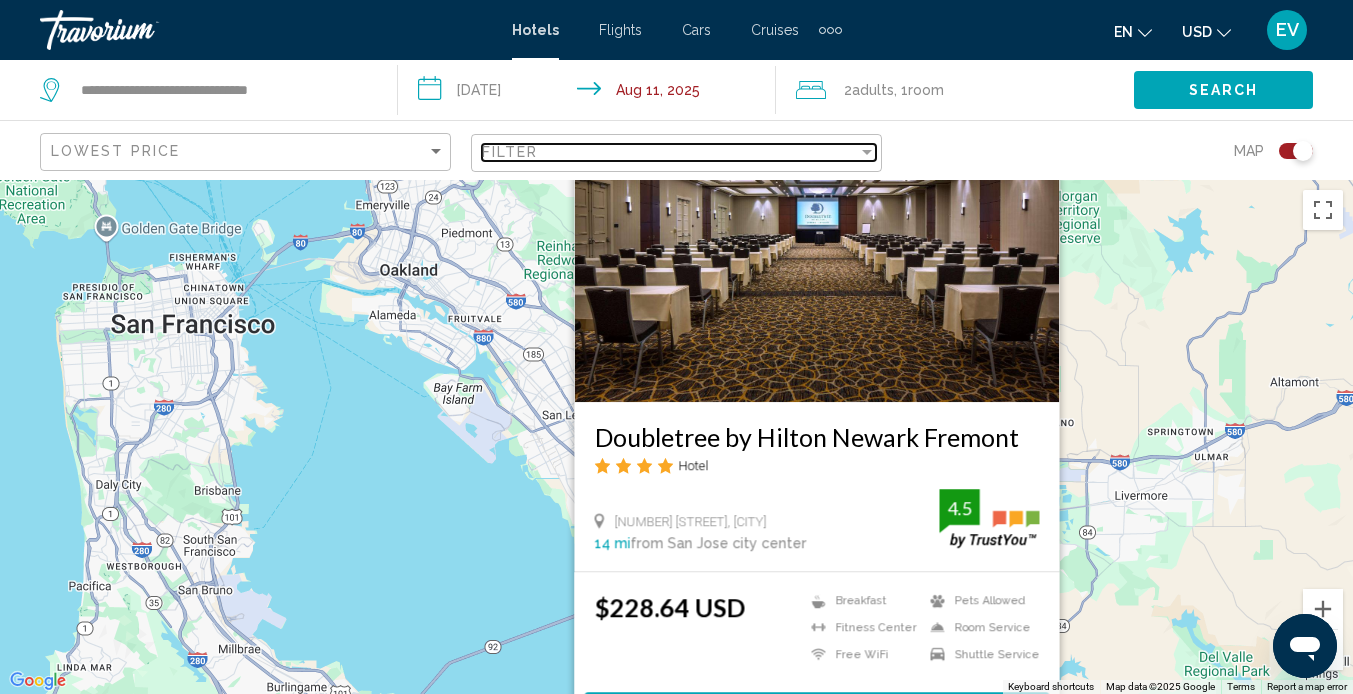 click on "Filter" at bounding box center [510, 152] 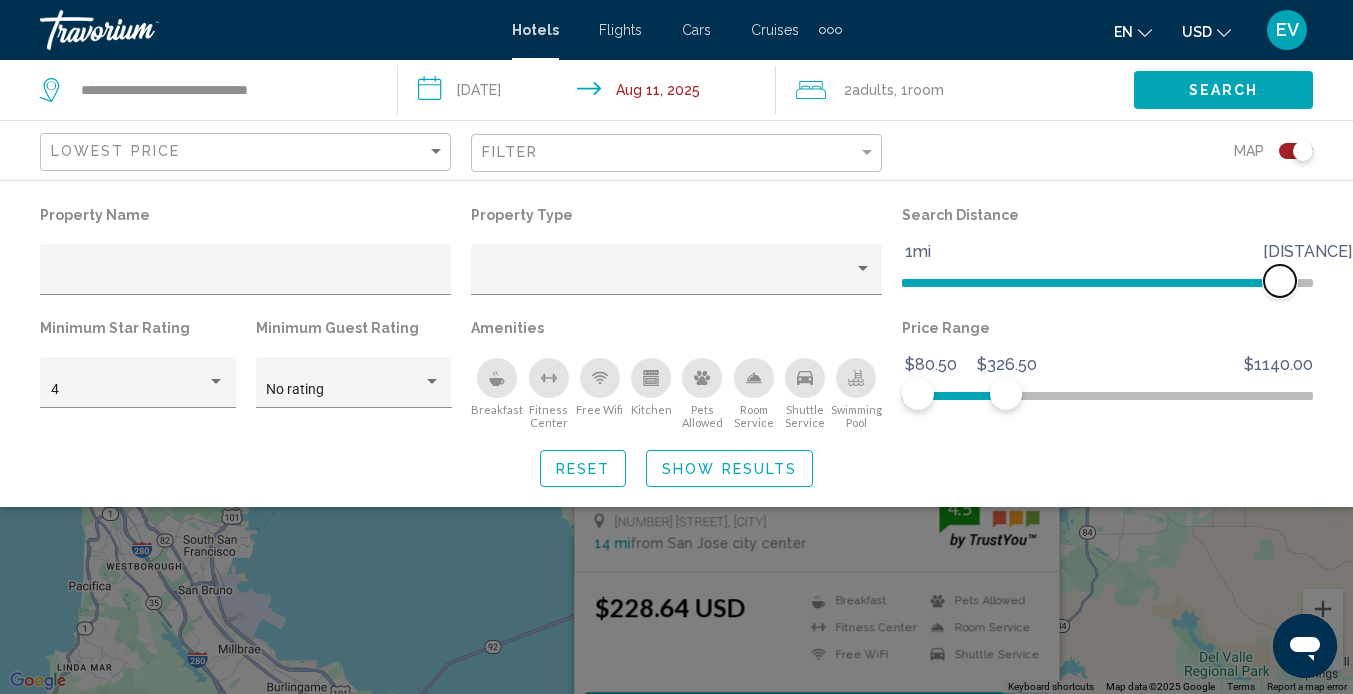 drag, startPoint x: 1068, startPoint y: 282, endPoint x: 1354, endPoint y: 264, distance: 286.5659 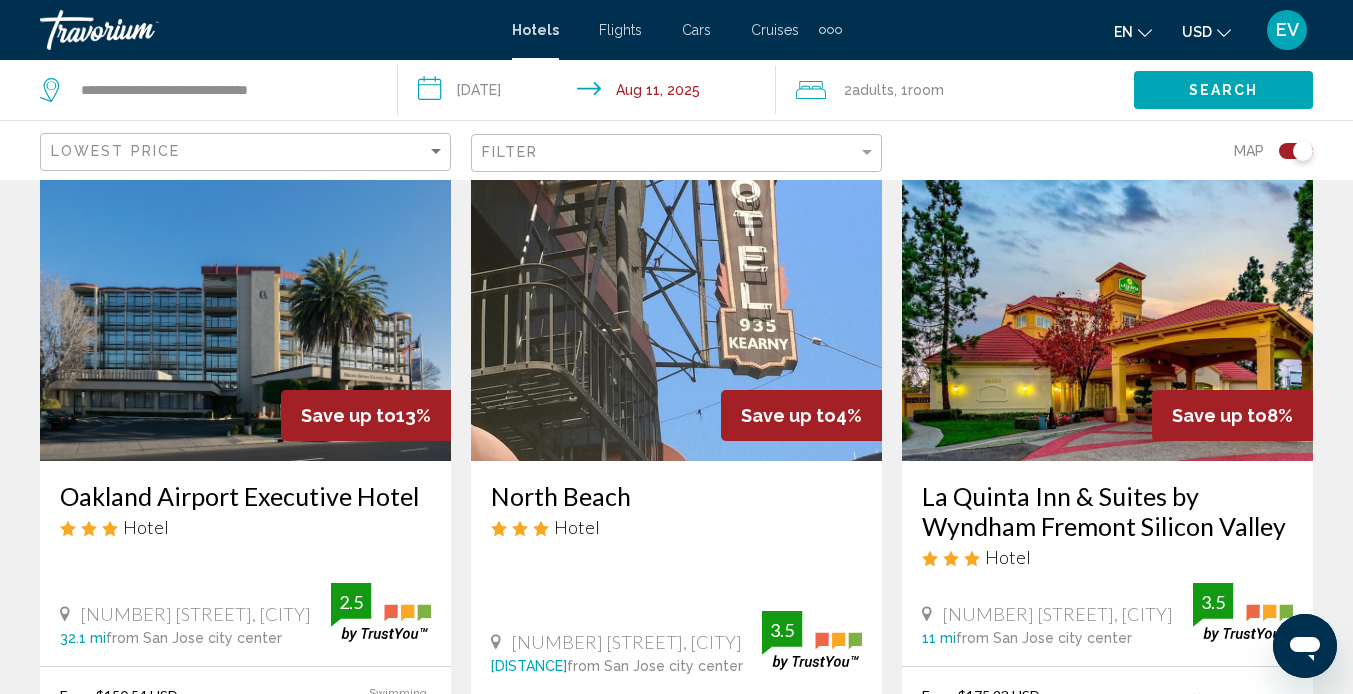 scroll, scrollTop: 135, scrollLeft: 0, axis: vertical 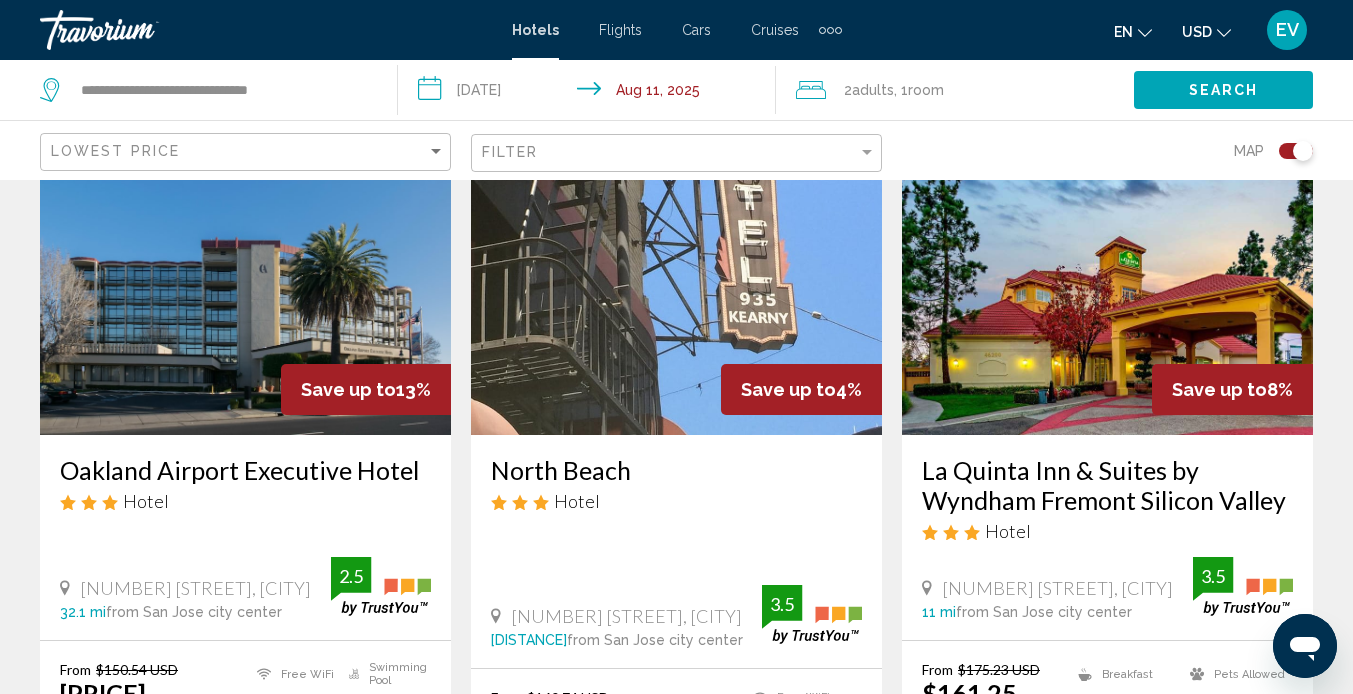 click 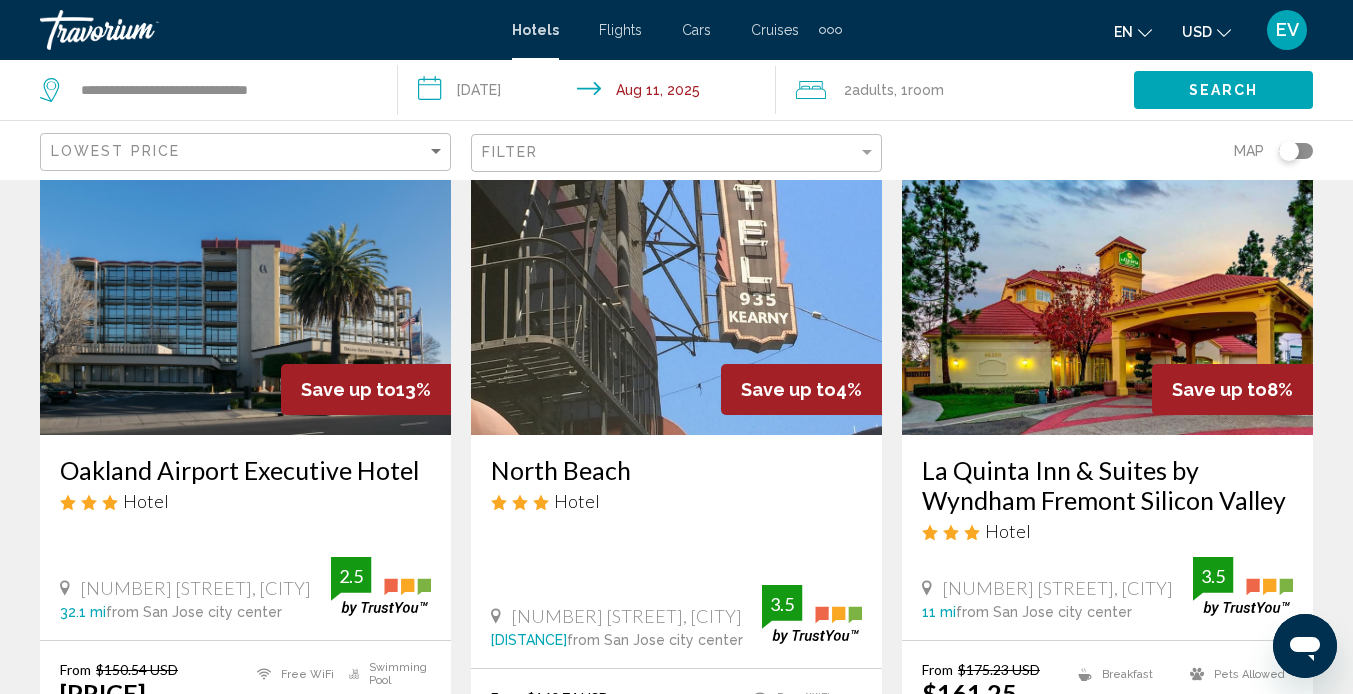 click 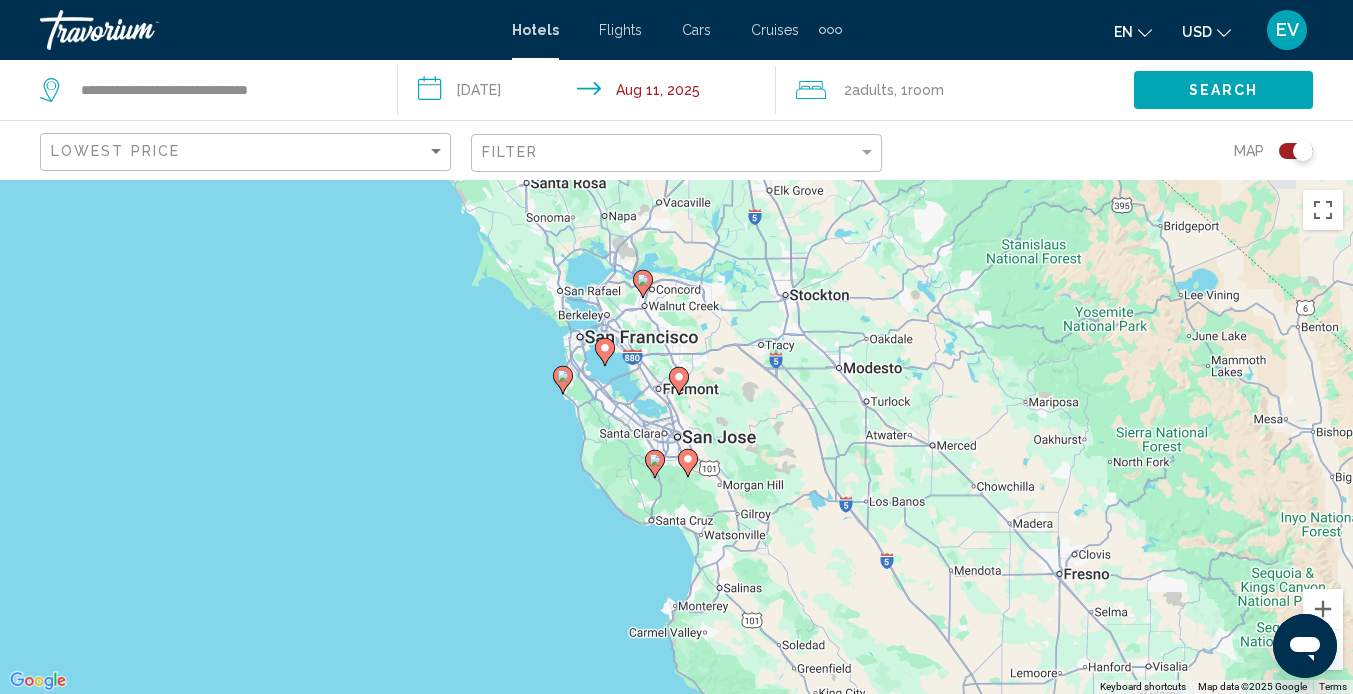 click on "To activate drag with keyboard, press Alt + Enter. Once in keyboard drag state, use the arrow keys to move the marker. To complete the drag, press the Enter key. To cancel, press Escape." at bounding box center [676, 437] 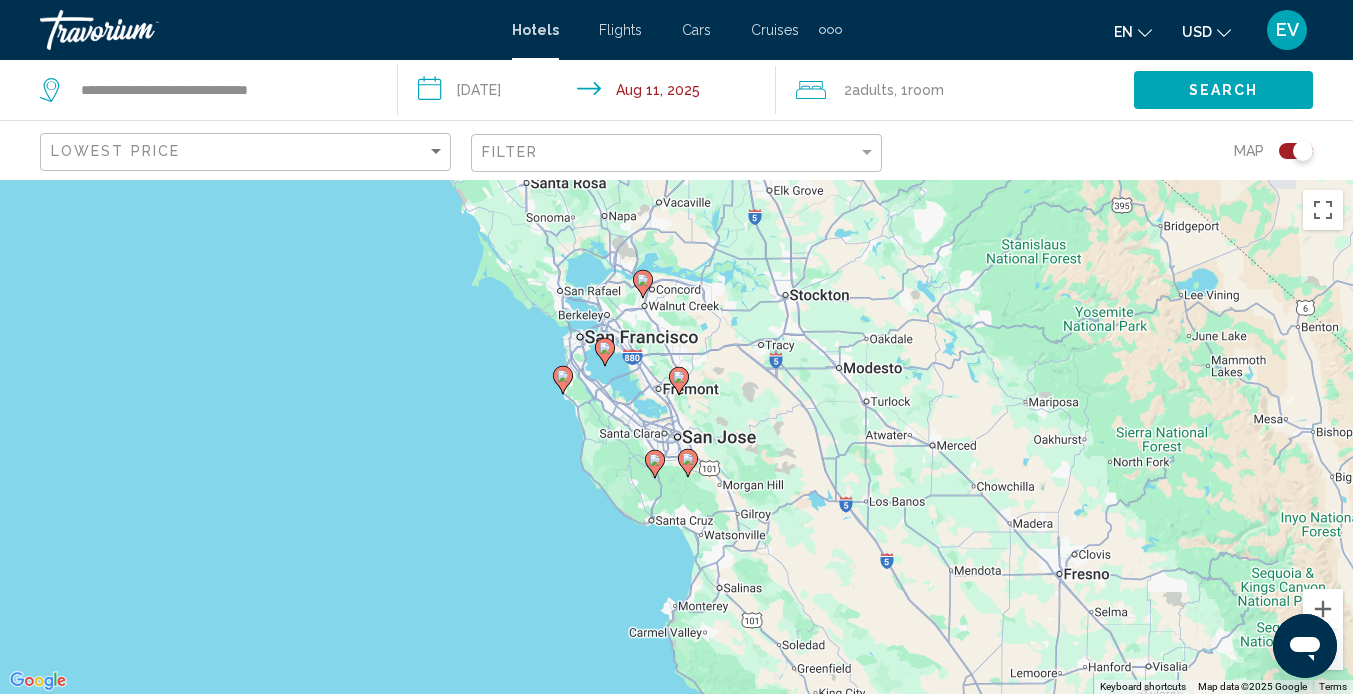 click on "To activate drag with keyboard, press Alt + Enter. Once in keyboard drag state, use the arrow keys to move the marker. To complete the drag, press the Enter key. To cancel, press Escape." at bounding box center (676, 437) 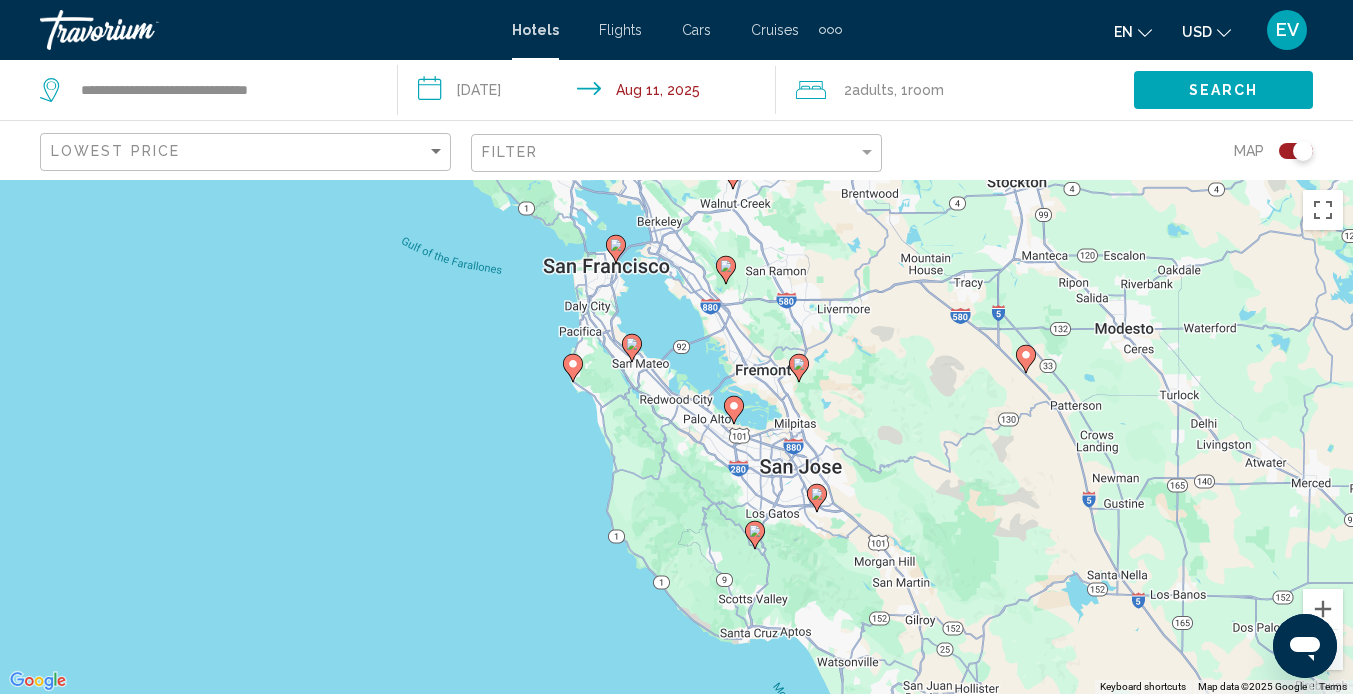 click on "To activate drag with keyboard, press Alt + Enter. Once in keyboard drag state, use the arrow keys to move the marker. To complete the drag, press the Enter key. To cancel, press Escape." at bounding box center [676, 437] 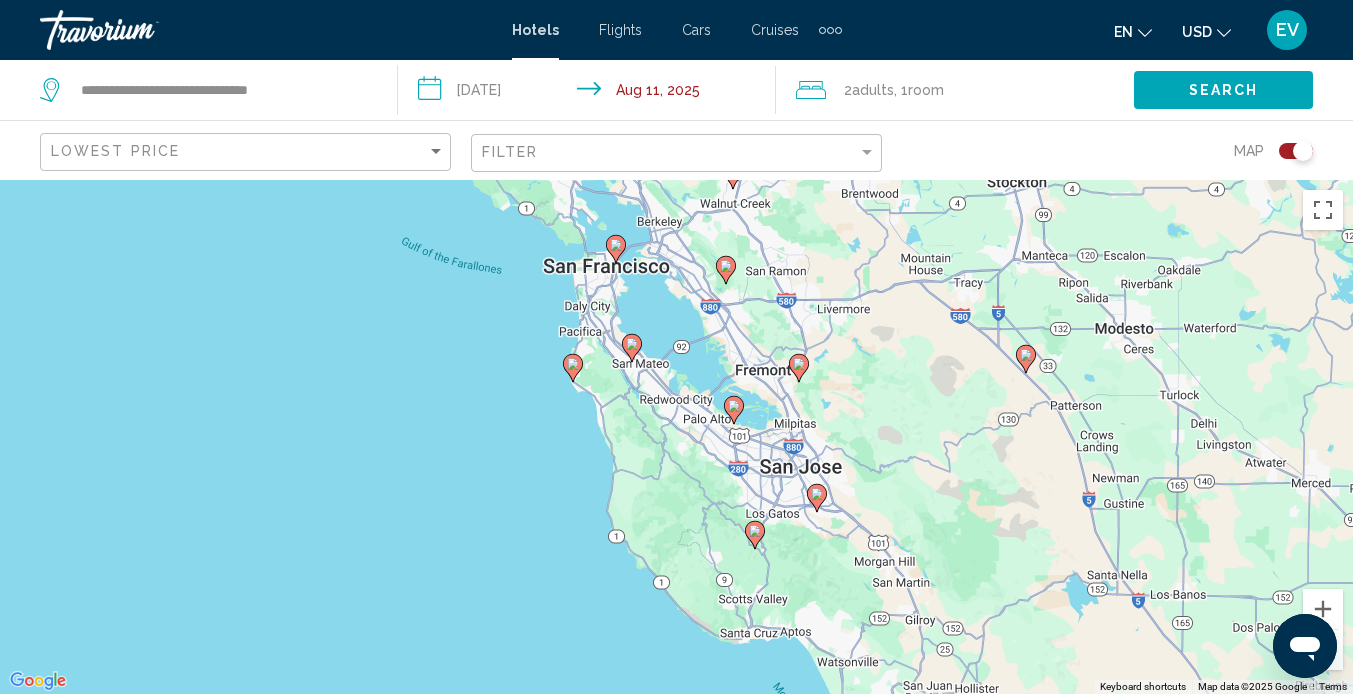 click on "To activate drag with keyboard, press Alt + Enter. Once in keyboard drag state, use the arrow keys to move the marker. To complete the drag, press the Enter key. To cancel, press Escape." at bounding box center (676, 437) 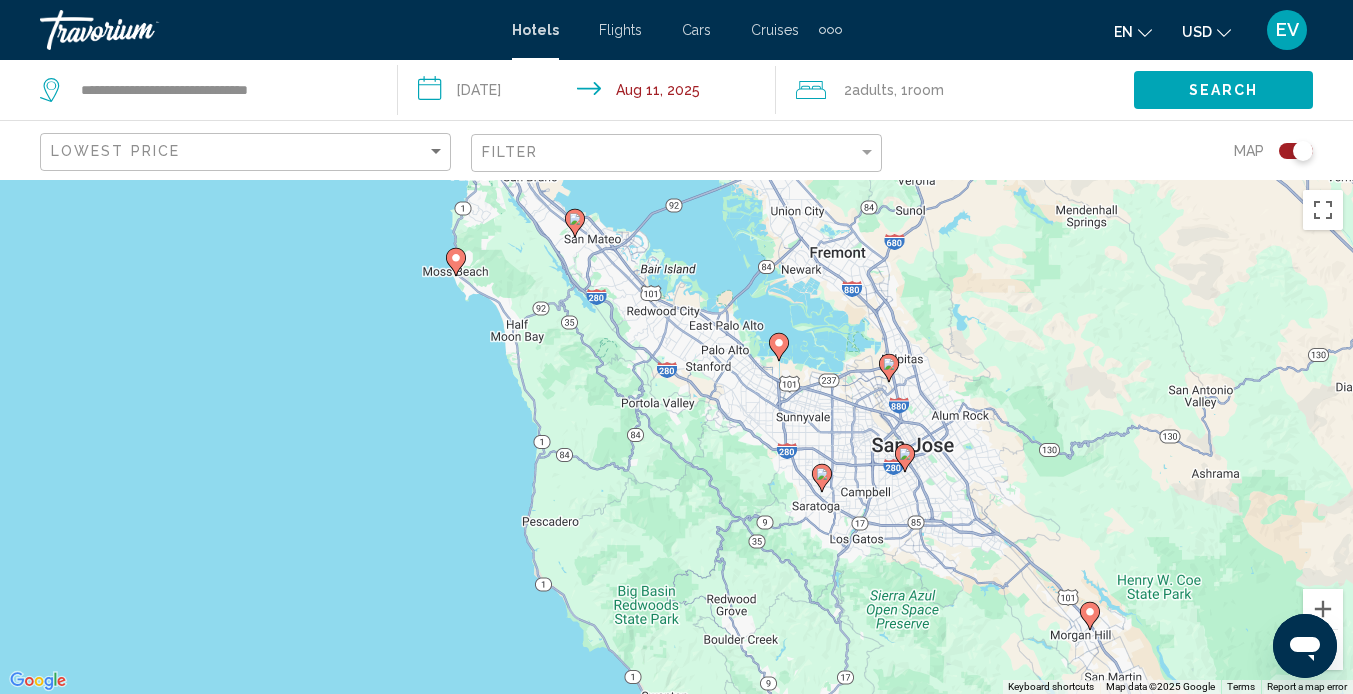 click 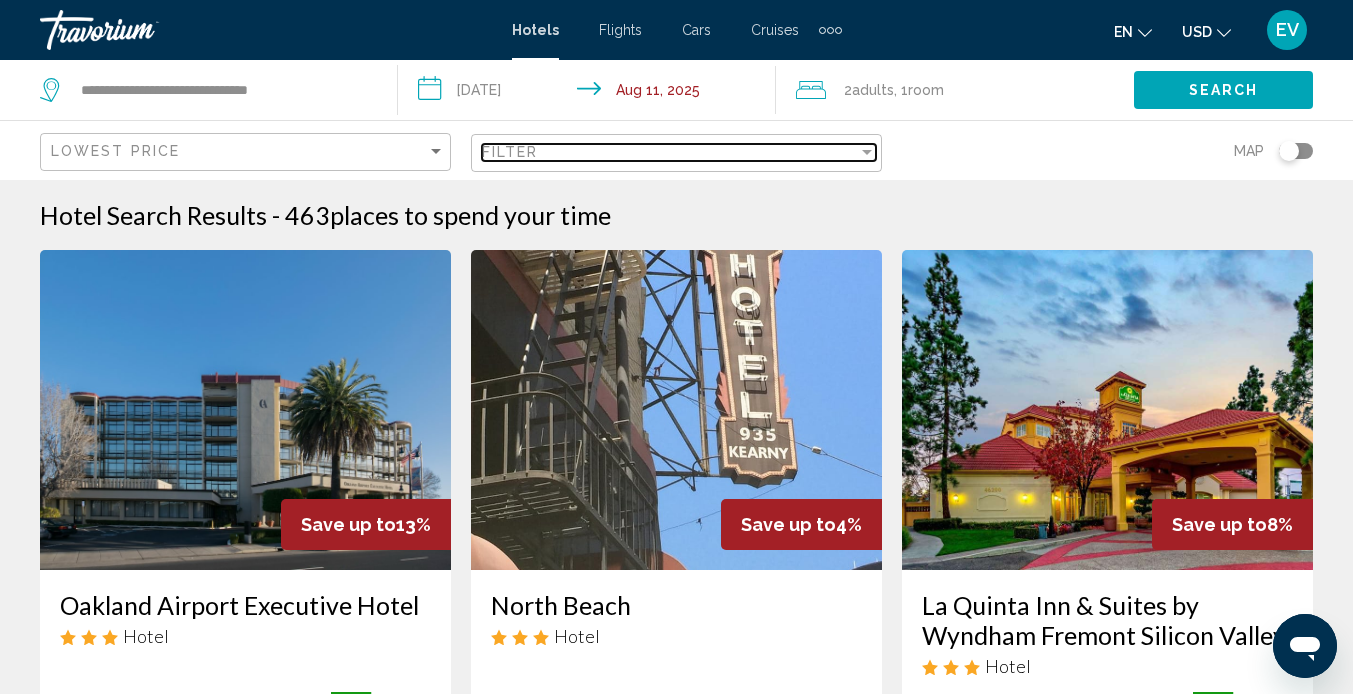 click on "Filter" at bounding box center [670, 152] 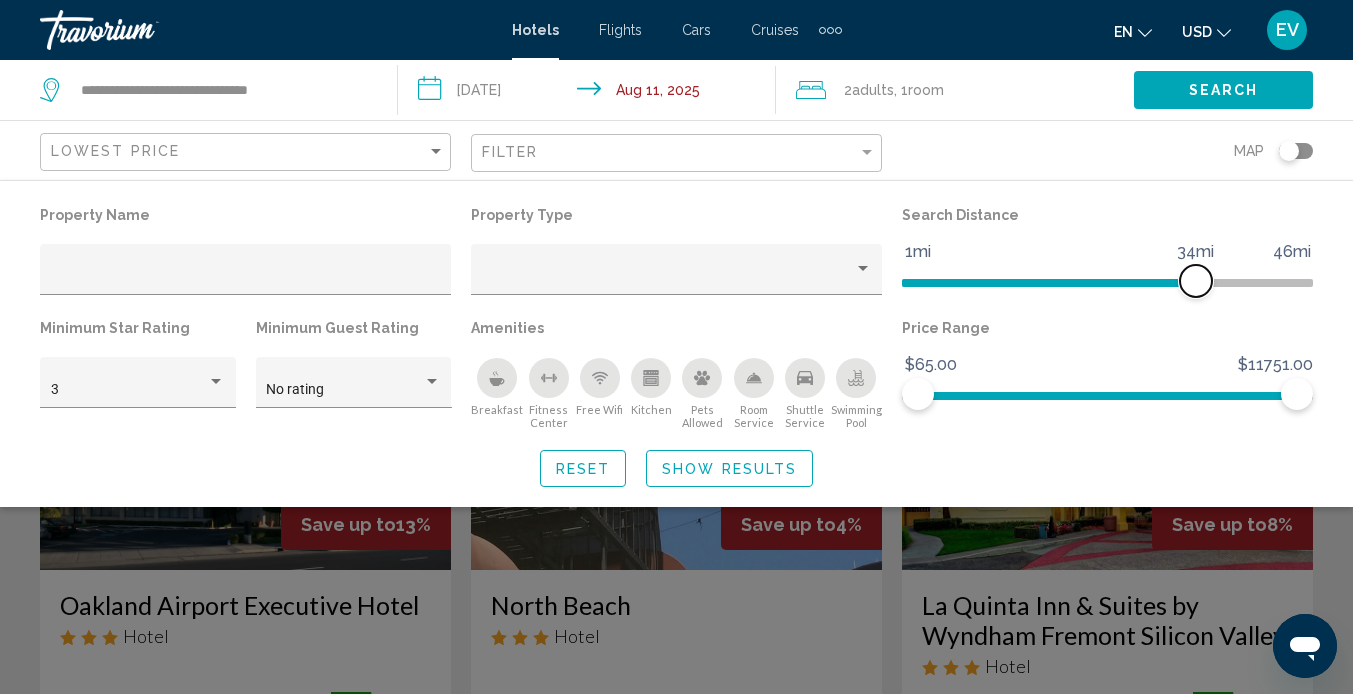drag, startPoint x: 1298, startPoint y: 285, endPoint x: 1193, endPoint y: 287, distance: 105.01904 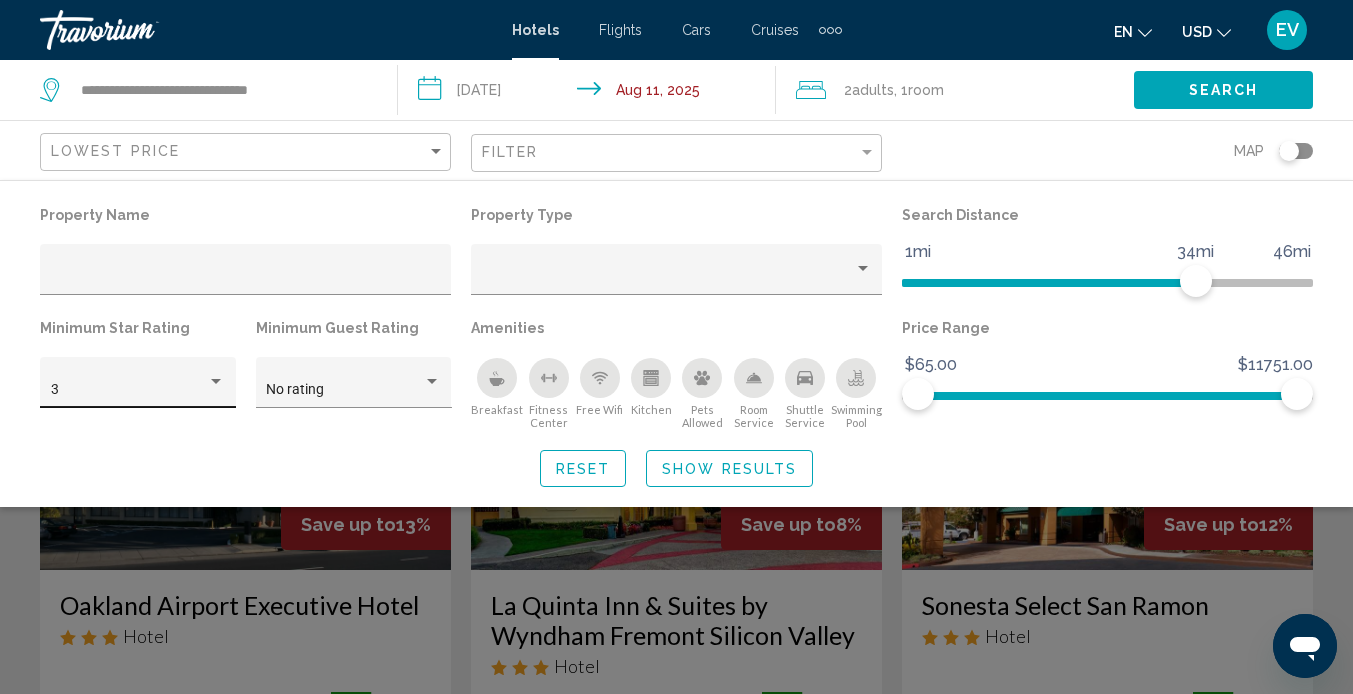 click on "3" 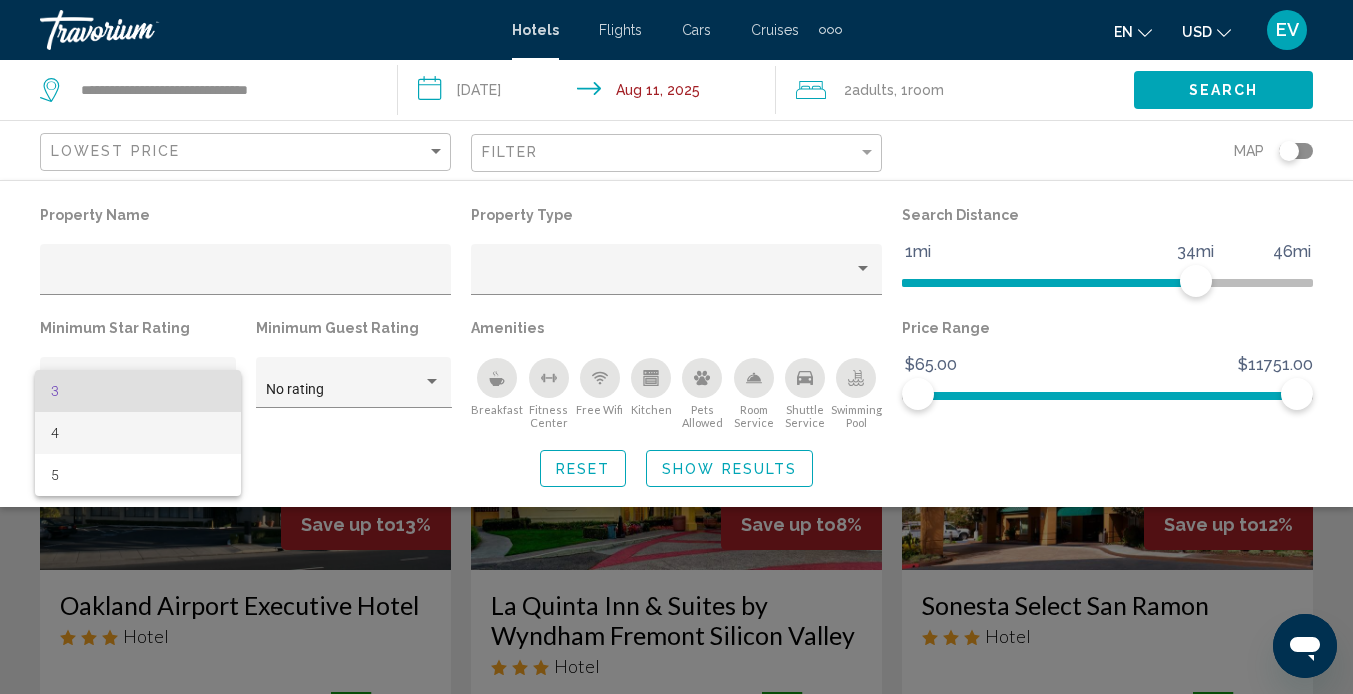 click on "4" at bounding box center [138, 433] 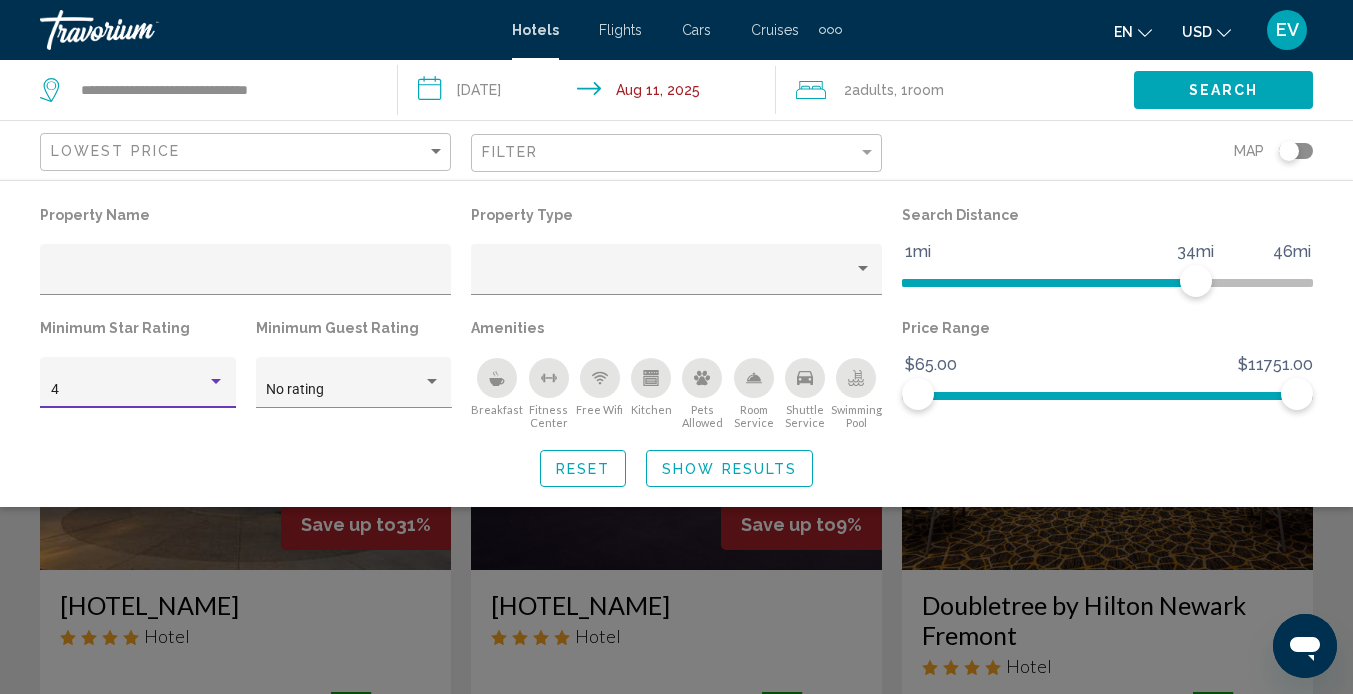 click at bounding box center [216, 382] 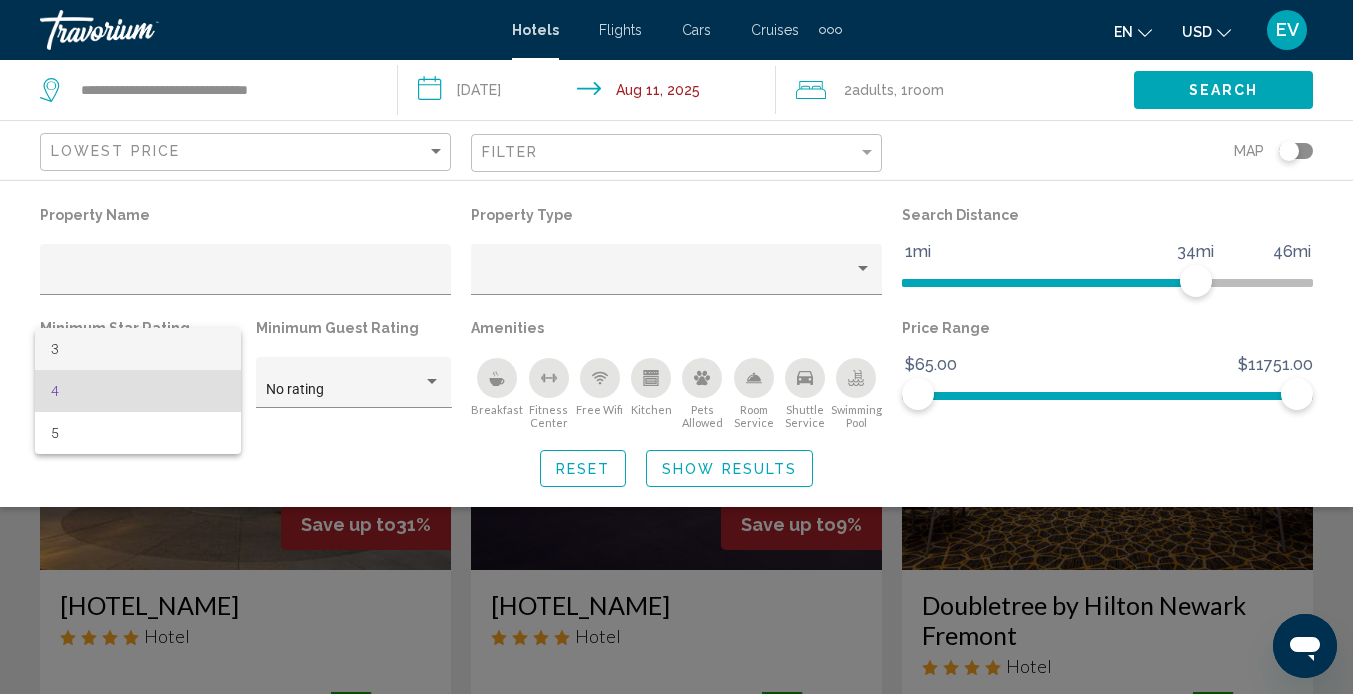click on "3" at bounding box center (138, 349) 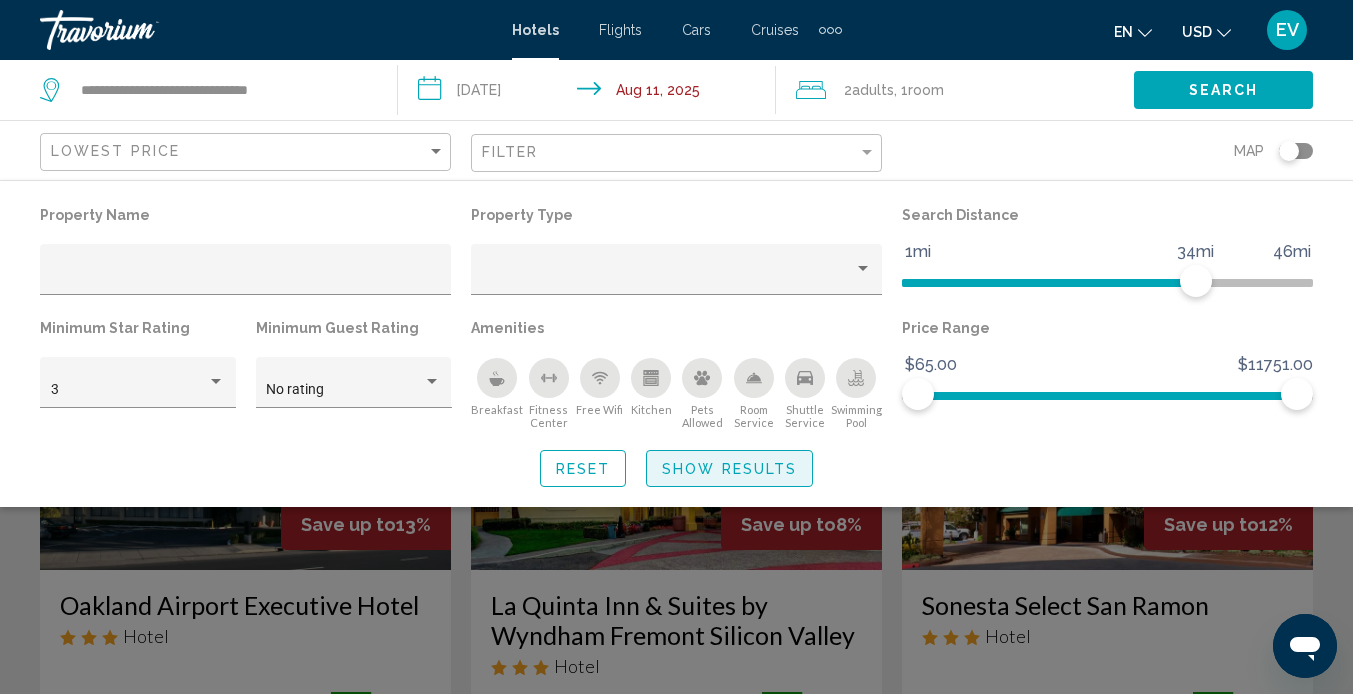 click on "Show Results" 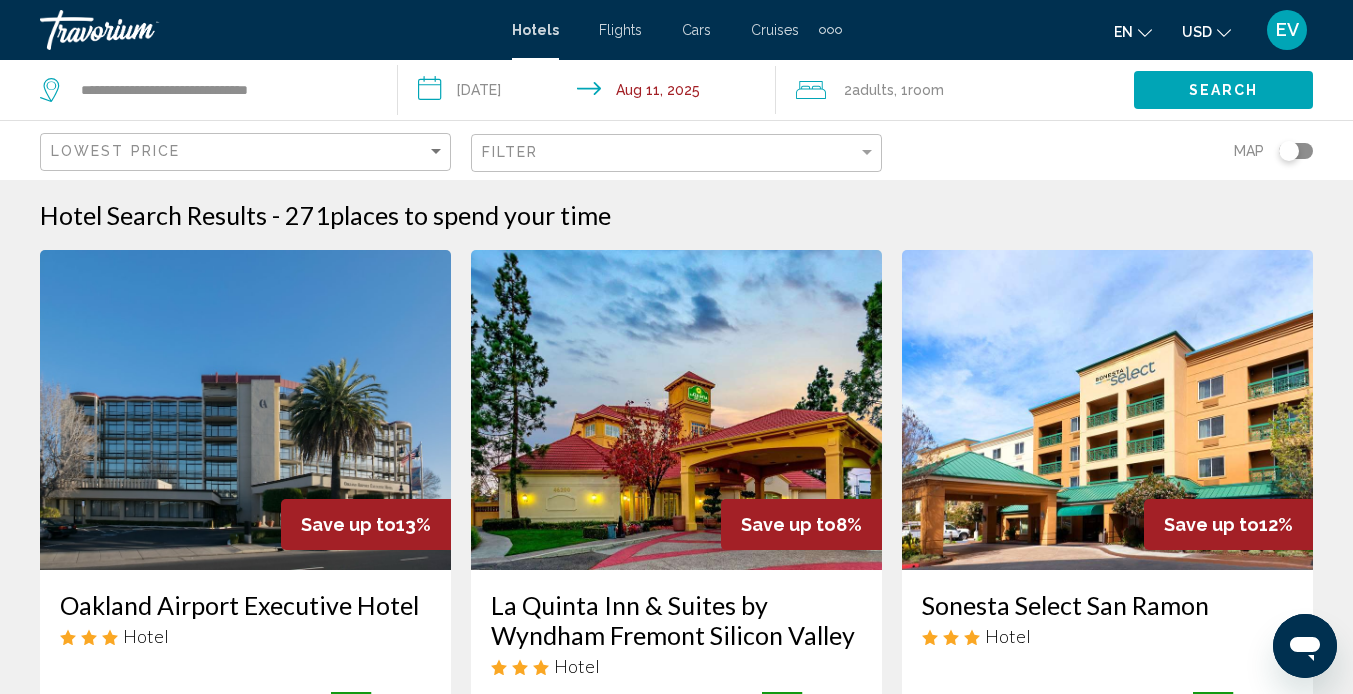 click on "Filter" 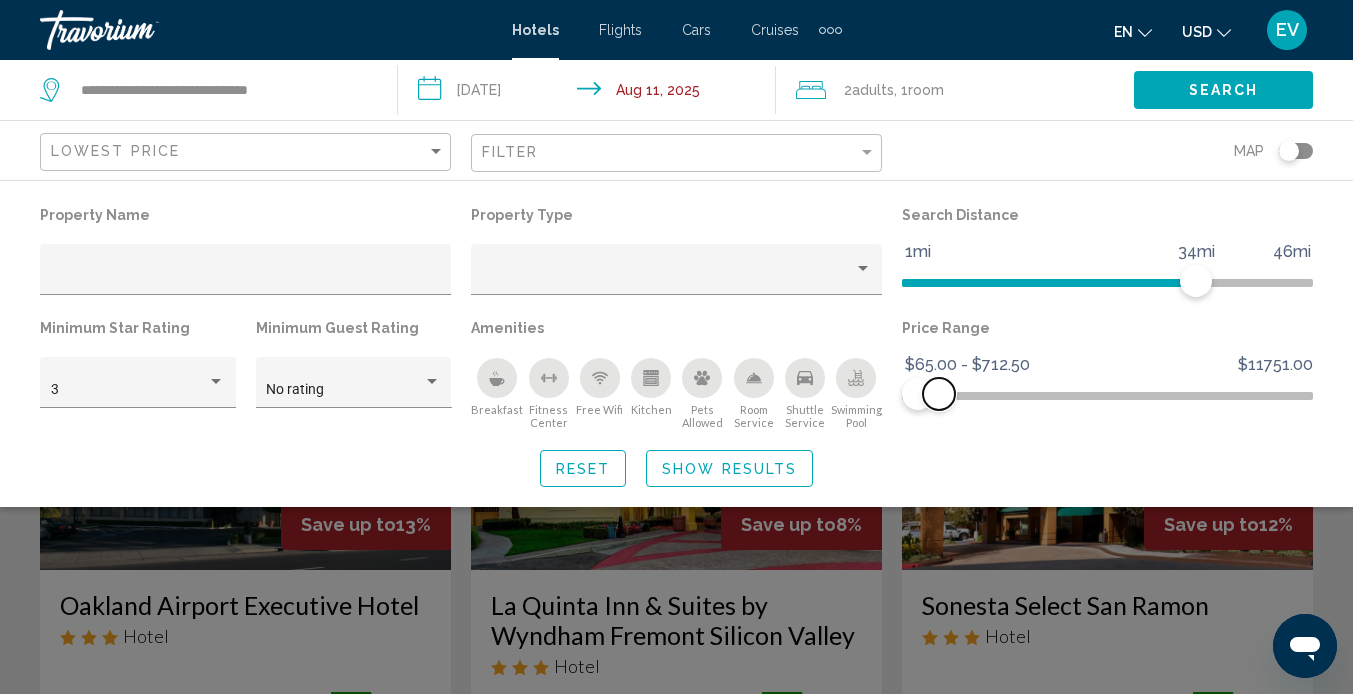 drag, startPoint x: 1297, startPoint y: 400, endPoint x: 939, endPoint y: 437, distance: 359.90692 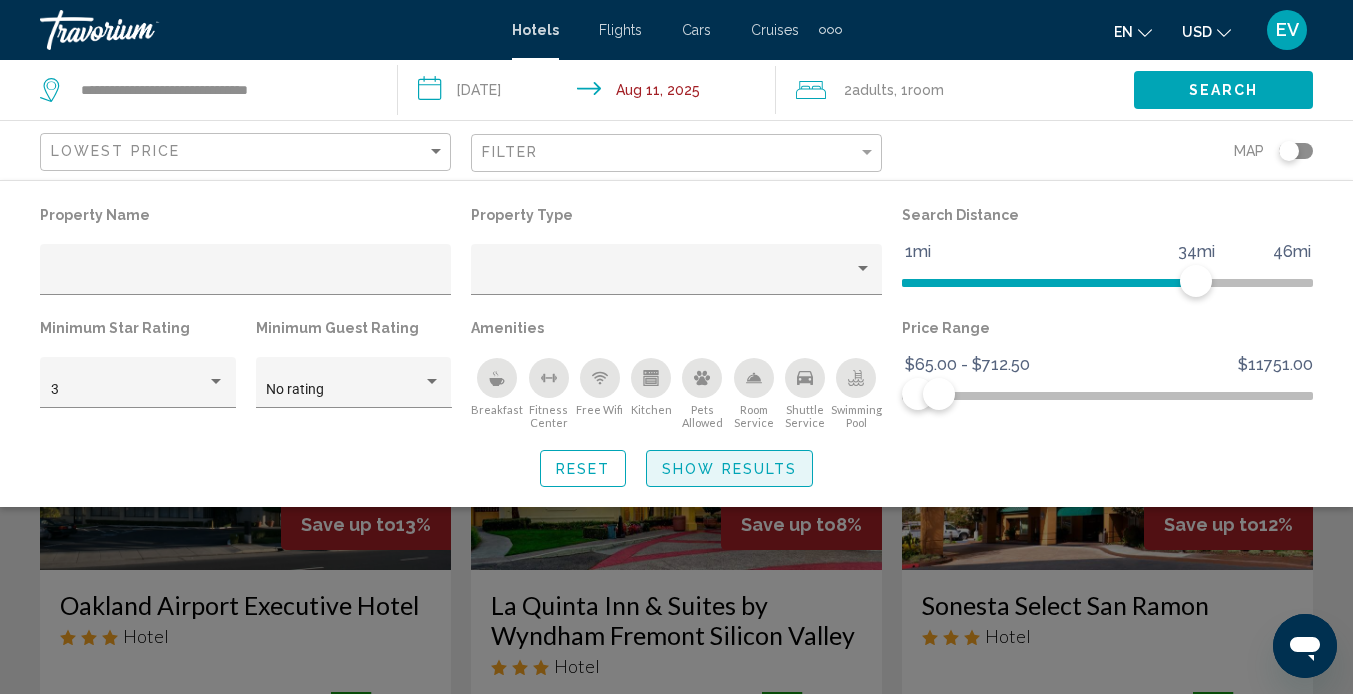 click on "Show Results" 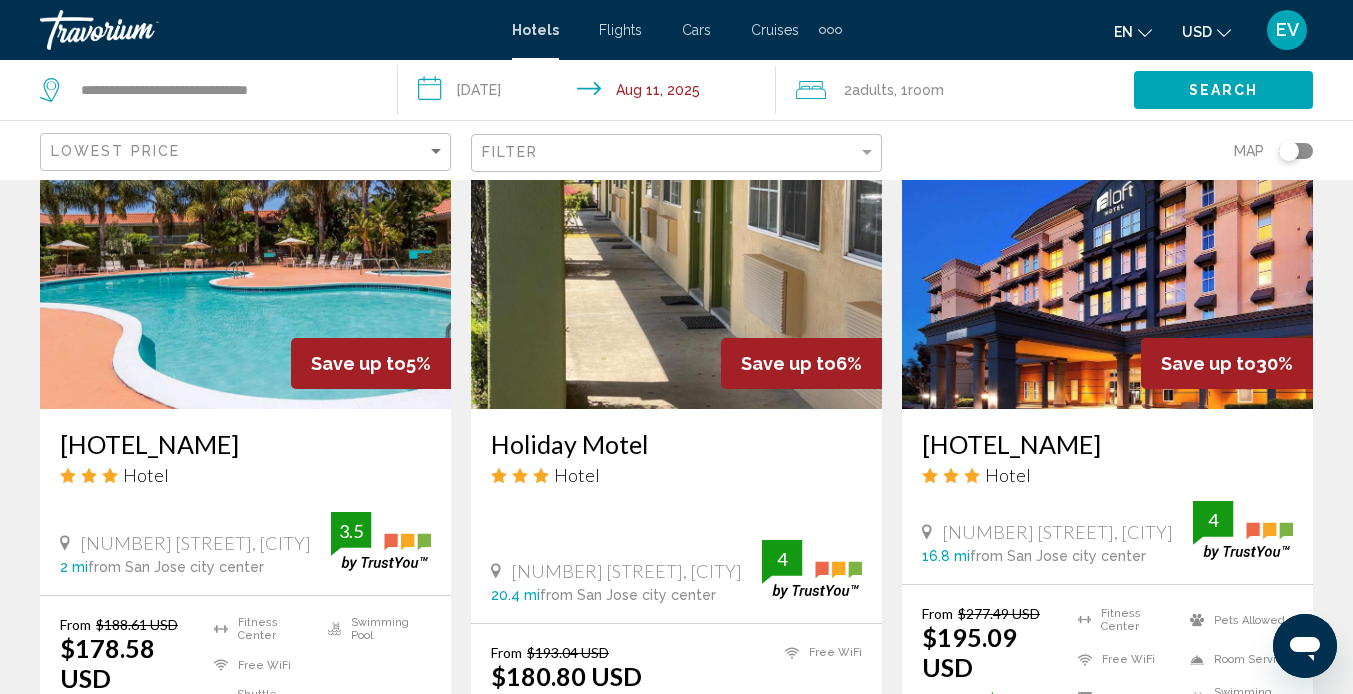 scroll, scrollTop: 956, scrollLeft: 0, axis: vertical 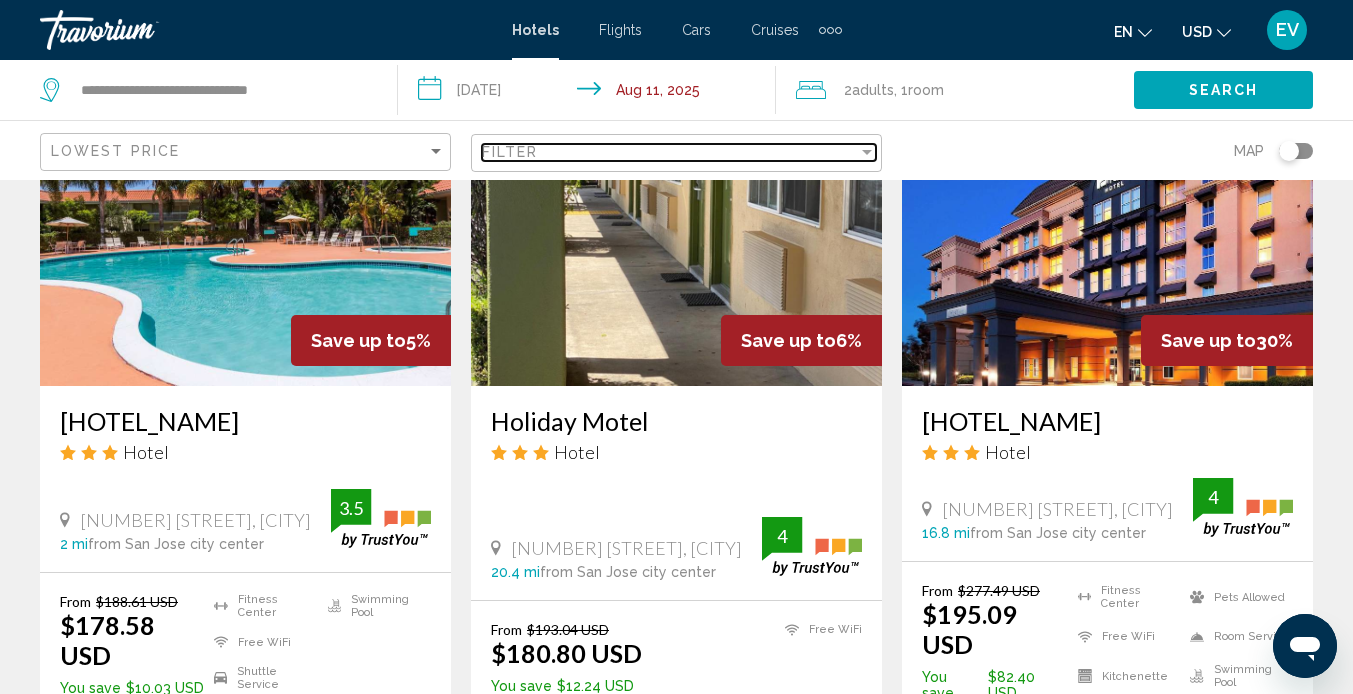 click on "Filter" at bounding box center (670, 152) 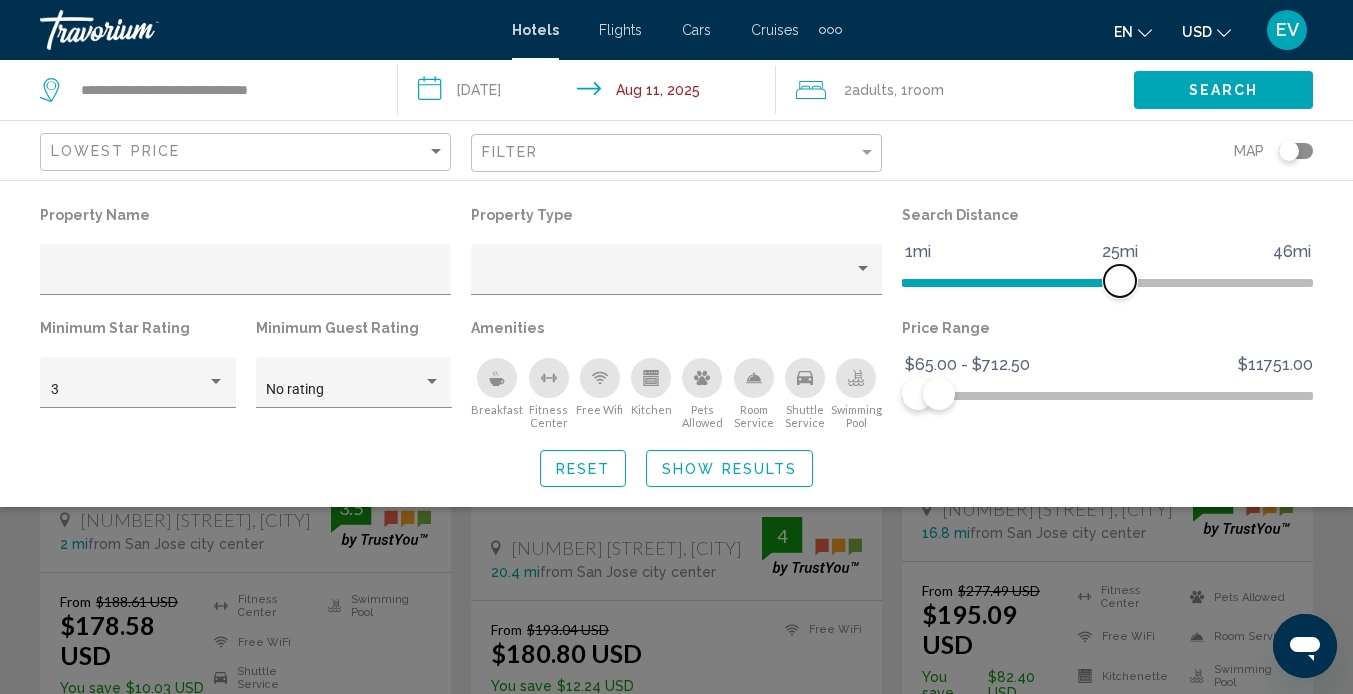drag, startPoint x: 1187, startPoint y: 291, endPoint x: 1120, endPoint y: 287, distance: 67.11929 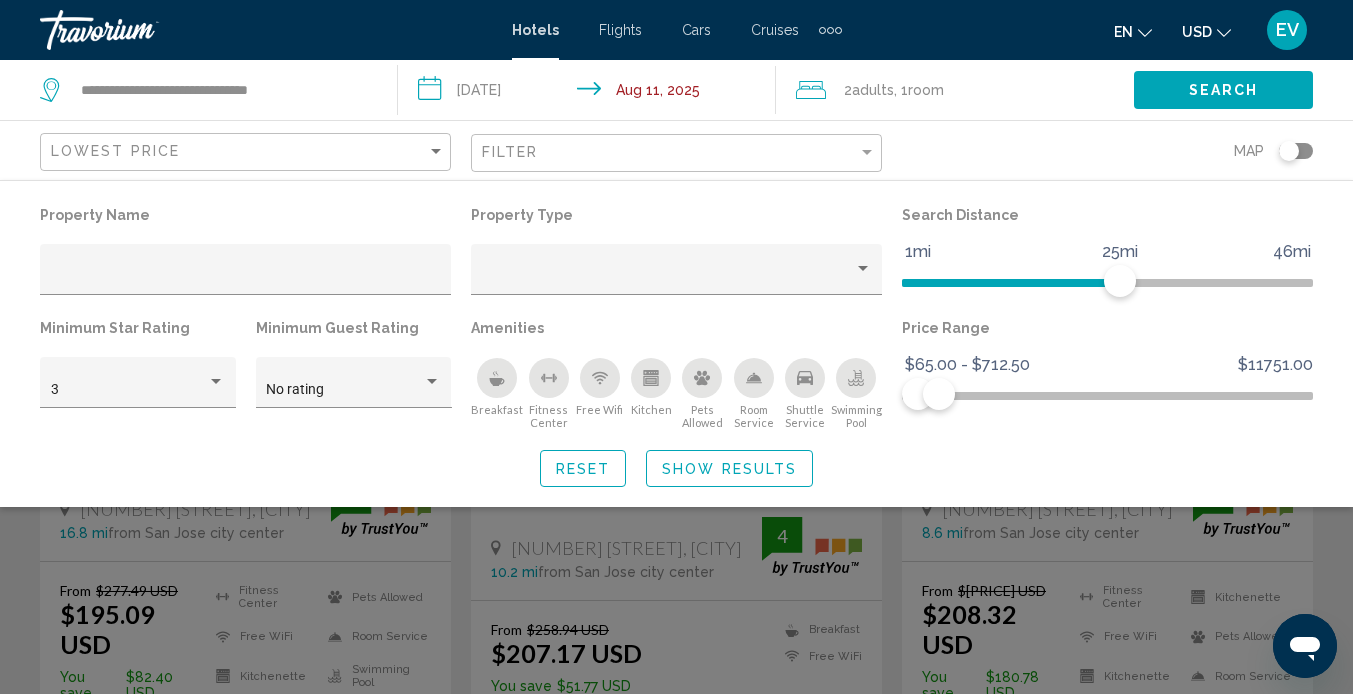 click on "Show Results" 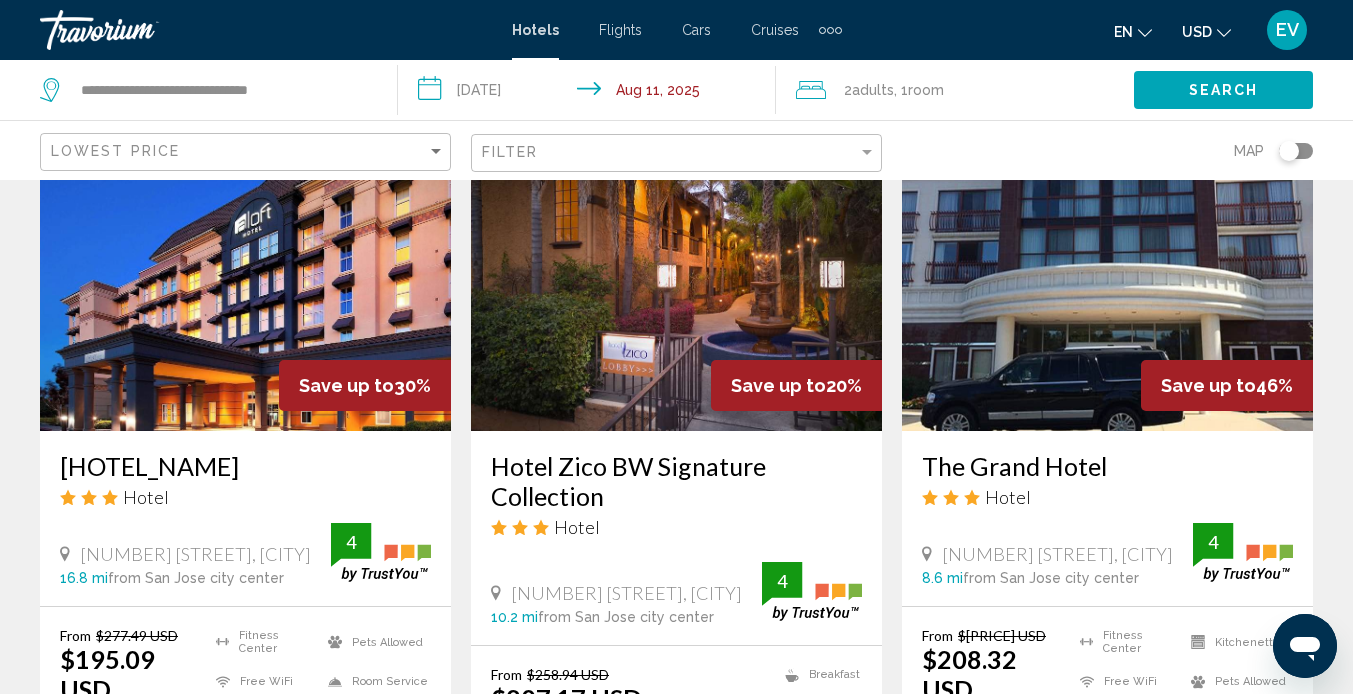 scroll, scrollTop: 885, scrollLeft: 0, axis: vertical 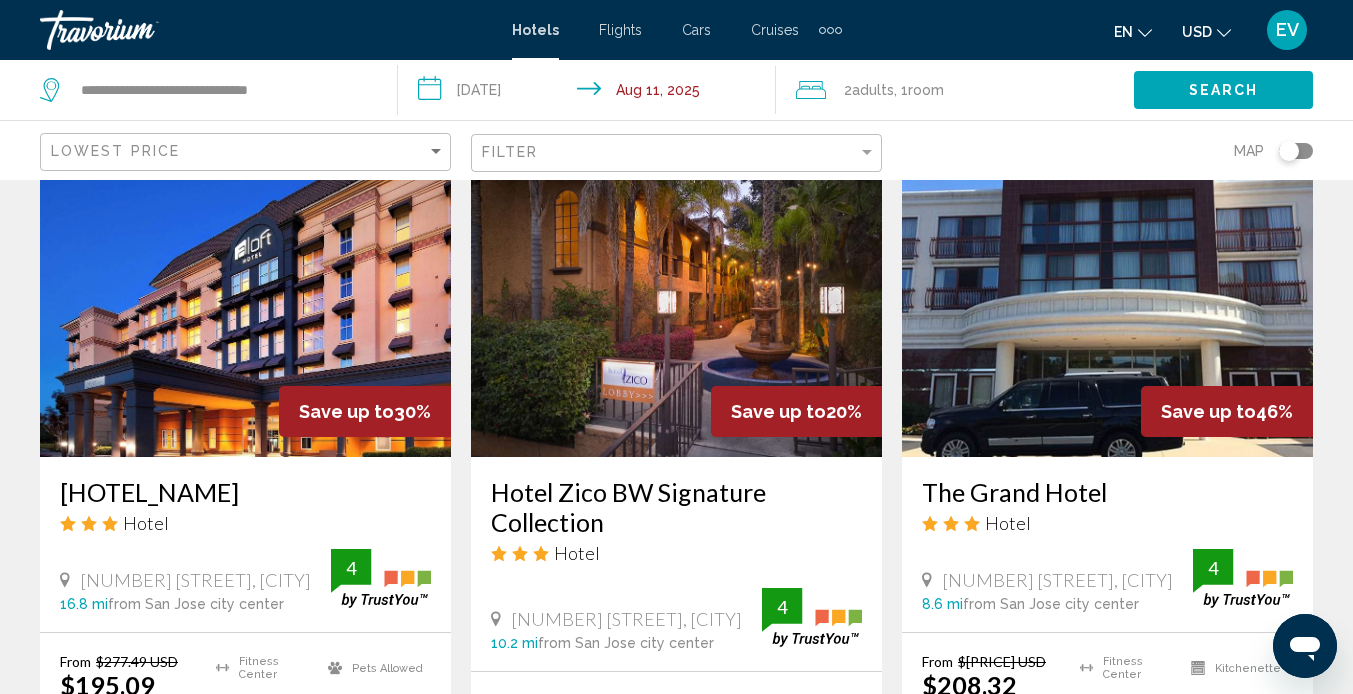 click on "Hotel Zico BW Signature Collection" at bounding box center (676, 507) 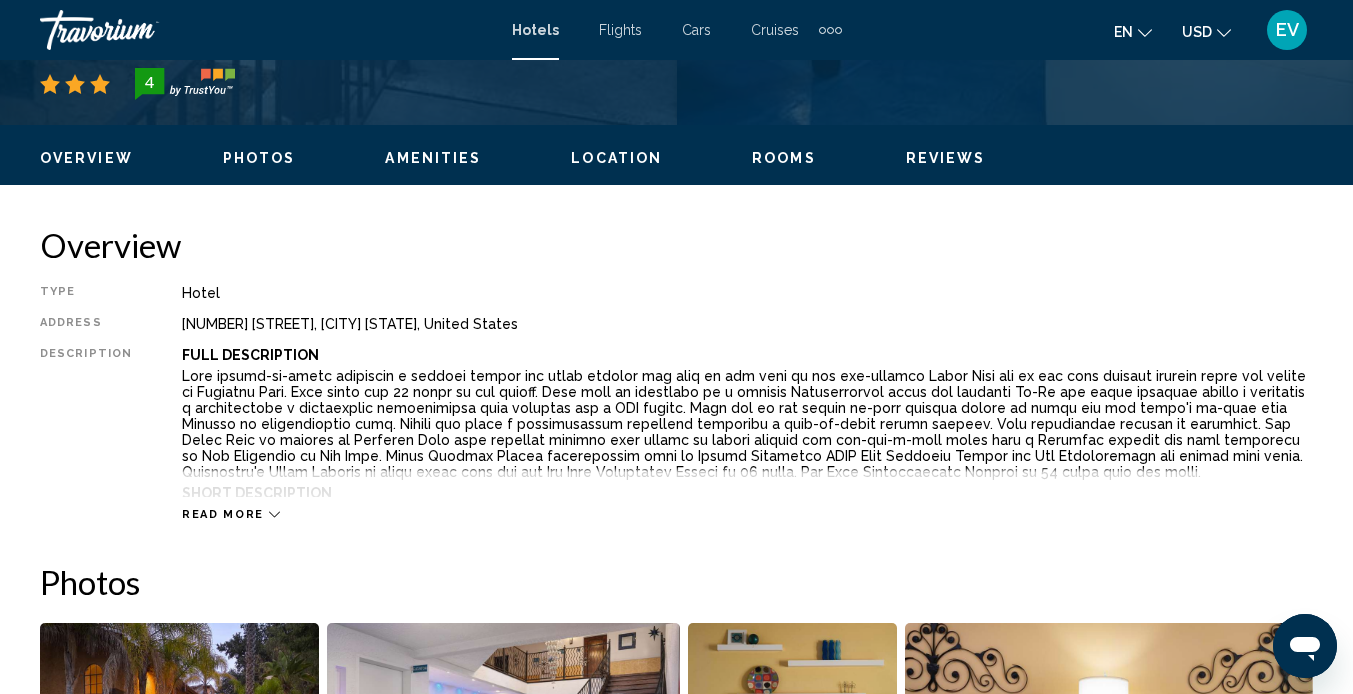 scroll, scrollTop: 188, scrollLeft: 0, axis: vertical 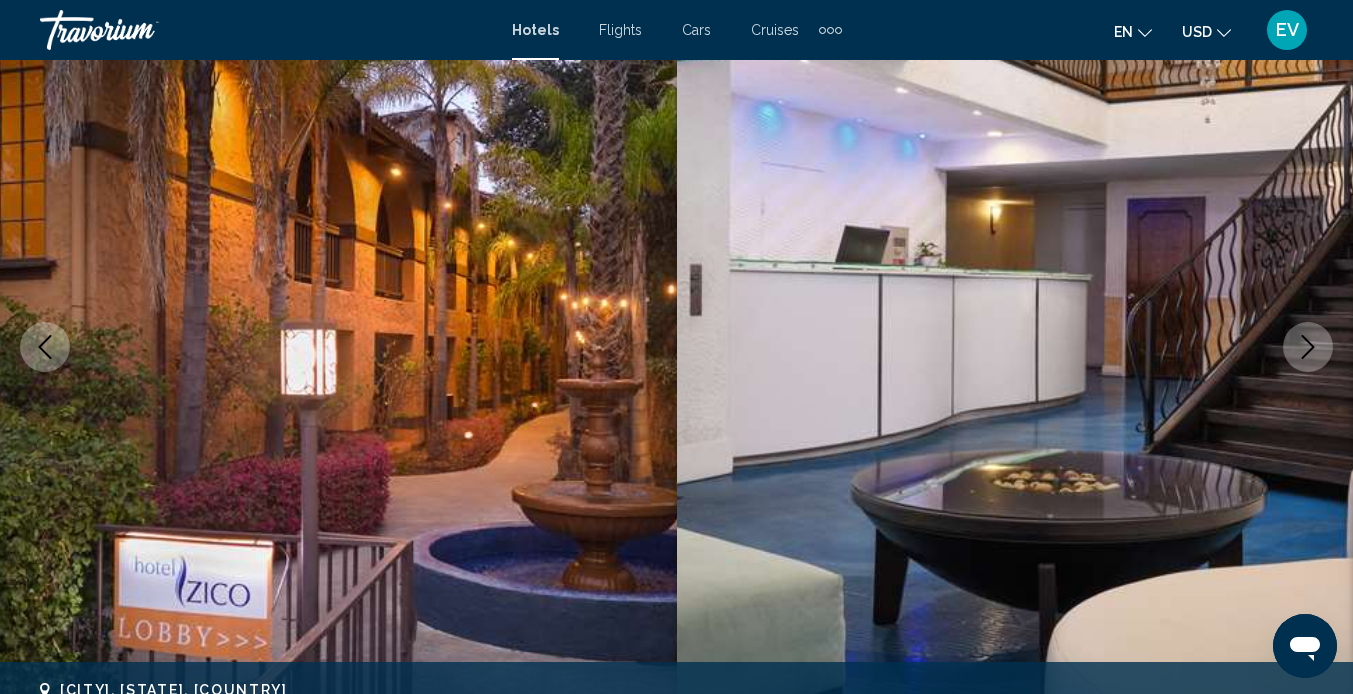 click 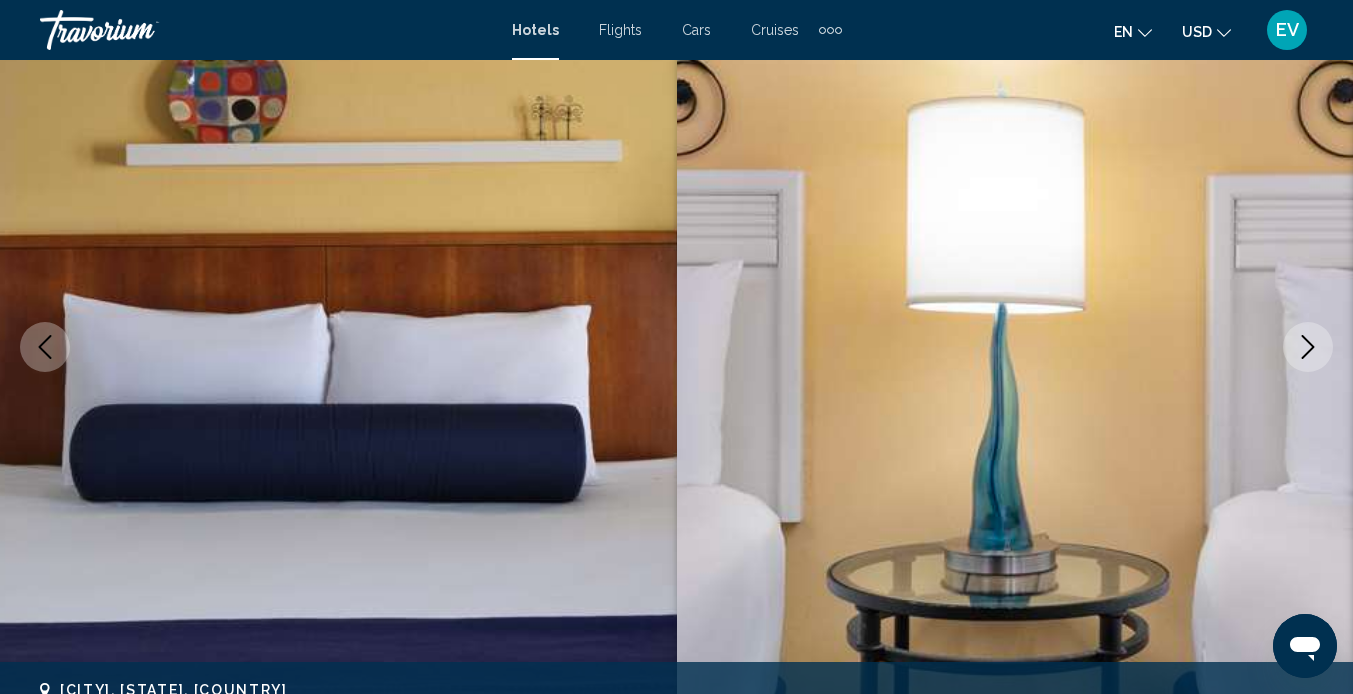 click 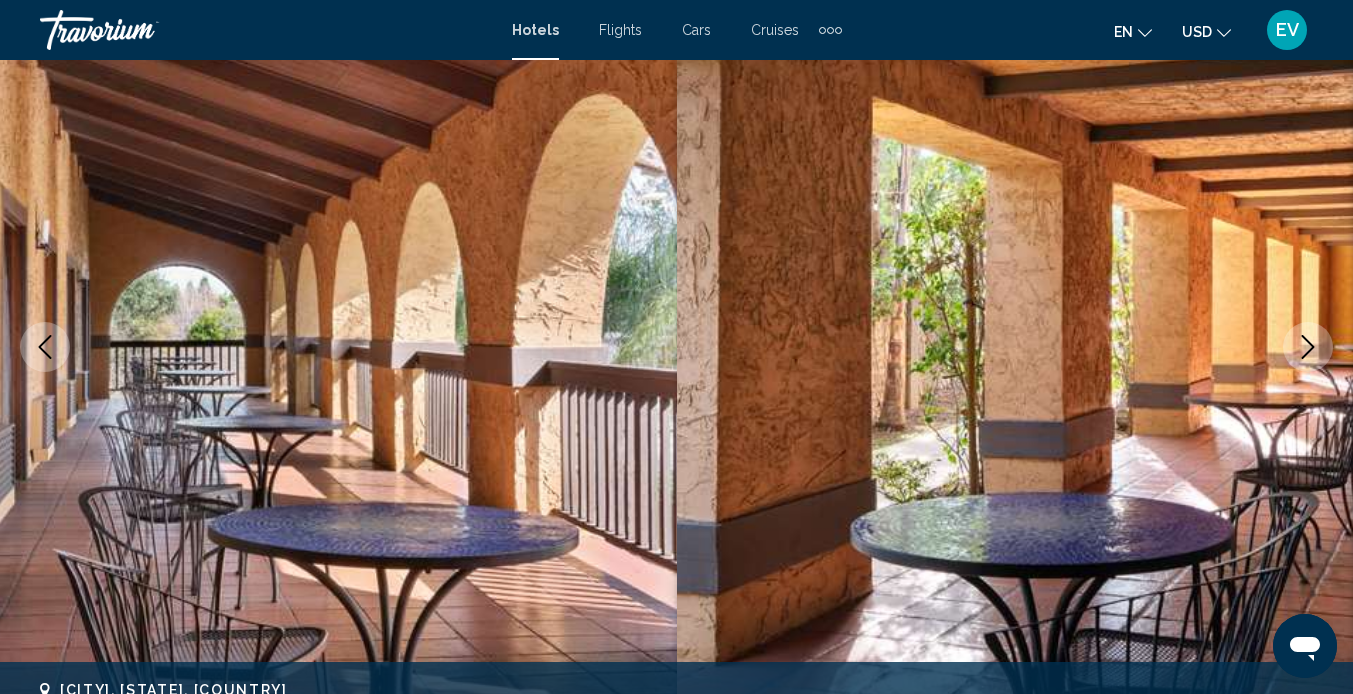 click 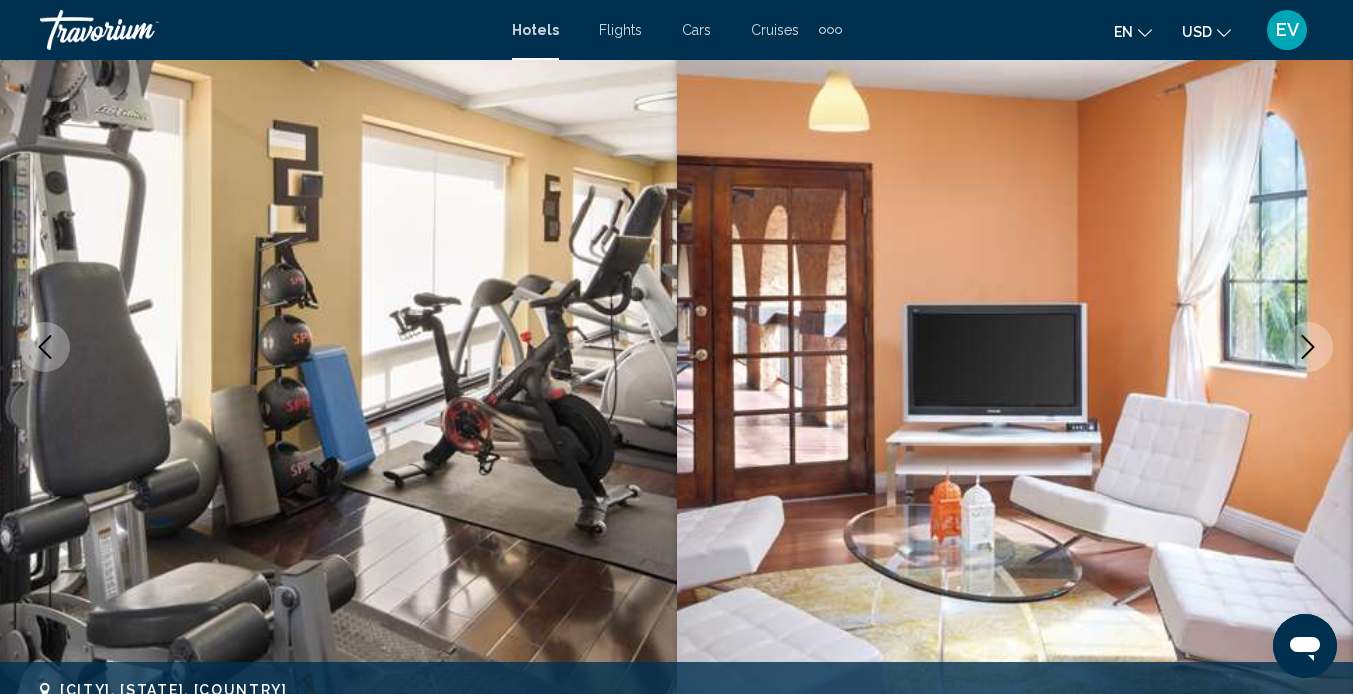 click 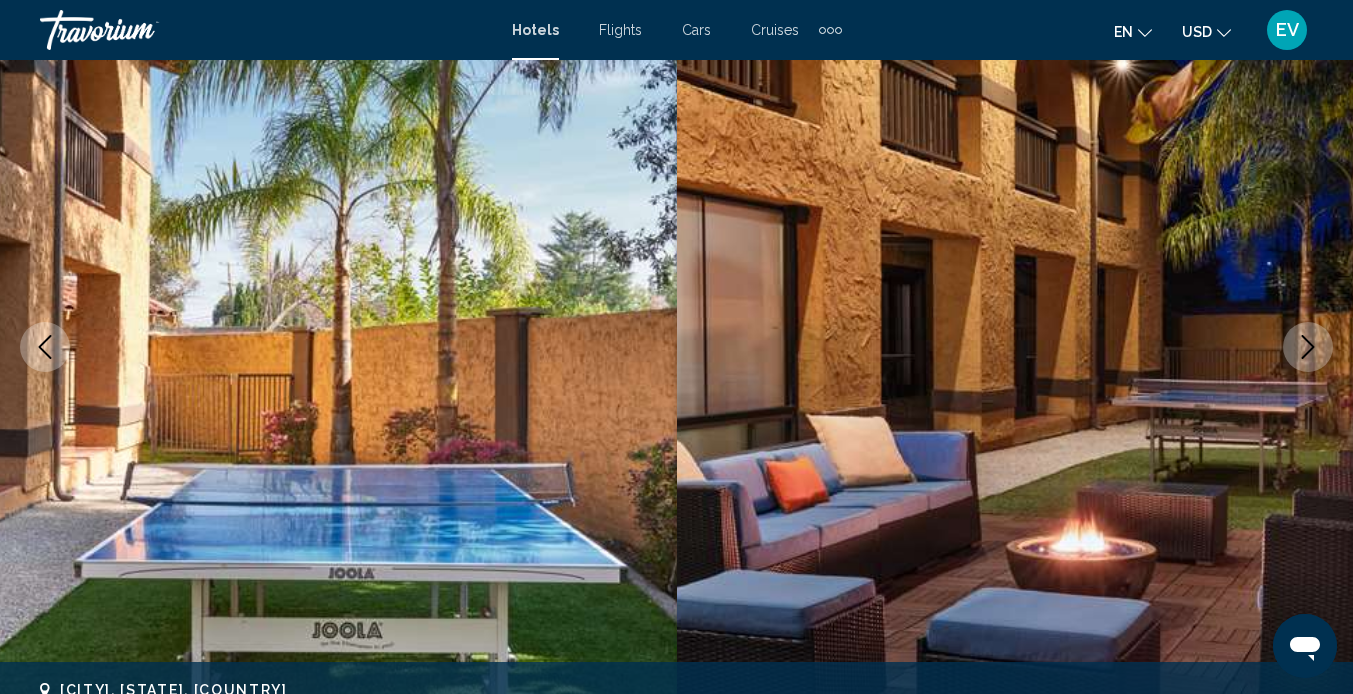 click 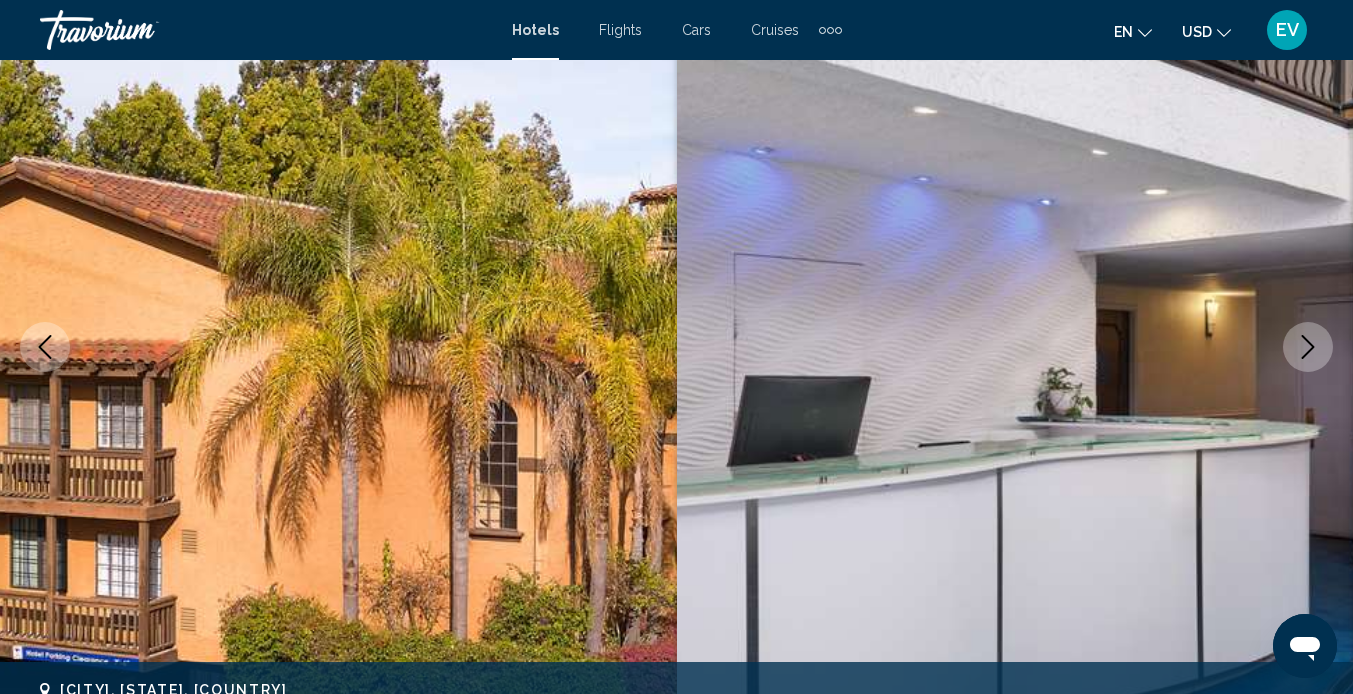 click 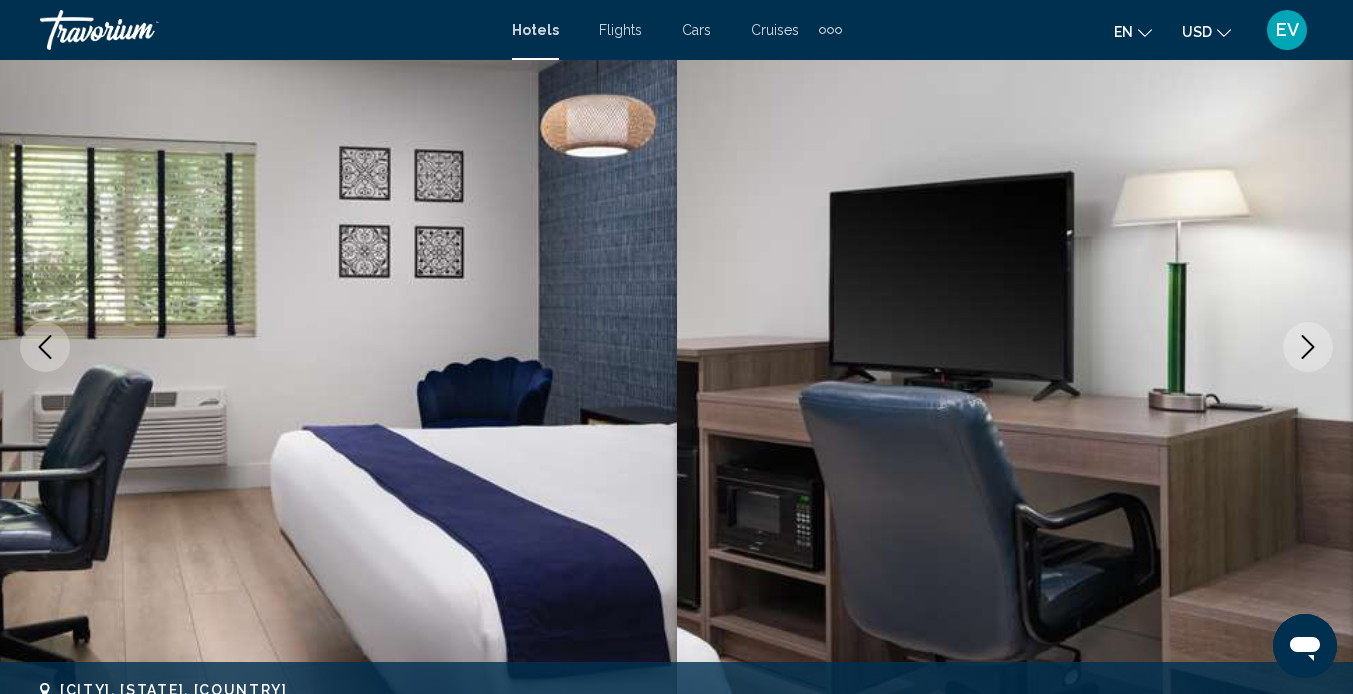 click 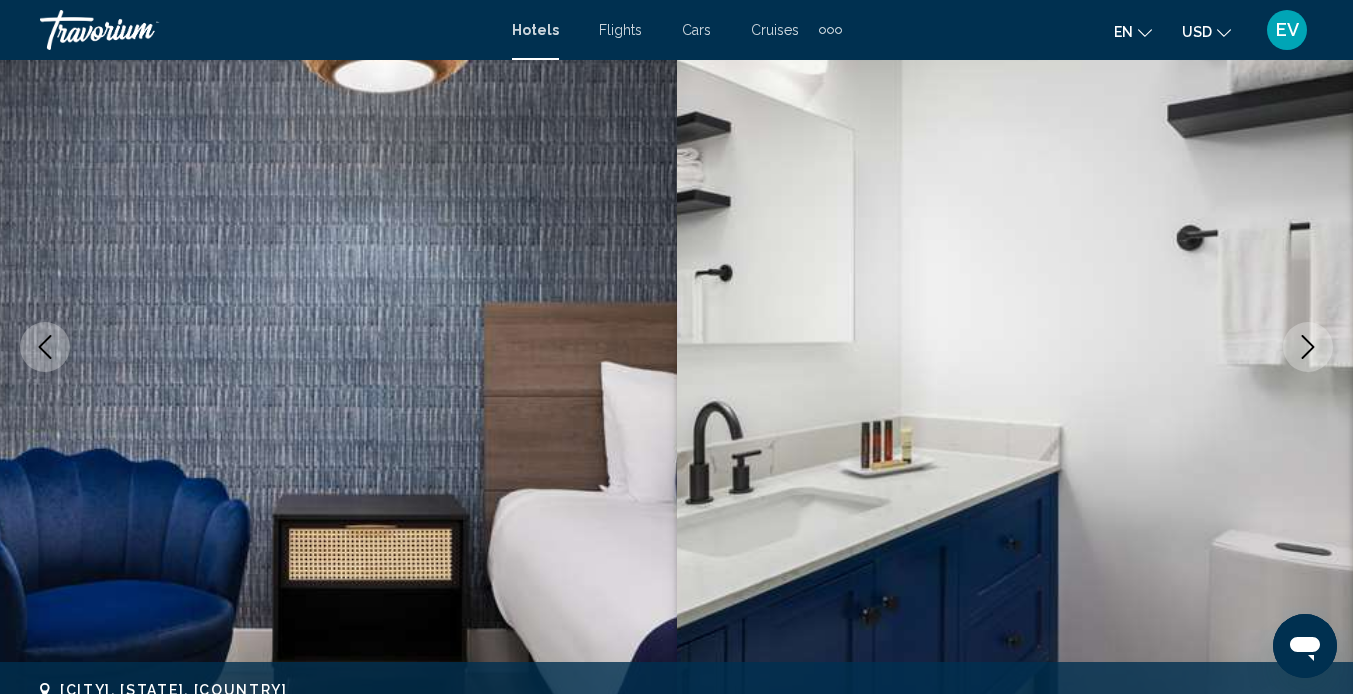 click 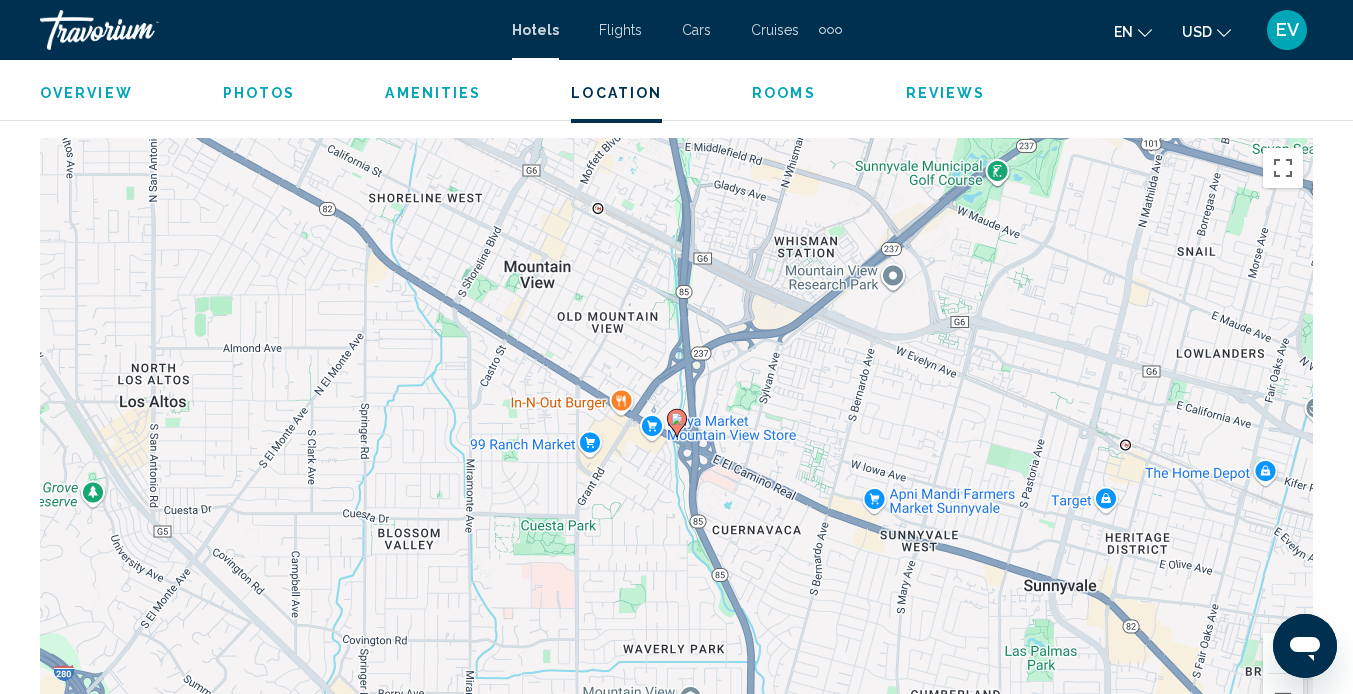 scroll, scrollTop: 2226, scrollLeft: 0, axis: vertical 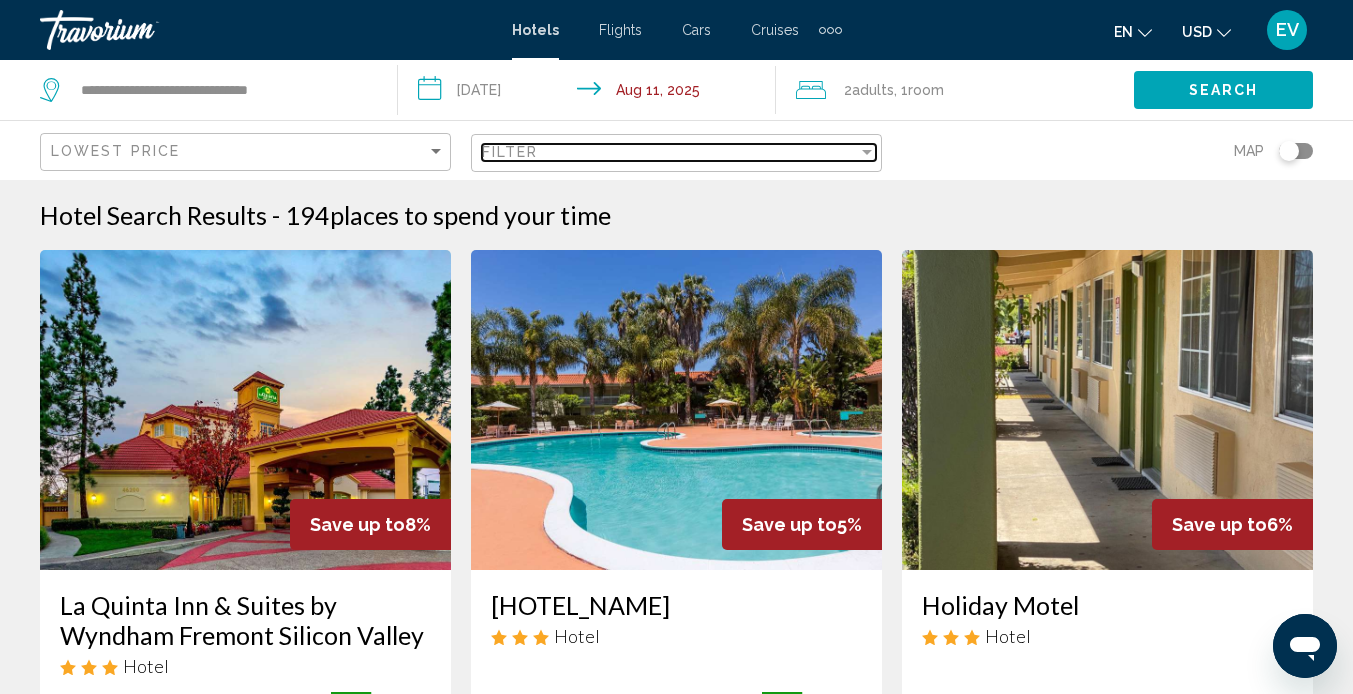 click on "Filter" at bounding box center (510, 152) 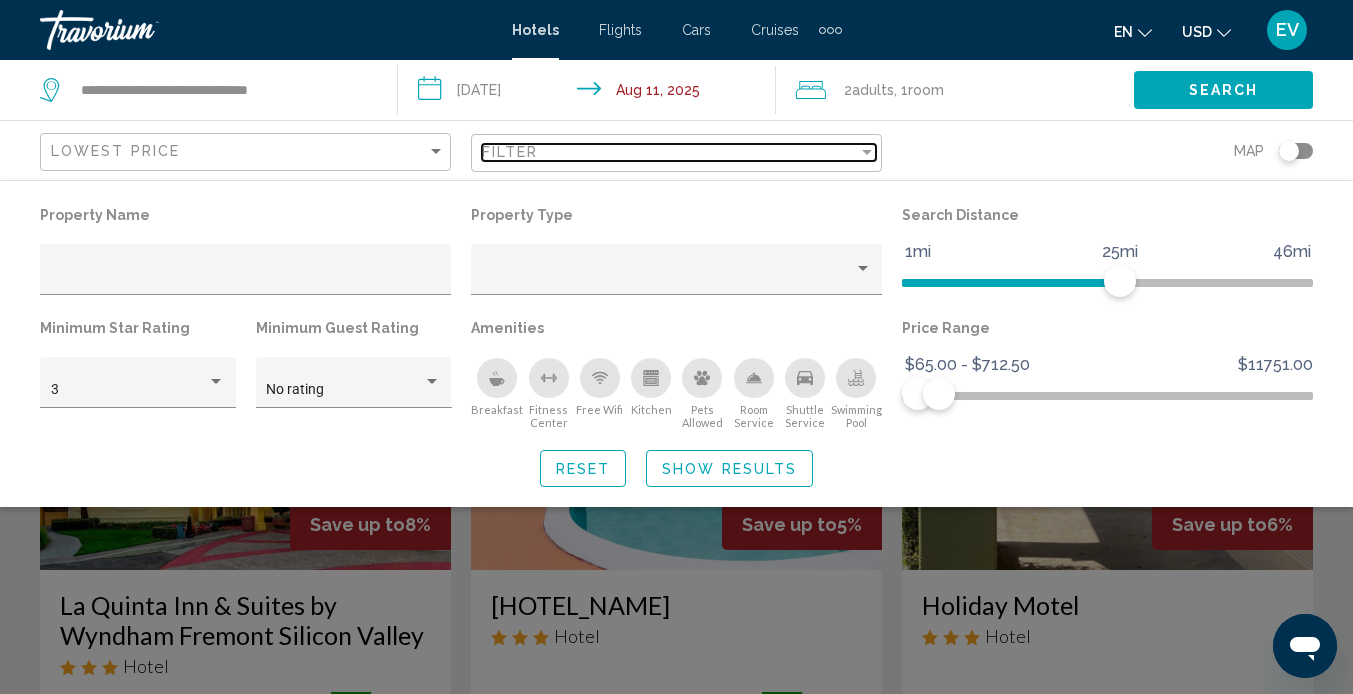 click on "Filter" at bounding box center (510, 152) 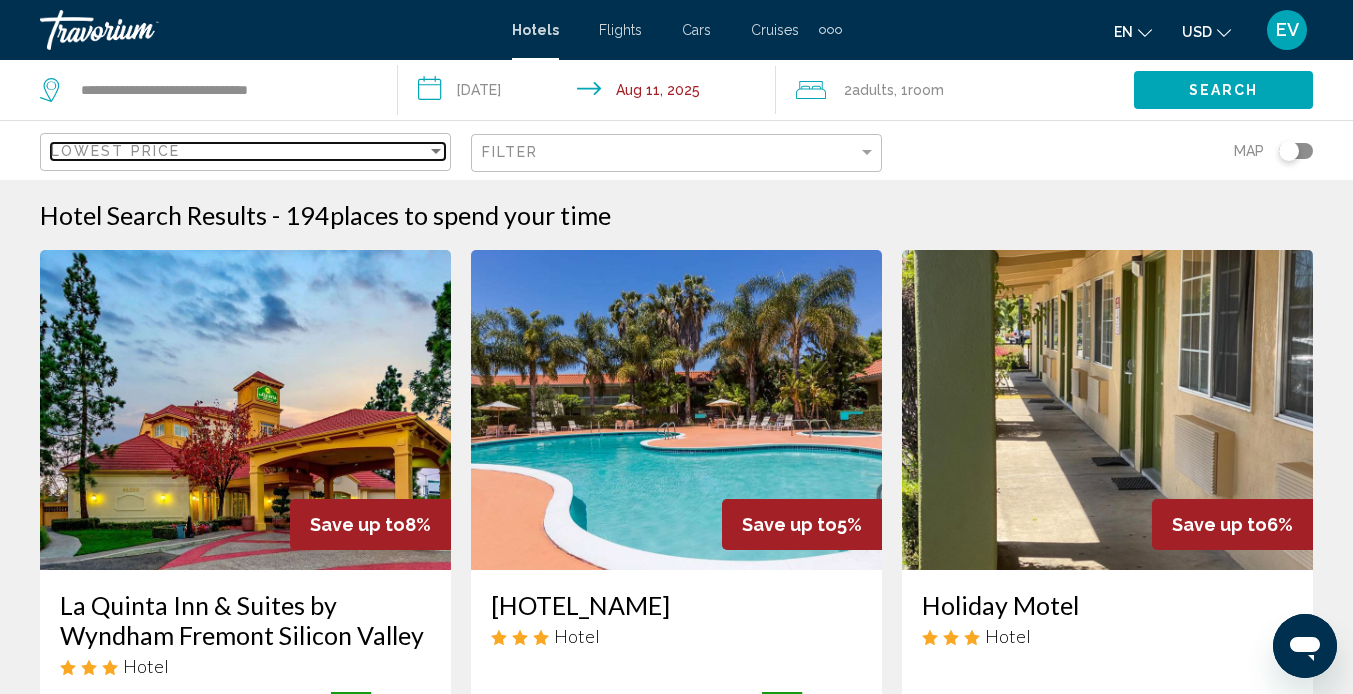 click on "Lowest Price" at bounding box center (239, 151) 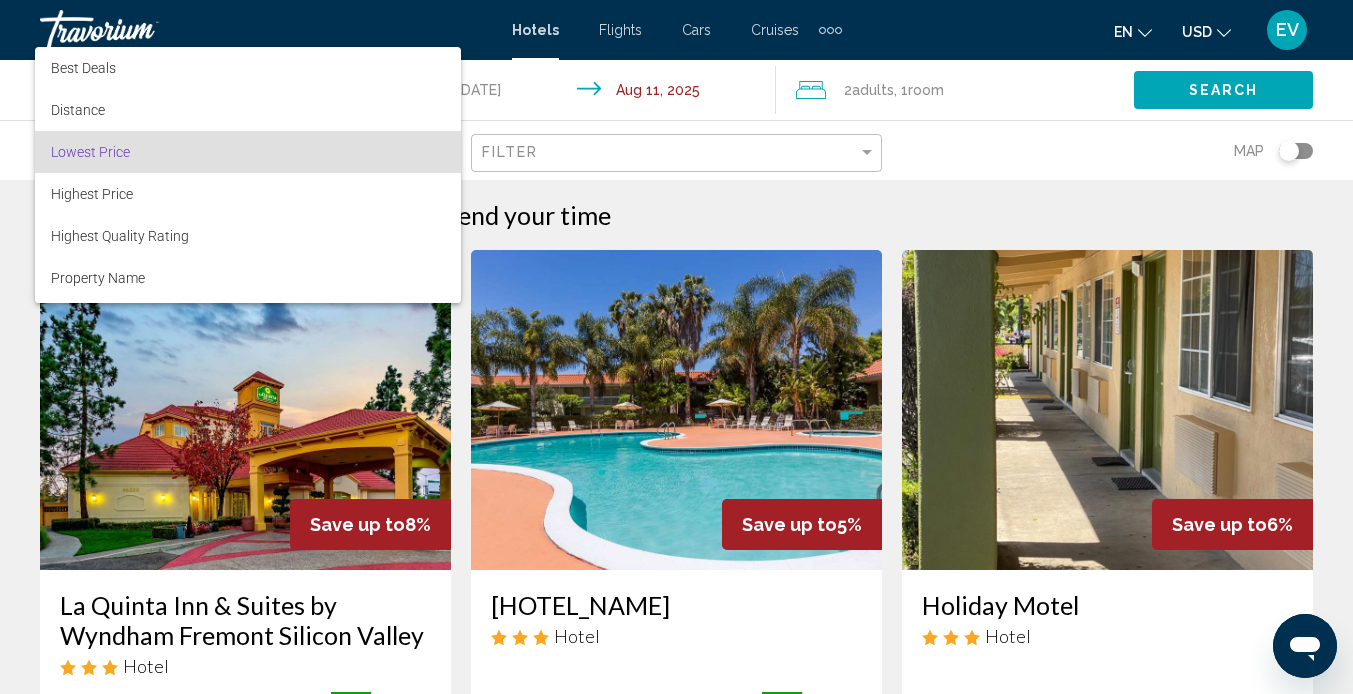 click on "Lowest Price" at bounding box center (248, 152) 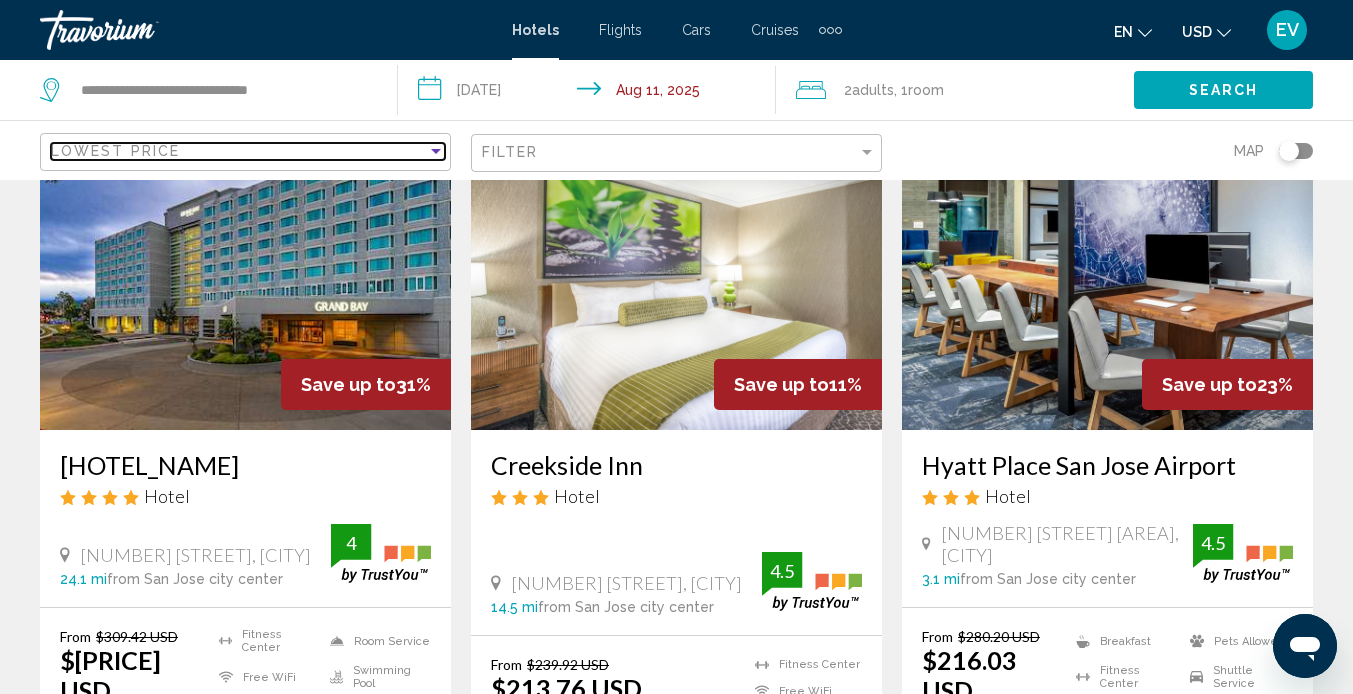 scroll, scrollTop: 2392, scrollLeft: 0, axis: vertical 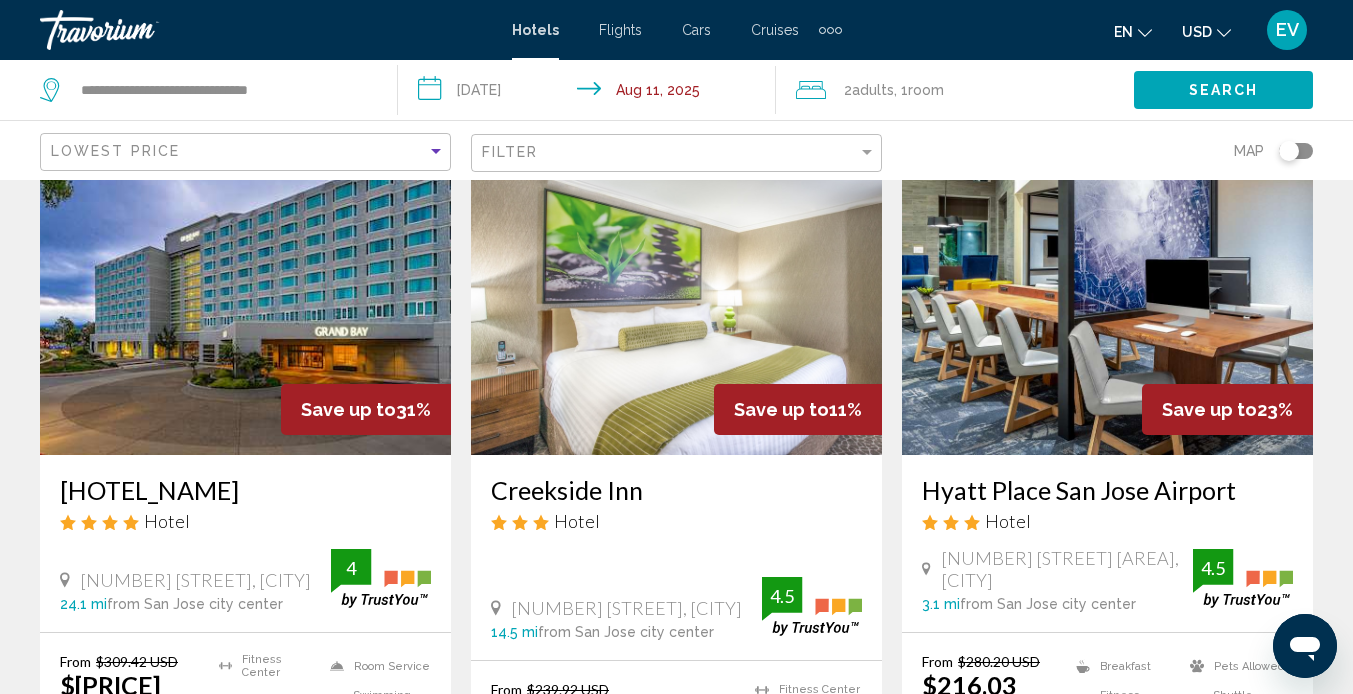 click at bounding box center [676, 295] 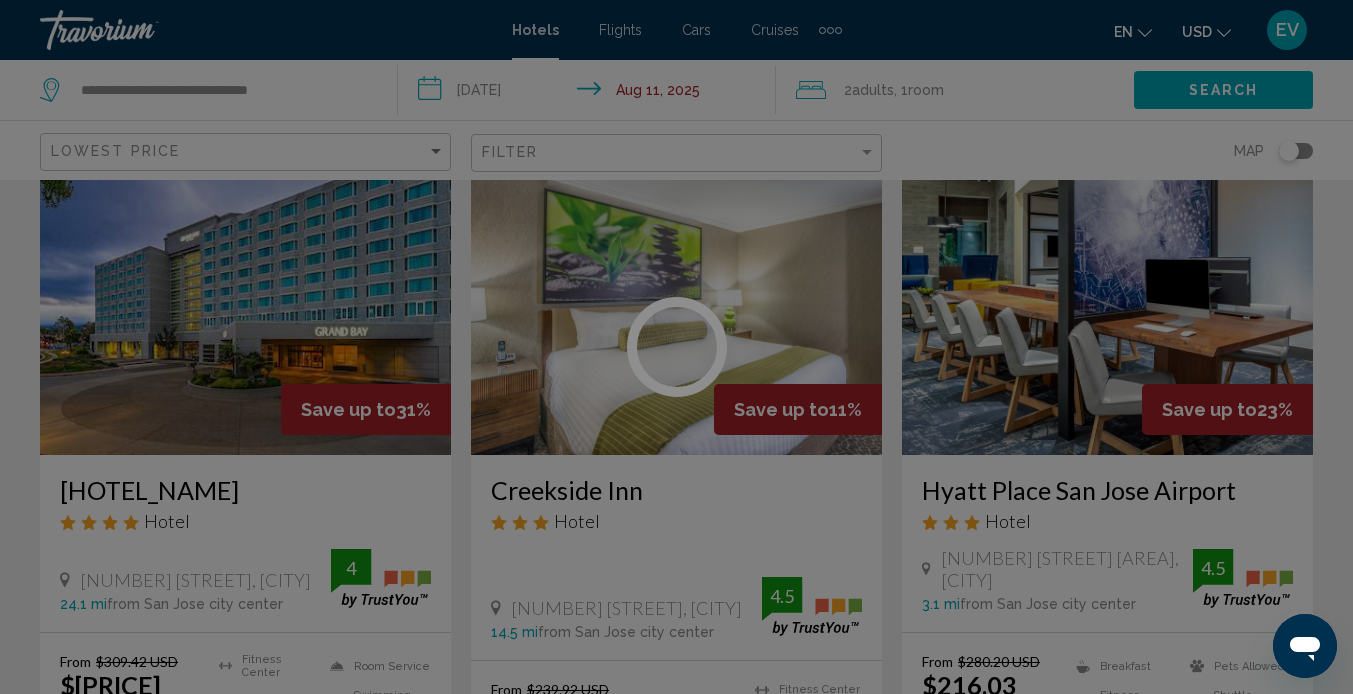 scroll, scrollTop: 188, scrollLeft: 0, axis: vertical 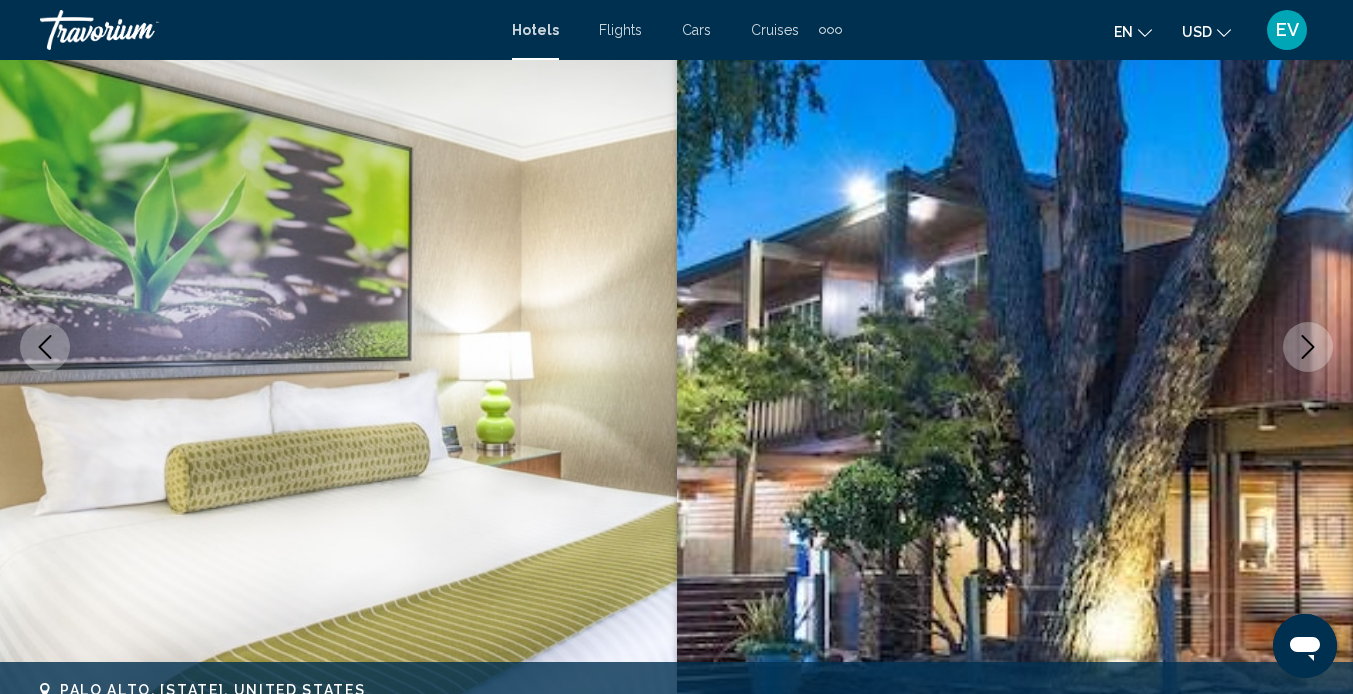 click at bounding box center (1308, 347) 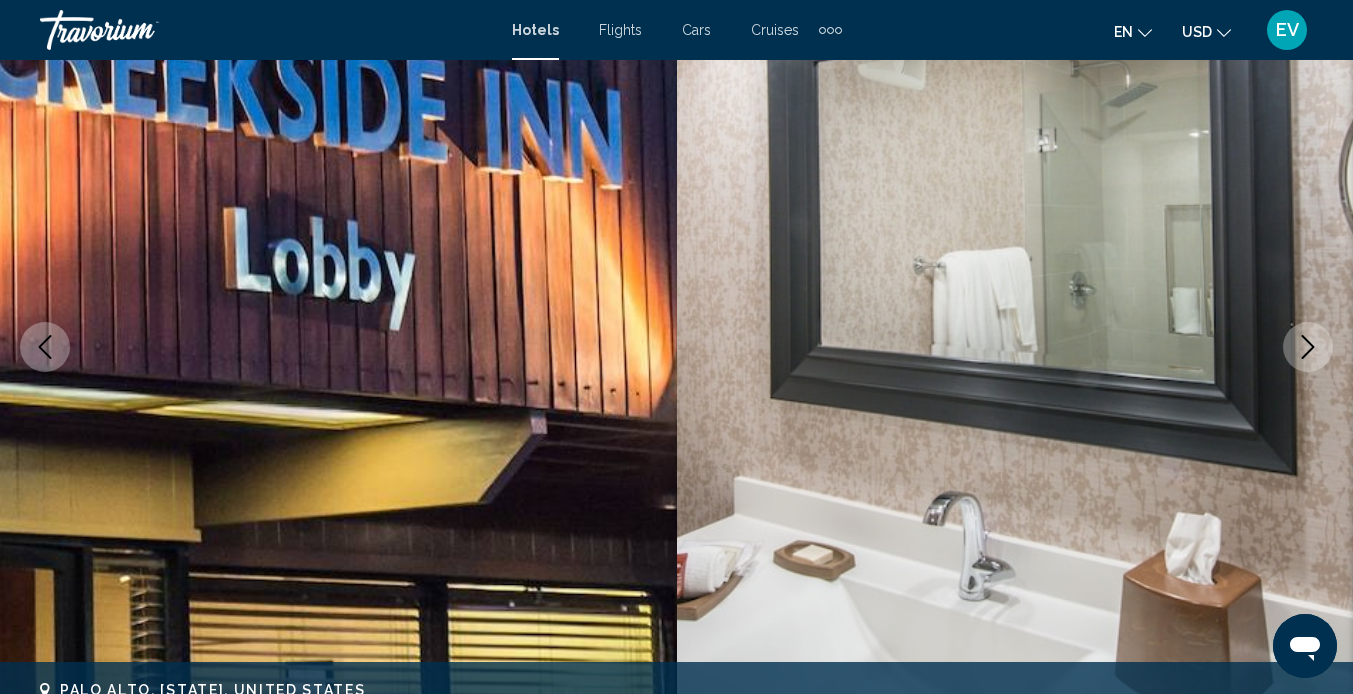 click at bounding box center (1308, 347) 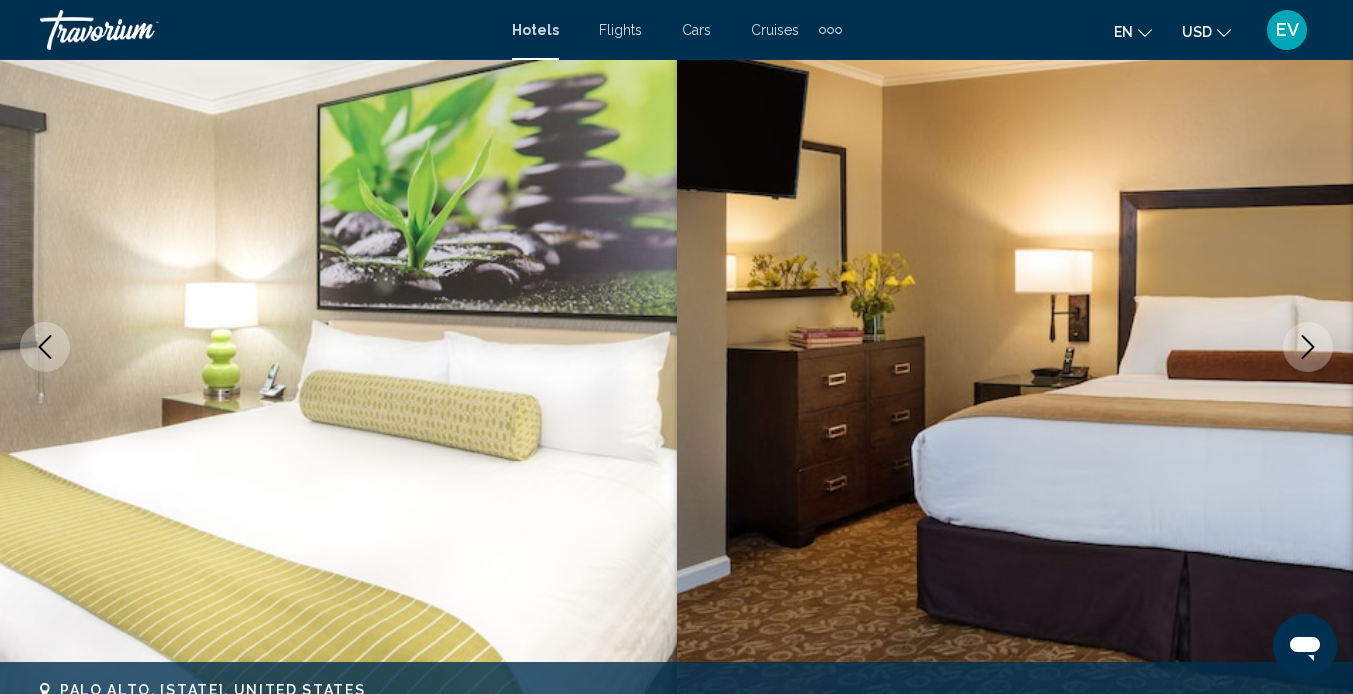 click at bounding box center [1308, 347] 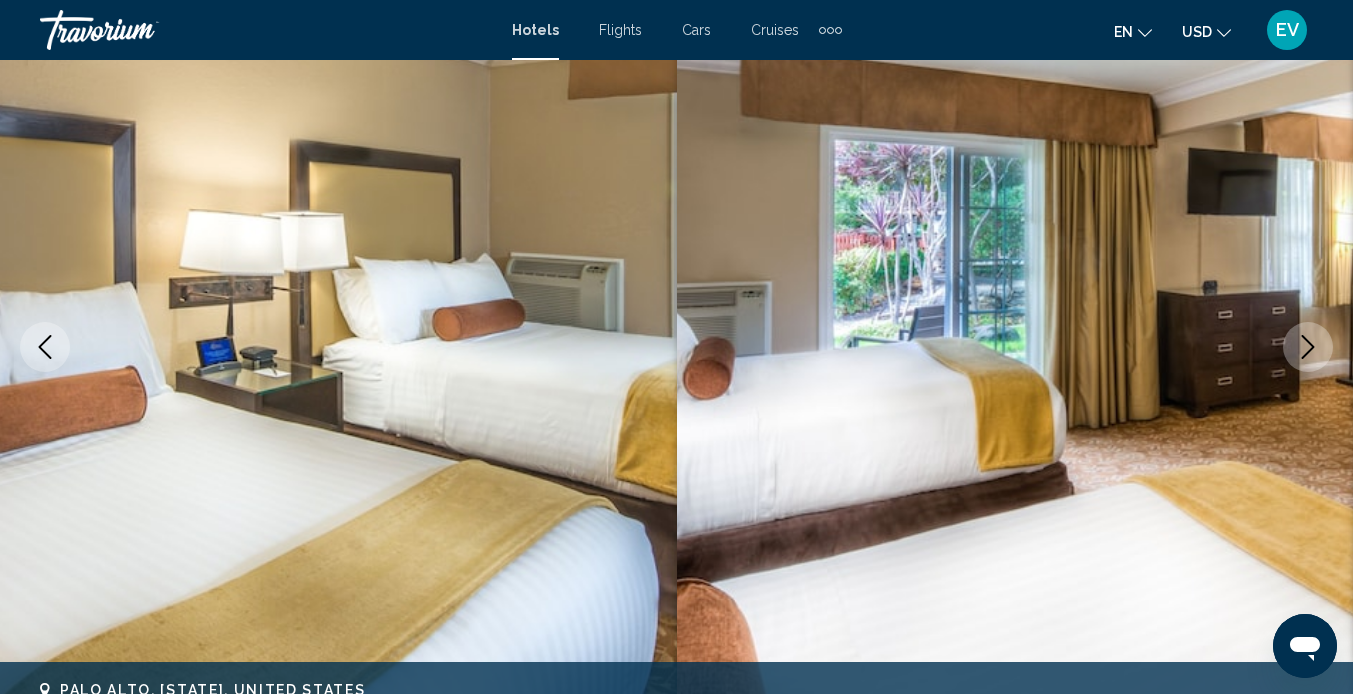 click at bounding box center (1308, 347) 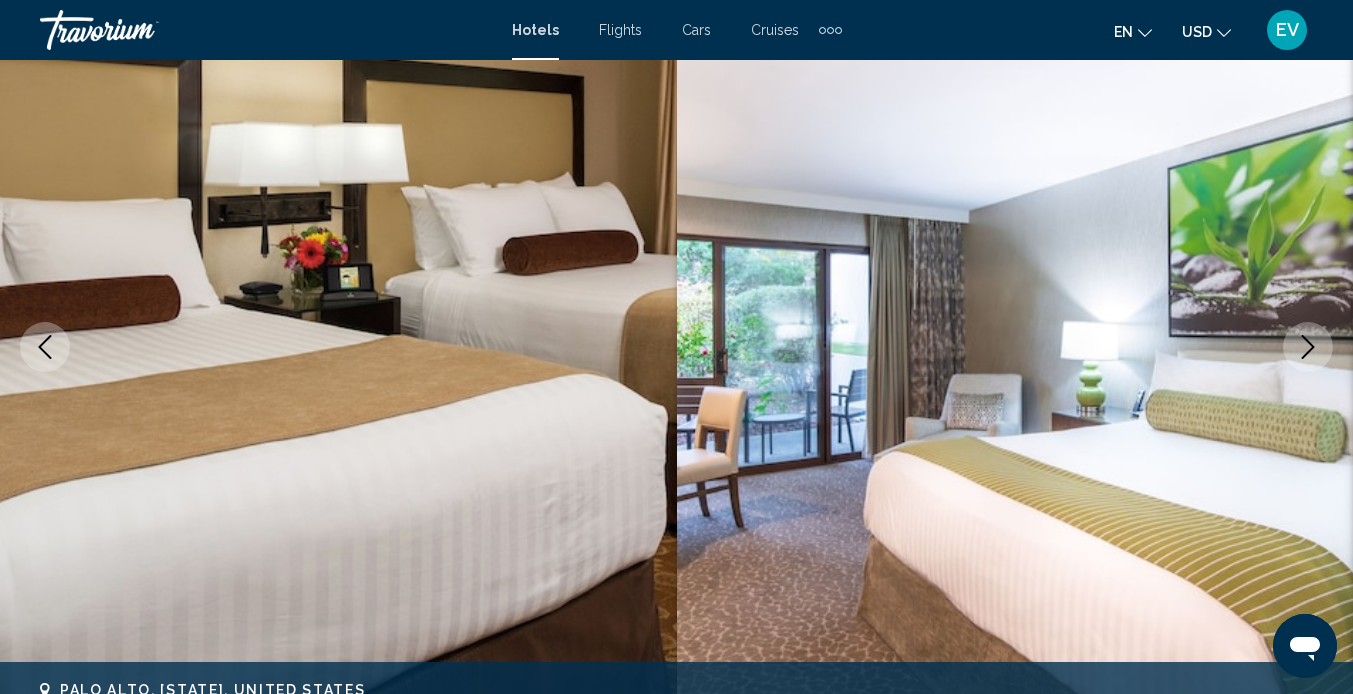 click at bounding box center (1015, 347) 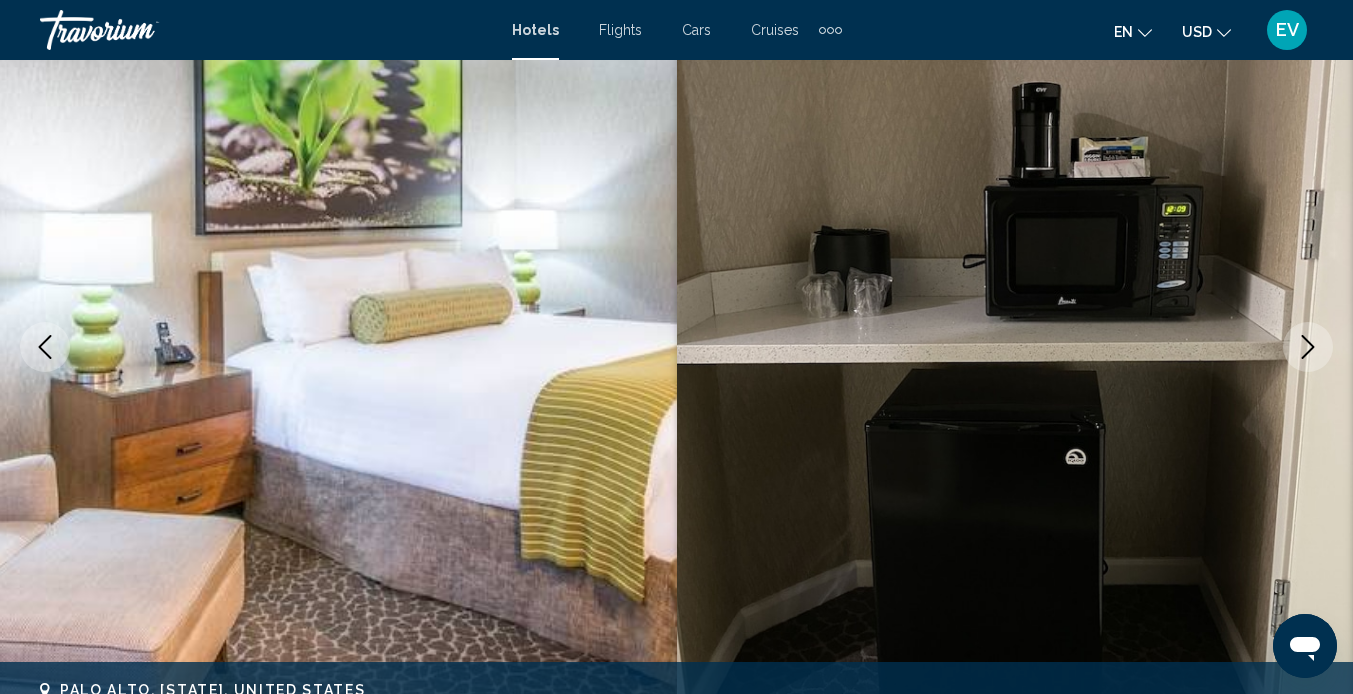 click 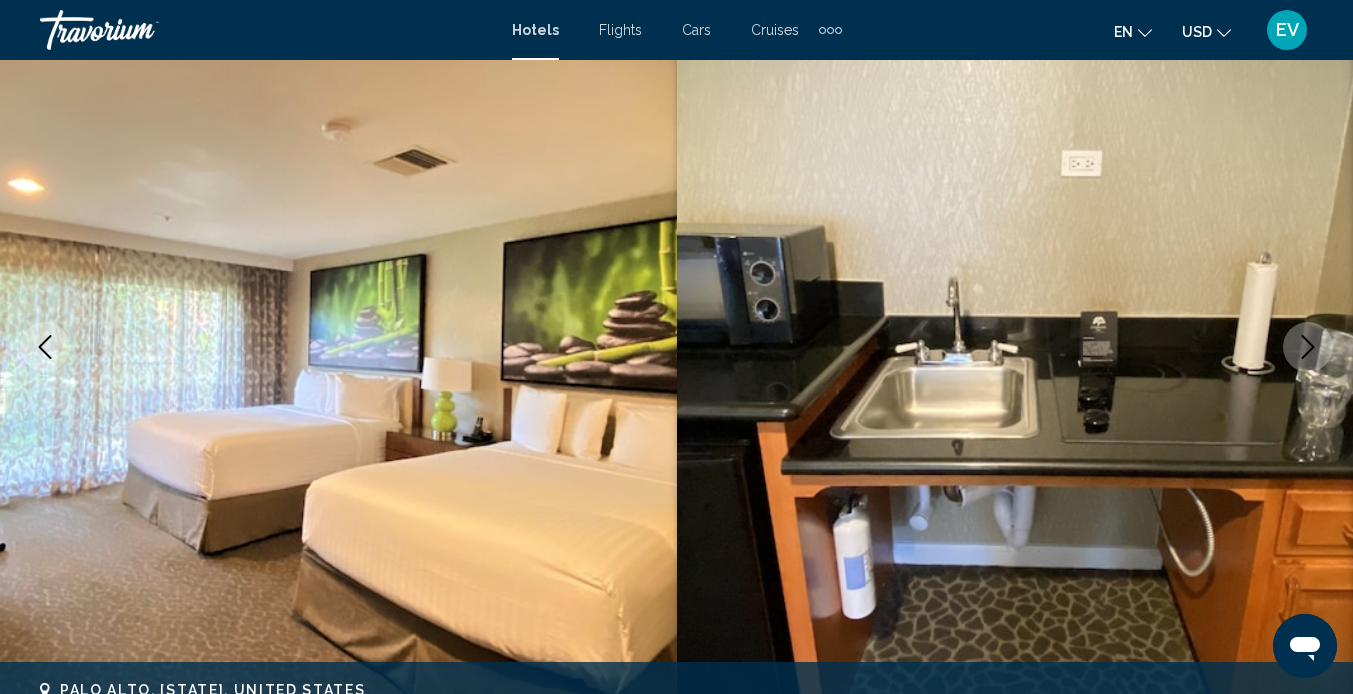 click 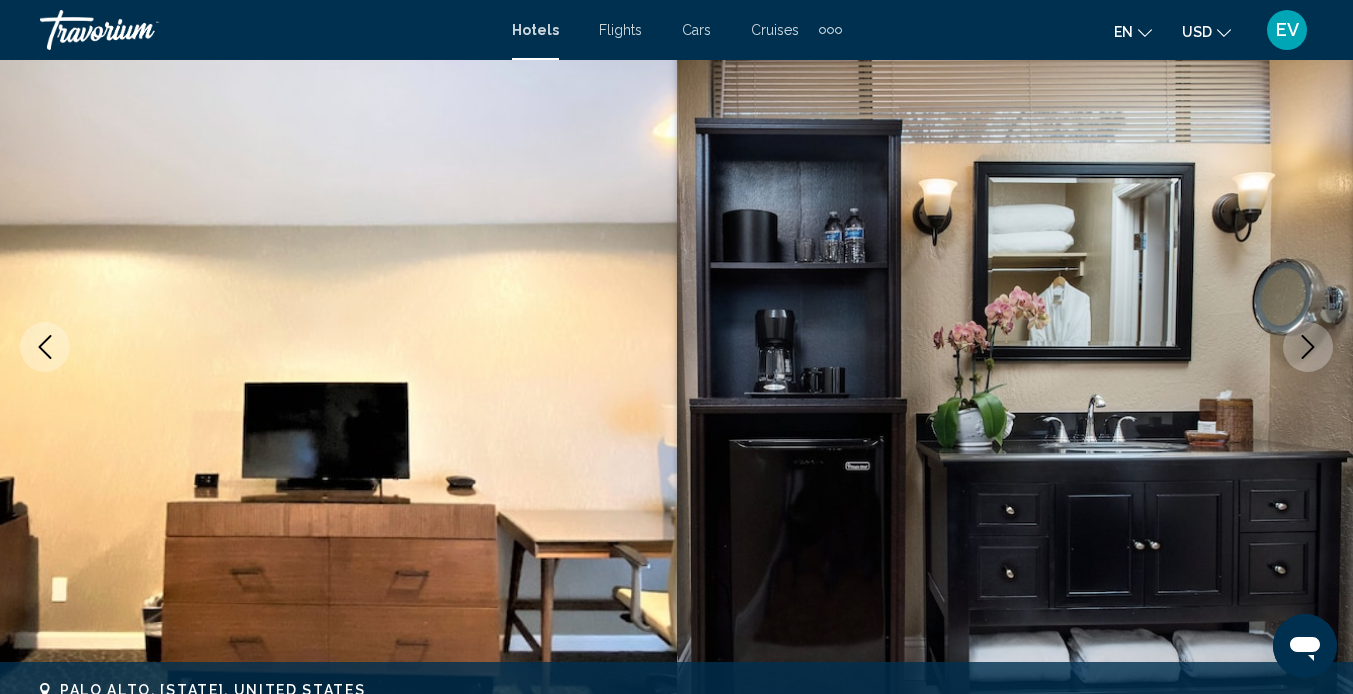 click 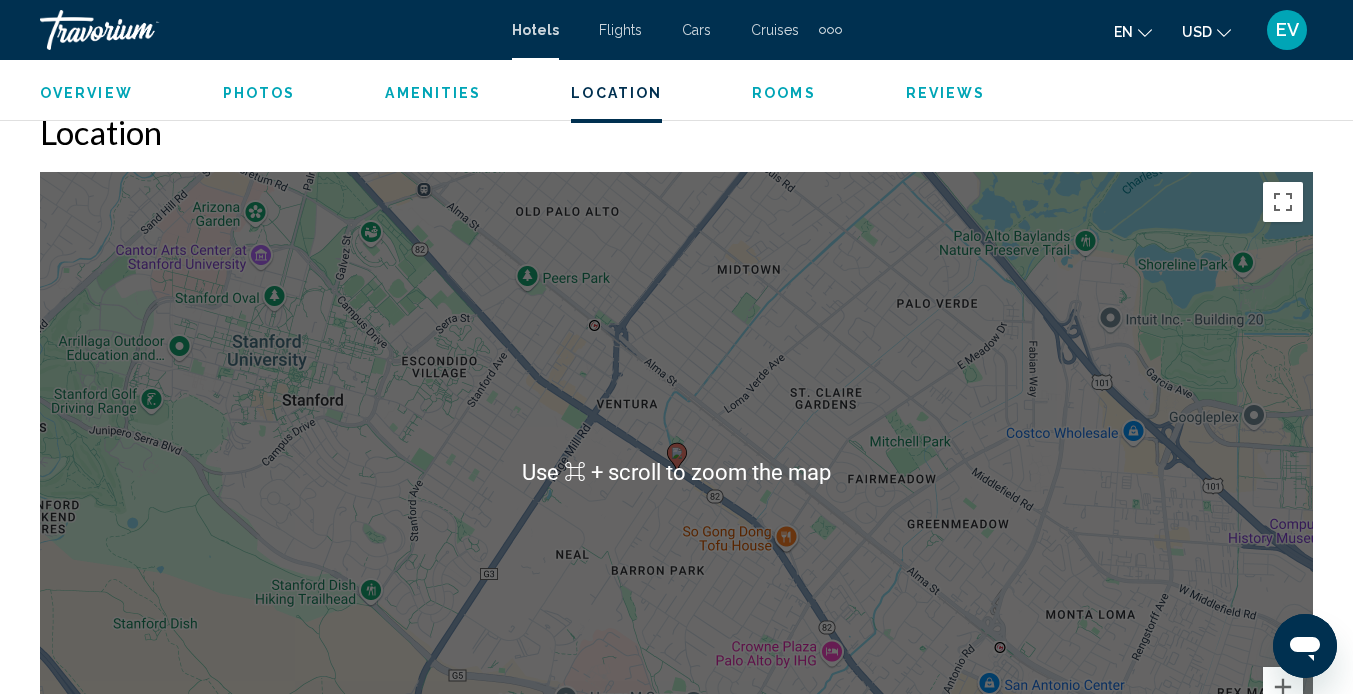 scroll, scrollTop: 2207, scrollLeft: 0, axis: vertical 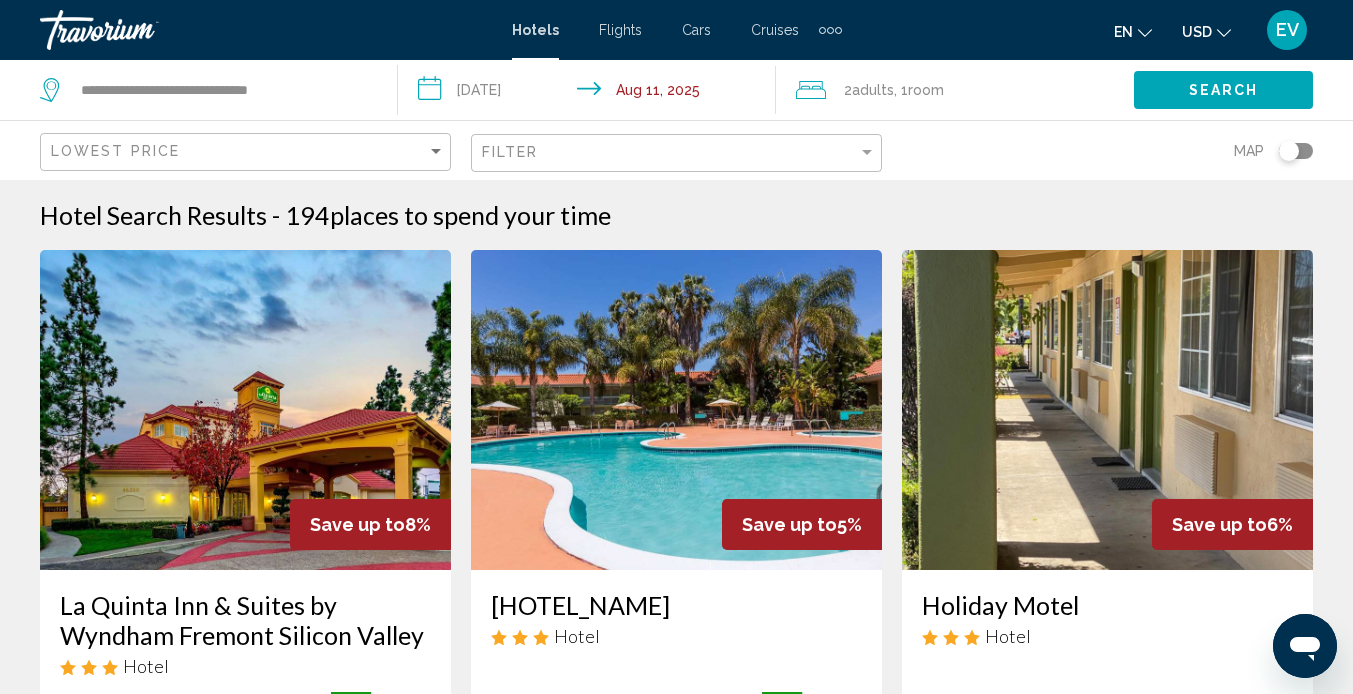 click 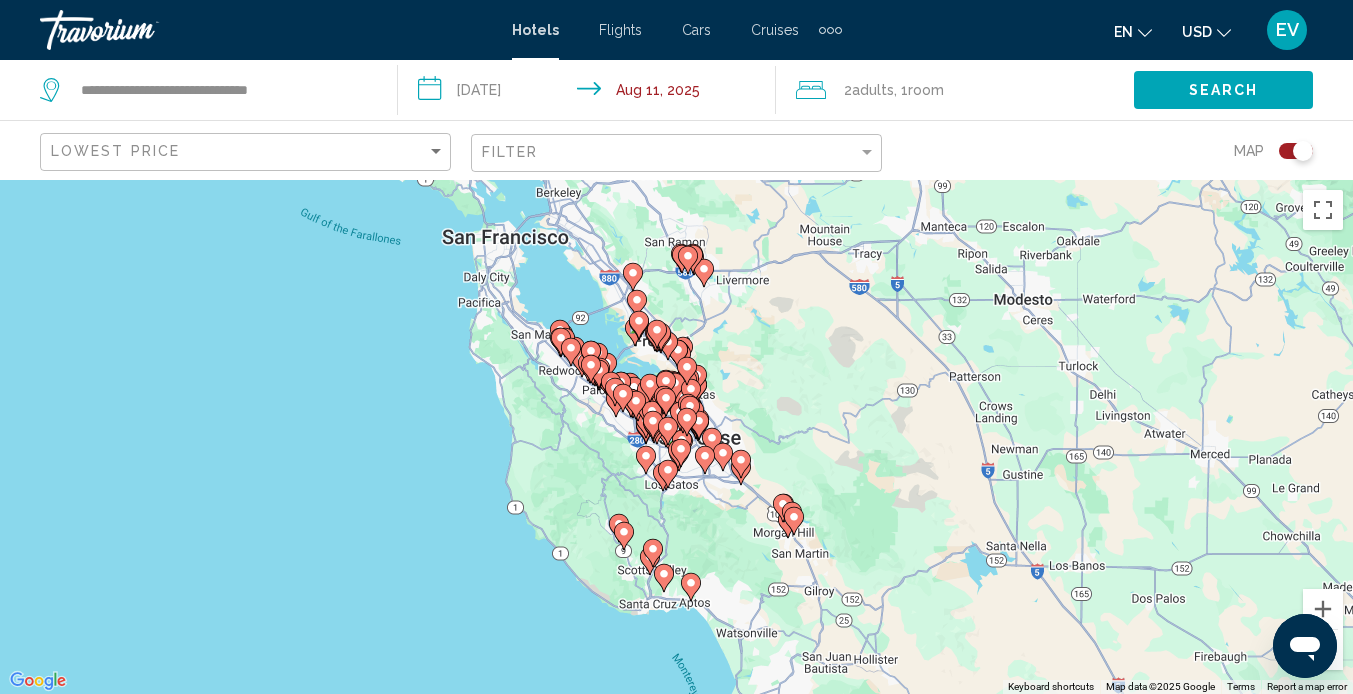 click on "To activate drag with keyboard, press Alt + Enter. Once in keyboard drag state, use the arrow keys to move the marker. To complete the drag, press the Enter key. To cancel, press Escape." at bounding box center (676, 437) 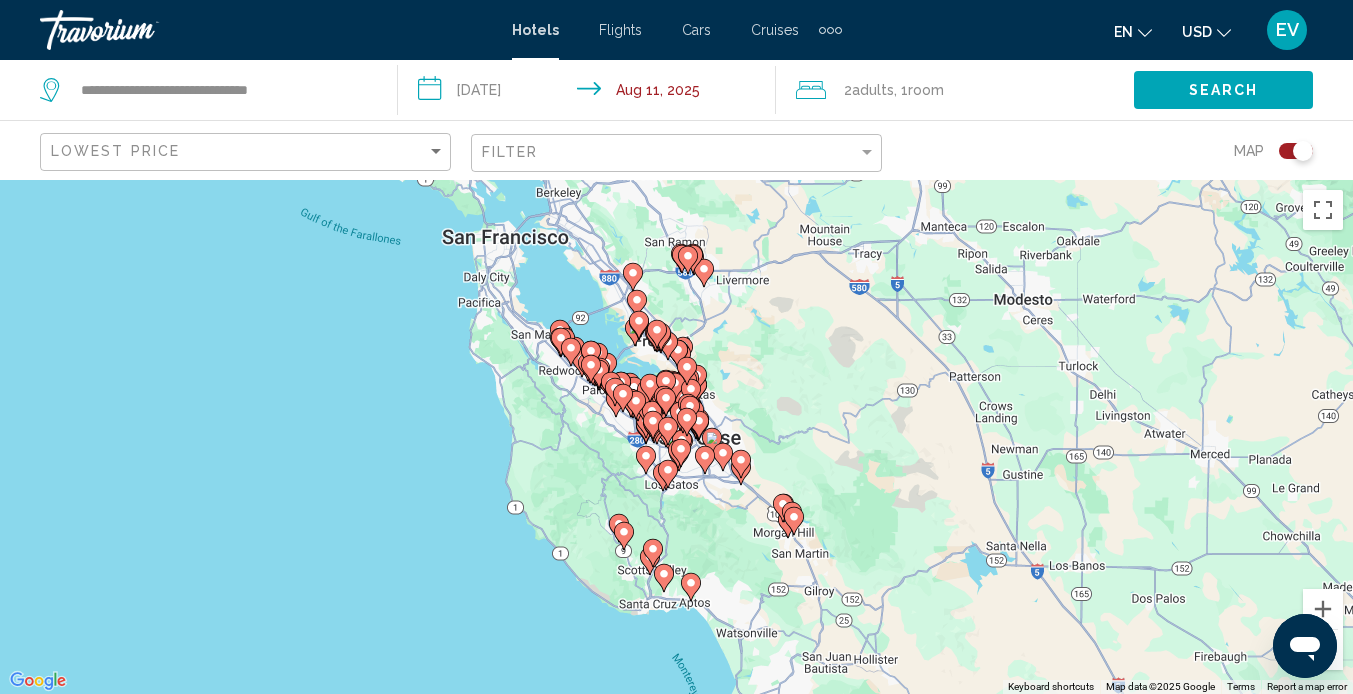 click on "To activate drag with keyboard, press Alt + Enter. Once in keyboard drag state, use the arrow keys to move the marker. To complete the drag, press the Enter key. To cancel, press Escape." at bounding box center [676, 437] 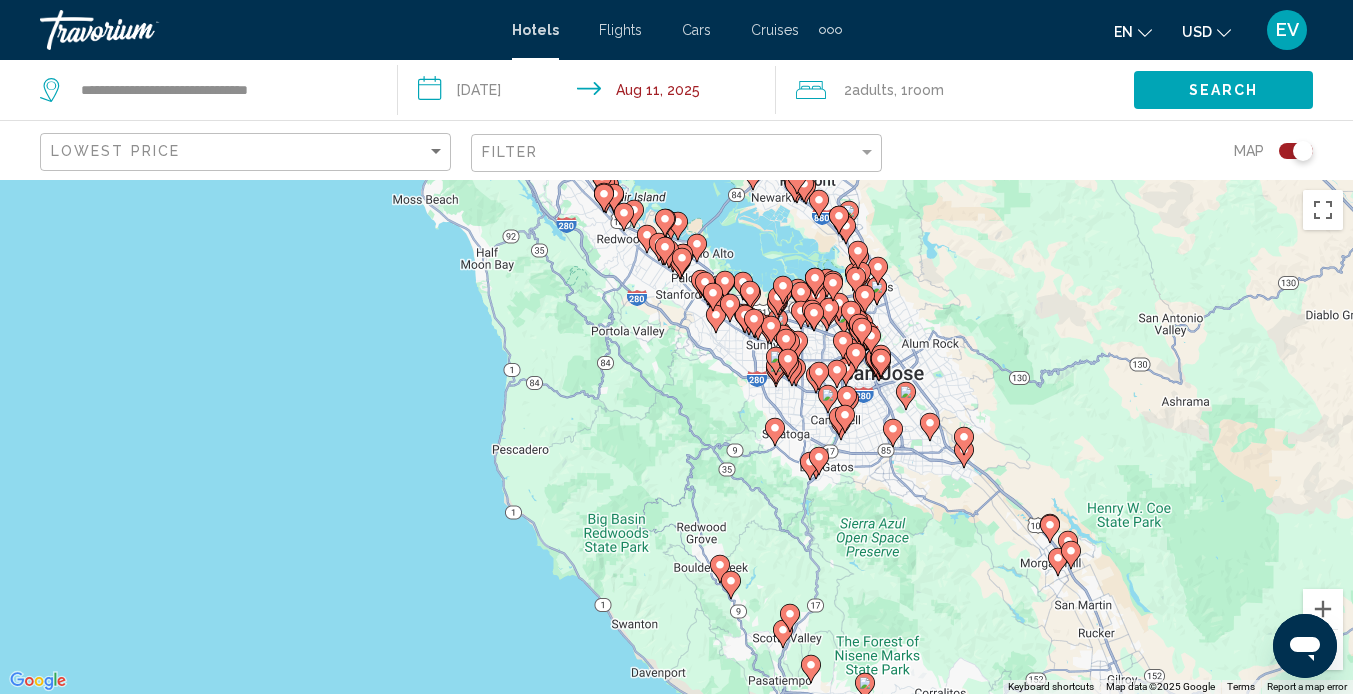 click at bounding box center (731, 585) 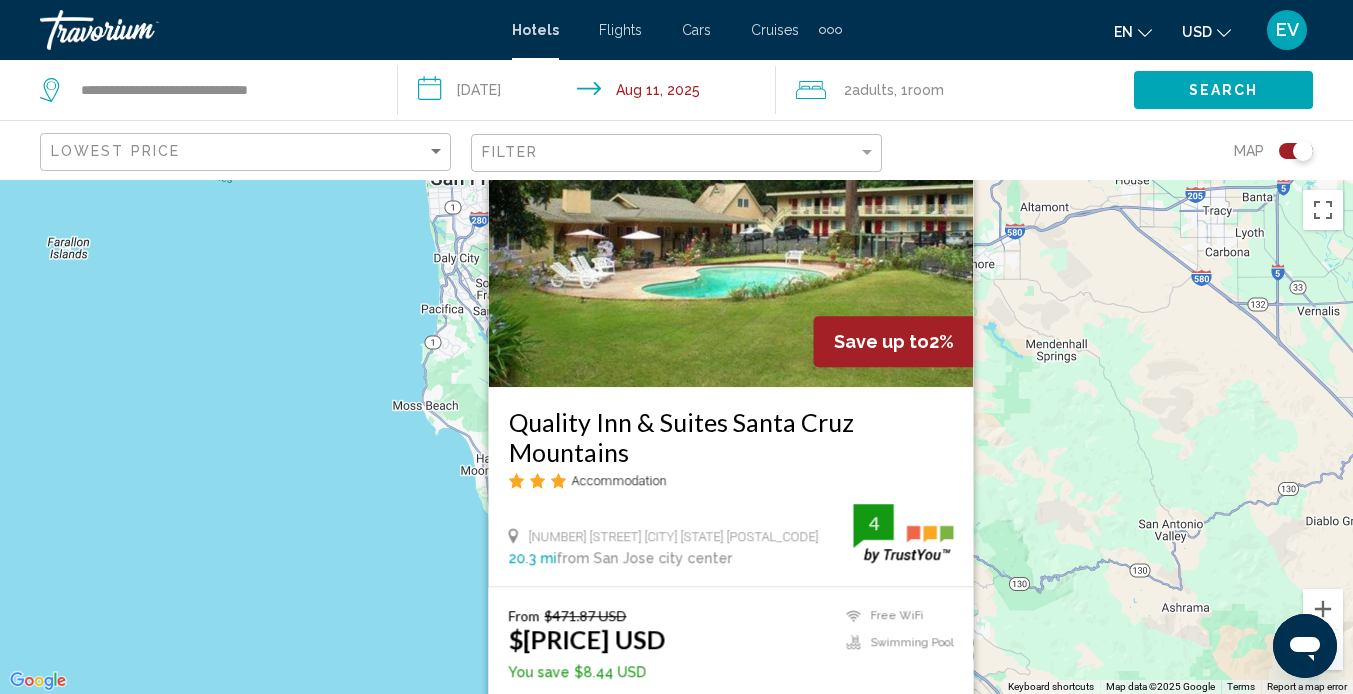click on "To activate drag with keyboard, press Alt + Enter. Once in keyboard drag mode, use the arrow keys to move the marker. To complete the drag, press the Enter key. To cancel, press Escape. Save up to  2%   Quality Inn & Suites Santa Cruz Mountains
Accommodation
[NUMBER] [STREET] [CITY] California [POSTAL_CODE] [DISTANCE]  from San Jose city center from hotel 4 From $[PRICE] USD $[PRICE] USD  You save  $[PRICE] USD
Free WiFi
Swimming Pool  4 Select Room" at bounding box center (676, 437) 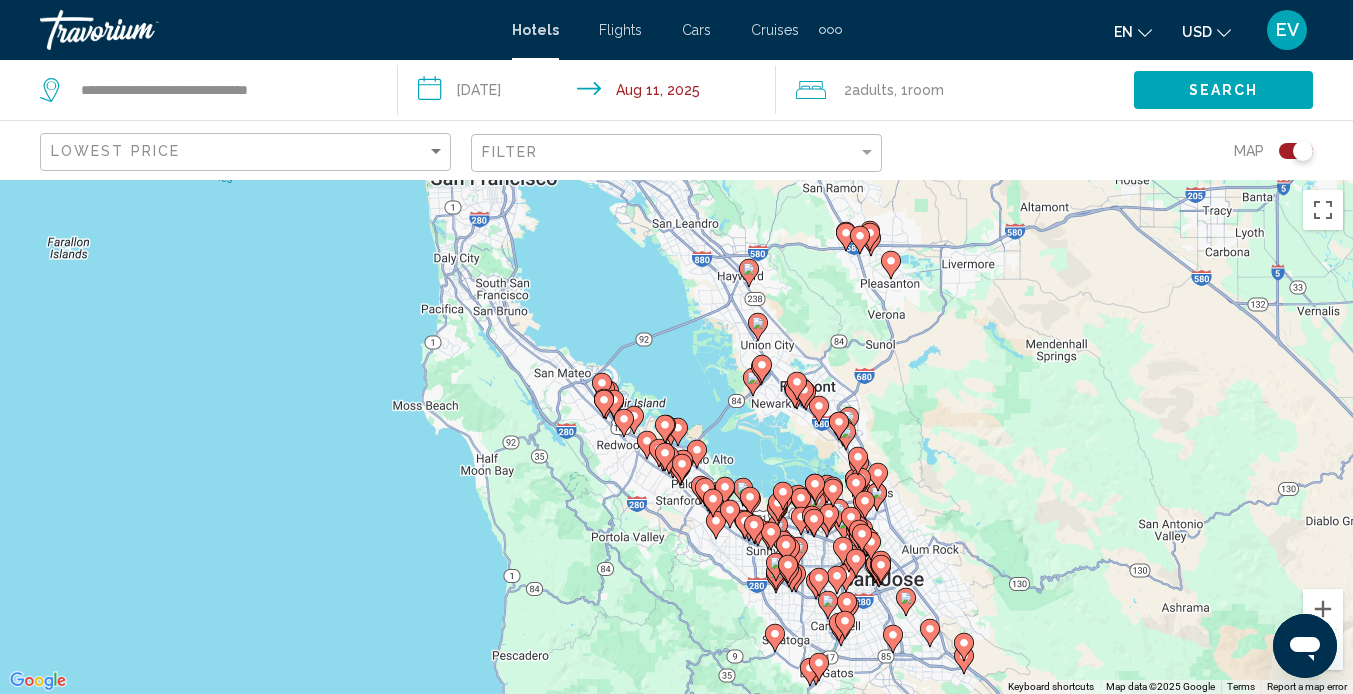 click on "To activate drag with keyboard, press Alt + Enter. Once in keyboard drag state, use the arrow keys to move the marker. To complete the drag, press the Enter key. To cancel, press Escape." at bounding box center [676, 437] 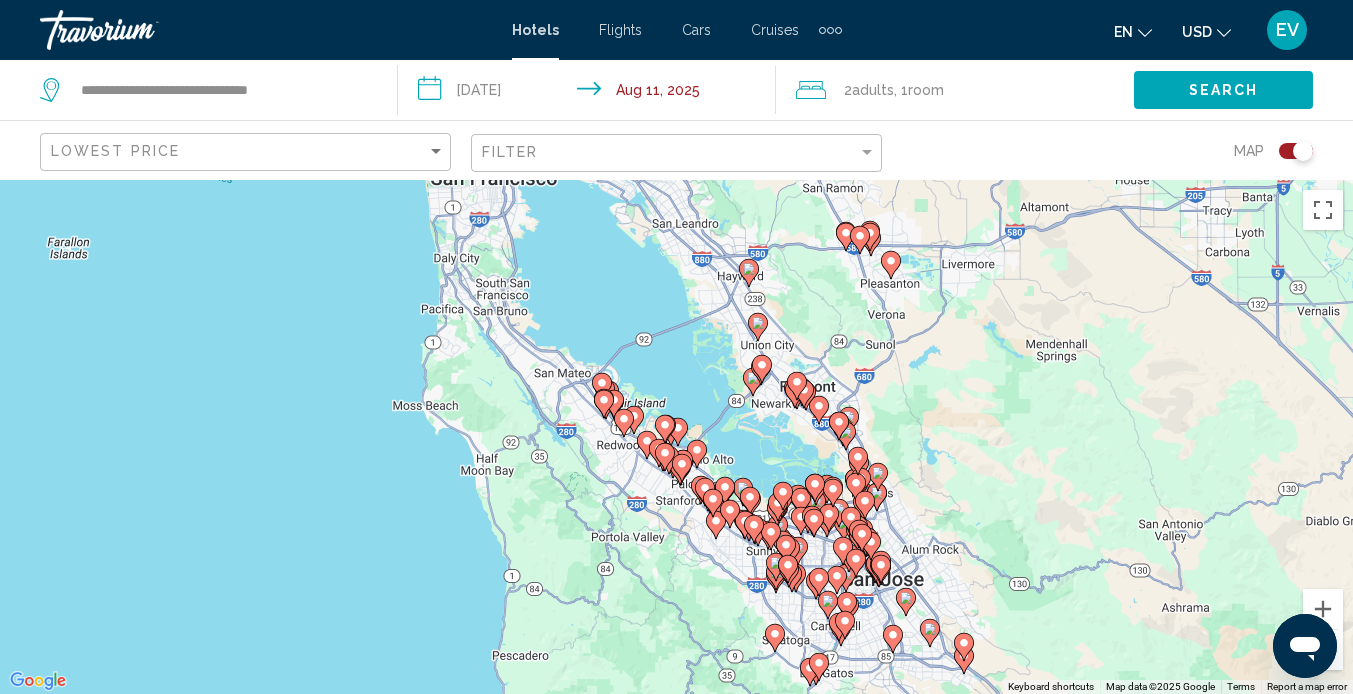 click on "To activate drag with keyboard, press Alt + Enter. Once in keyboard drag state, use the arrow keys to move the marker. To complete the drag, press the Enter key. To cancel, press Escape." at bounding box center (676, 437) 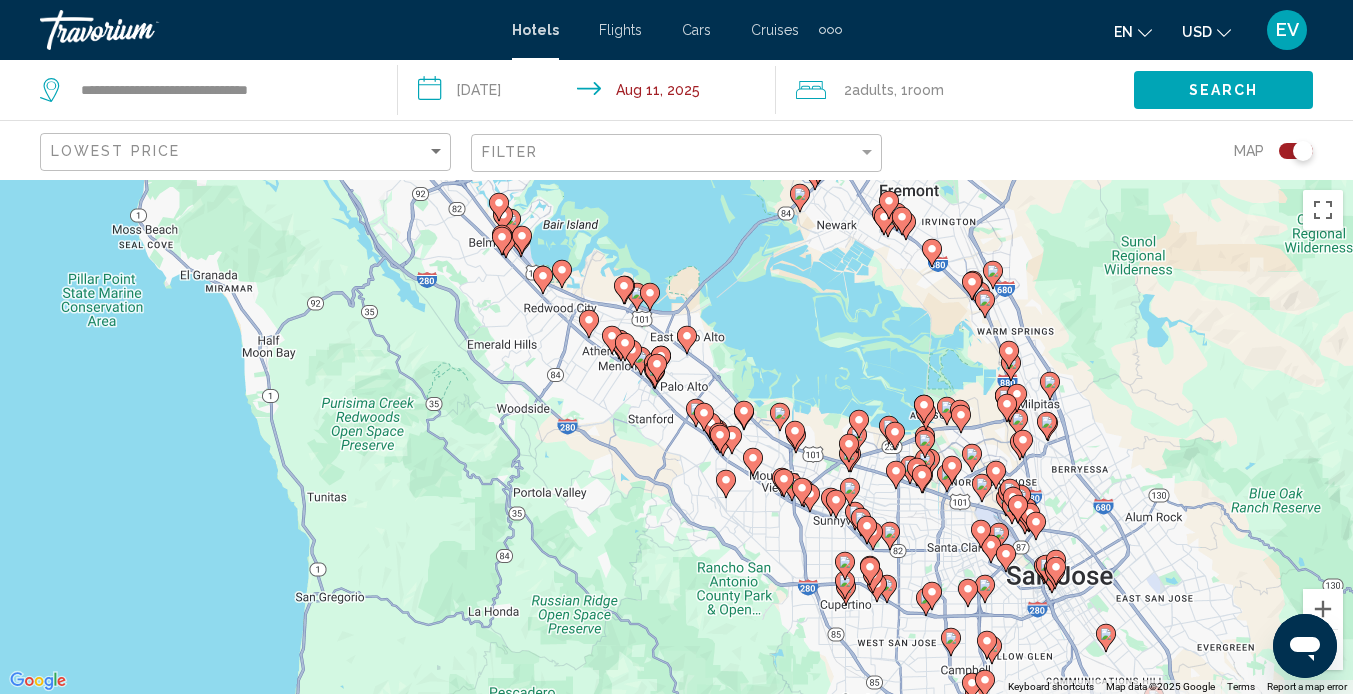 click on "To activate drag with keyboard, press Alt + Enter. Once in keyboard drag state, use the arrow keys to move the marker. To complete the drag, press the Enter key. To cancel, press Escape." at bounding box center [676, 437] 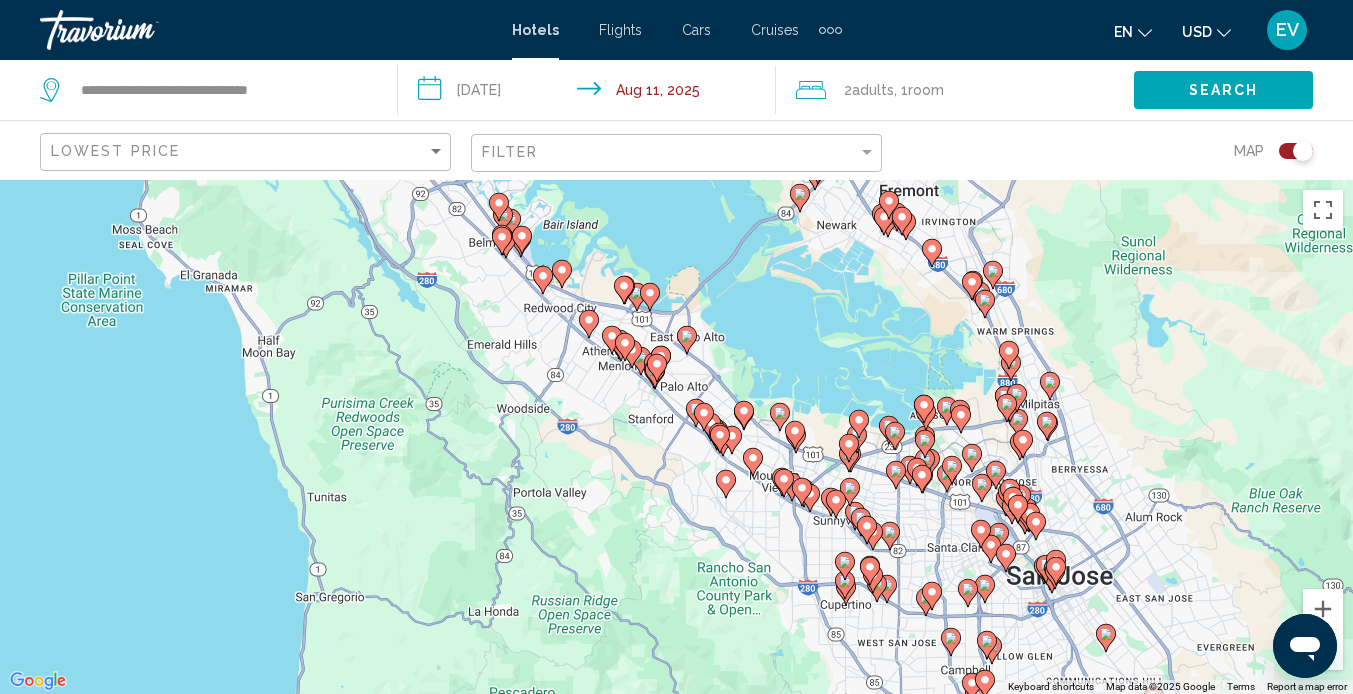 click on "To activate drag with keyboard, press Alt + Enter. Once in keyboard drag state, use the arrow keys to move the marker. To complete the drag, press the Enter key. To cancel, press Escape." at bounding box center (676, 437) 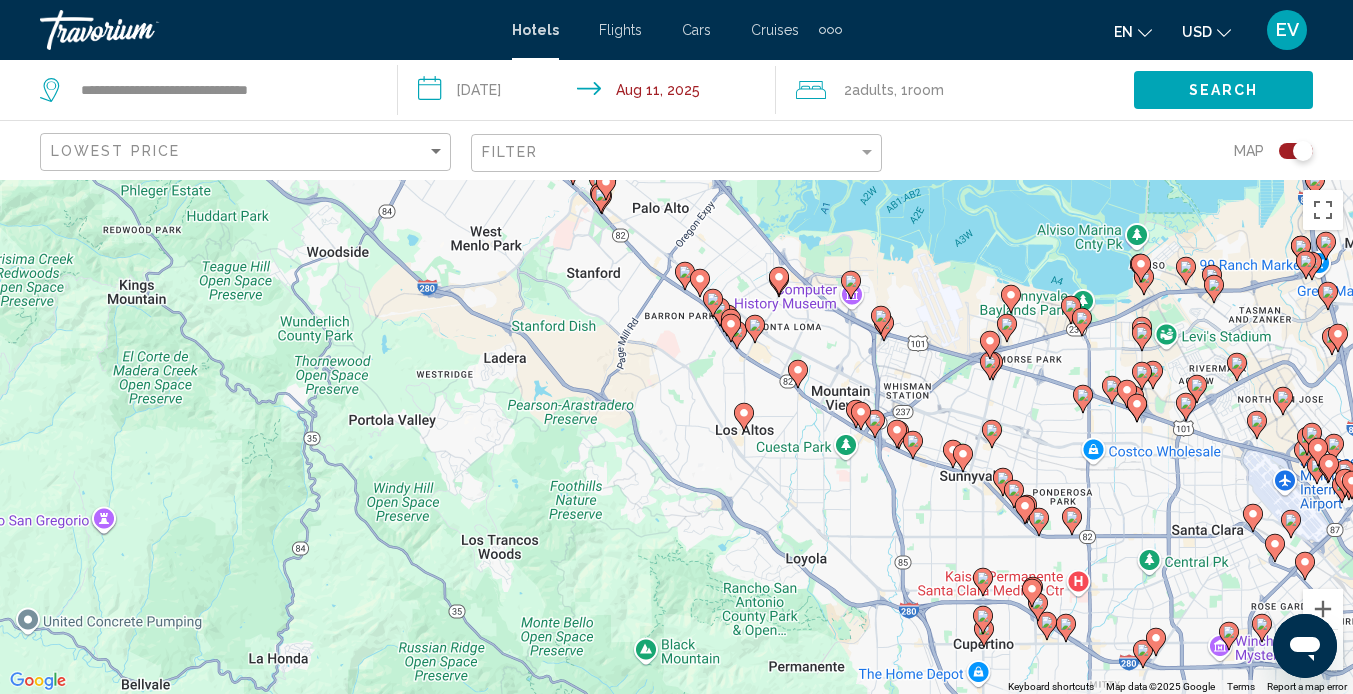 click 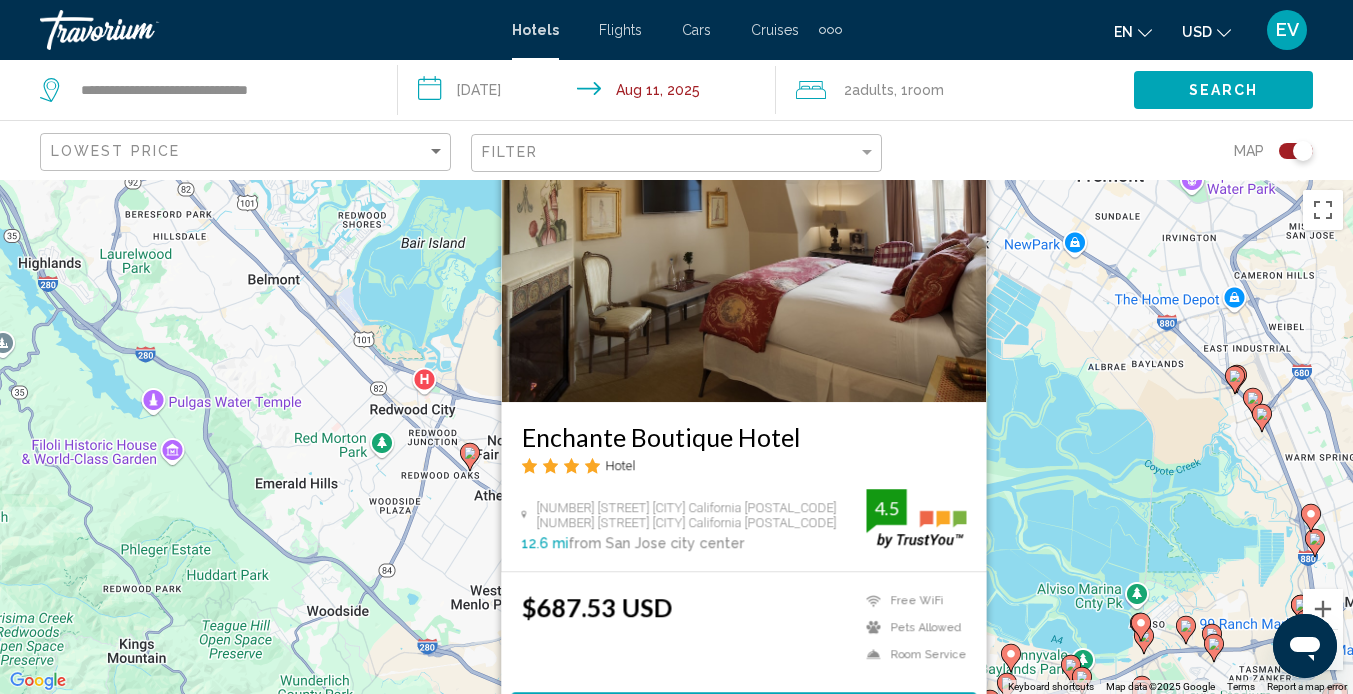 click on "To activate drag with keyboard, press Alt + Enter. Once in keyboard drag mode, use the arrow keys to move the marker. To complete the drag, press the Enter key. To cancel, press Escape.  Enchante Boutique Hotel
Hotel
[NUMBER] [STREET] [CITY] California [POSTAL_CODE] [NUMBER] [STREET] [CITY] California [POSTAL_CODE] [DISTANCE]  from San Jose city center from hotel 4.5 $[PRICE] USD
Free WiFi
Pets Allowed
Room Service  4.5 Select Room" at bounding box center [676, 437] 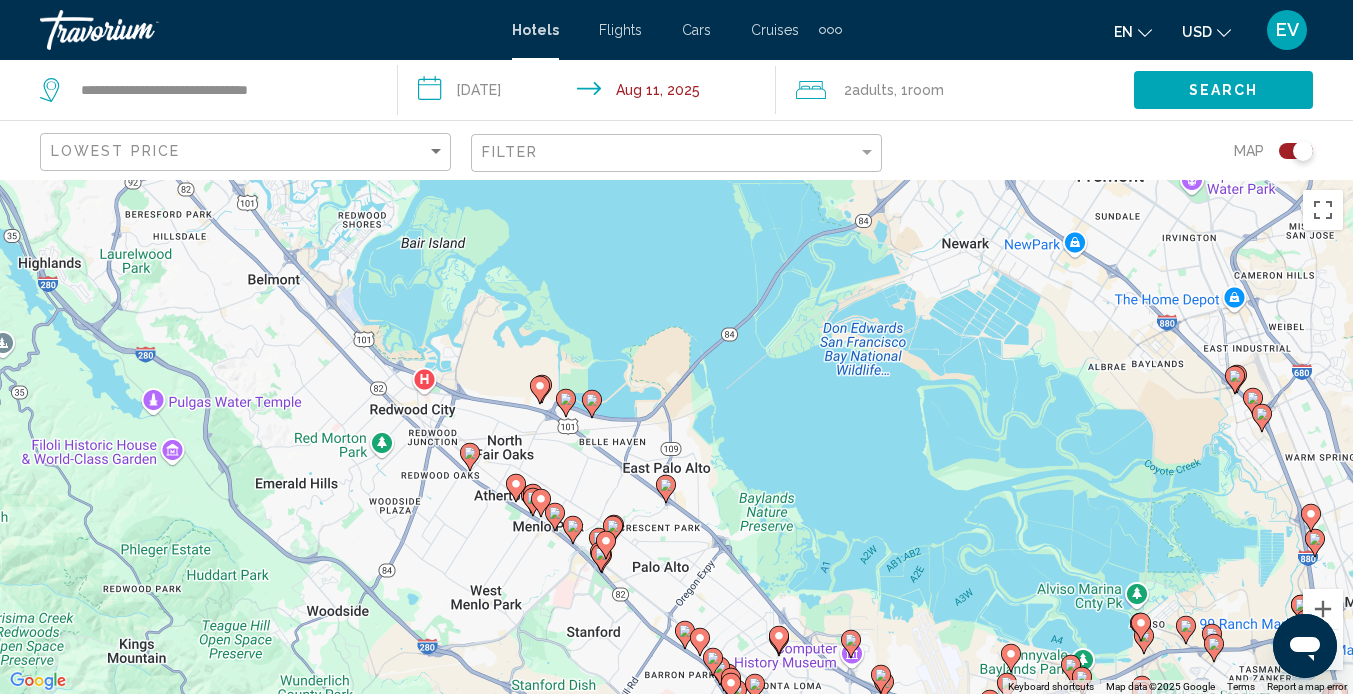 click 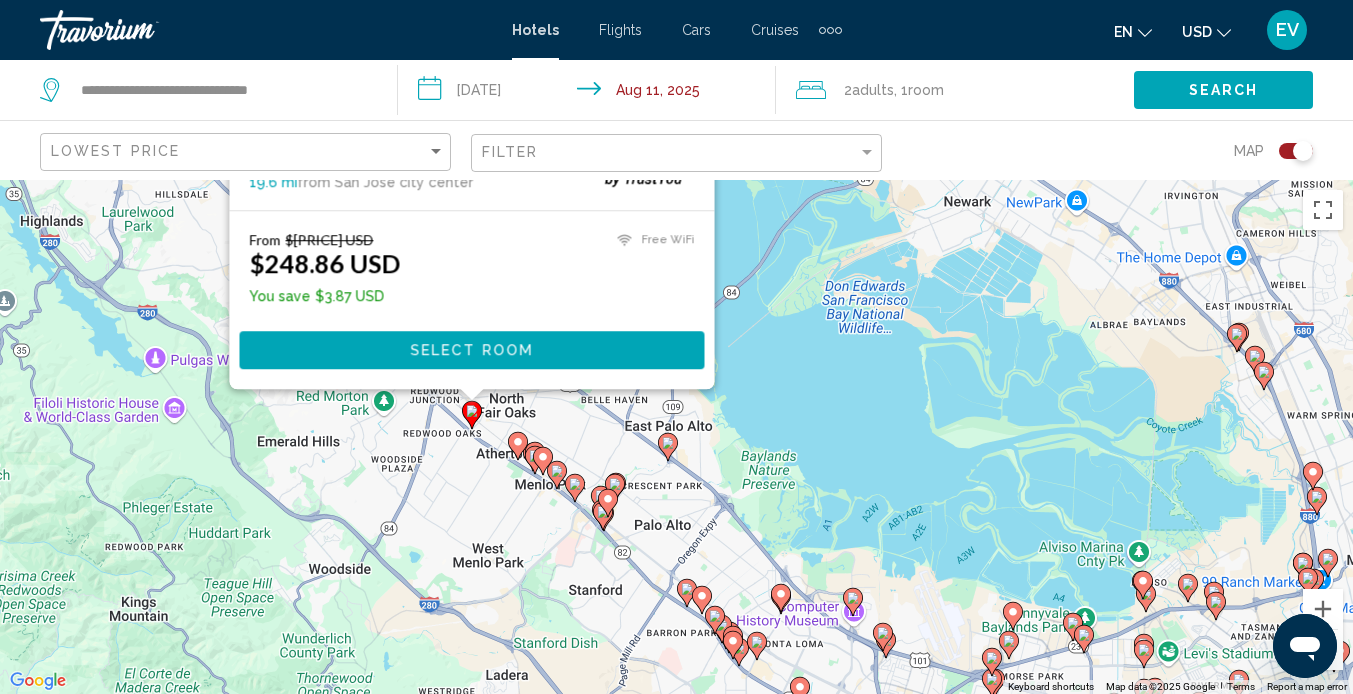 drag, startPoint x: 176, startPoint y: 605, endPoint x: 176, endPoint y: 236, distance: 369 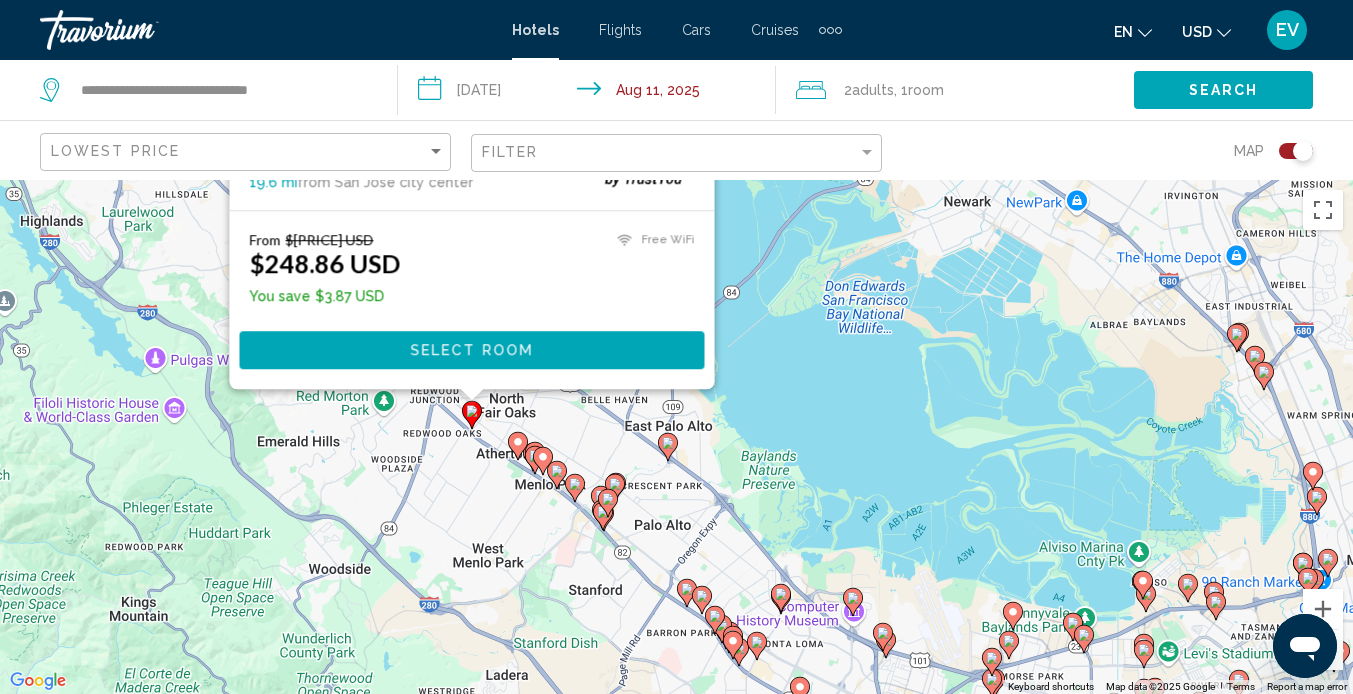 click on "To activate drag with keyboard, press Alt + Enter. Once in keyboard drag mode, use the arrow keys to move the marker. To complete the drag, press the Enter key. To cancel, press Escape. Save up to  2%   Best Western Plus Executive Suites
Hotel
[NUMBER] [STREET], Redwood [DISTANCE]  from San Jose city center from hotel 4.5 From $[PRICE] USD $[PRICE] USD  You save  $[PRICE] USD
Free WiFi  4.5 Select Room" at bounding box center [676, 437] 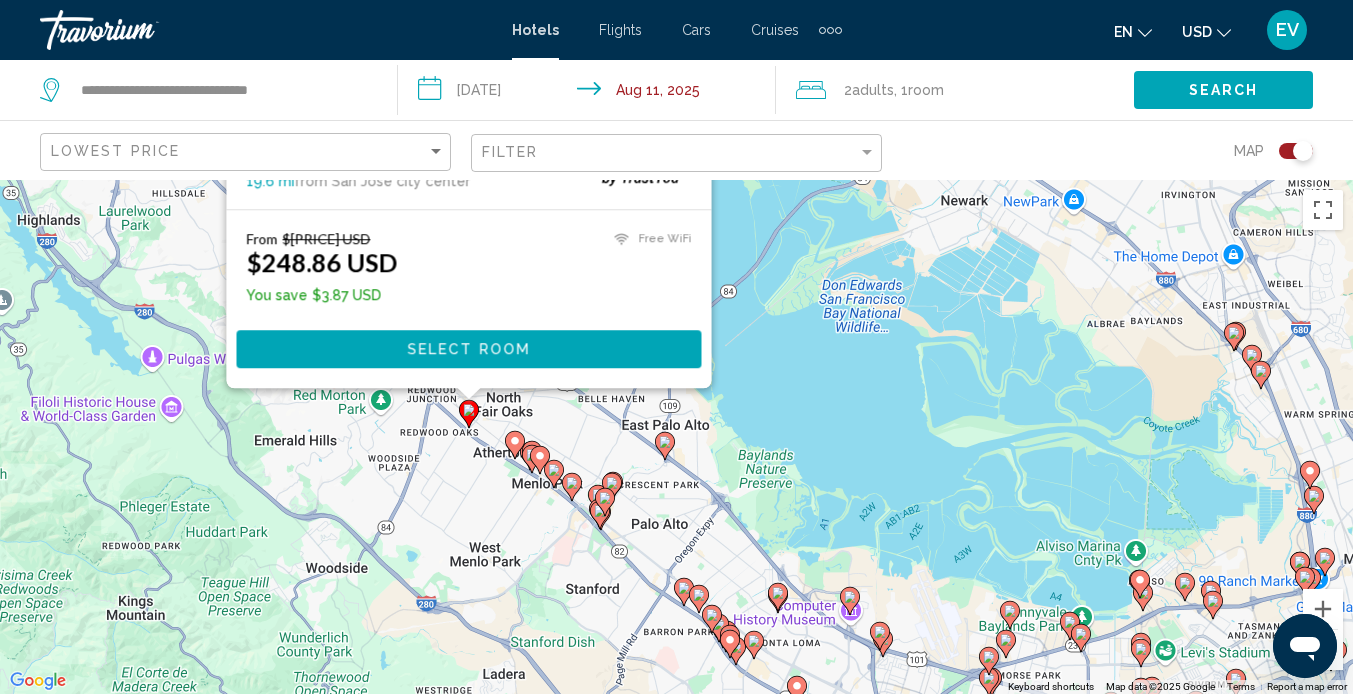 click on "To activate drag with keyboard, press Alt + Enter. Once in keyboard drag mode, use the arrow keys to move the marker. To complete the drag, press the Enter key. To cancel, press Escape. Save up to  2%   Best Western Plus Executive Suites
Hotel
[NUMBER] [STREET], Redwood [DISTANCE]  from San Jose city center from hotel 4.5 From $[PRICE] USD $[PRICE] USD  You save  $[PRICE] USD
Free WiFi  4.5 Select Room" at bounding box center (676, 437) 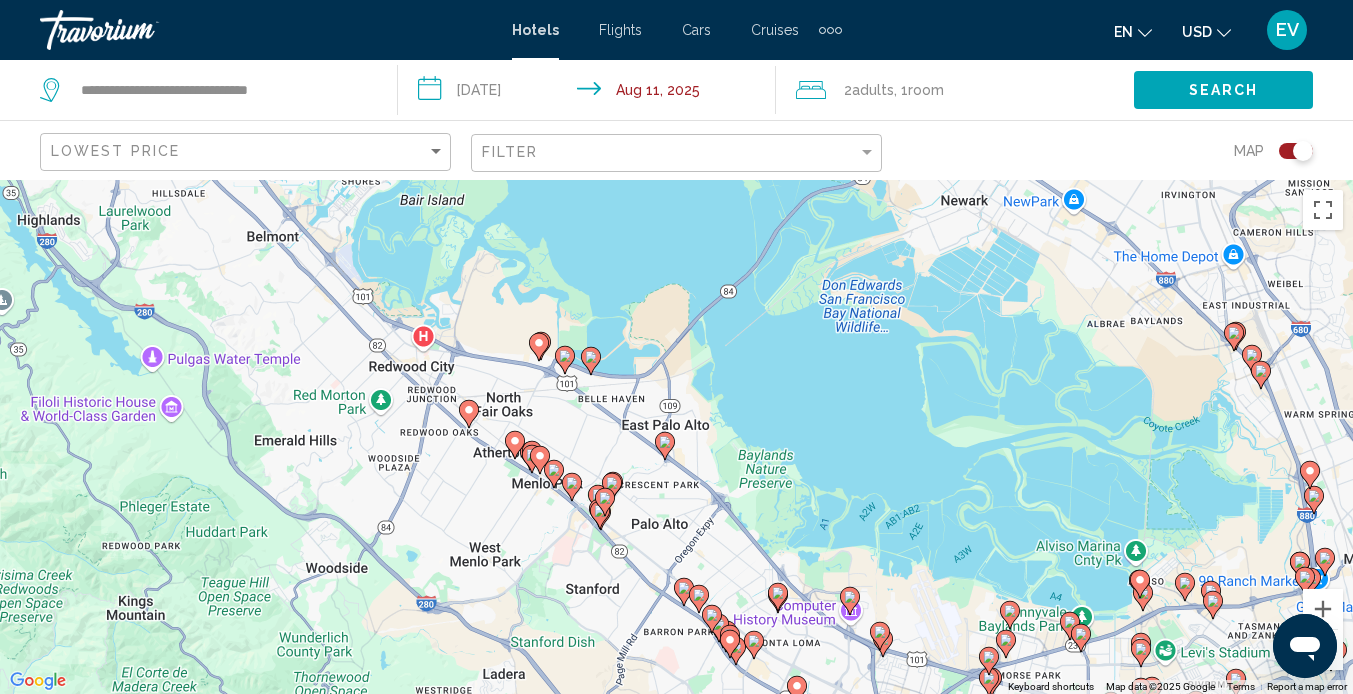 click on "To activate drag with keyboard, press Alt + Enter. Once in keyboard drag state, use the arrow keys to move the marker. To complete the drag, press the Enter key. To cancel, press Escape." at bounding box center [676, 437] 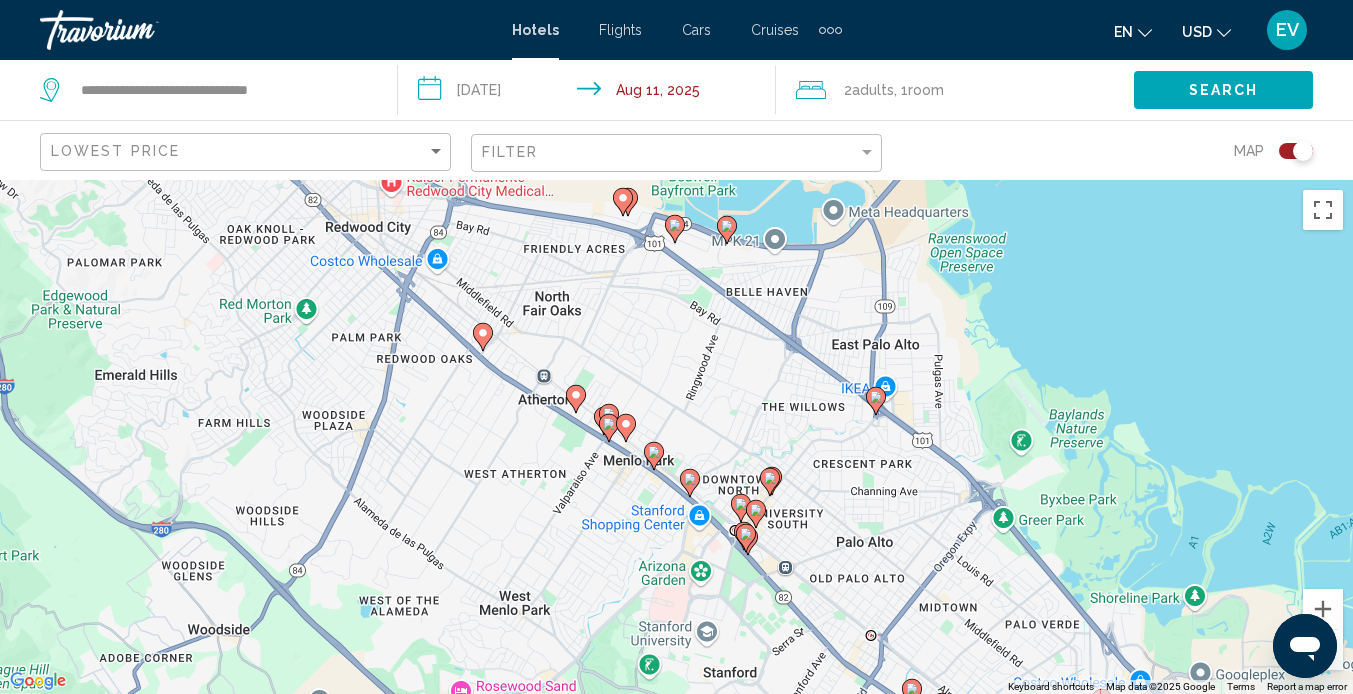 click 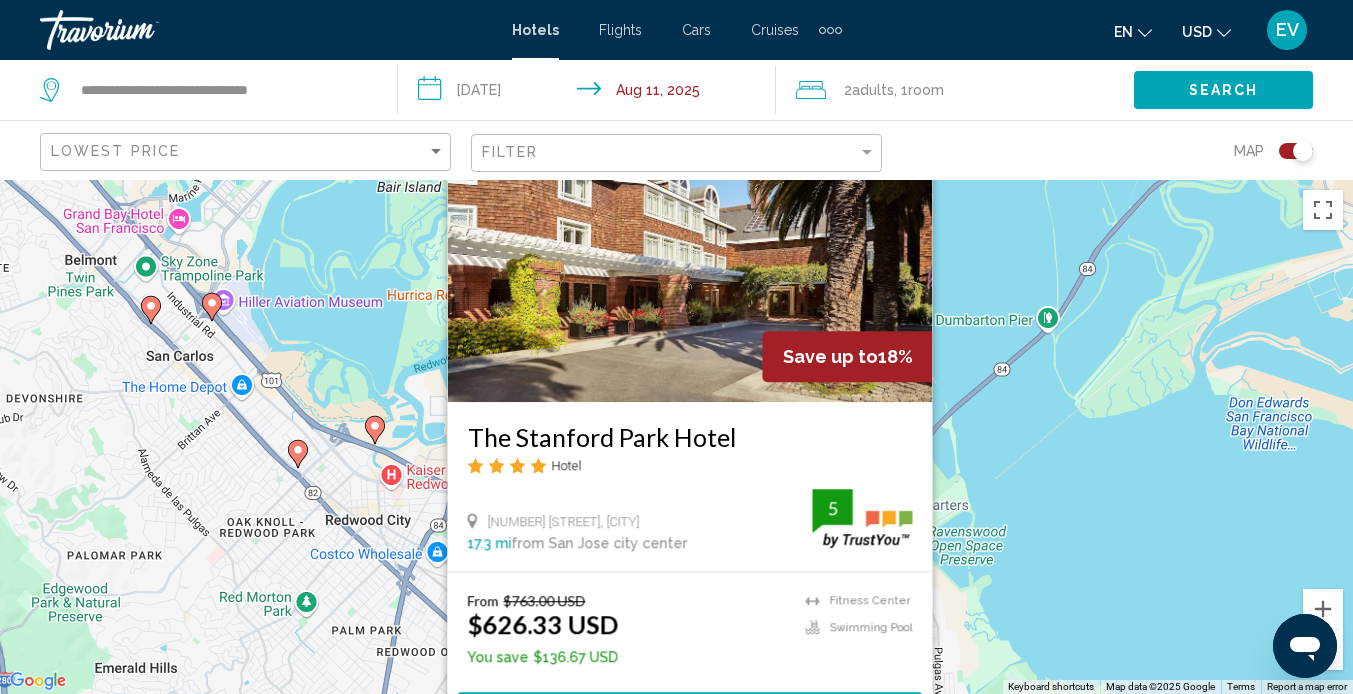 click on "To activate drag with keyboard, press Alt + Enter. Once in keyboard drag mode, use the arrow keys to move the marker. To complete the drag, press the Enter key. To cancel, press Escape. Save up to  18%   The Stanford Park Hotel
Hotel
[NUMBER] [STREET], Menlo Park [DISTANCE]  from San Jose city center from hotel 5 From $[PRICE] USD $[PRICE] USD  You save  $[PRICE] USD
Fitness Center
Swimming Pool  5 Select Room" at bounding box center [676, 437] 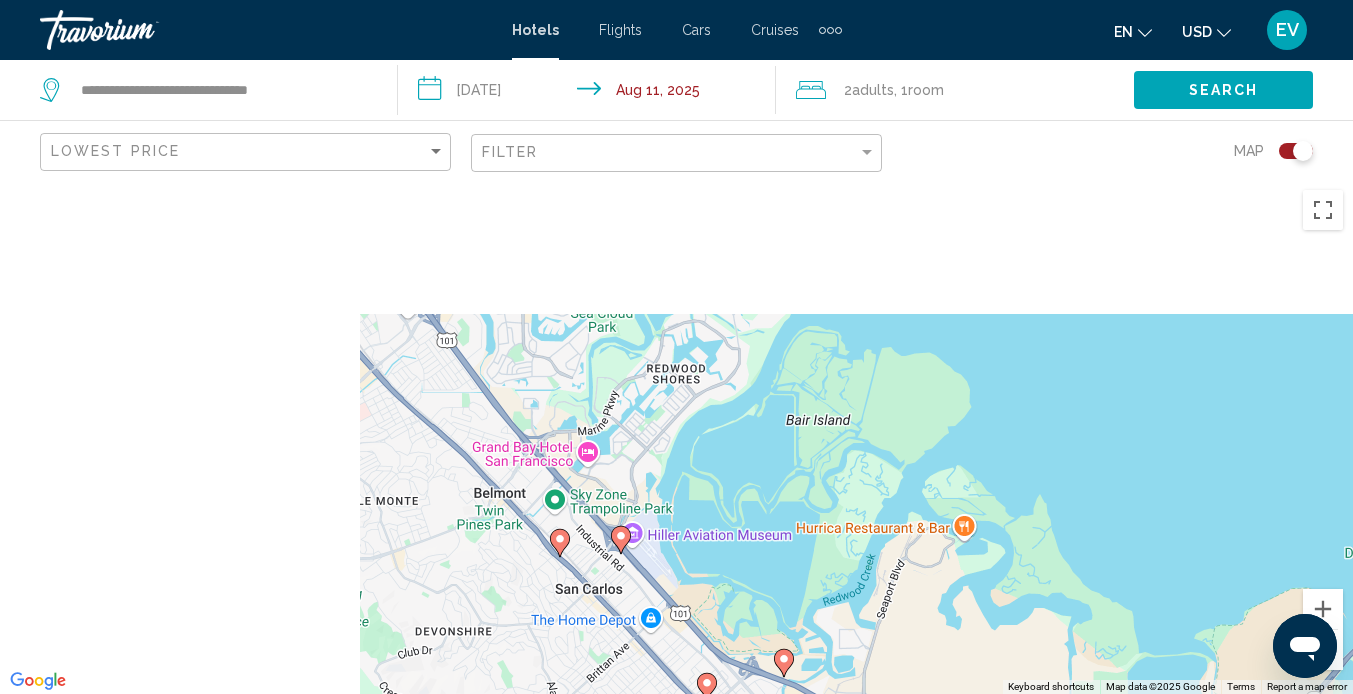 drag, startPoint x: 532, startPoint y: 469, endPoint x: 972, endPoint y: 725, distance: 509.05402 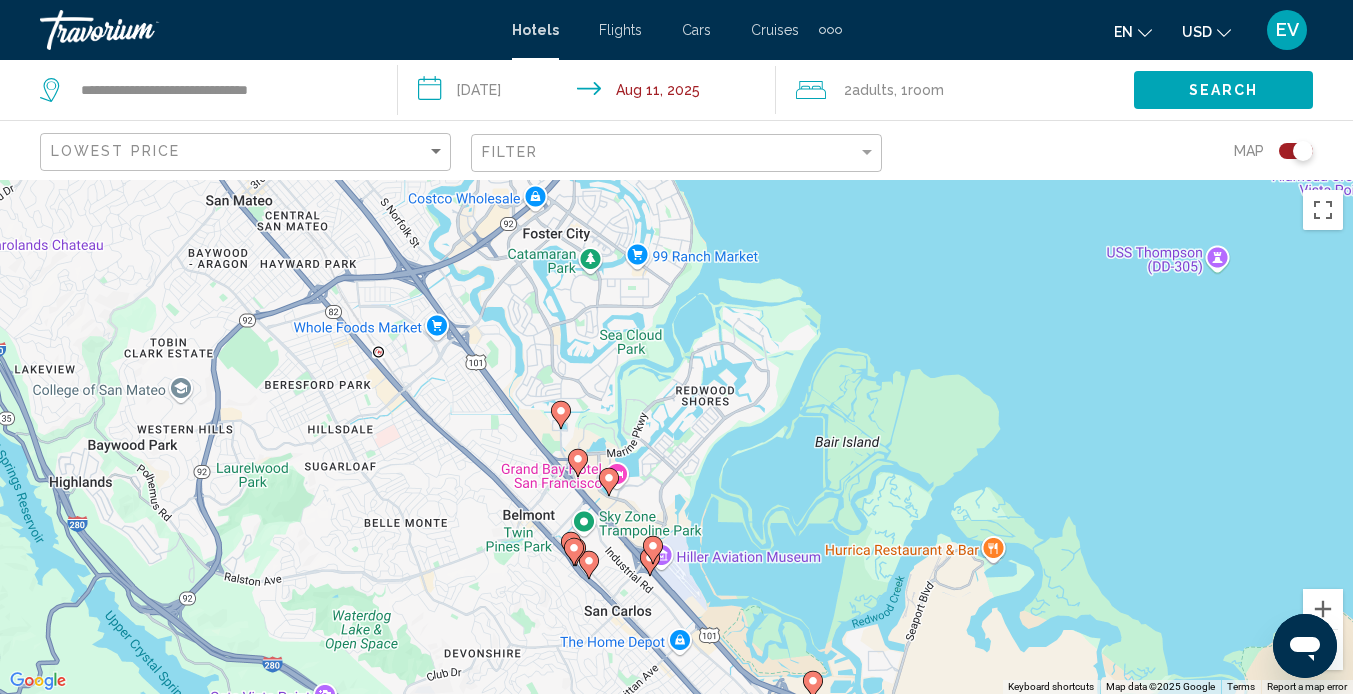 click 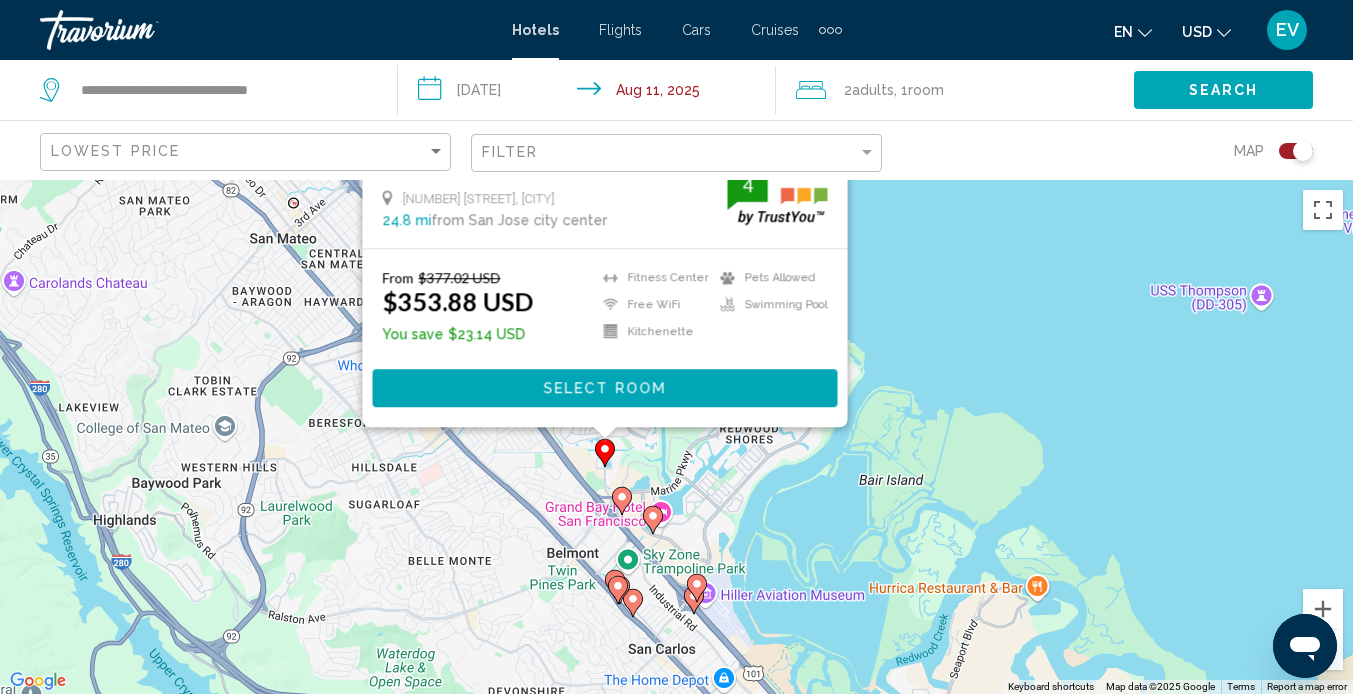 drag, startPoint x: 265, startPoint y: 644, endPoint x: 310, endPoint y: 323, distance: 324.13885 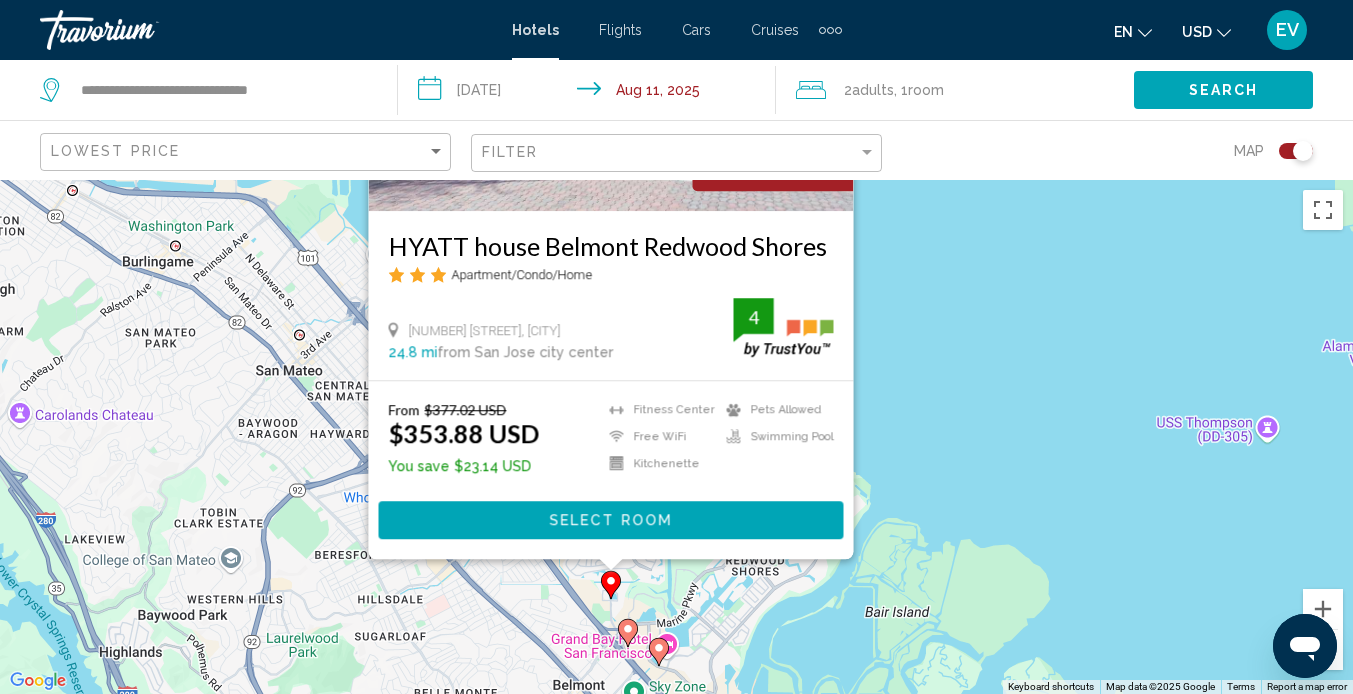 drag, startPoint x: 250, startPoint y: 280, endPoint x: 241, endPoint y: 434, distance: 154.26276 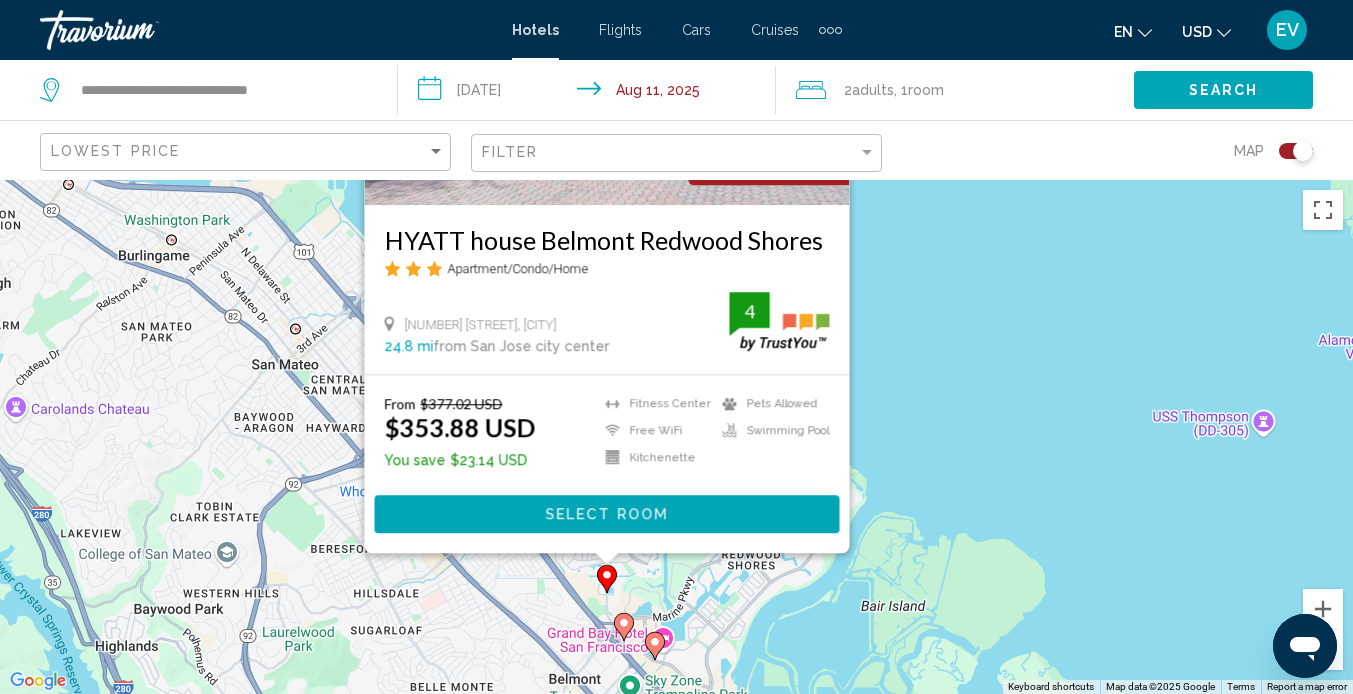click on "HYATT house Belmont Redwood Shores" at bounding box center (606, 240) 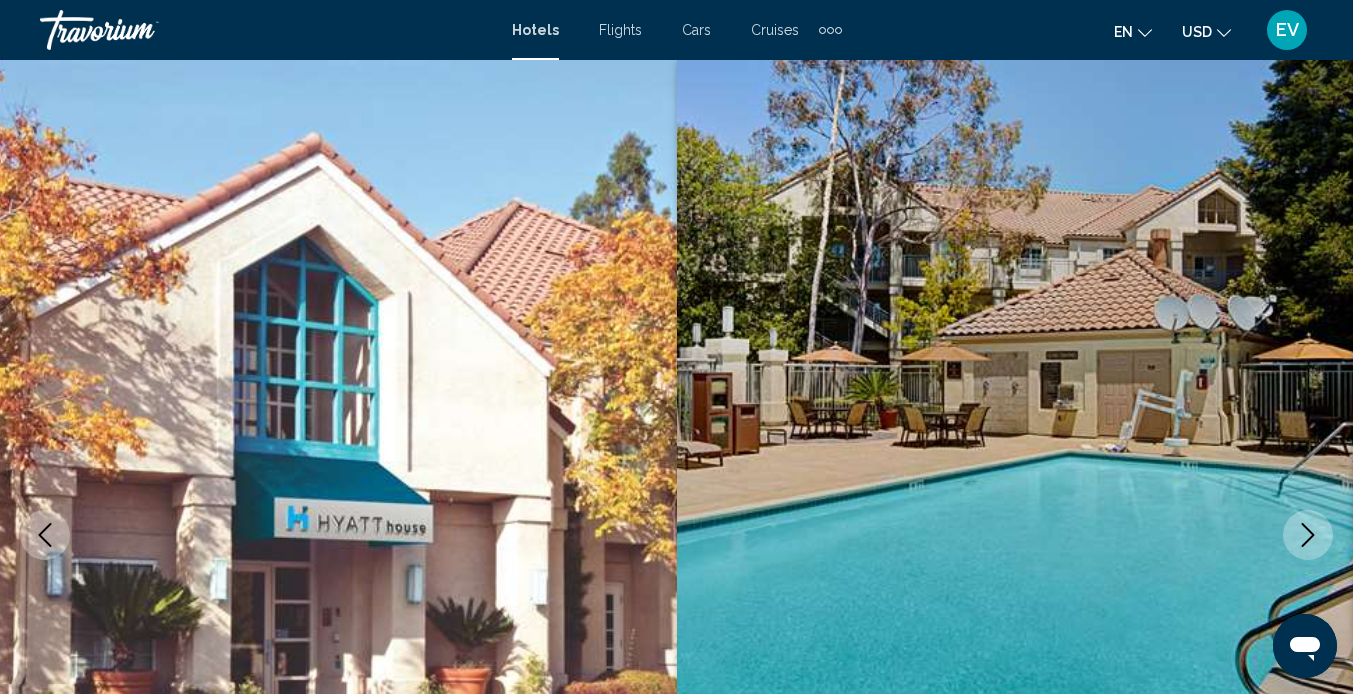 scroll, scrollTop: 188, scrollLeft: 0, axis: vertical 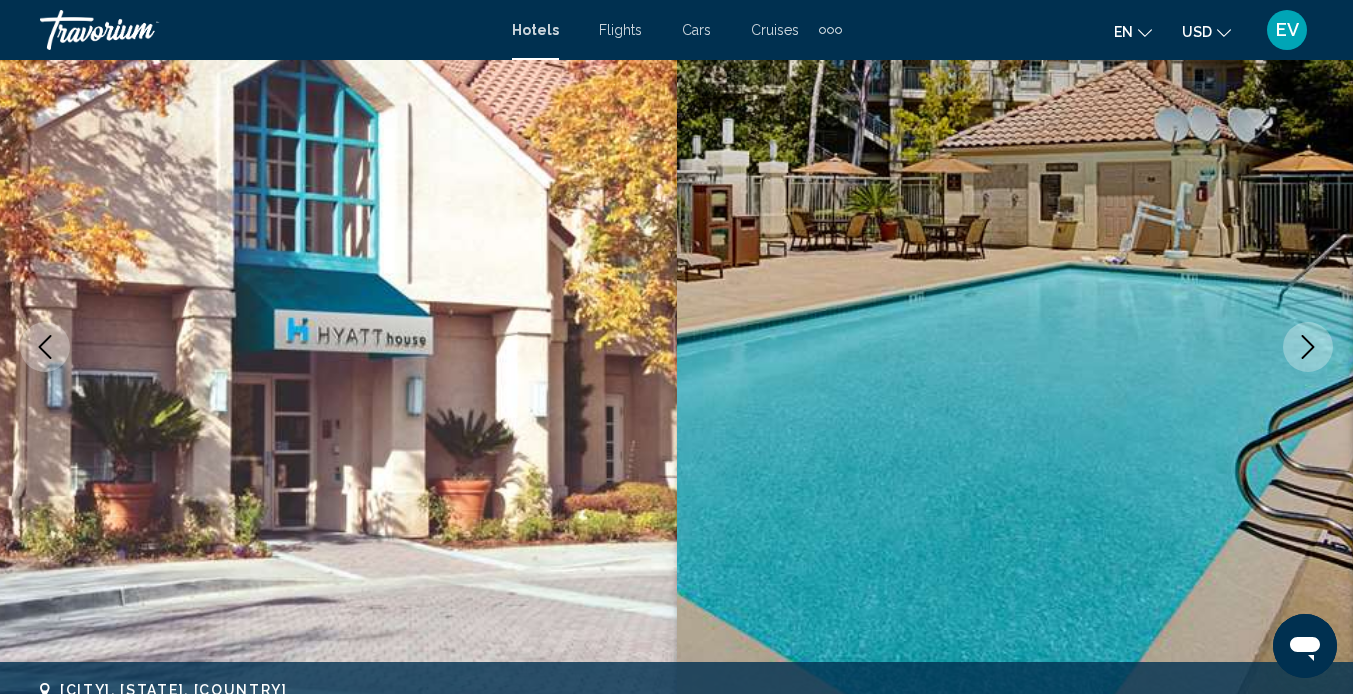 click 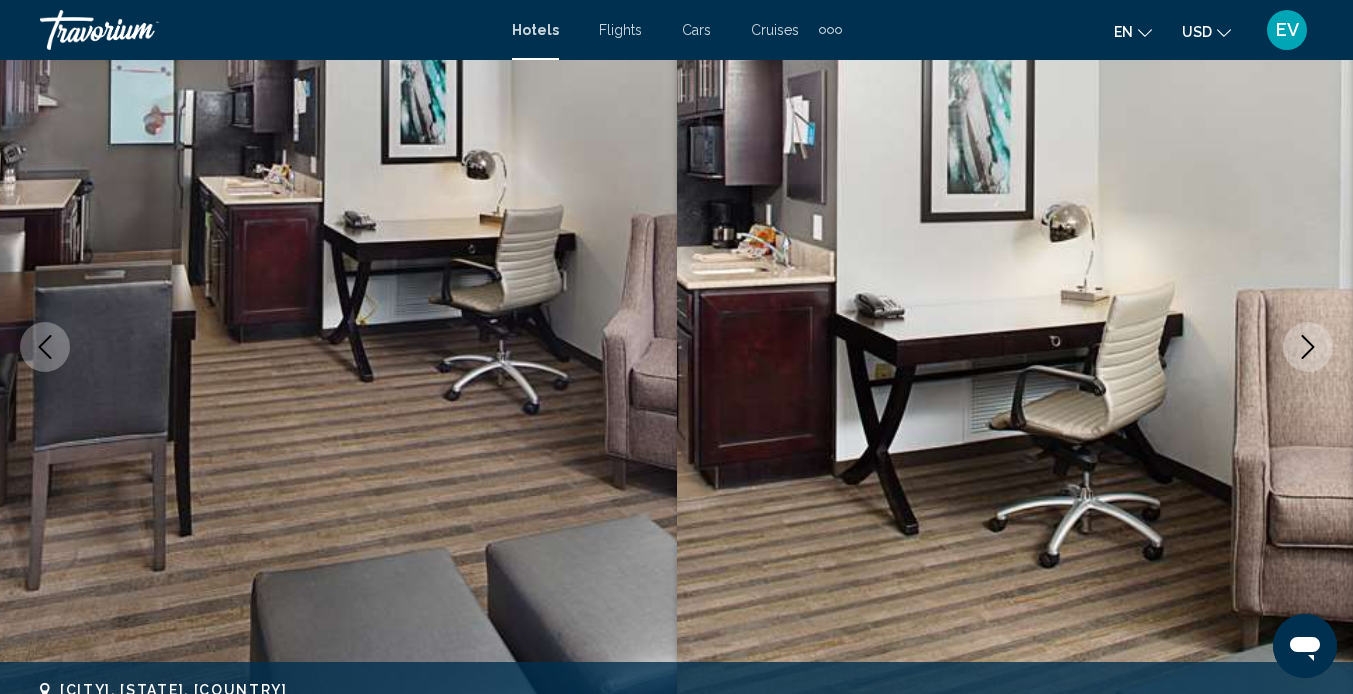 click 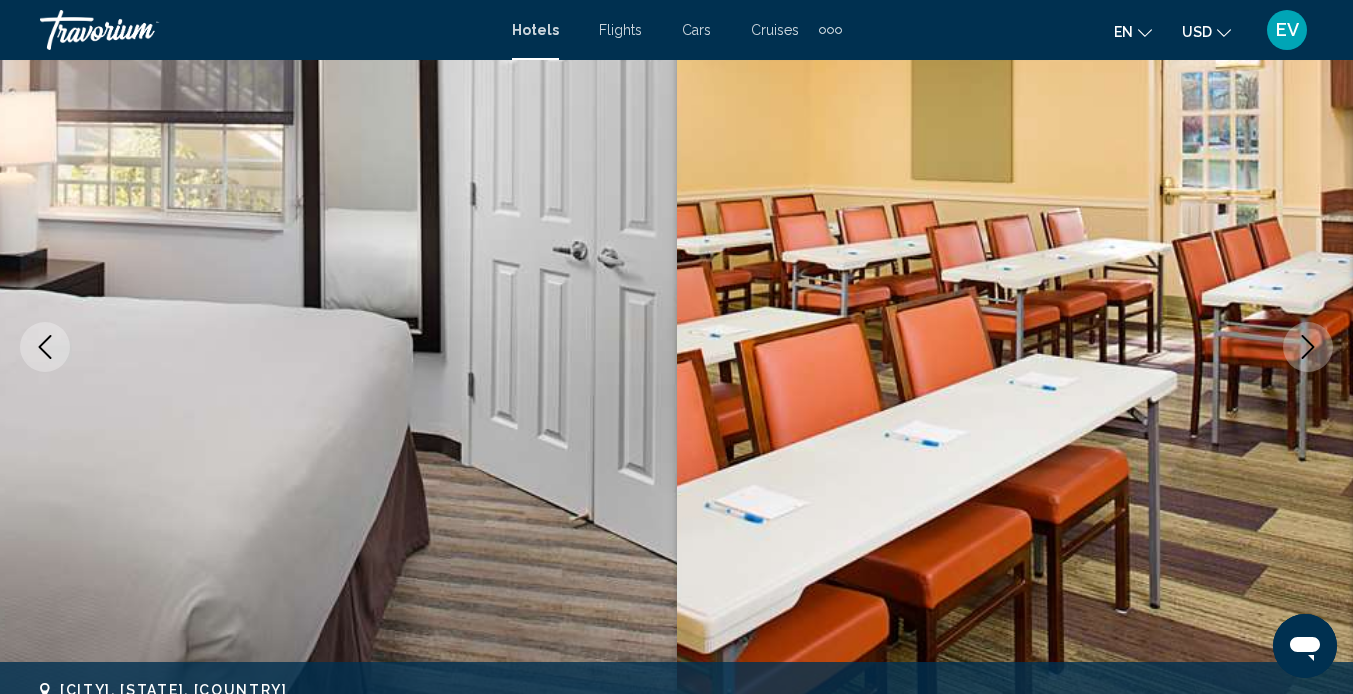 click 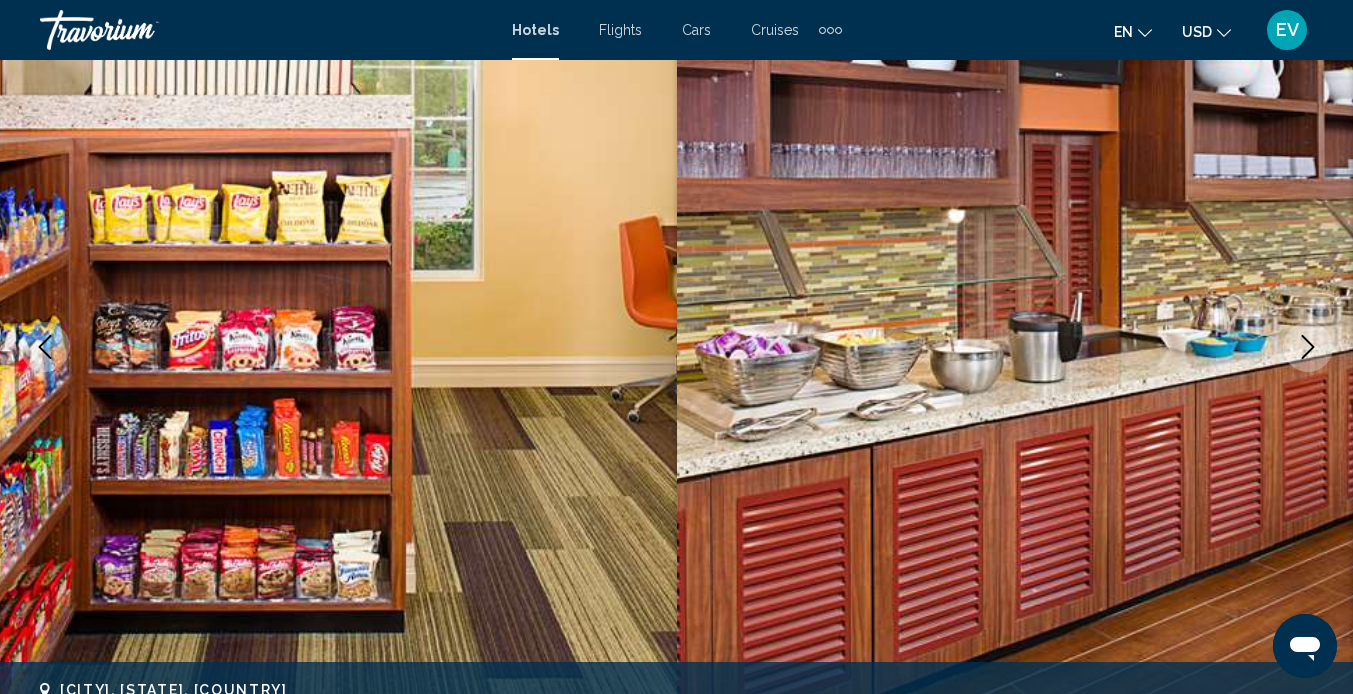 click 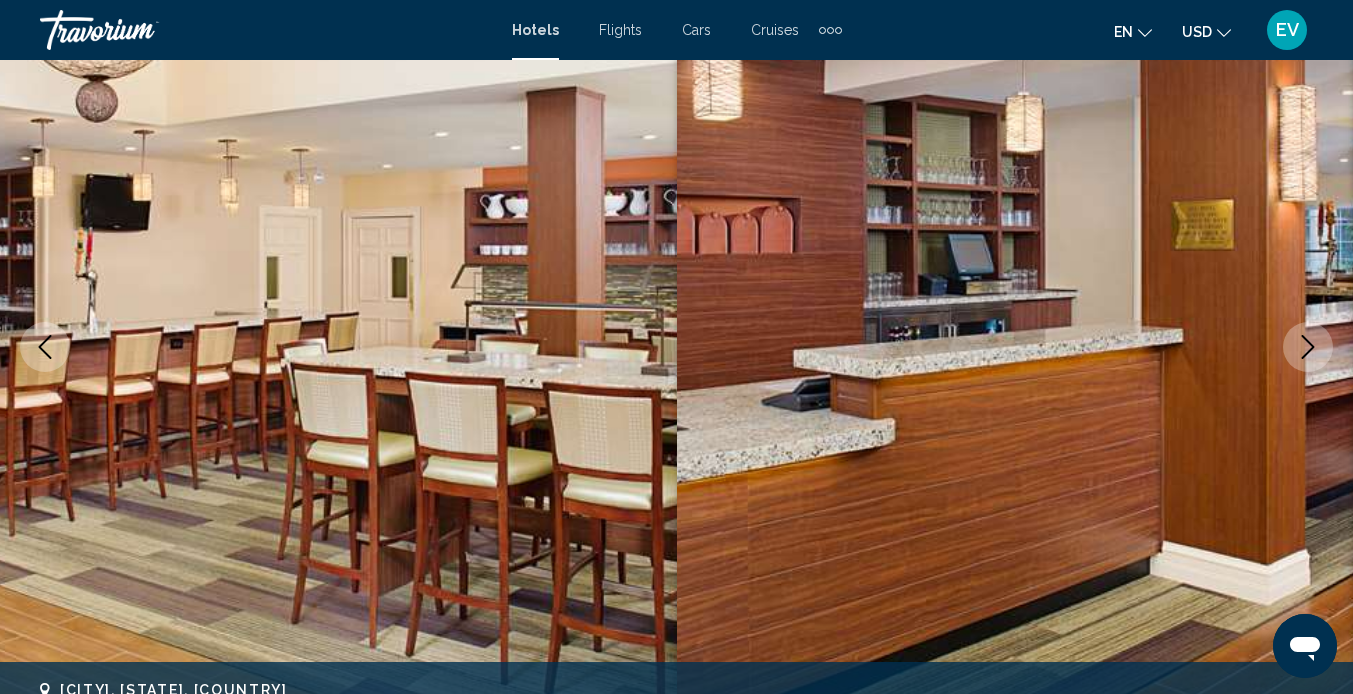 type 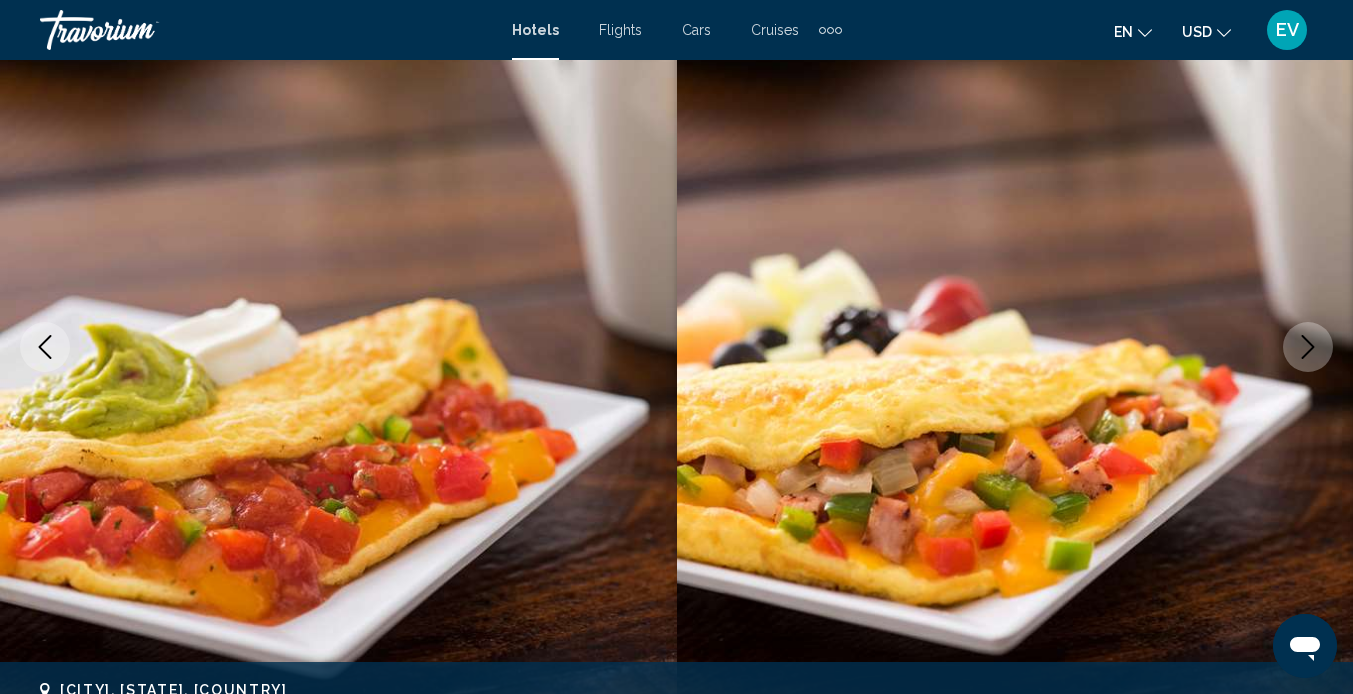 click at bounding box center (1308, 347) 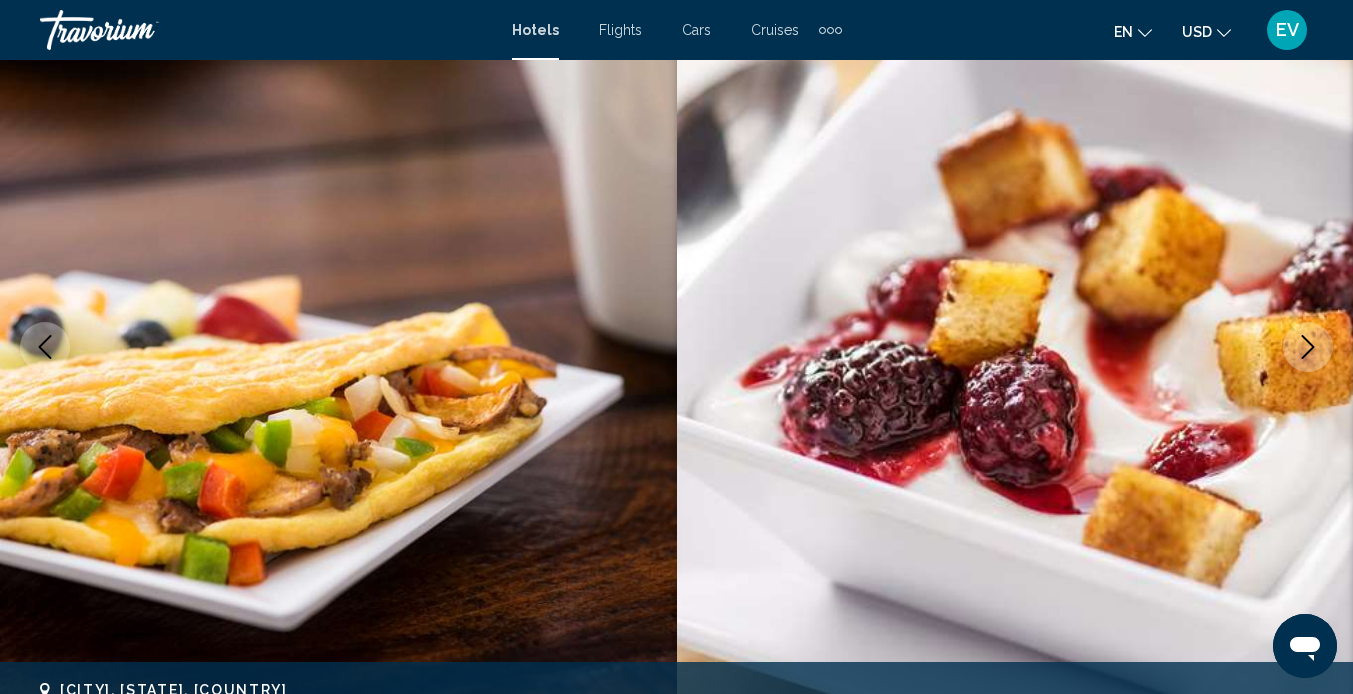 click at bounding box center [1308, 347] 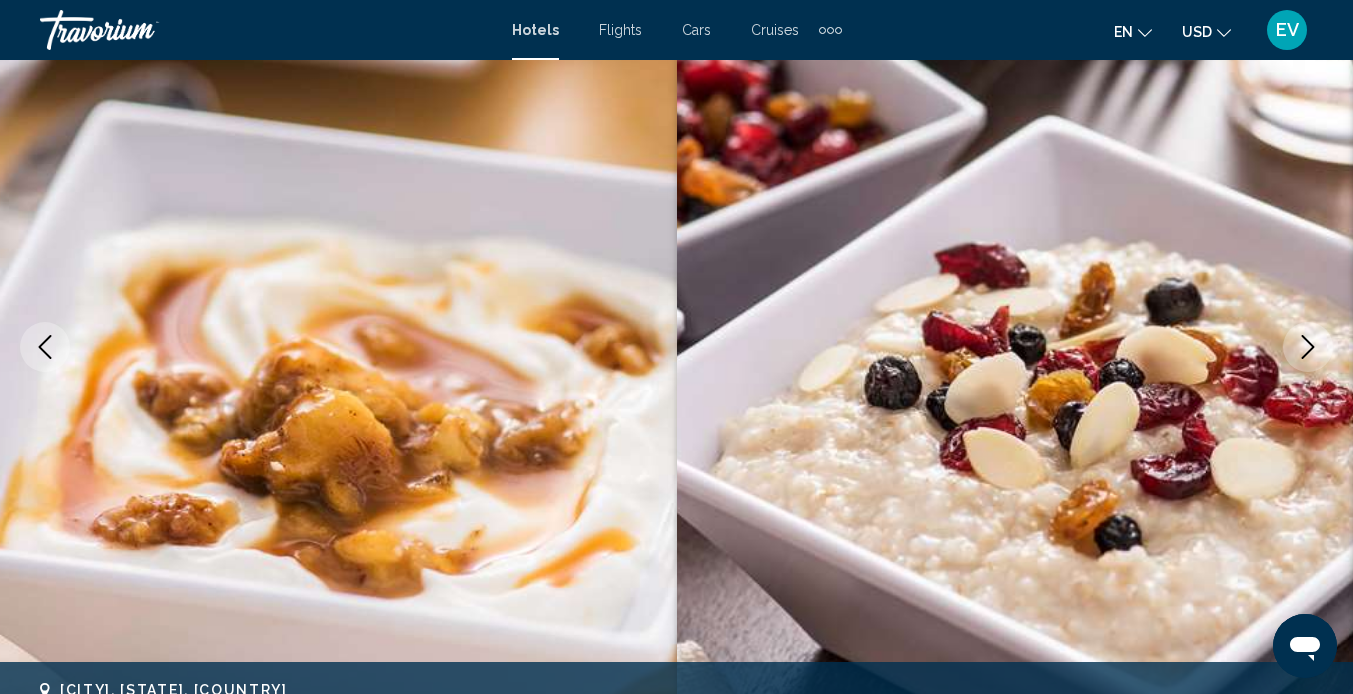 click at bounding box center (1308, 347) 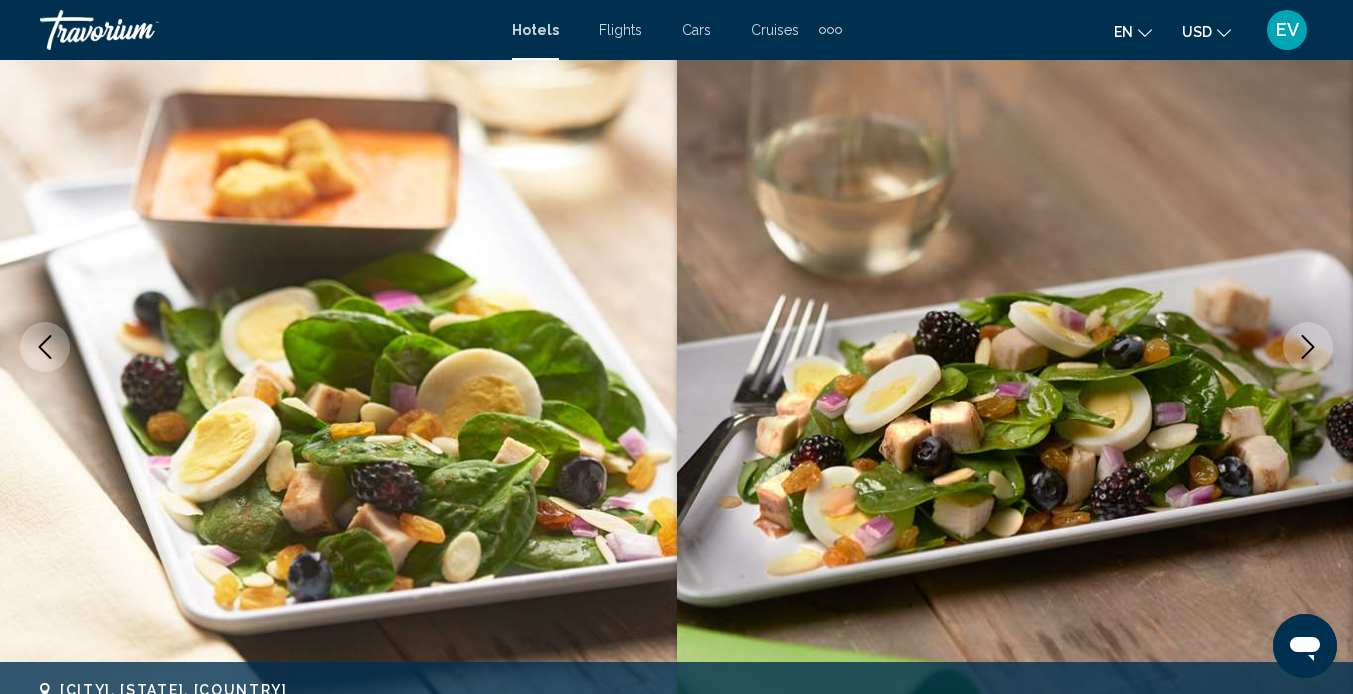 click at bounding box center (1308, 347) 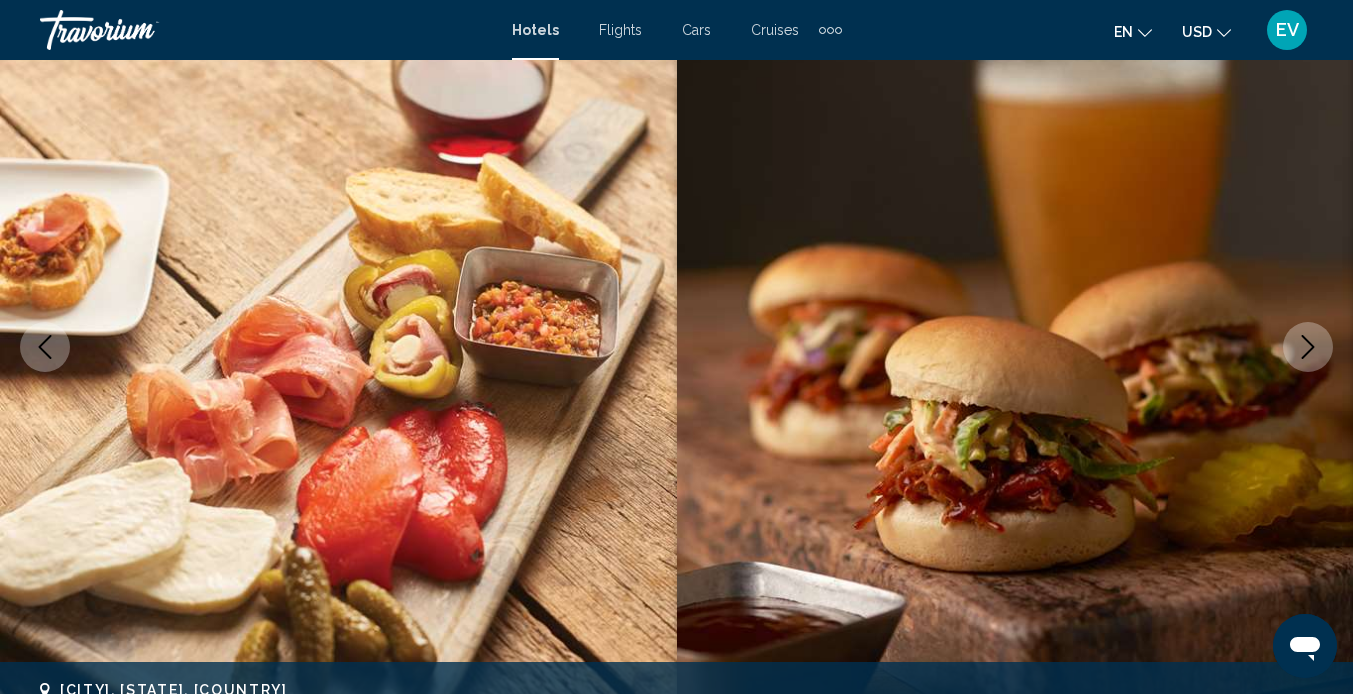 click 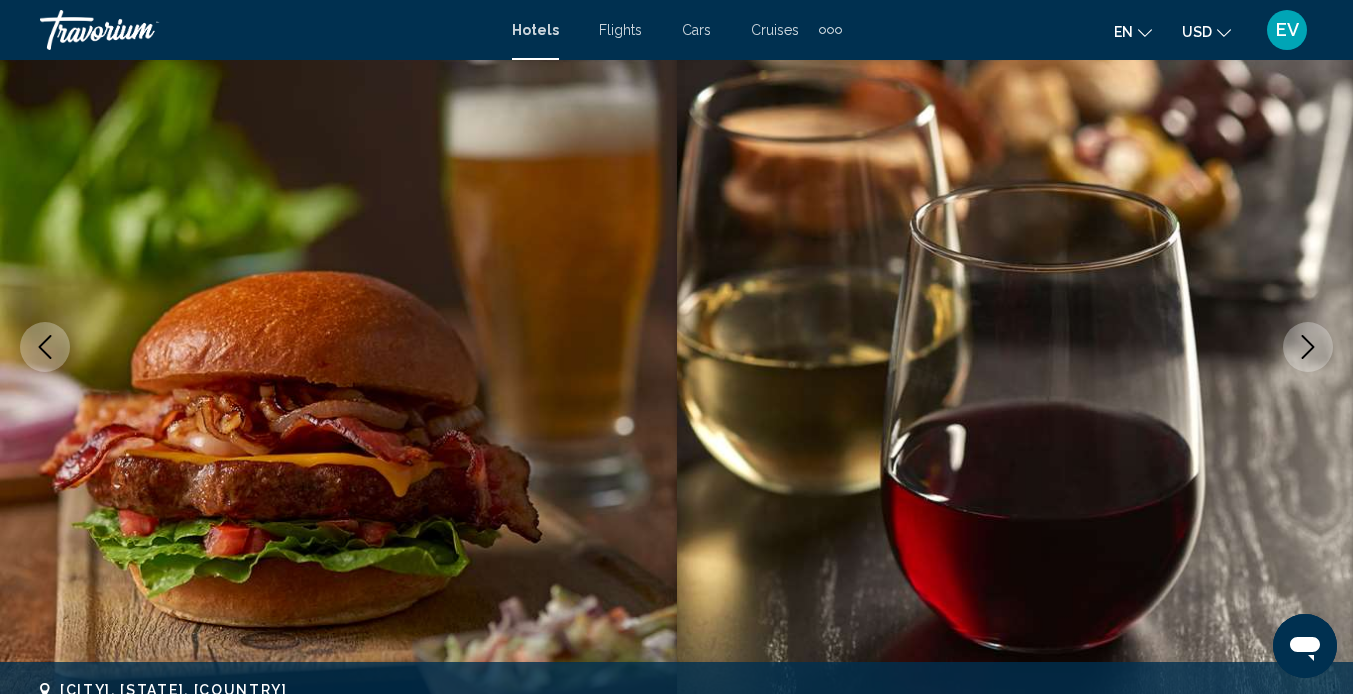 click 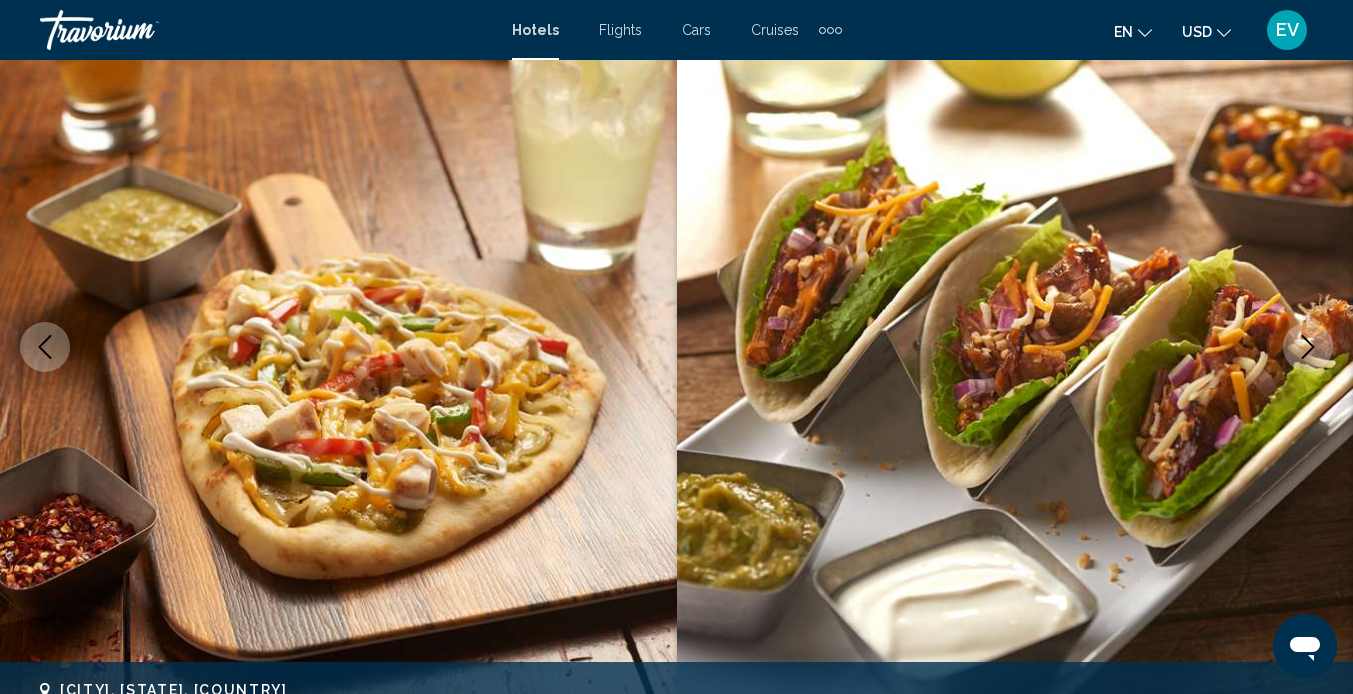 click 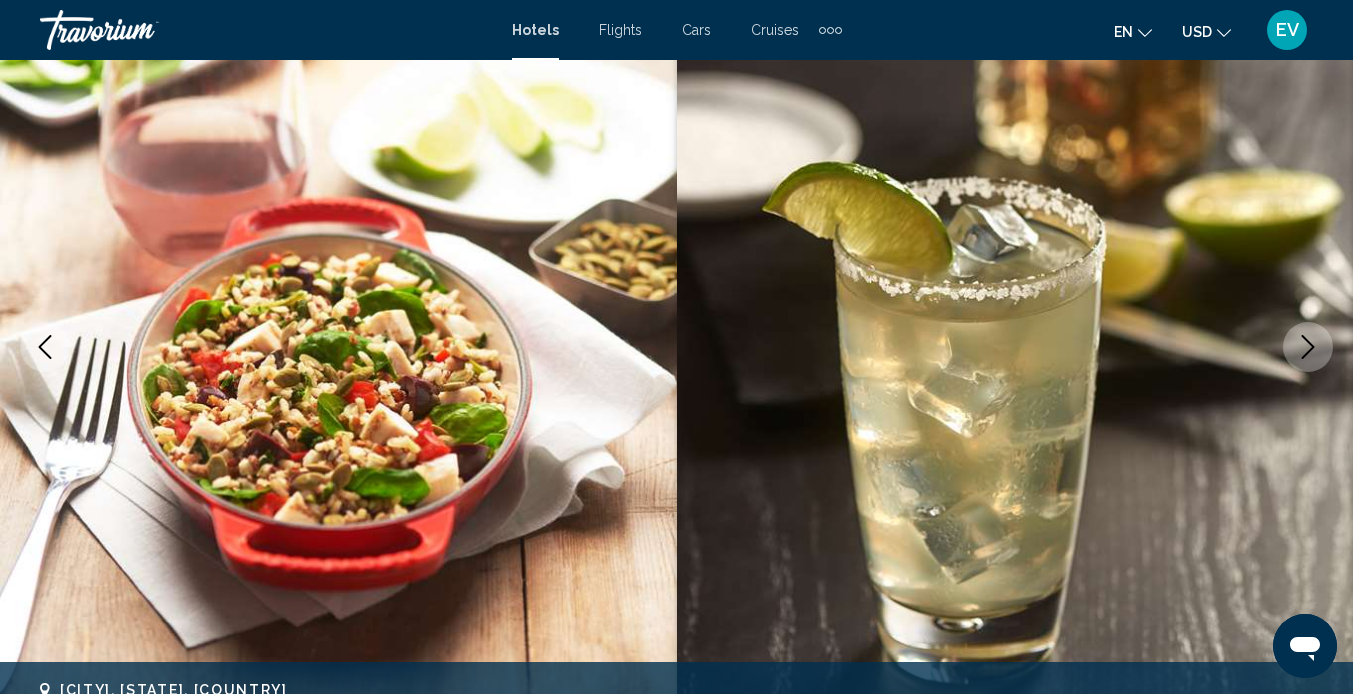 click 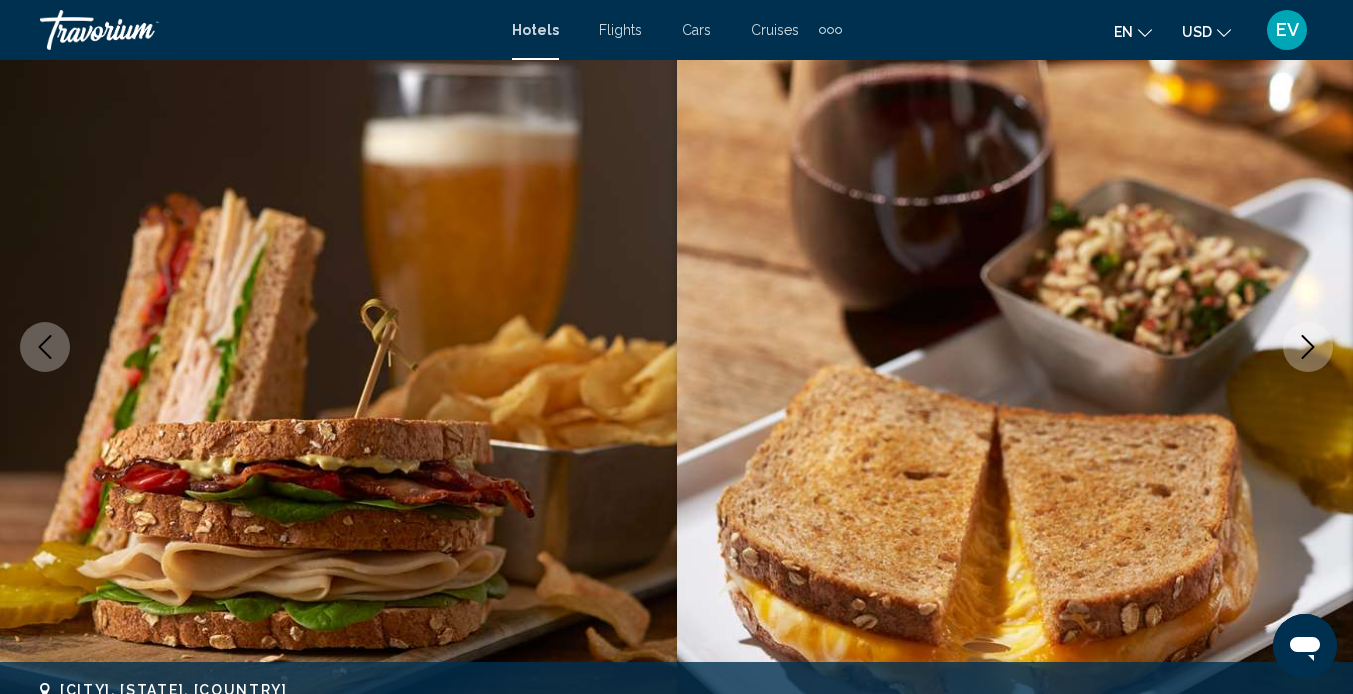 click 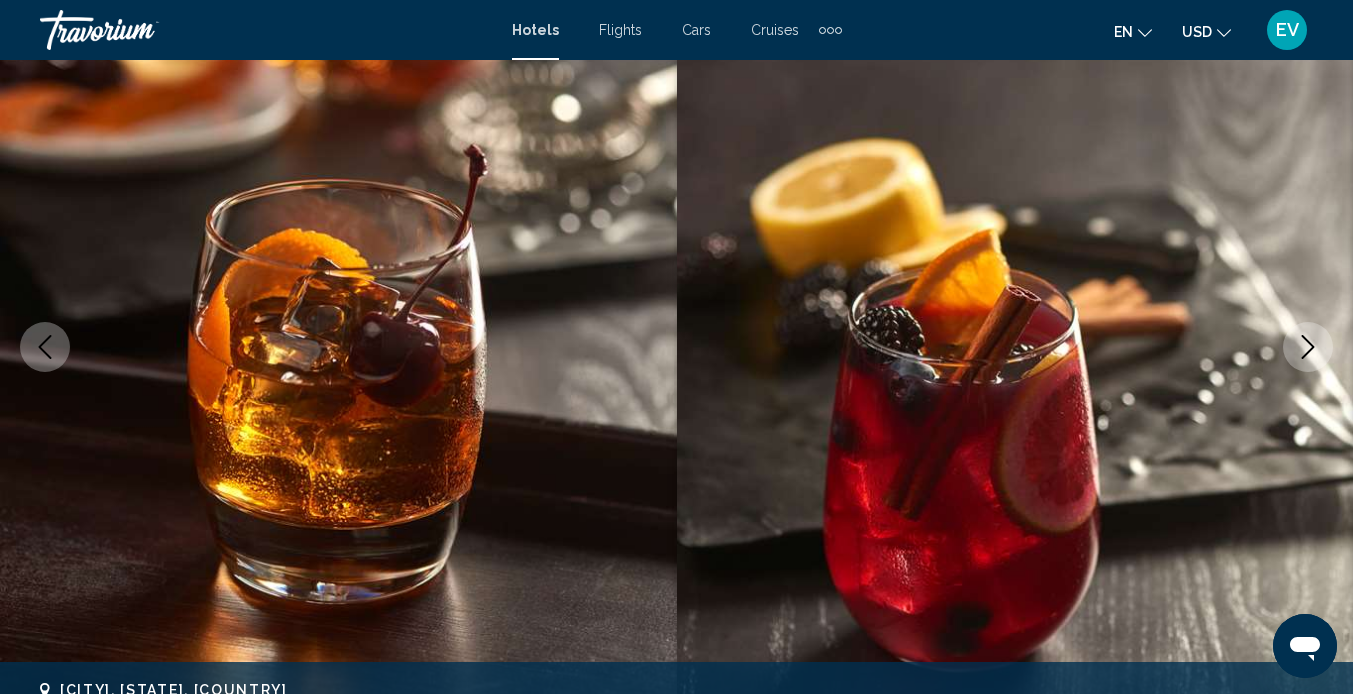 click 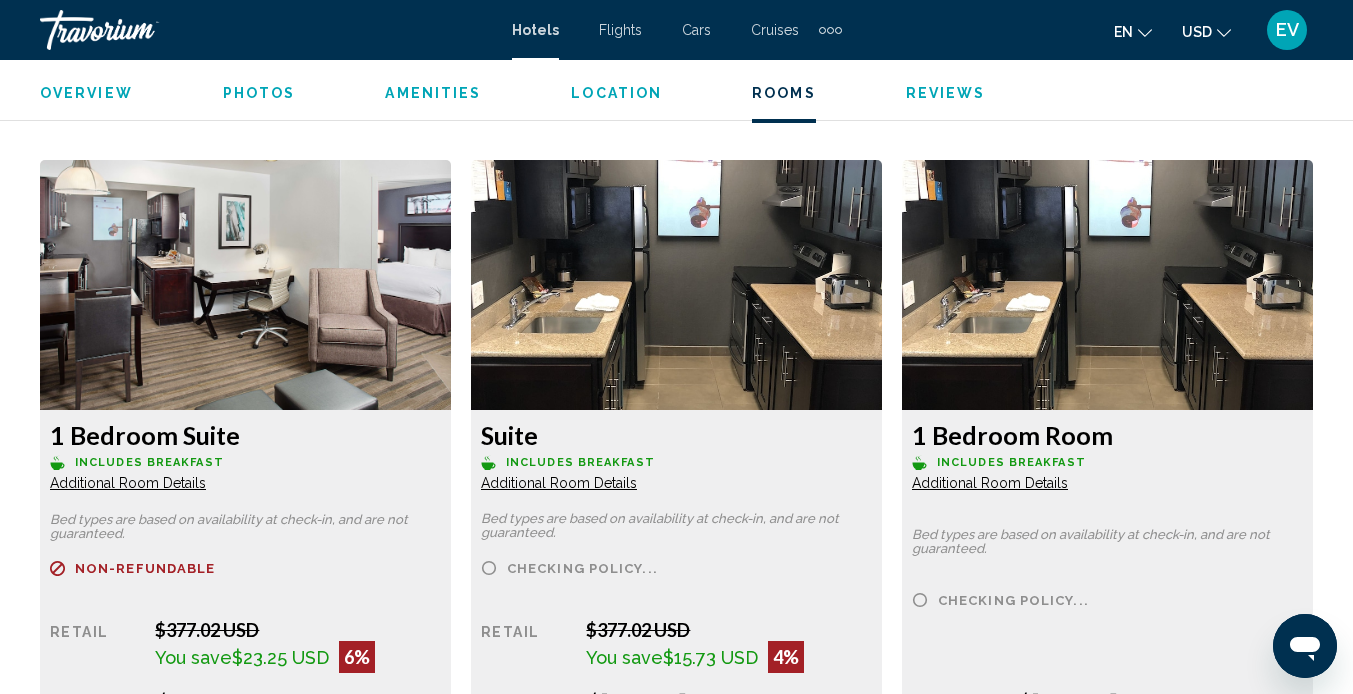 scroll, scrollTop: 3241, scrollLeft: 0, axis: vertical 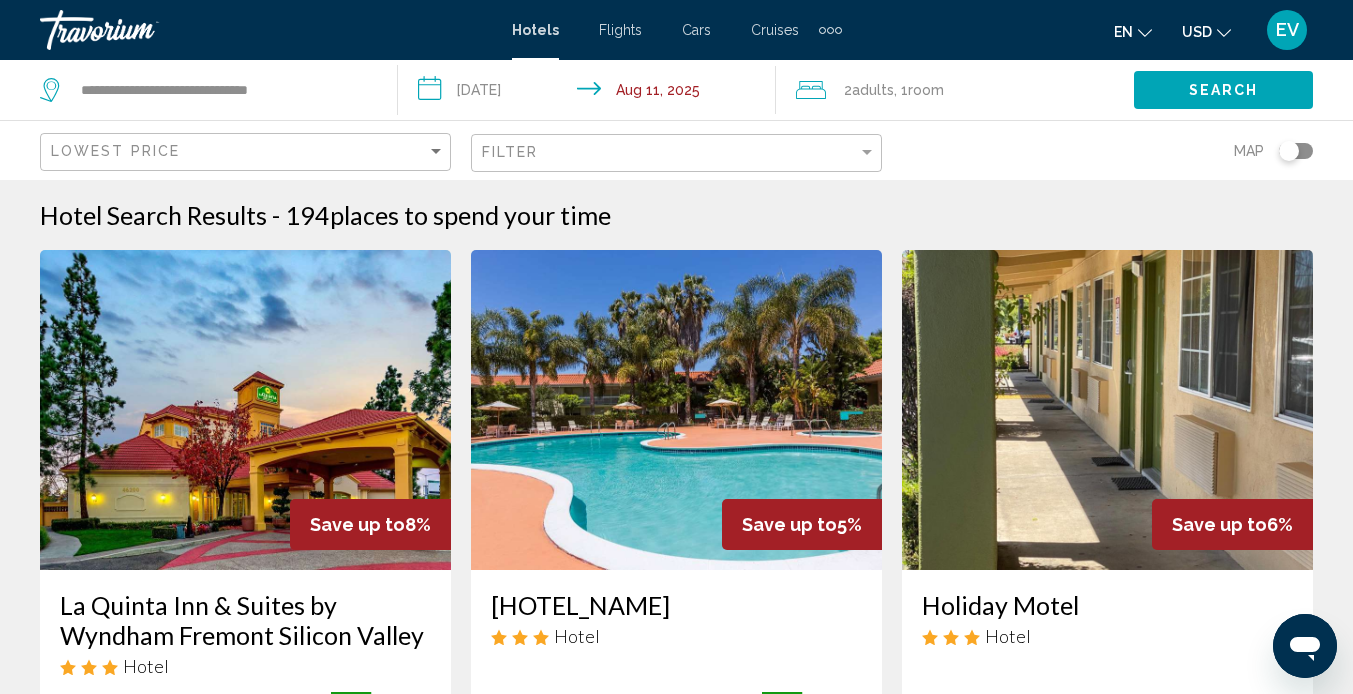 click on "Map" 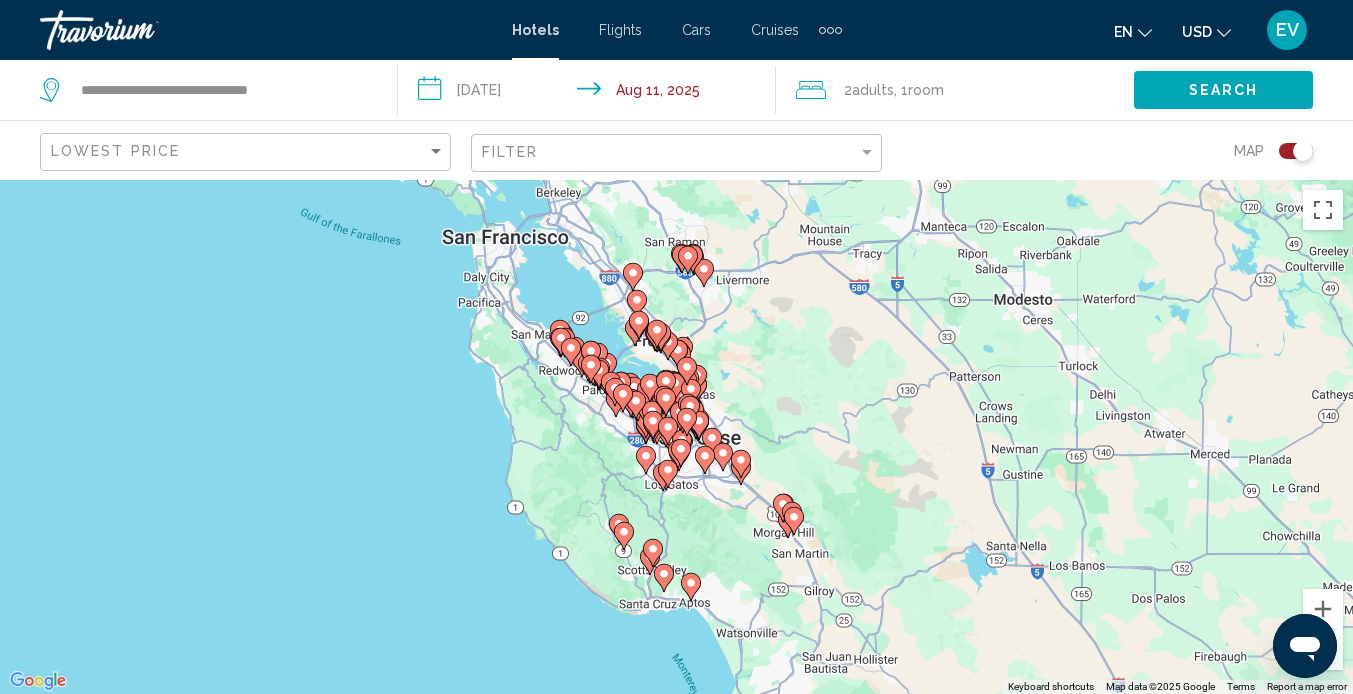 click on "To activate drag with keyboard, press Alt + Enter. Once in keyboard drag state, use the arrow keys to move the marker. To complete the drag, press the Enter key. To cancel, press Escape." at bounding box center [676, 437] 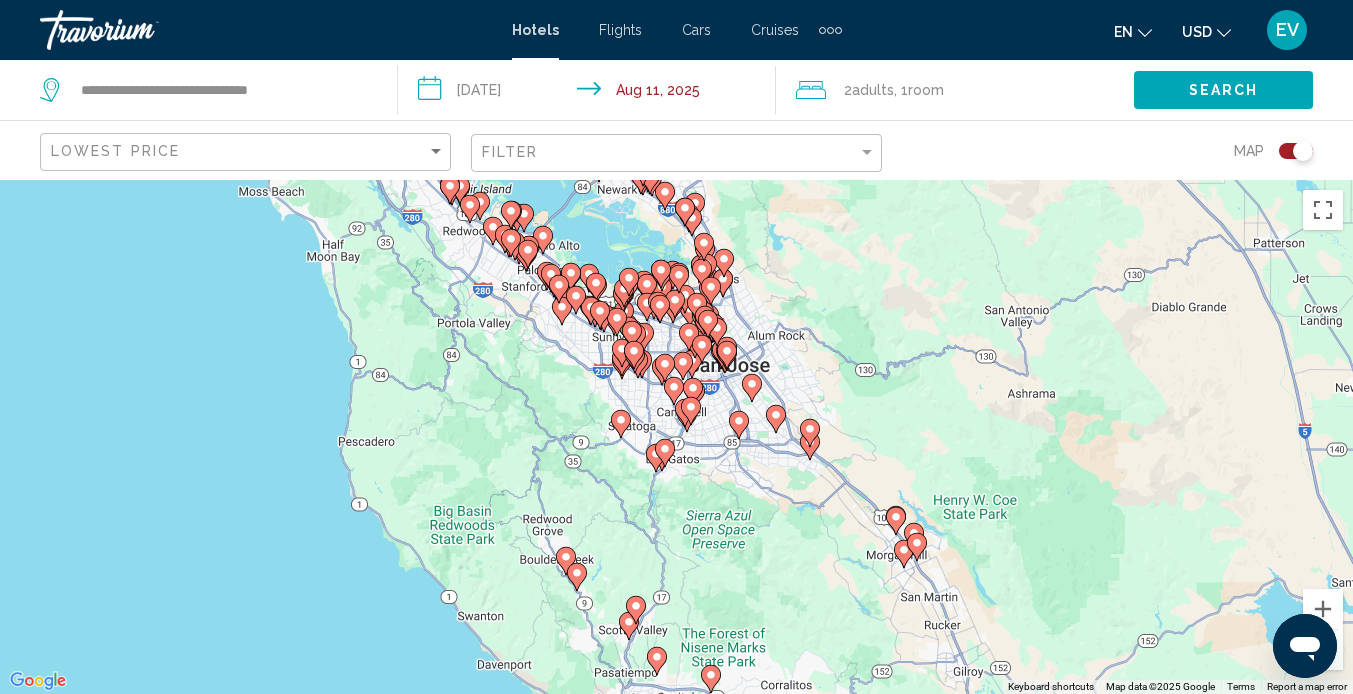 click on "To activate drag with keyboard, press Alt + Enter. Once in keyboard drag state, use the arrow keys to move the marker. To complete the drag, press the Enter key. To cancel, press Escape." at bounding box center [676, 437] 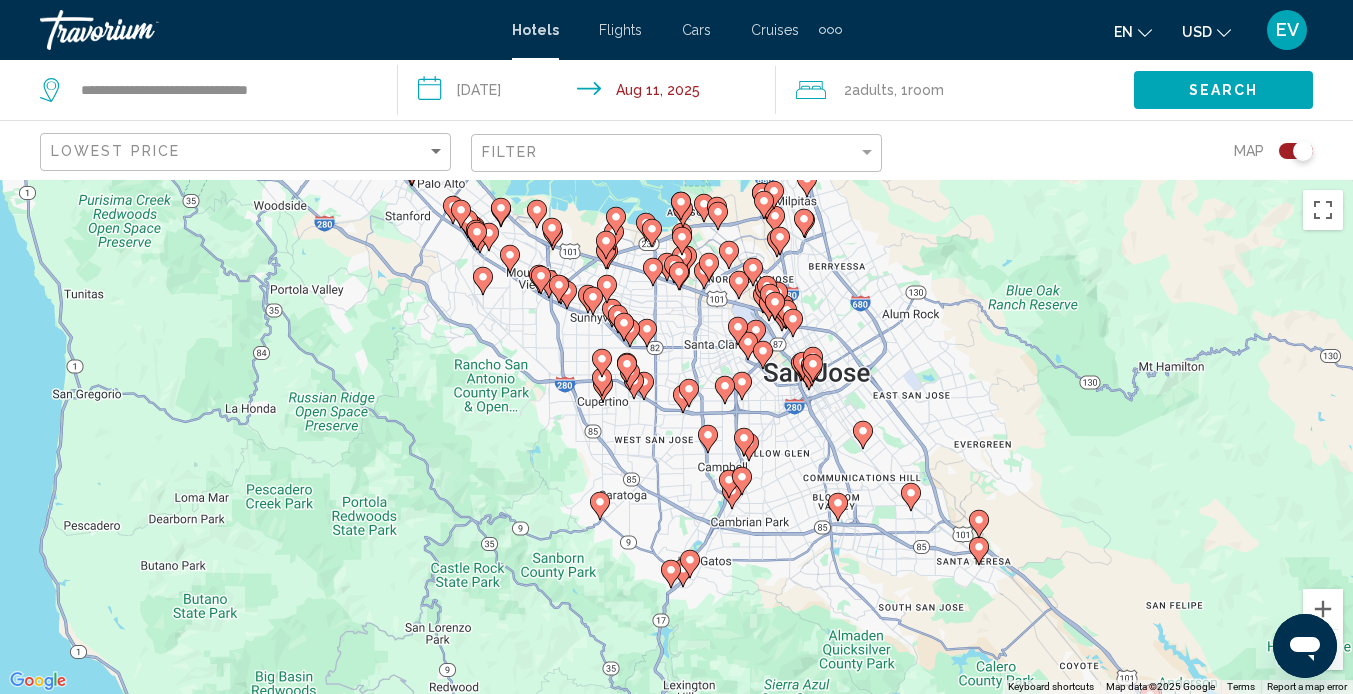 drag, startPoint x: 699, startPoint y: 413, endPoint x: 627, endPoint y: 421, distance: 72.443085 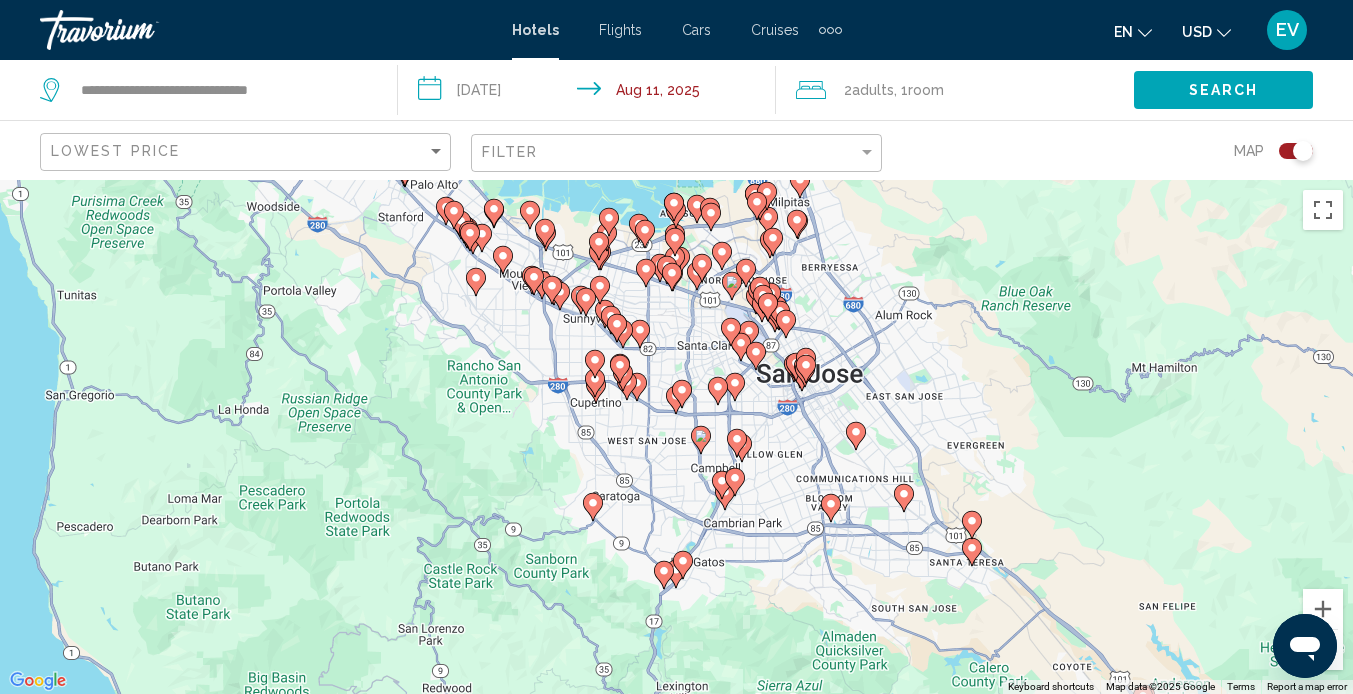 click 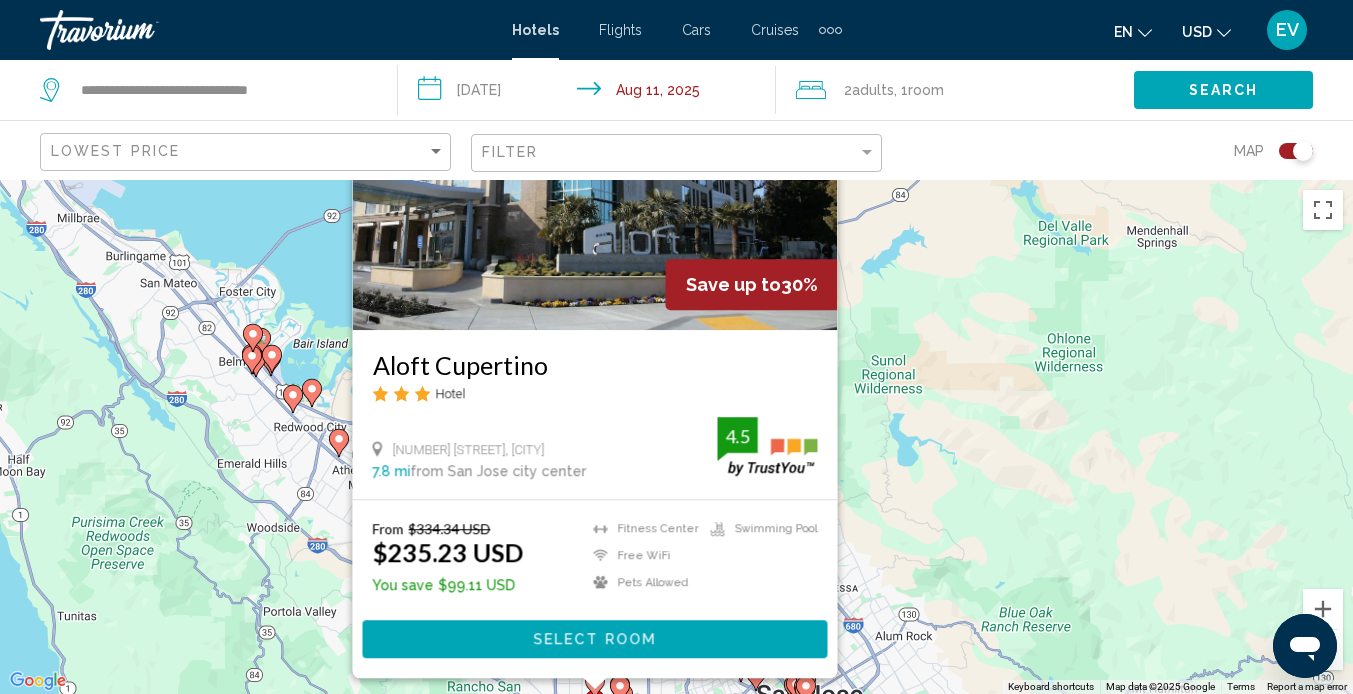 drag, startPoint x: 256, startPoint y: 623, endPoint x: 255, endPoint y: 540, distance: 83.00603 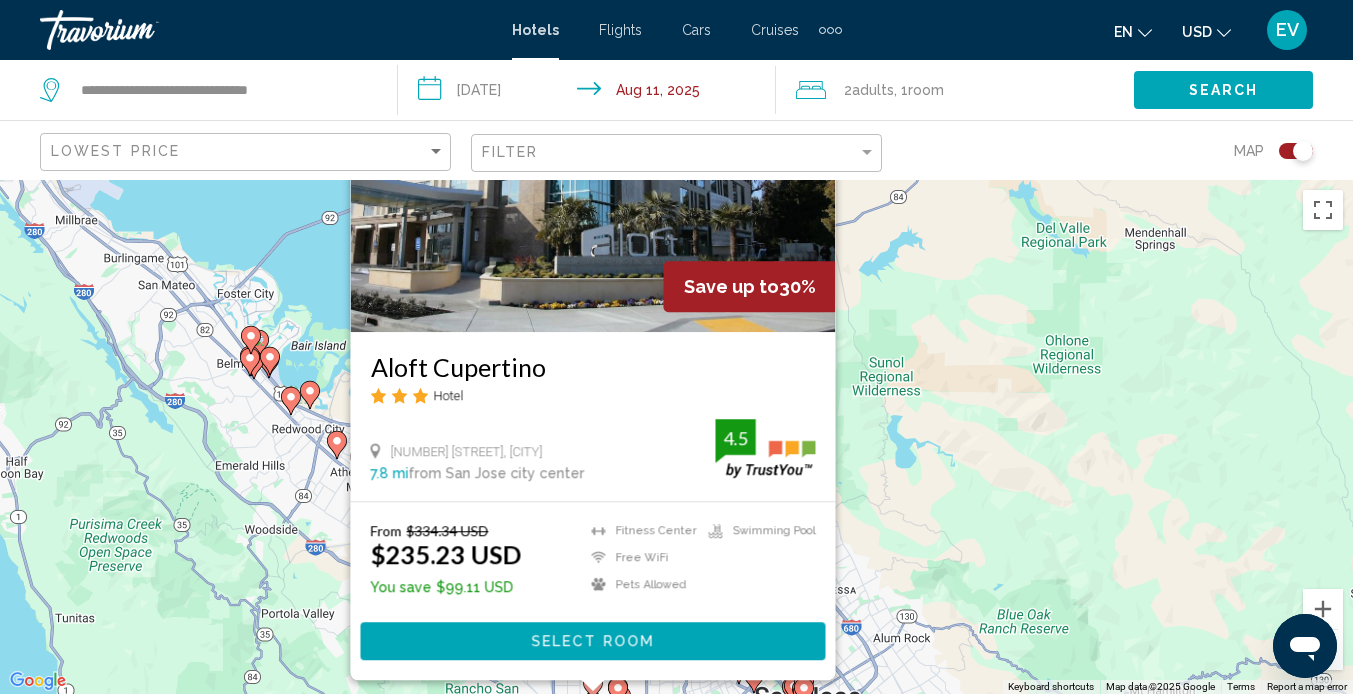 click on "Aloft Cupertino" at bounding box center (592, 367) 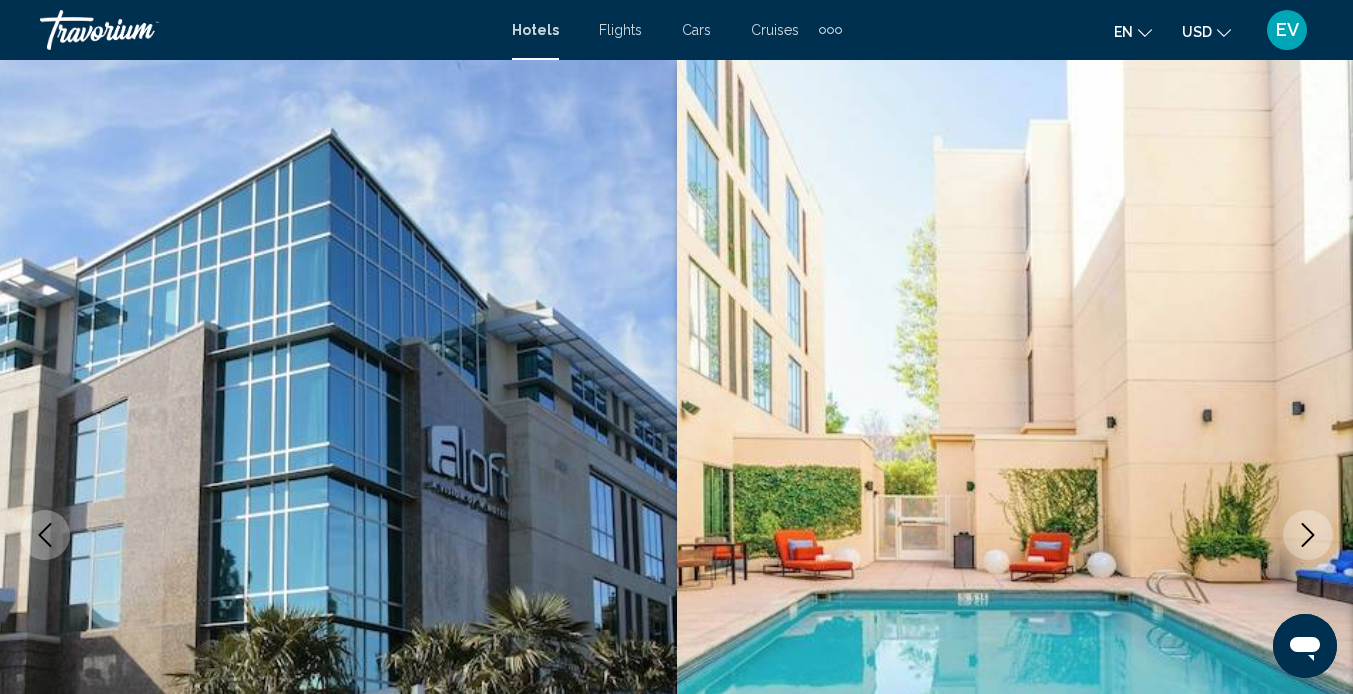 scroll, scrollTop: 188, scrollLeft: 0, axis: vertical 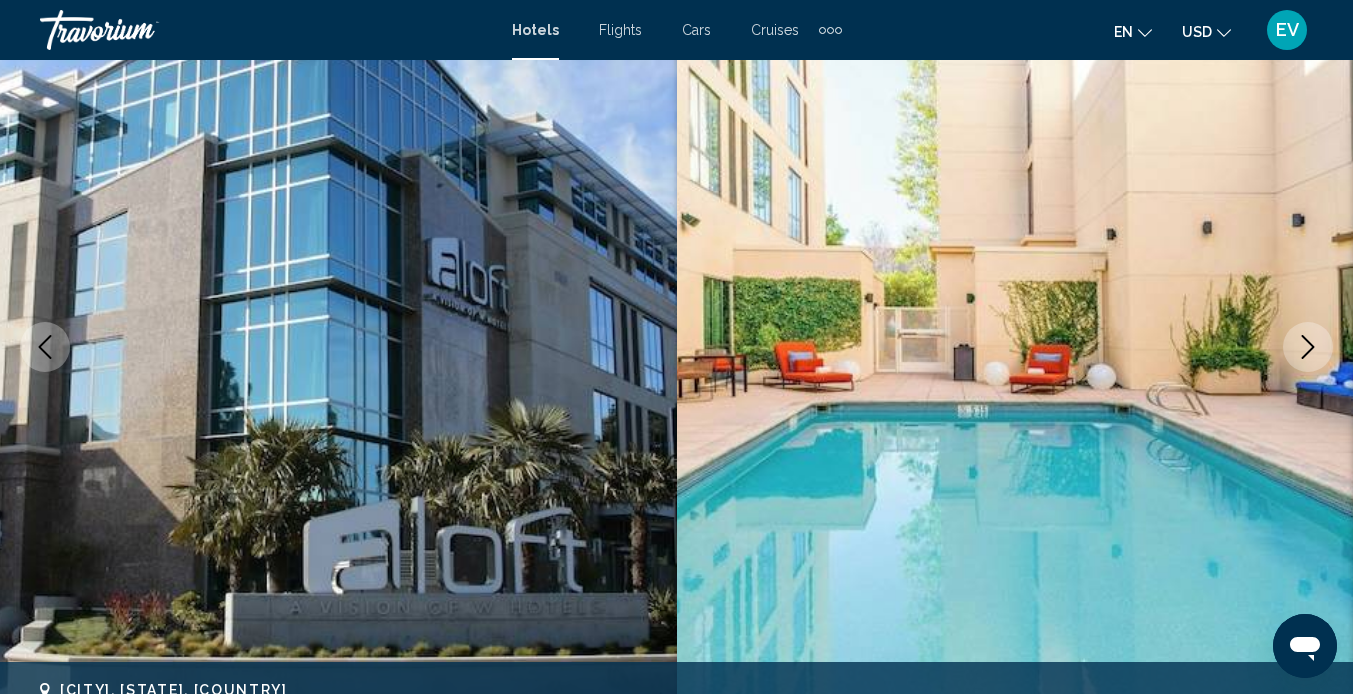 click 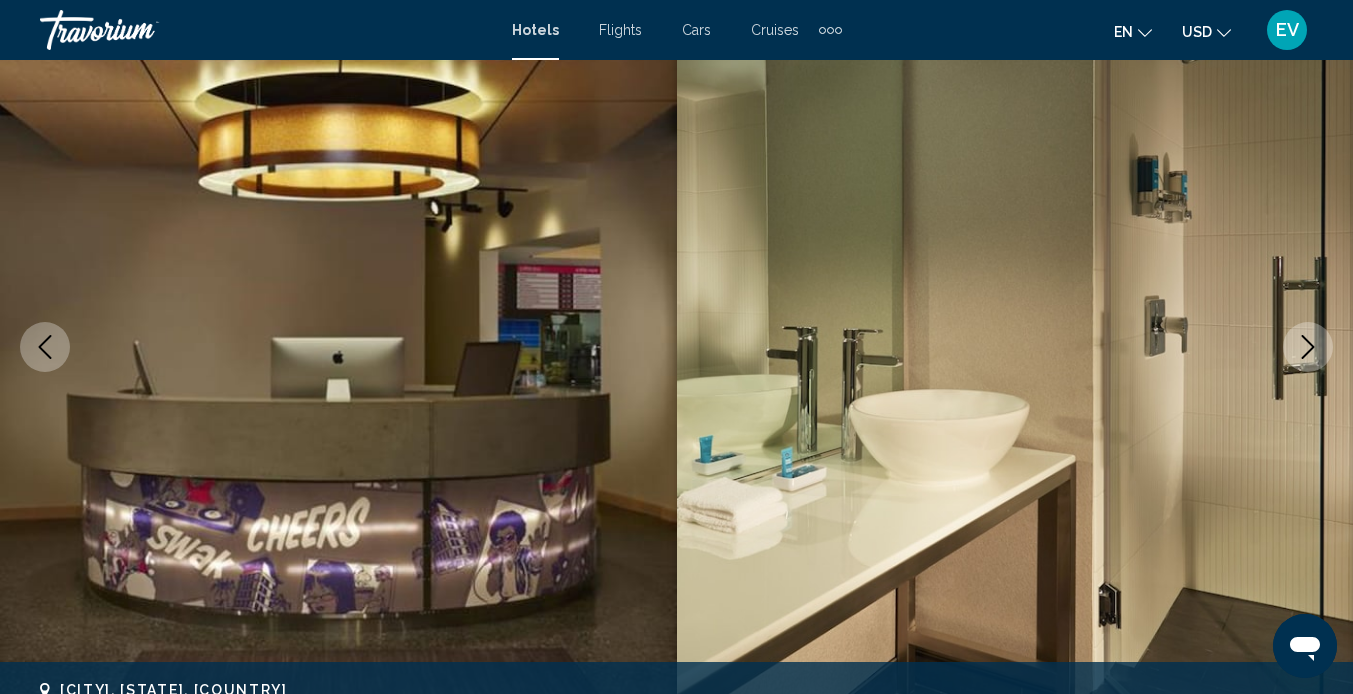click 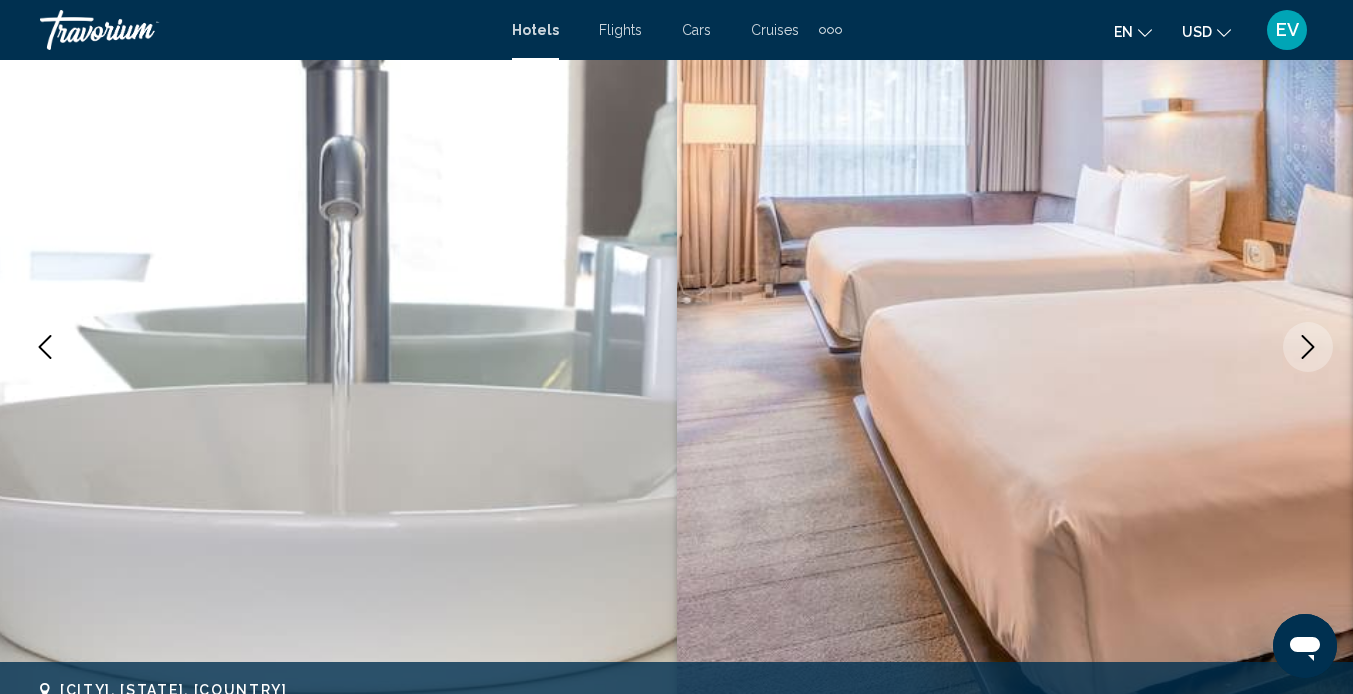 click 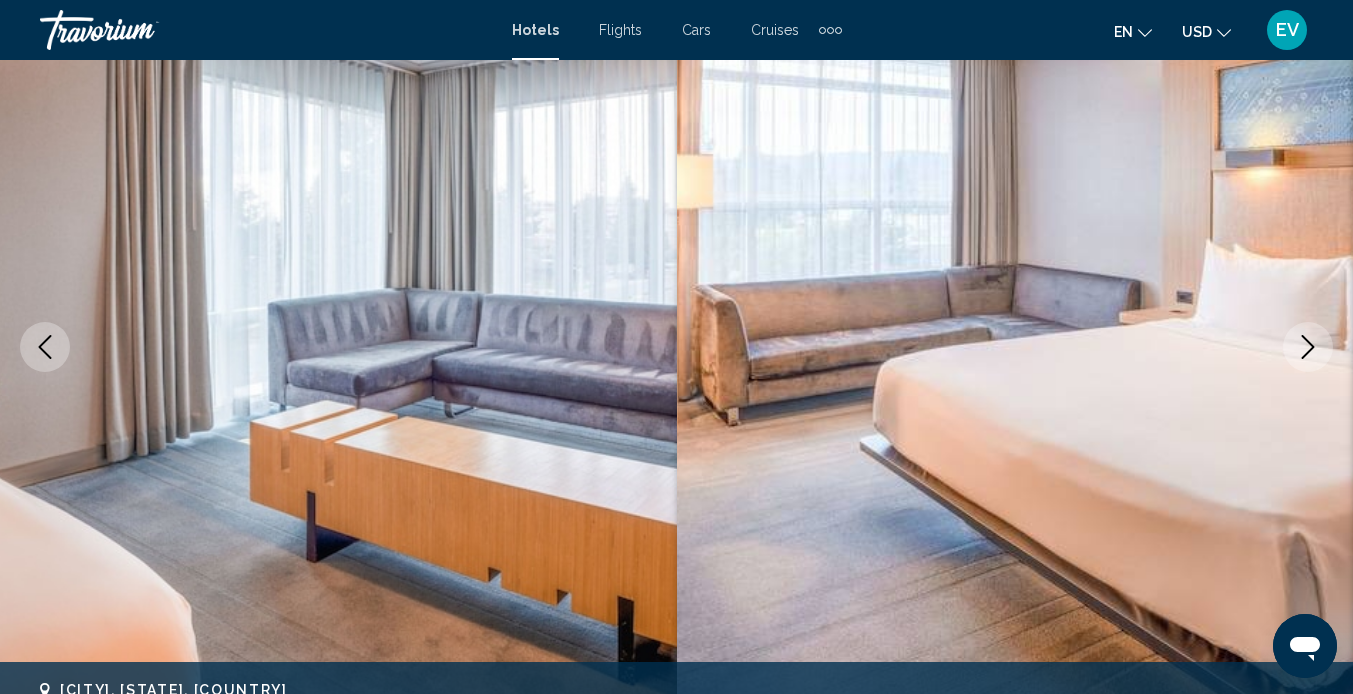 click 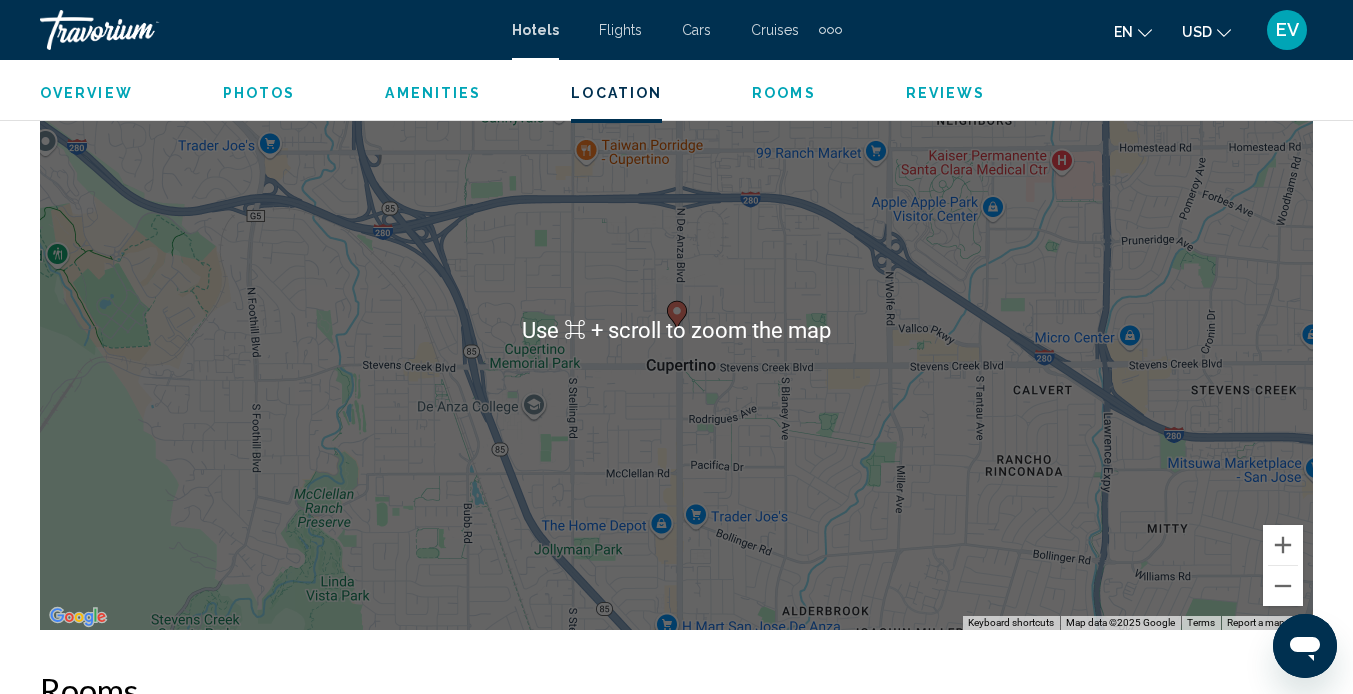 scroll, scrollTop: 2367, scrollLeft: 0, axis: vertical 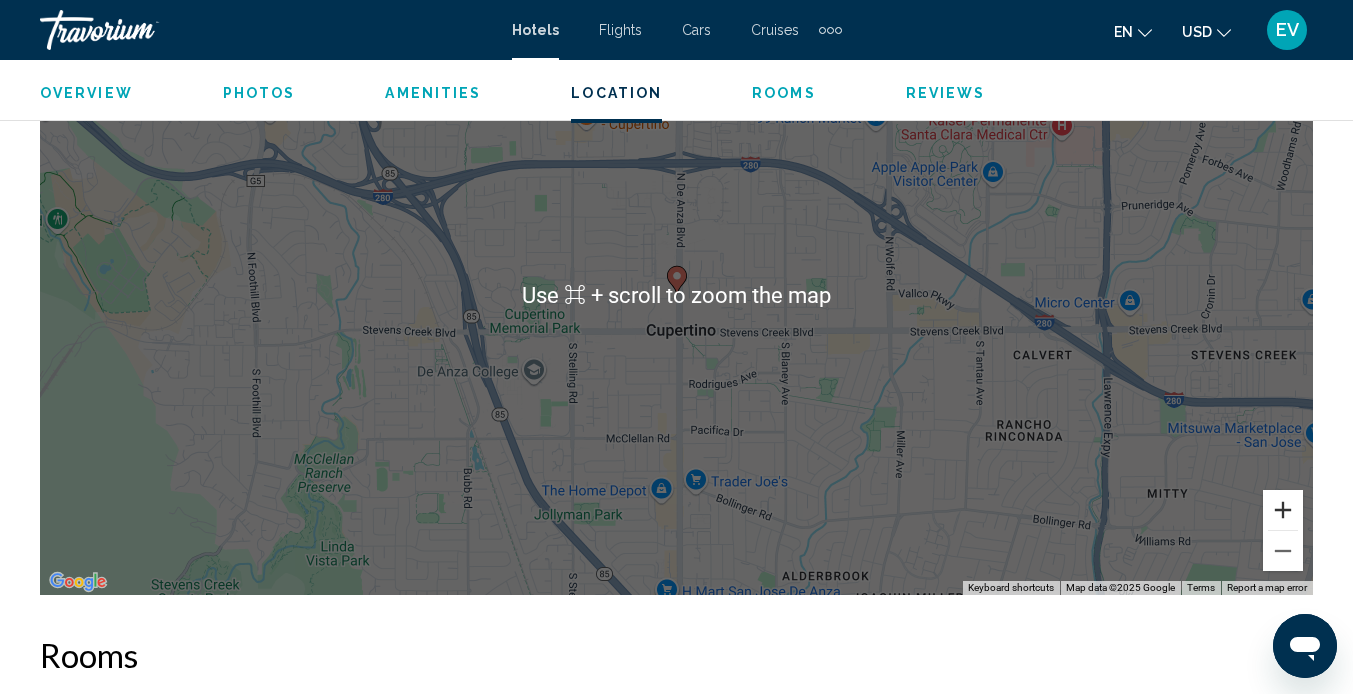 click at bounding box center (1283, 510) 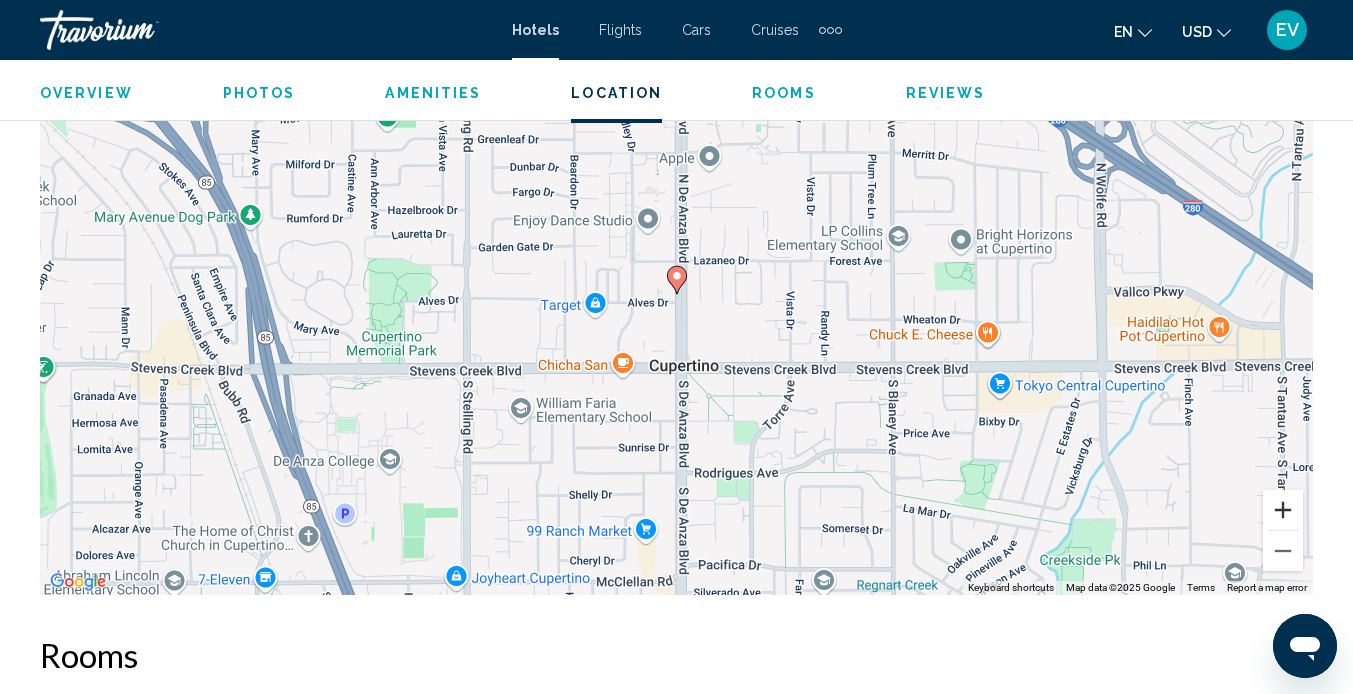 click at bounding box center [1283, 510] 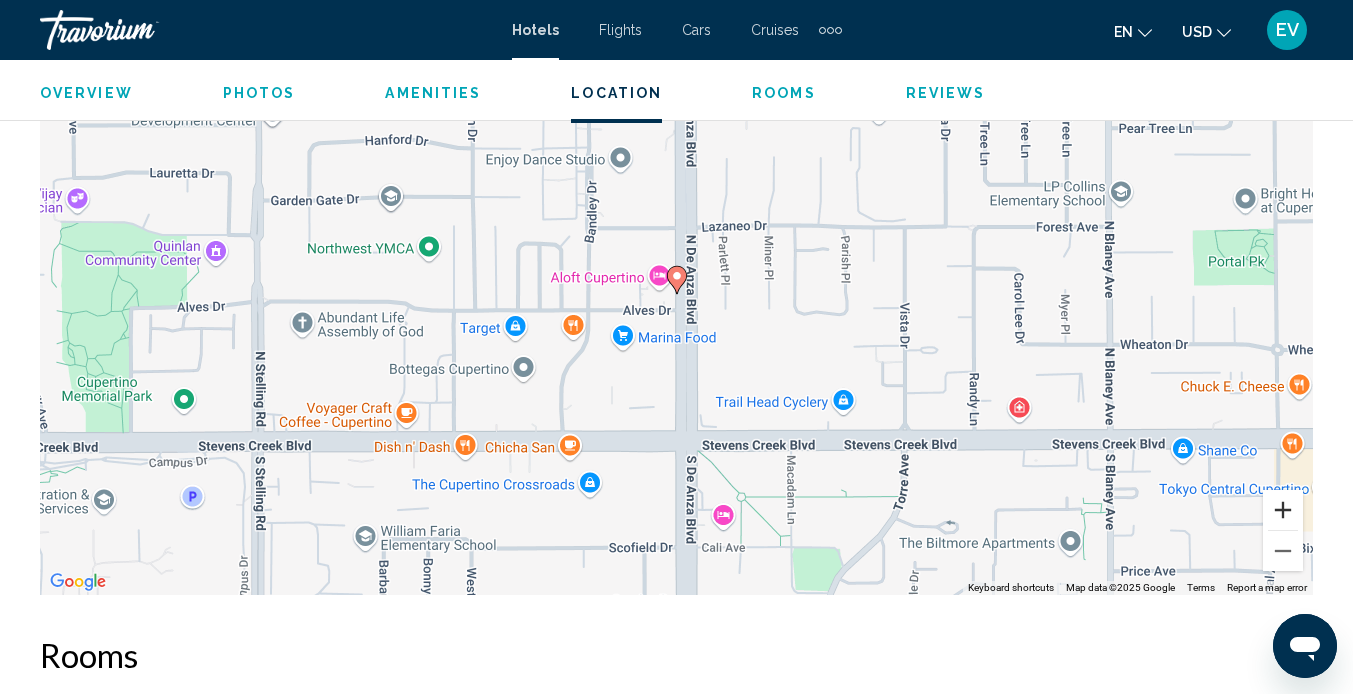 click at bounding box center [1283, 510] 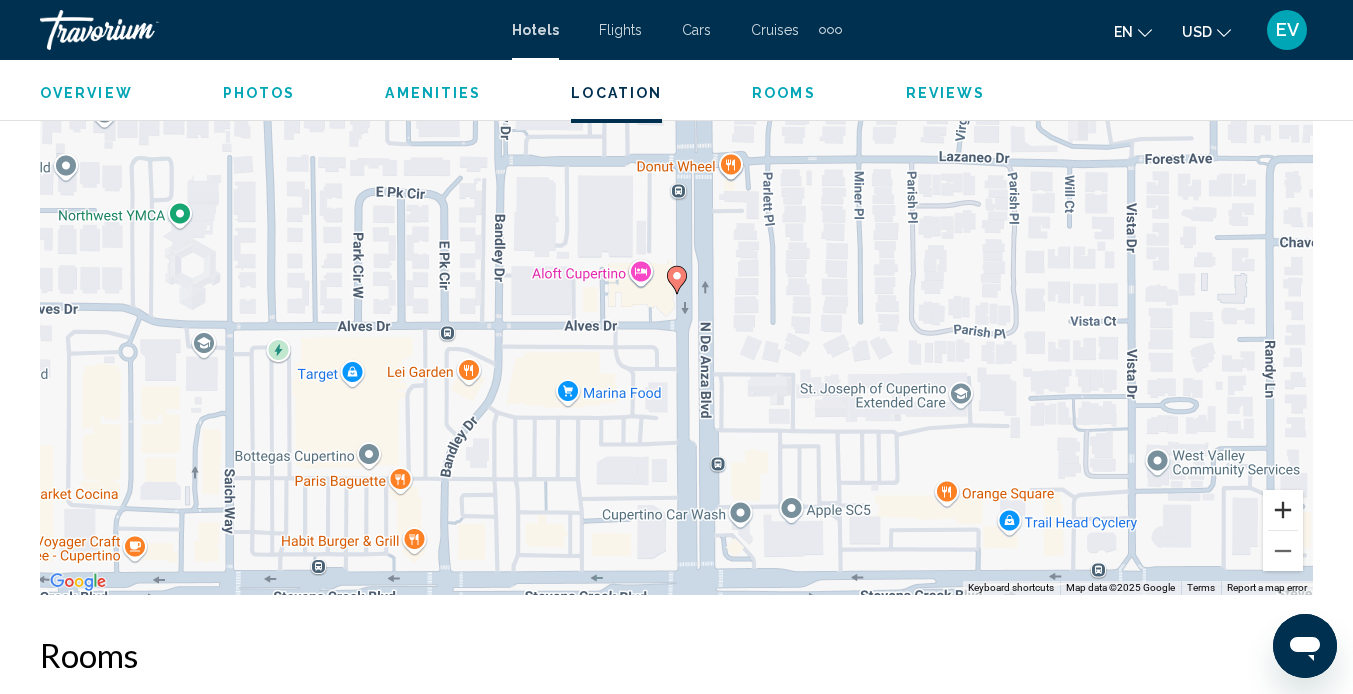 click at bounding box center [1283, 510] 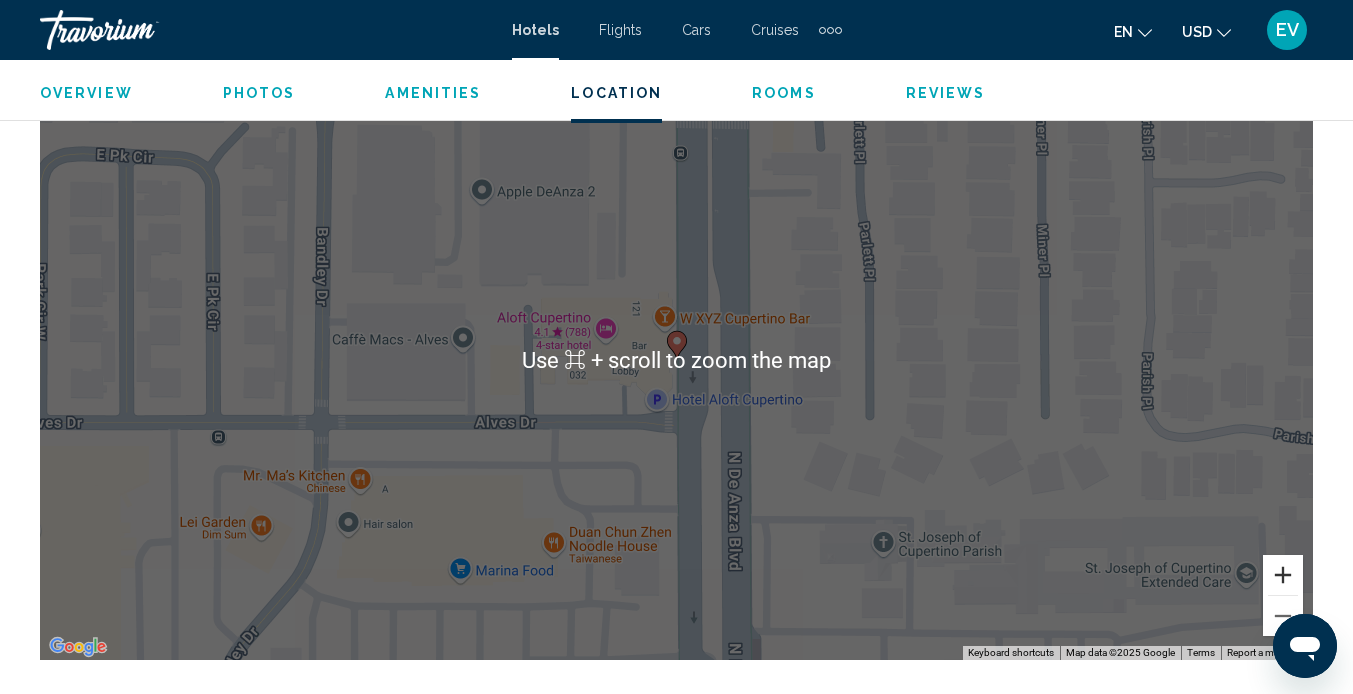 scroll, scrollTop: 2312, scrollLeft: 0, axis: vertical 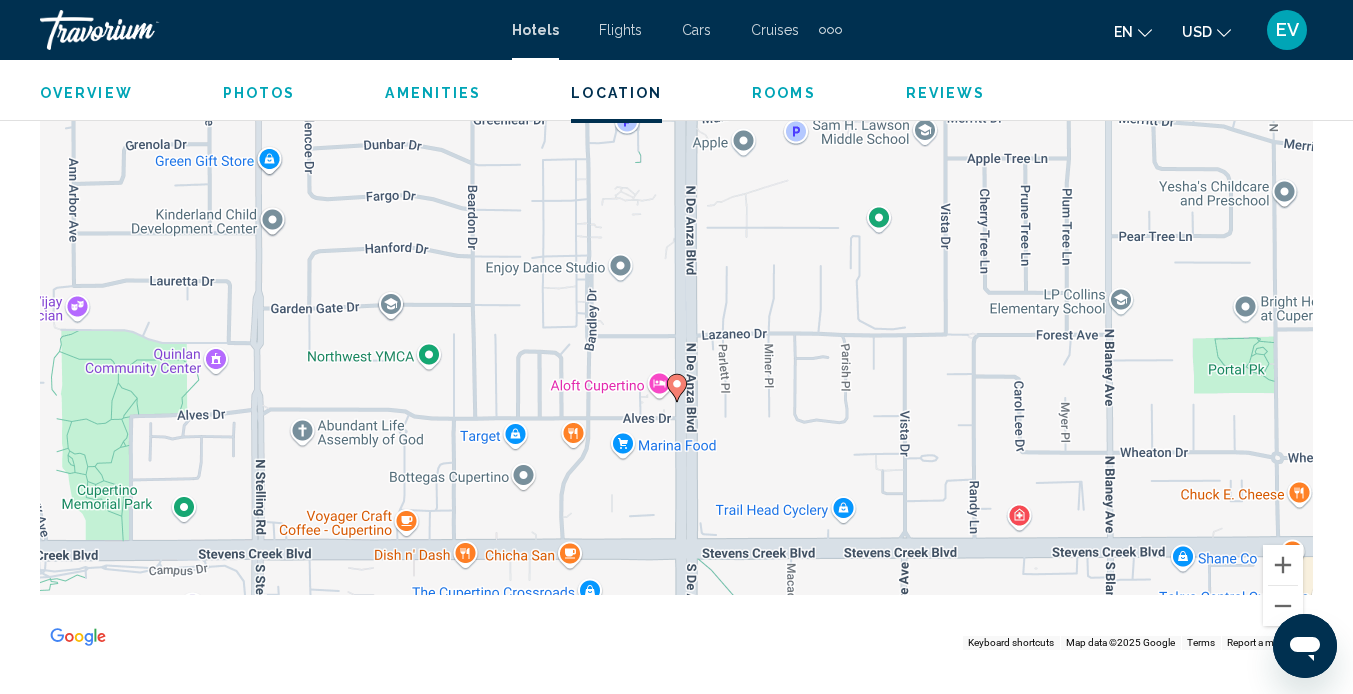 drag, startPoint x: 659, startPoint y: 540, endPoint x: 659, endPoint y: 464, distance: 76 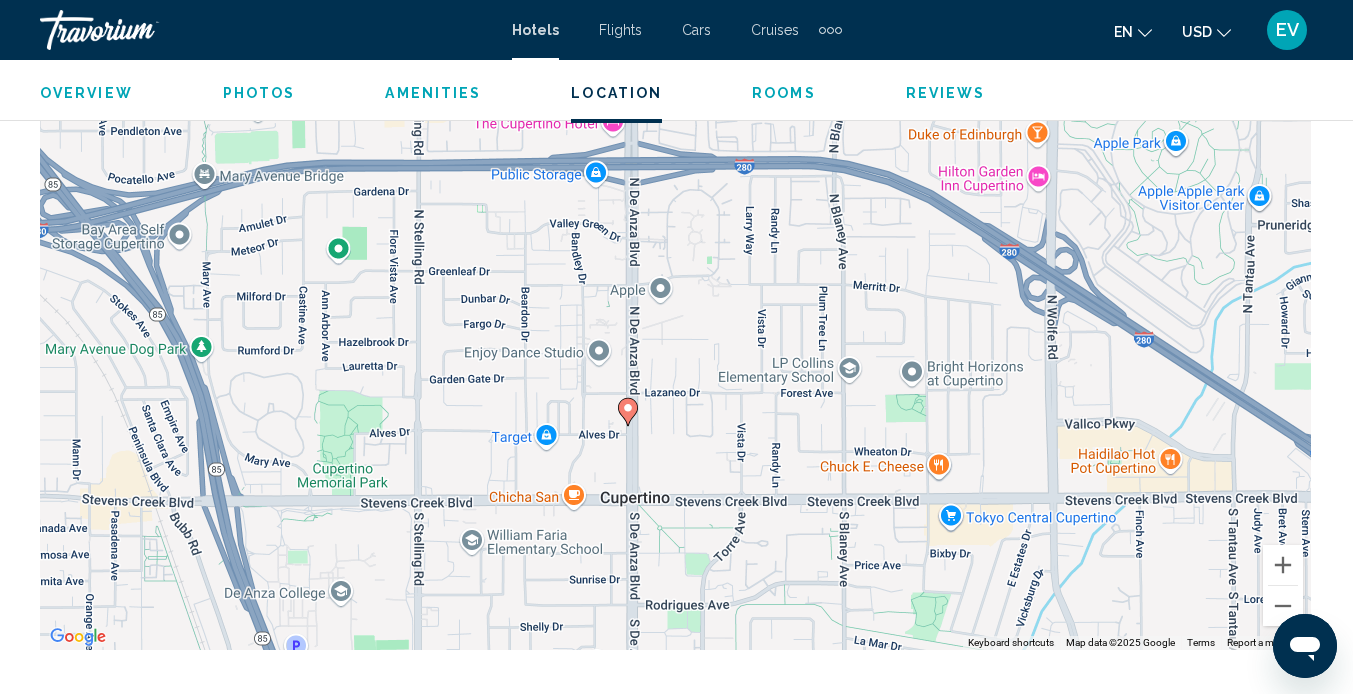 drag, startPoint x: 632, startPoint y: 583, endPoint x: 596, endPoint y: 491, distance: 98.79271 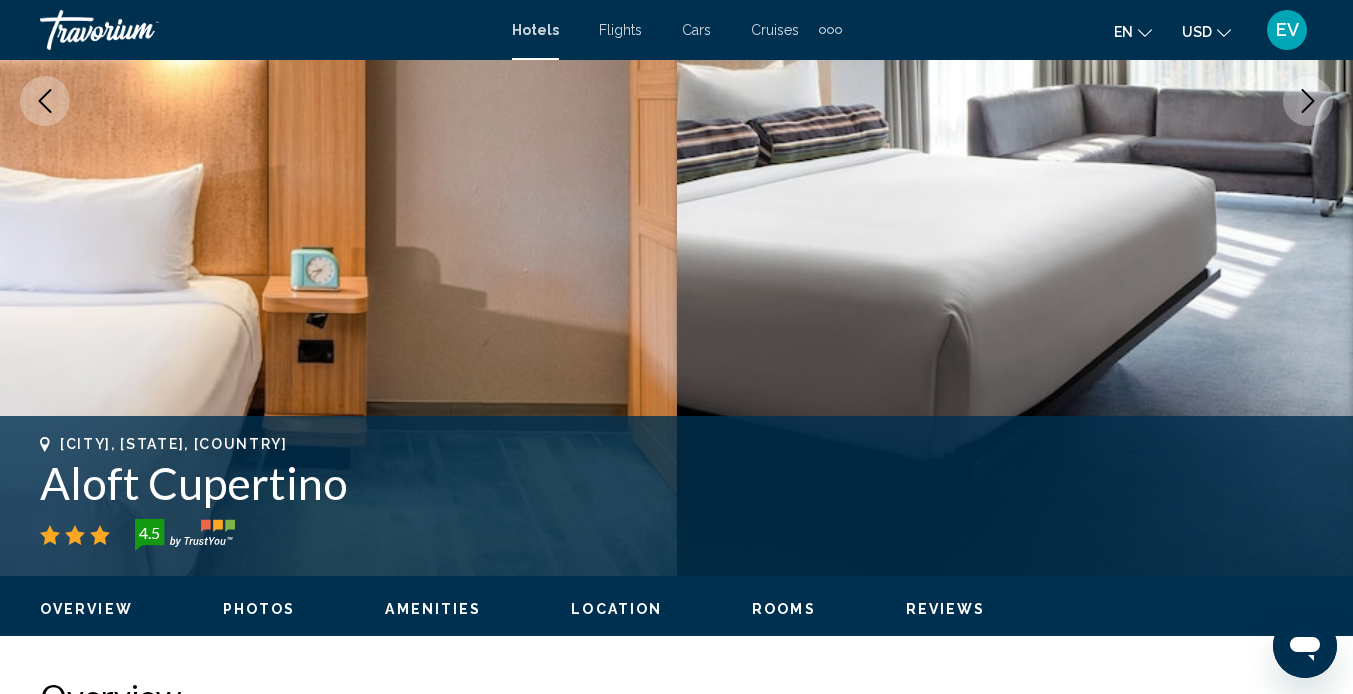 scroll, scrollTop: 147, scrollLeft: 0, axis: vertical 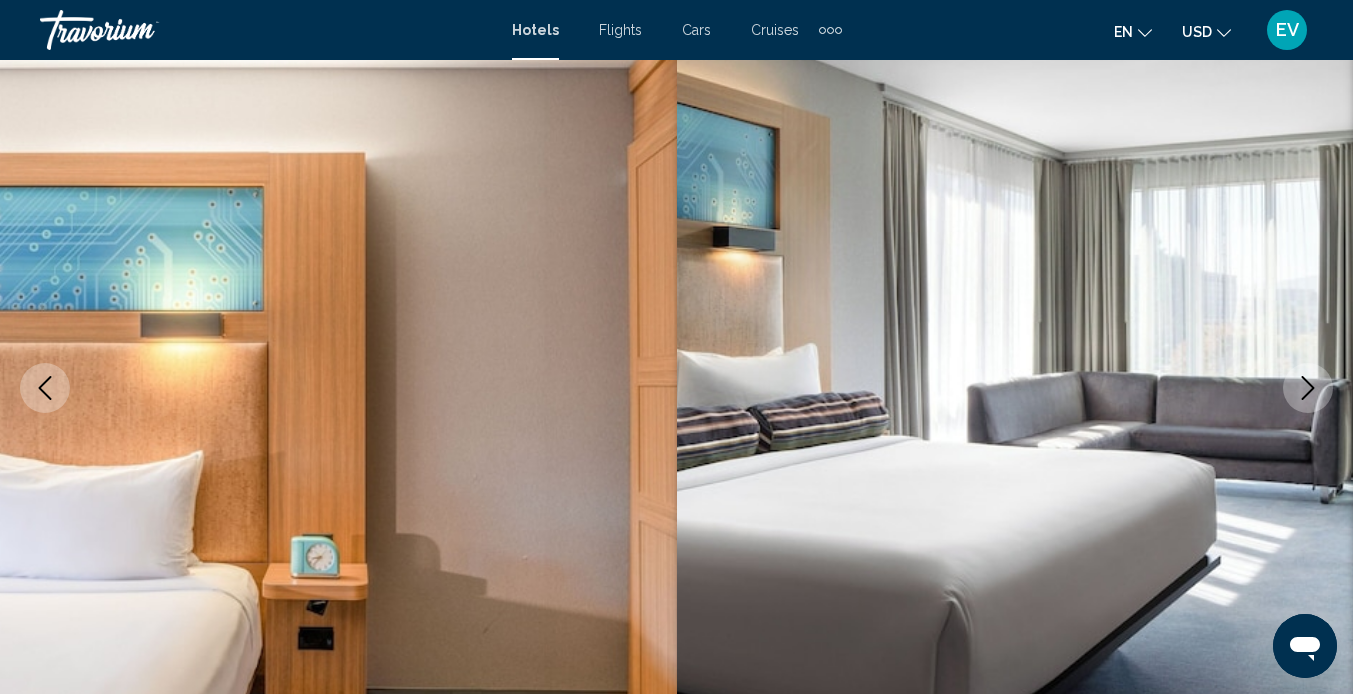 click 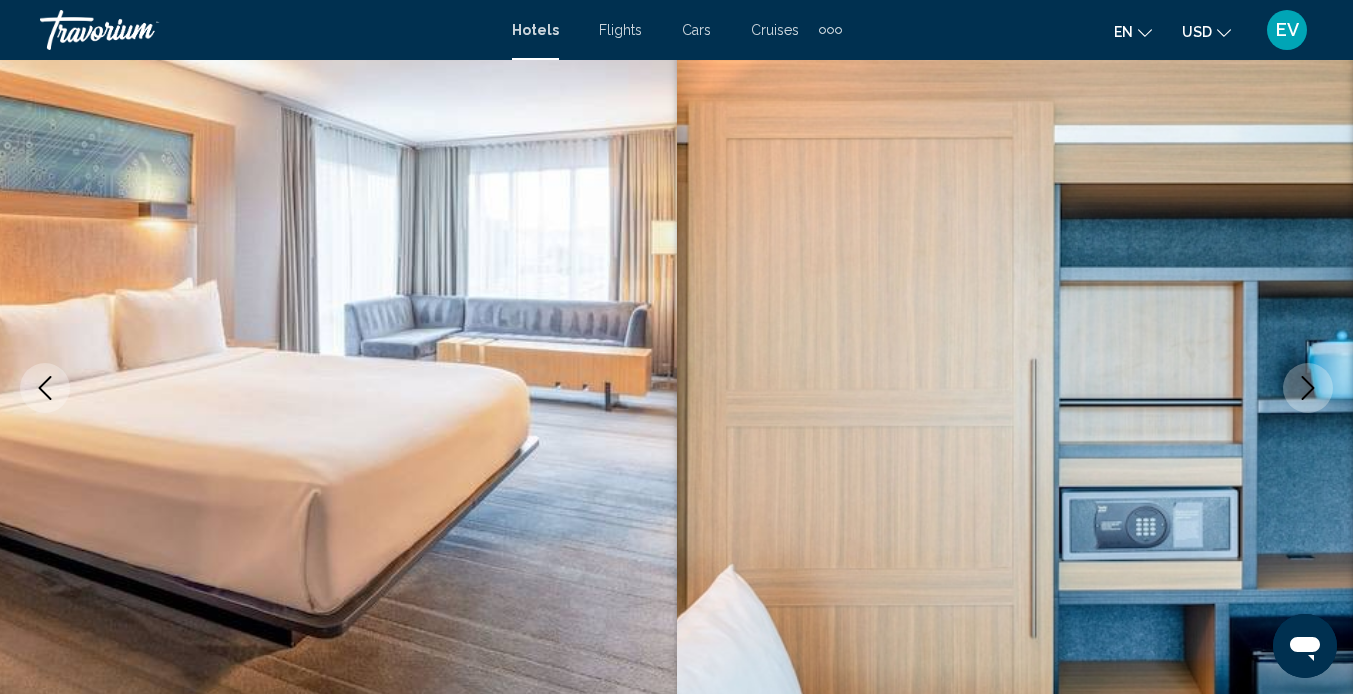 click 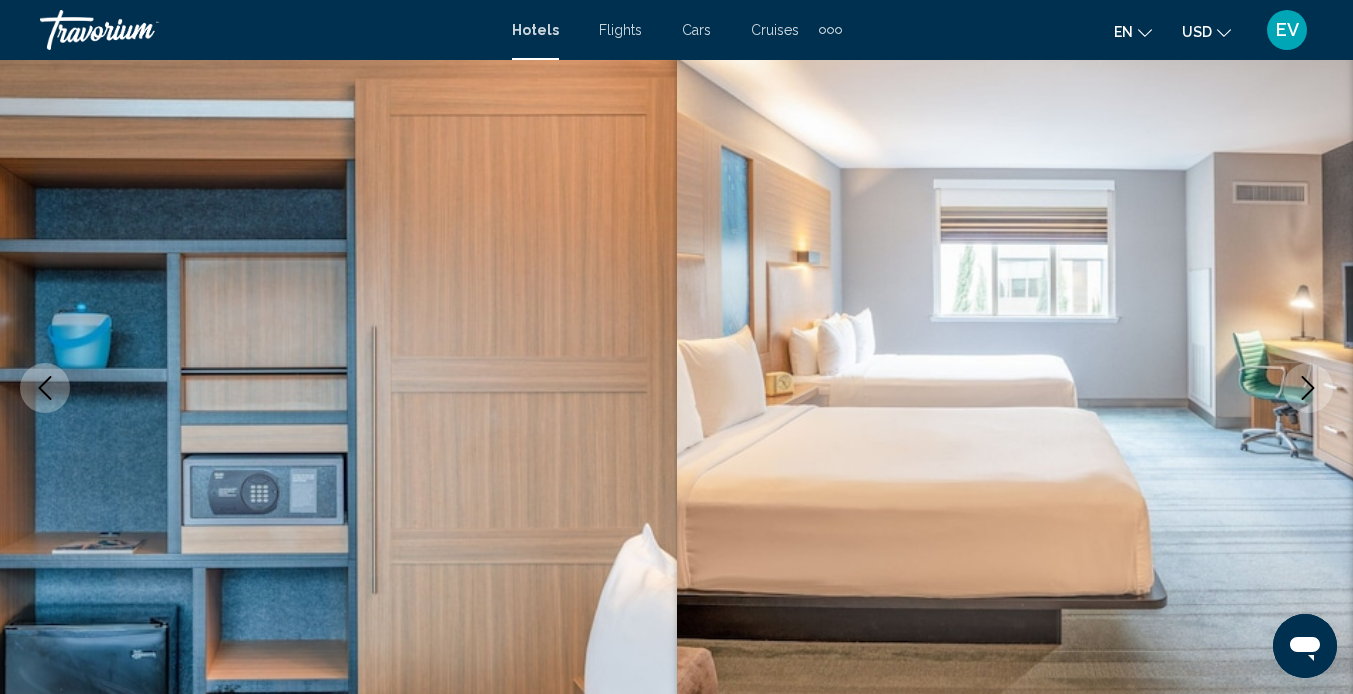 click 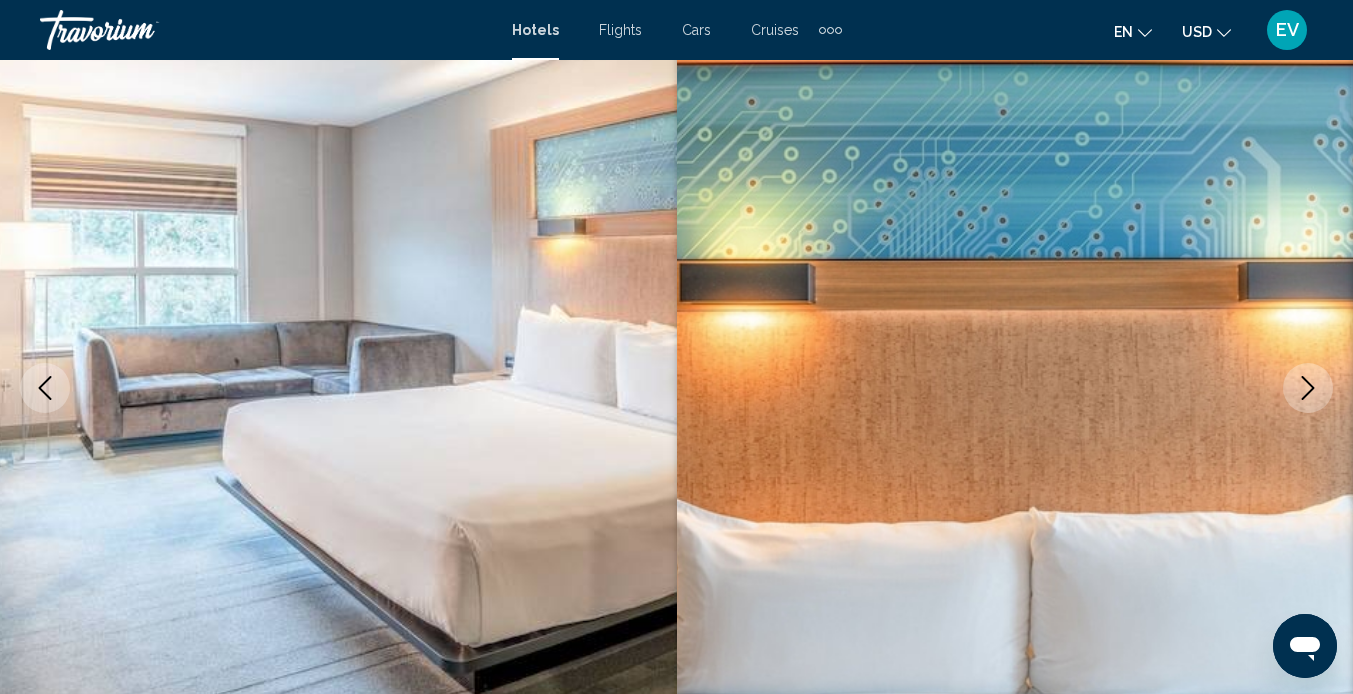 click 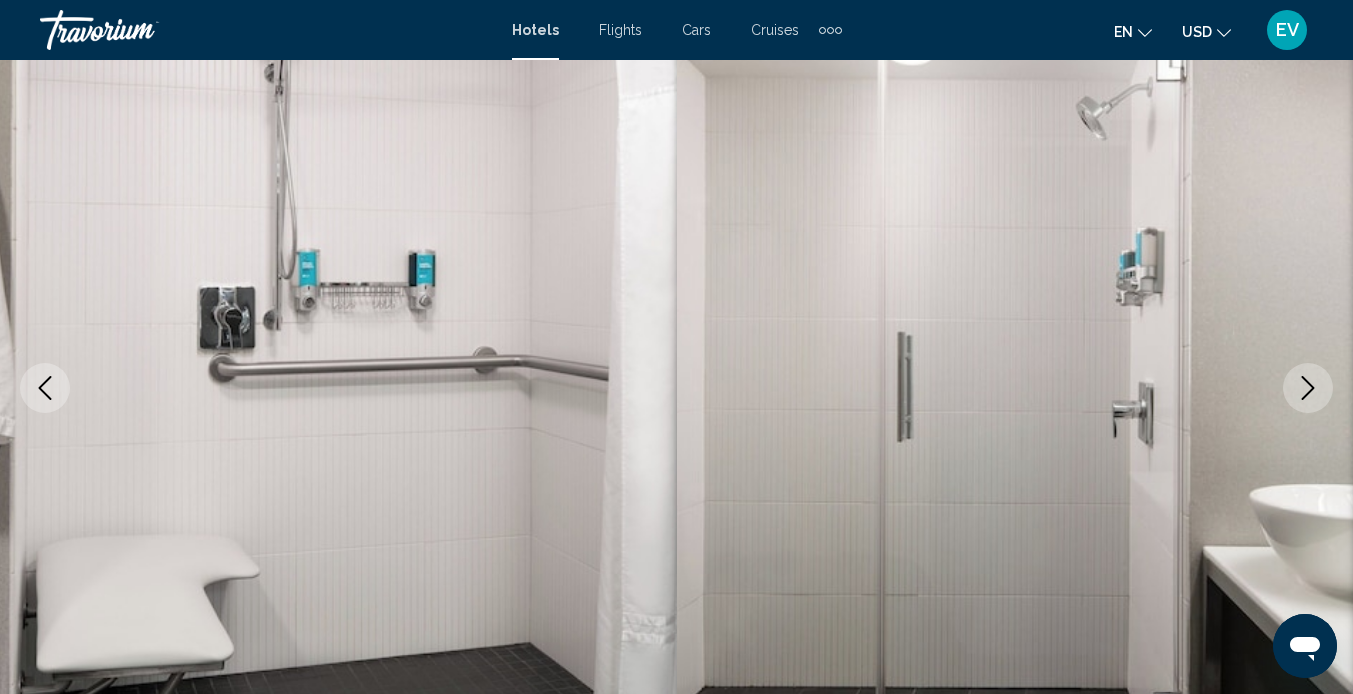 click 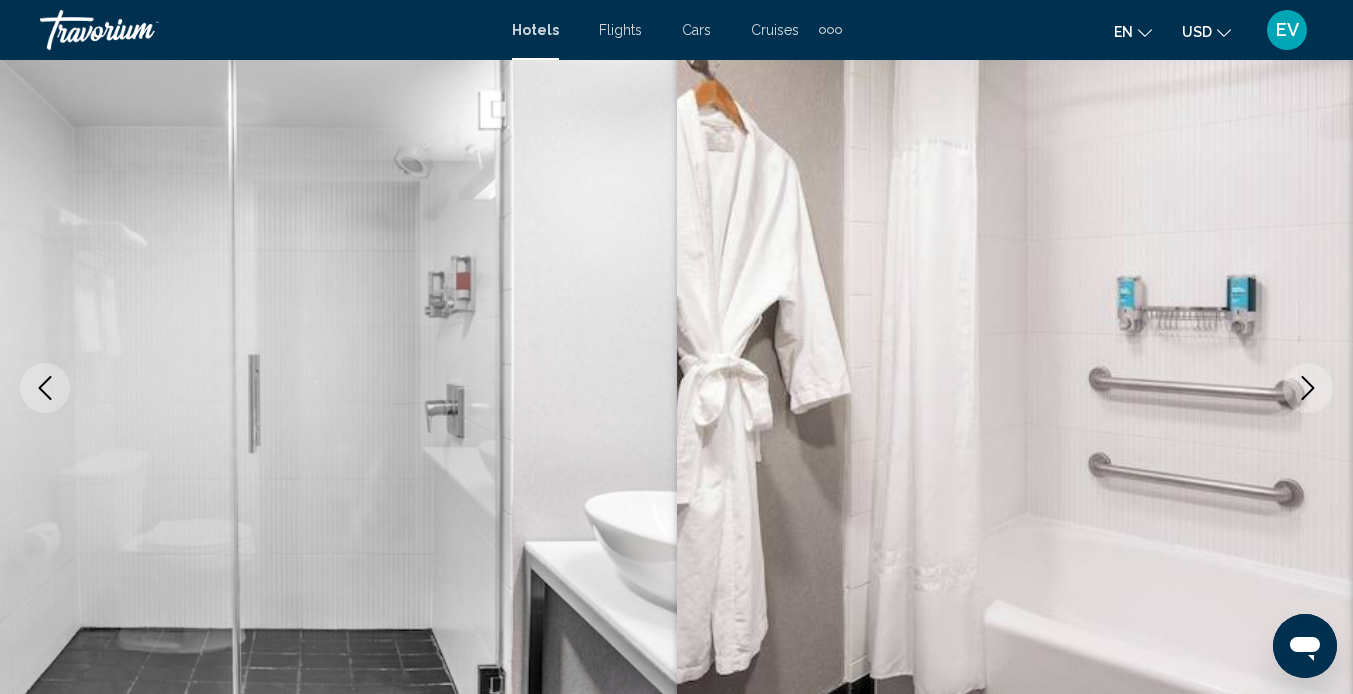 click 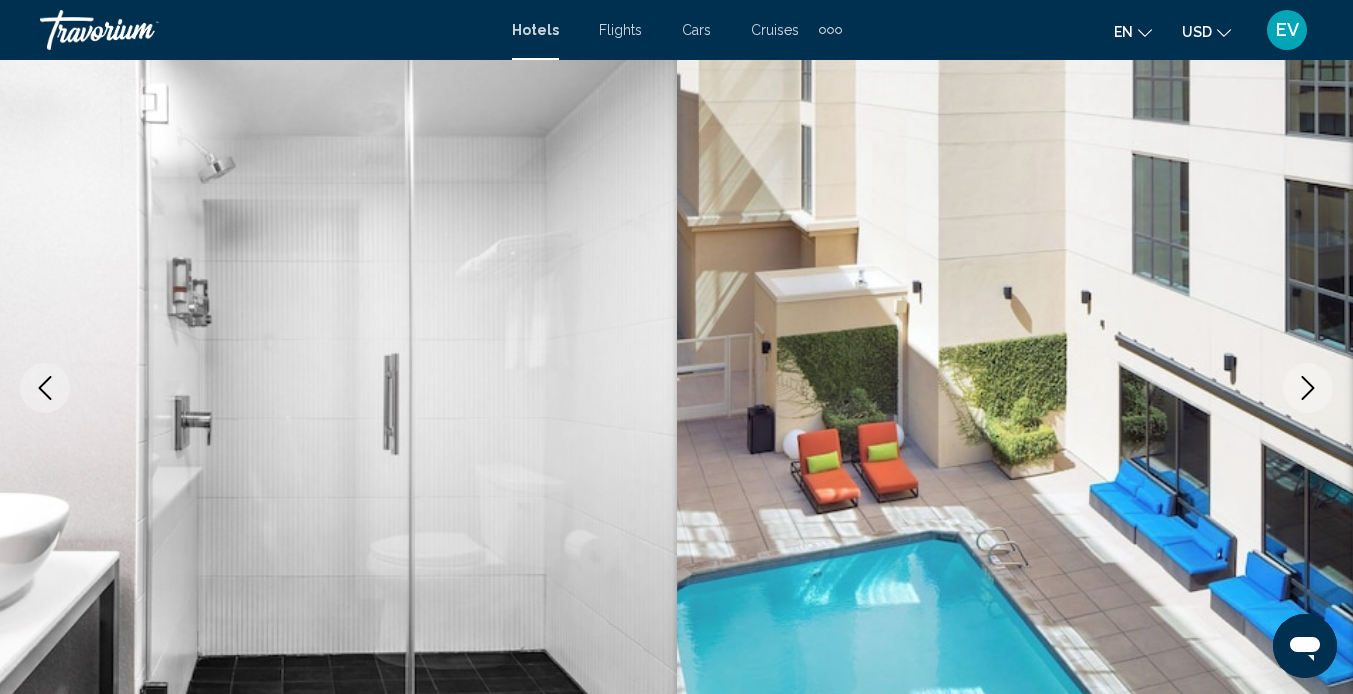 click 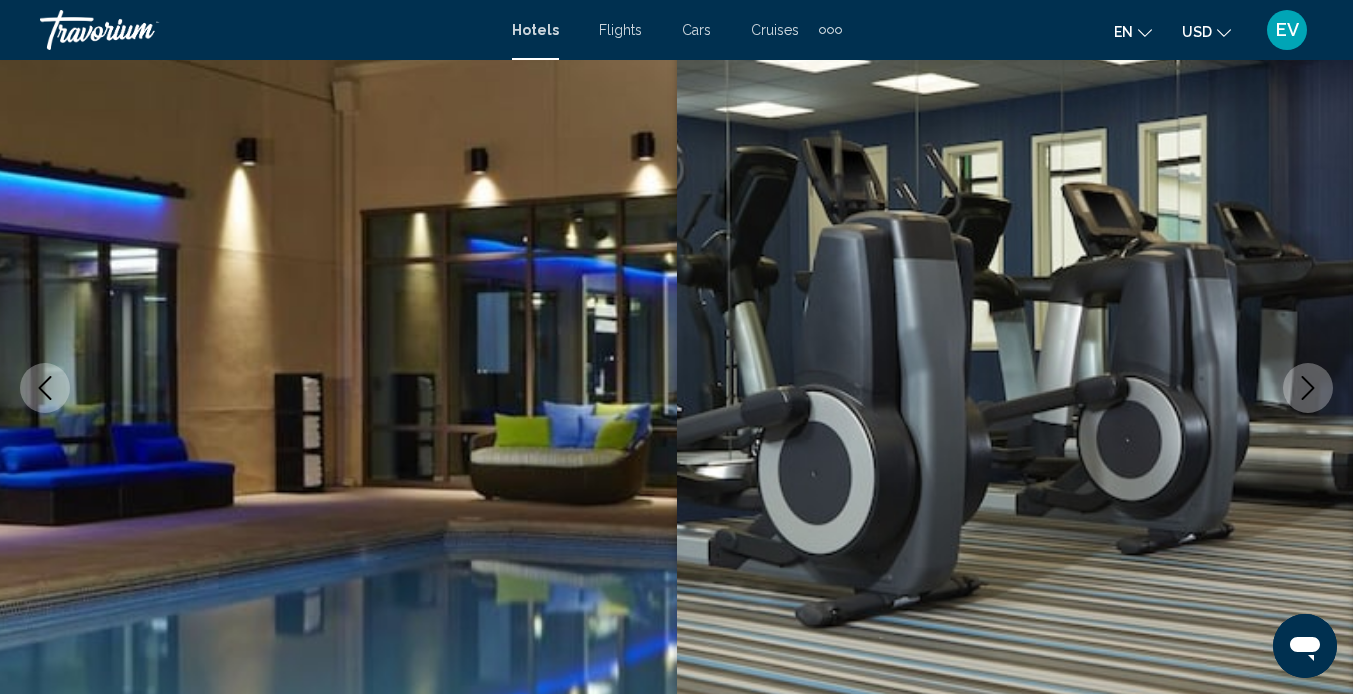 click 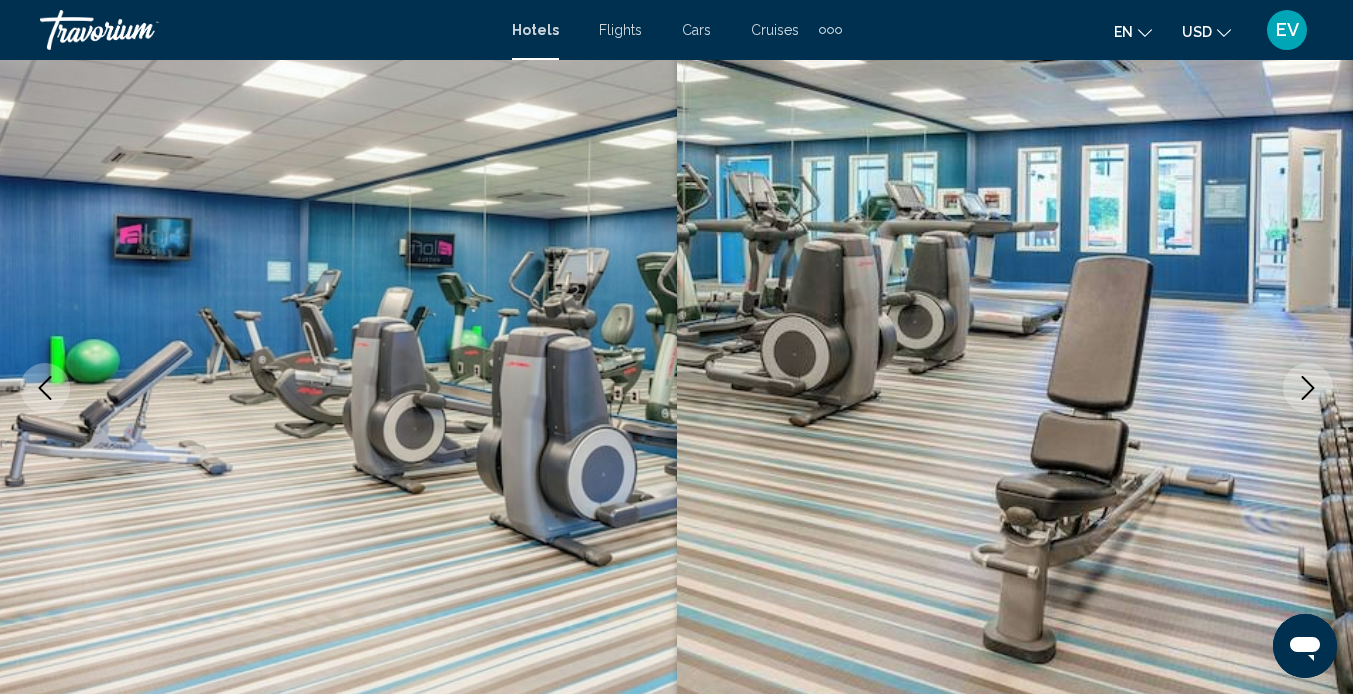 click at bounding box center (1308, 388) 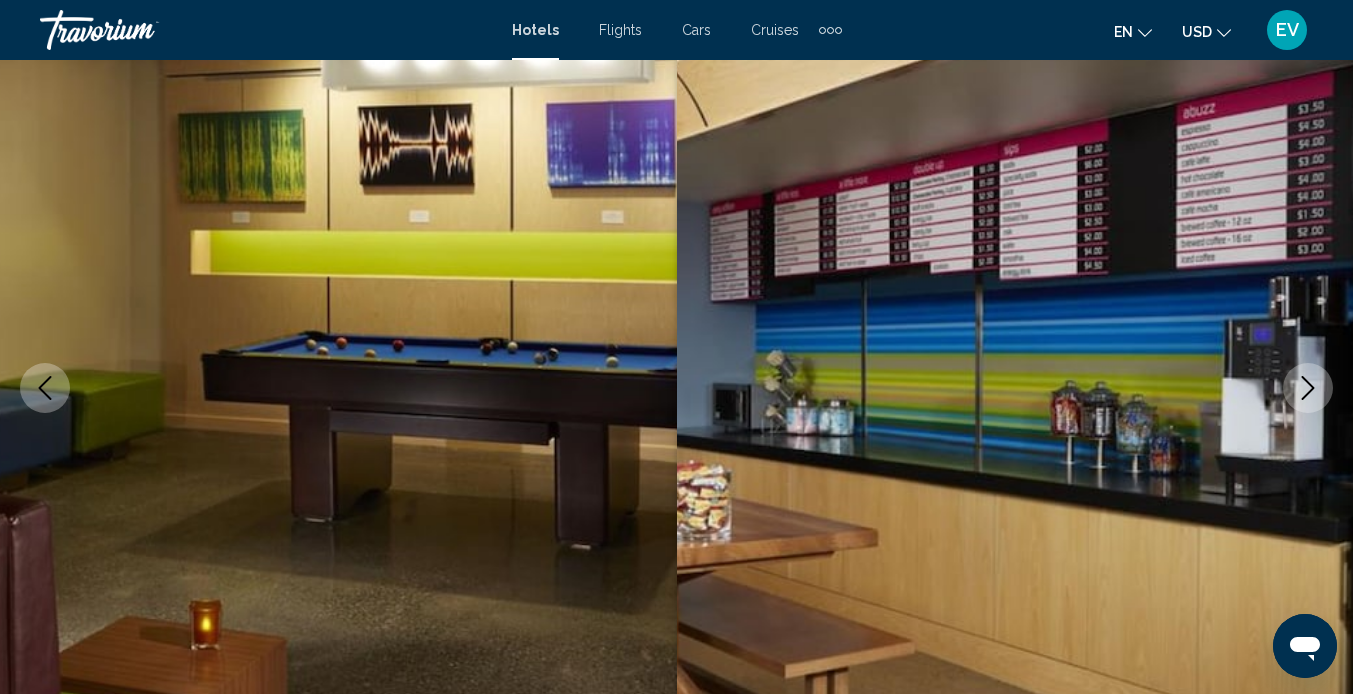click at bounding box center (1308, 388) 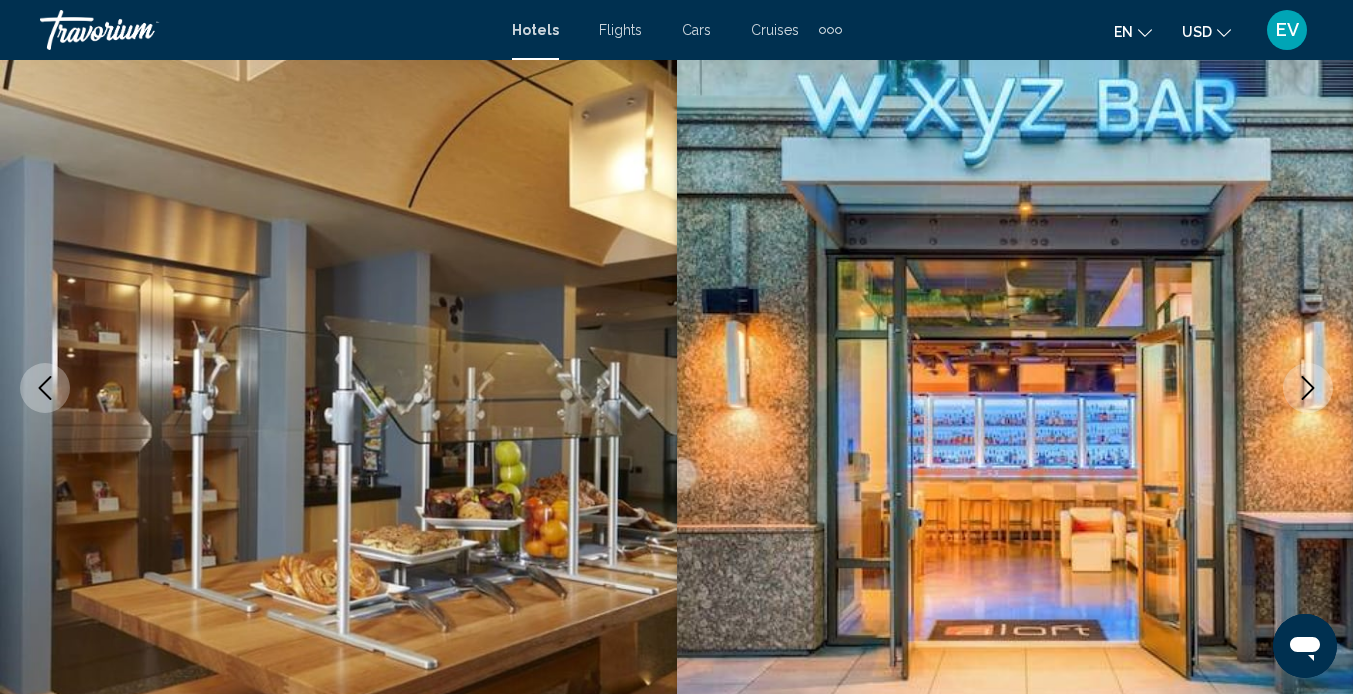 click at bounding box center (1308, 388) 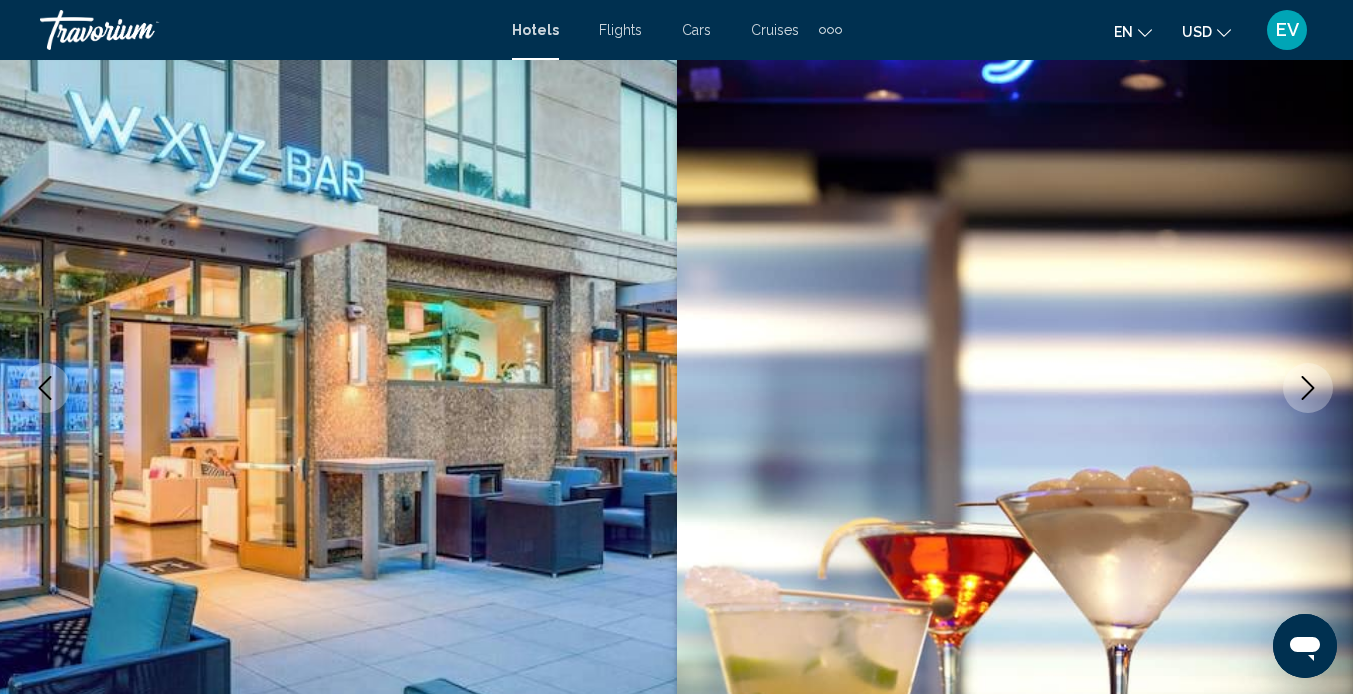 click at bounding box center [1308, 388] 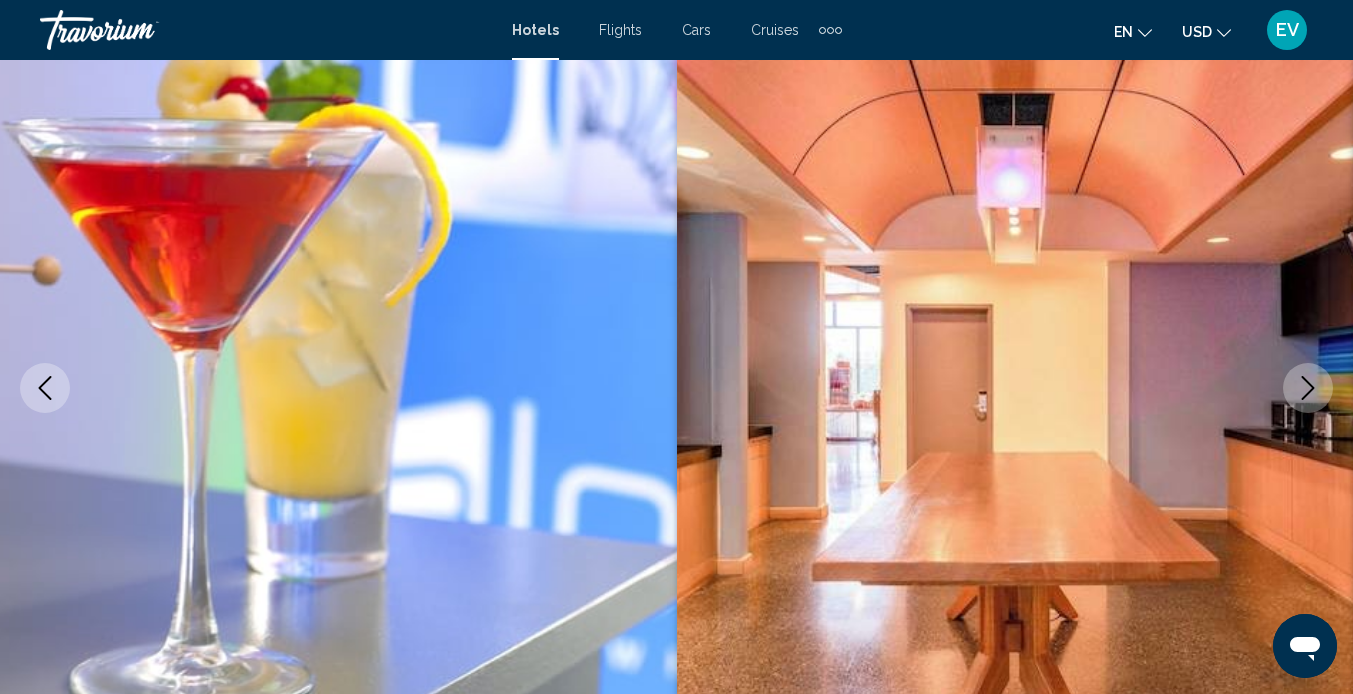 click at bounding box center (1308, 388) 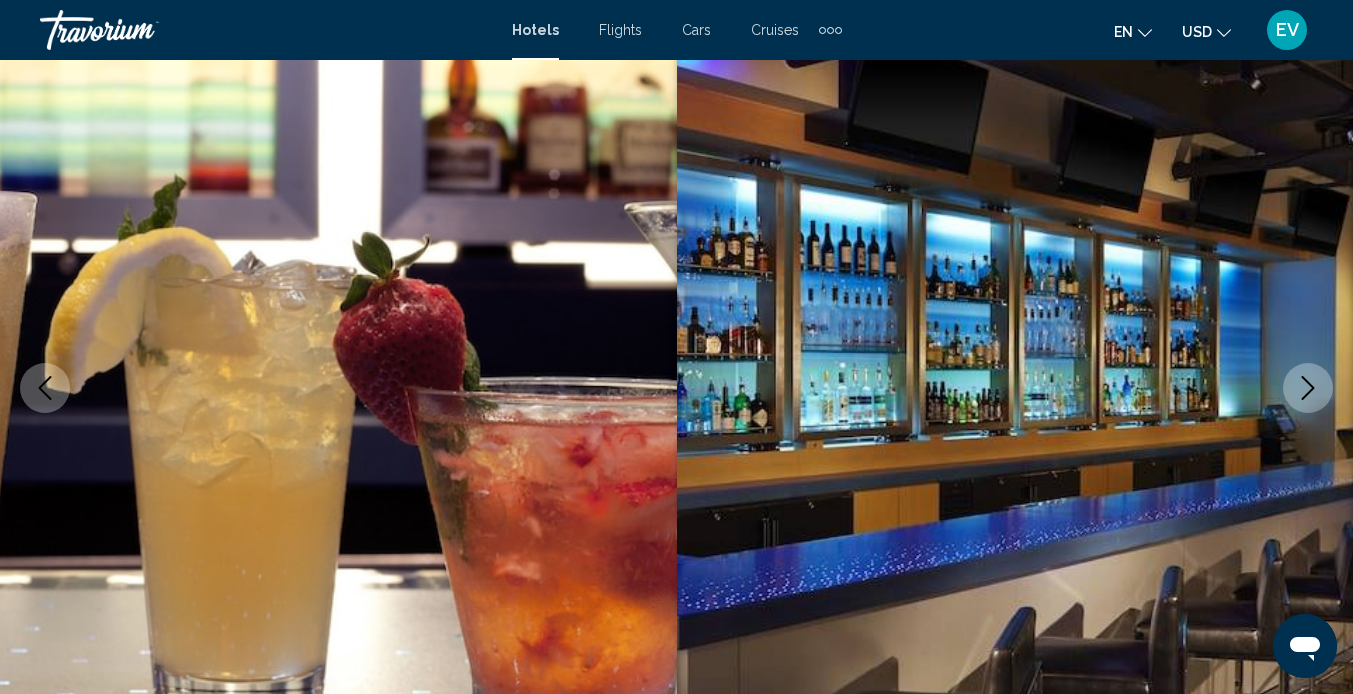 click at bounding box center [1308, 388] 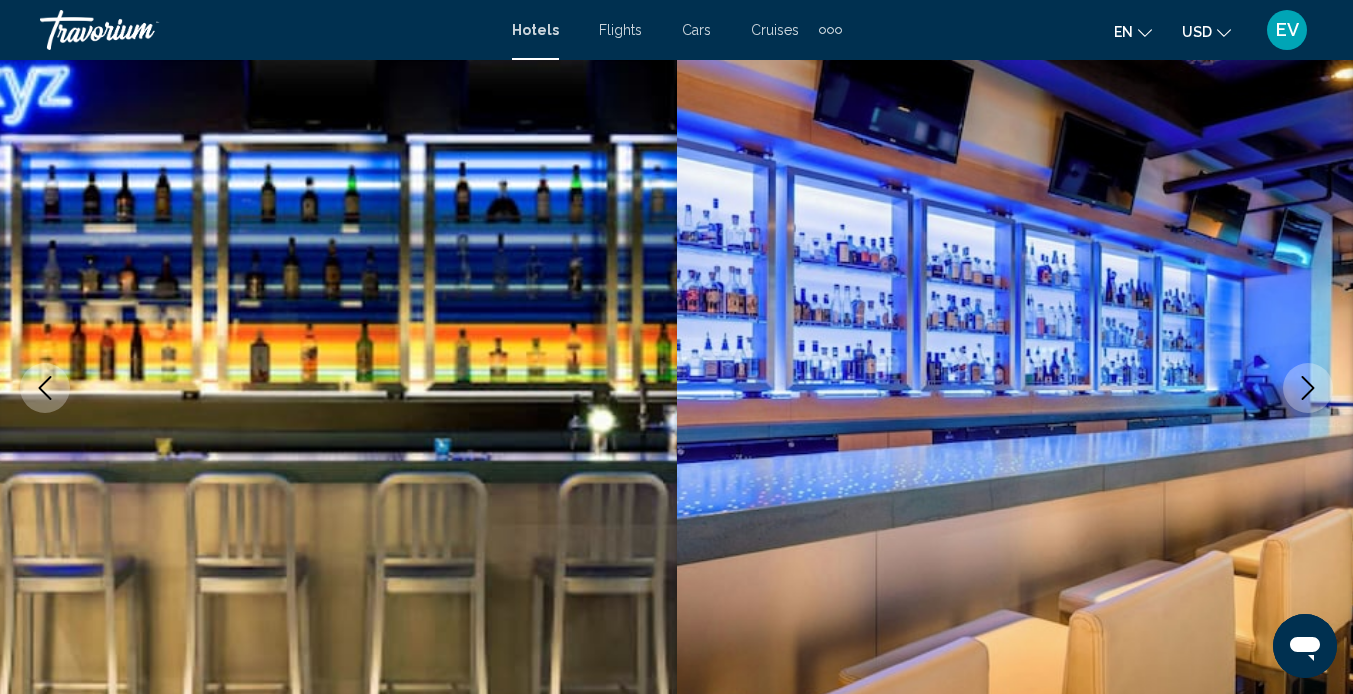 click at bounding box center (1308, 388) 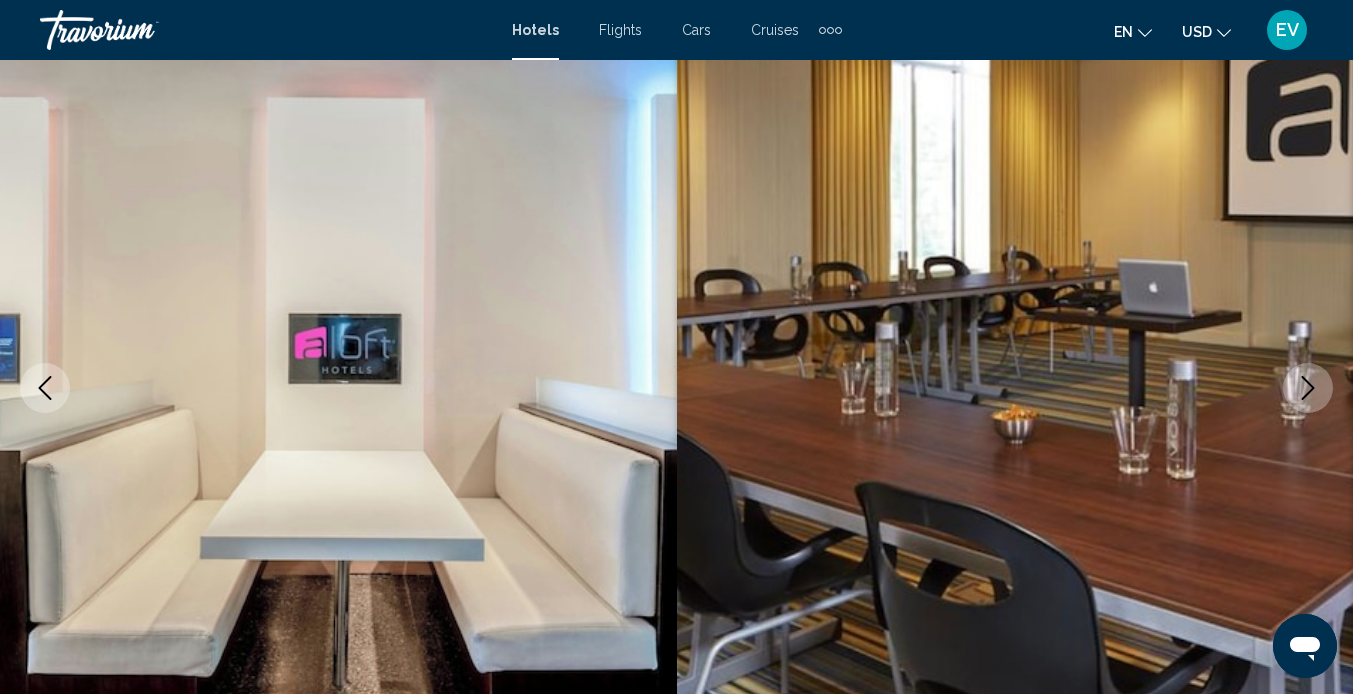 click at bounding box center (1308, 388) 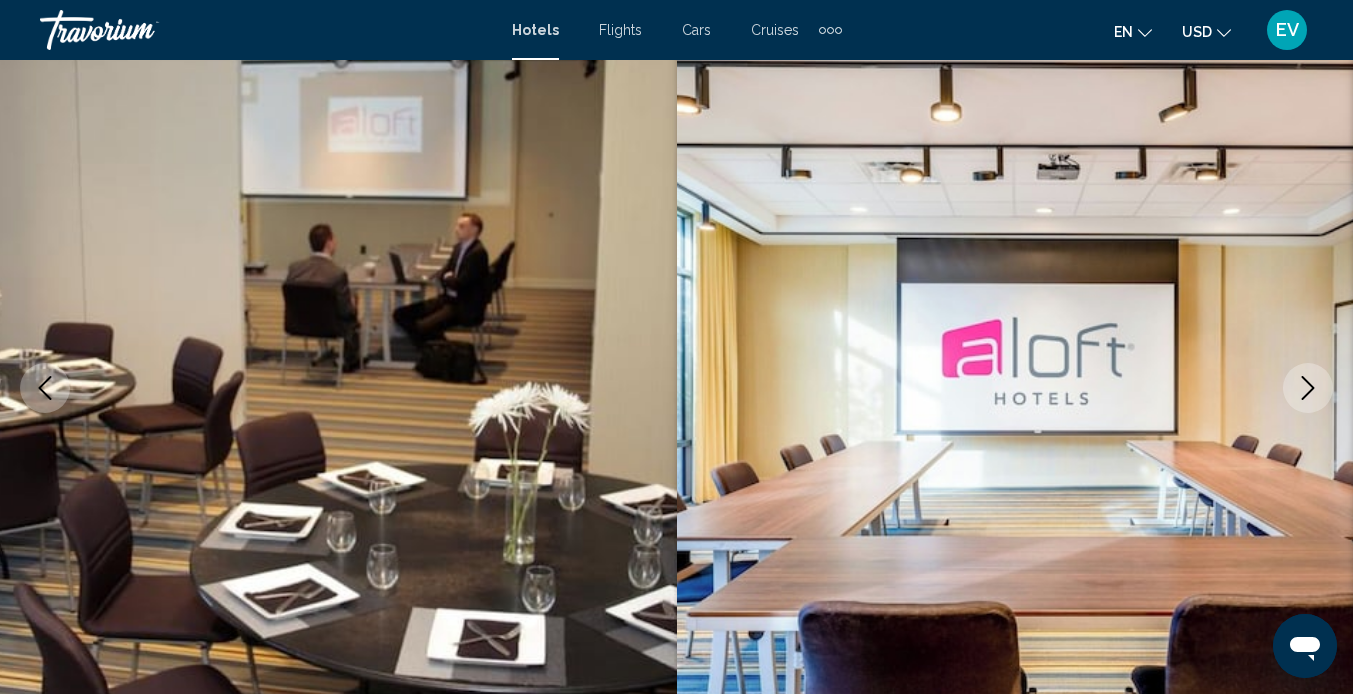 click at bounding box center (1308, 388) 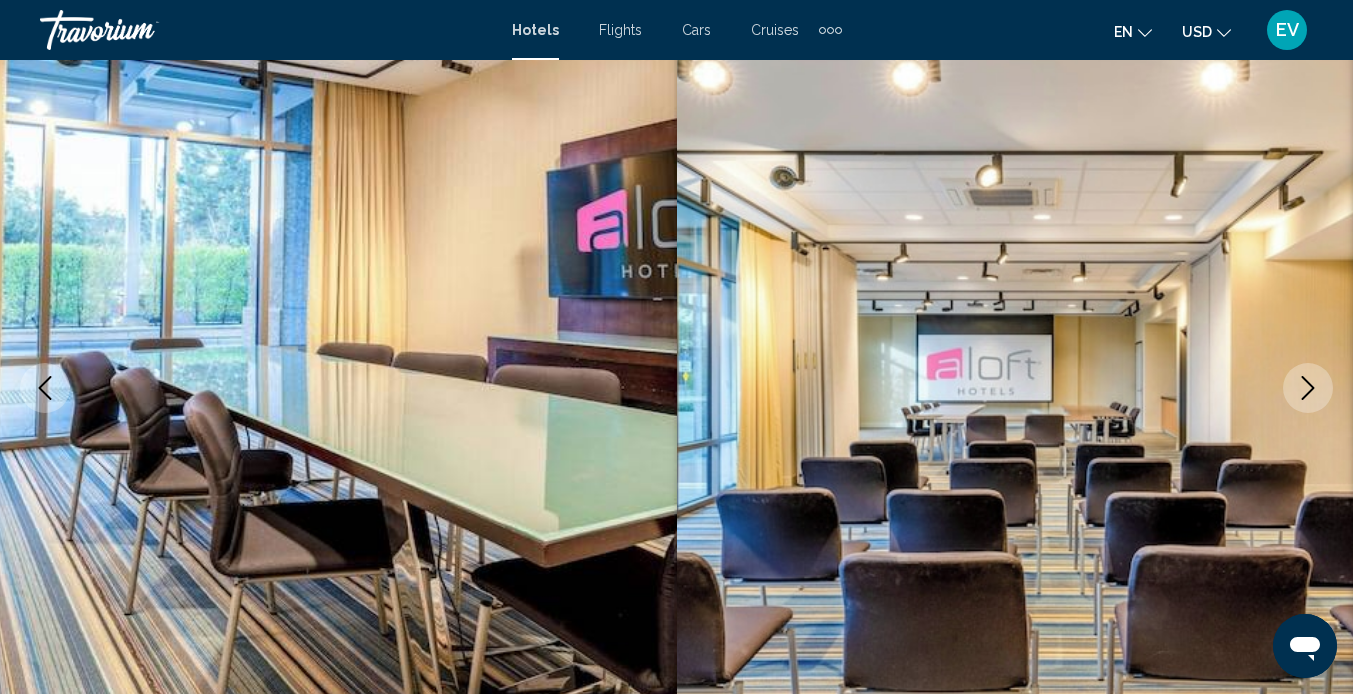 click at bounding box center (1308, 388) 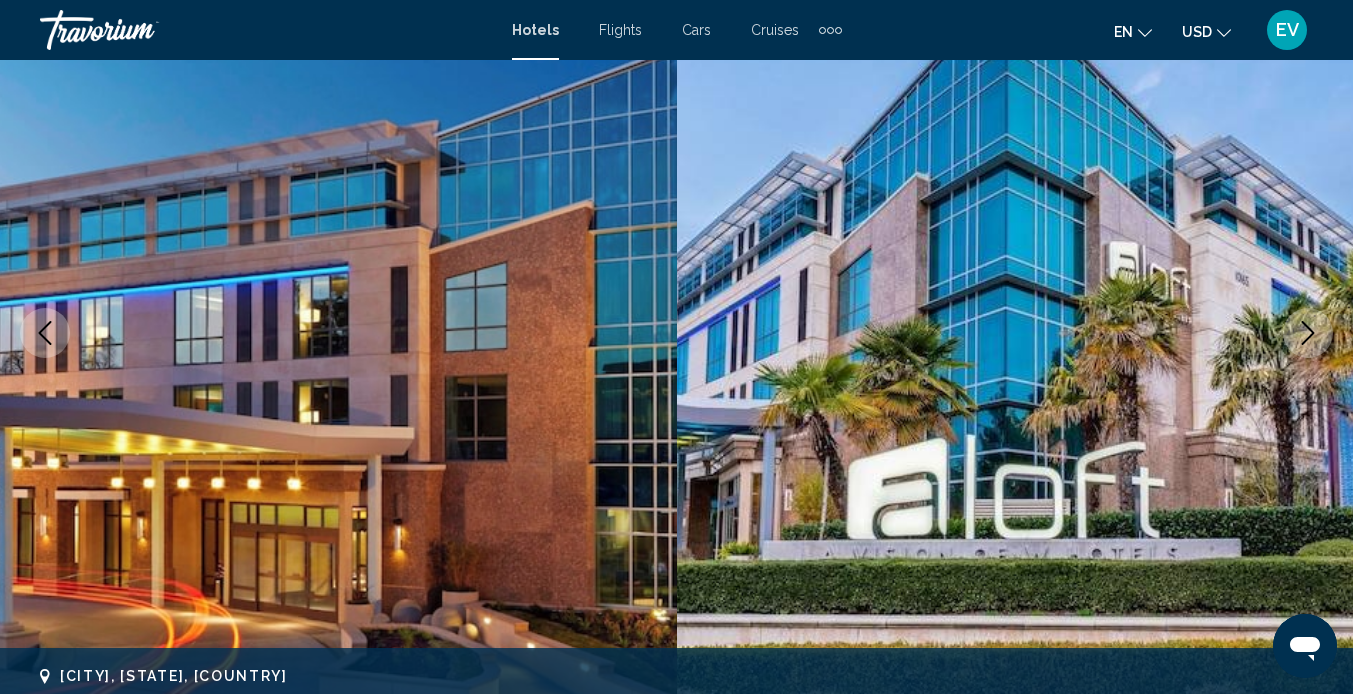 scroll, scrollTop: 0, scrollLeft: 0, axis: both 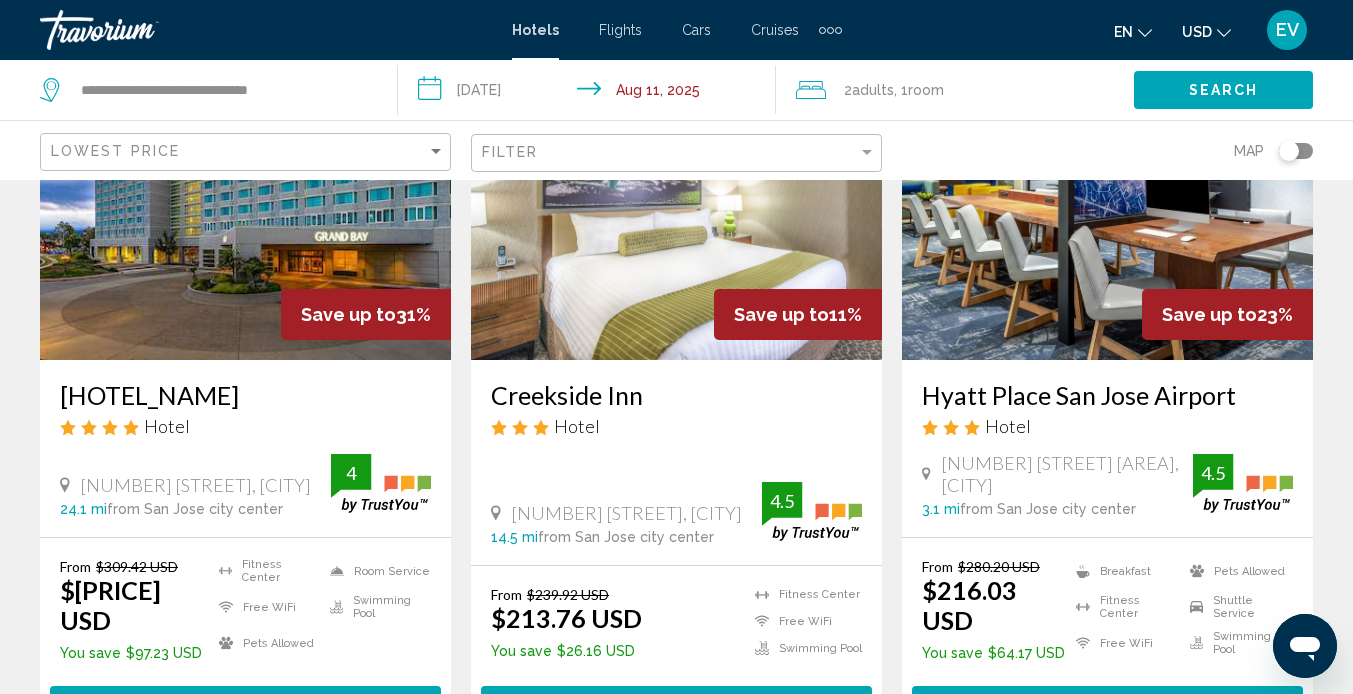 click 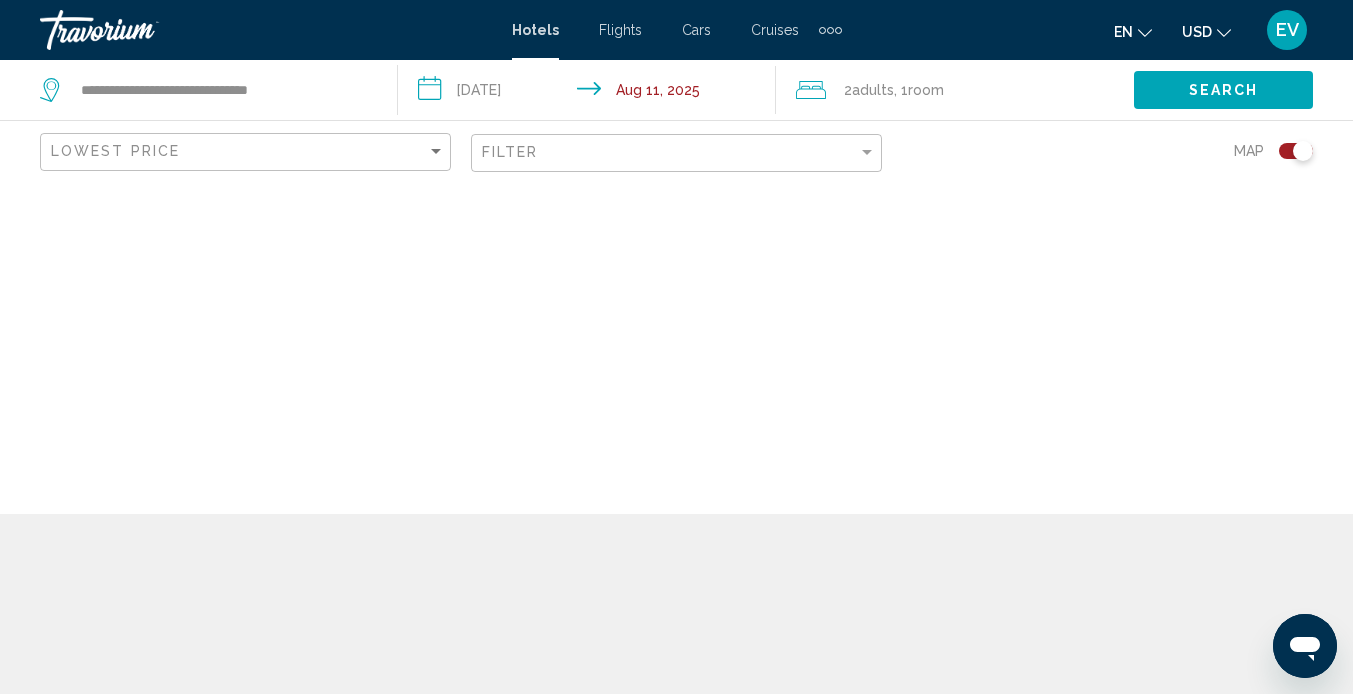 scroll, scrollTop: 0, scrollLeft: 0, axis: both 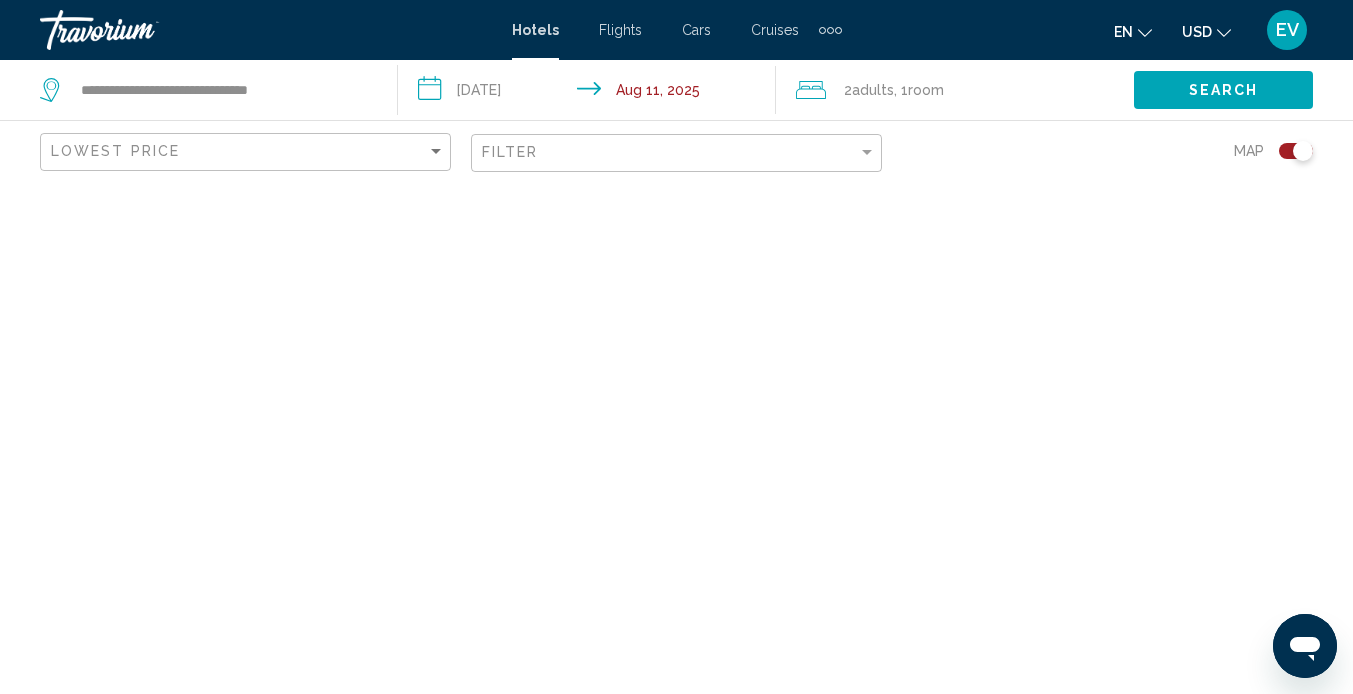 click 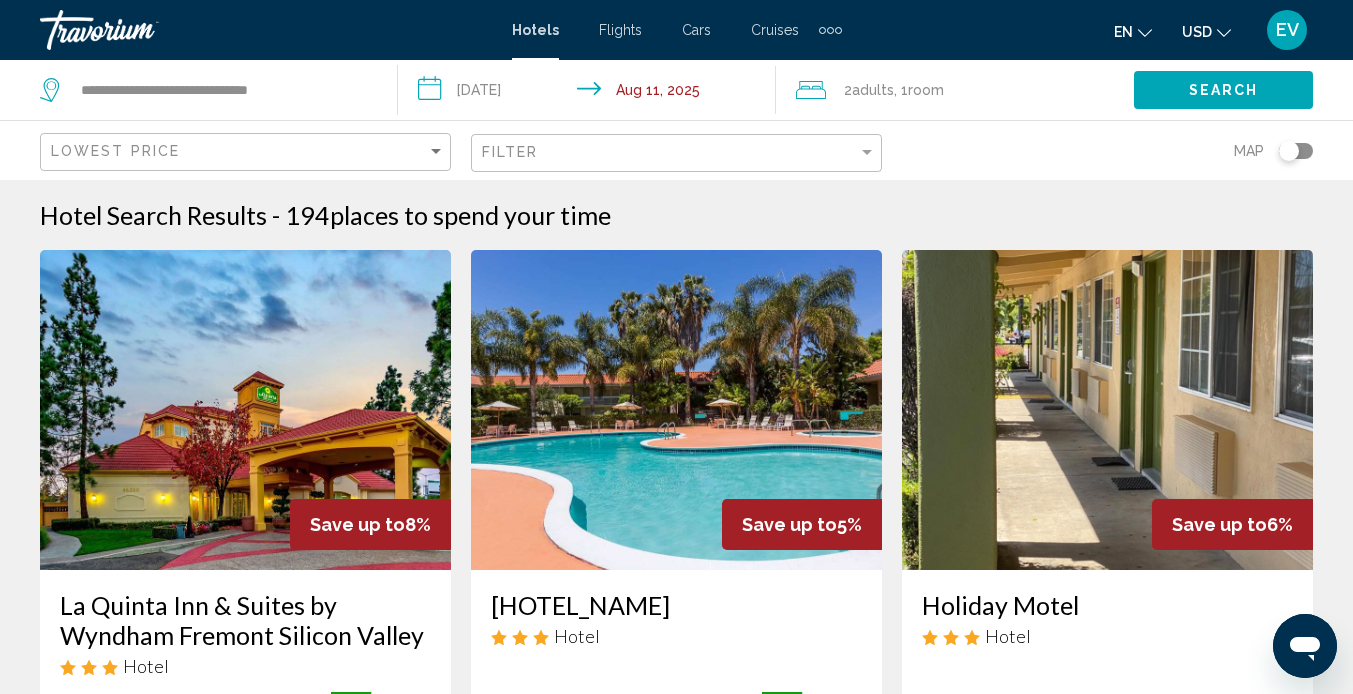 click 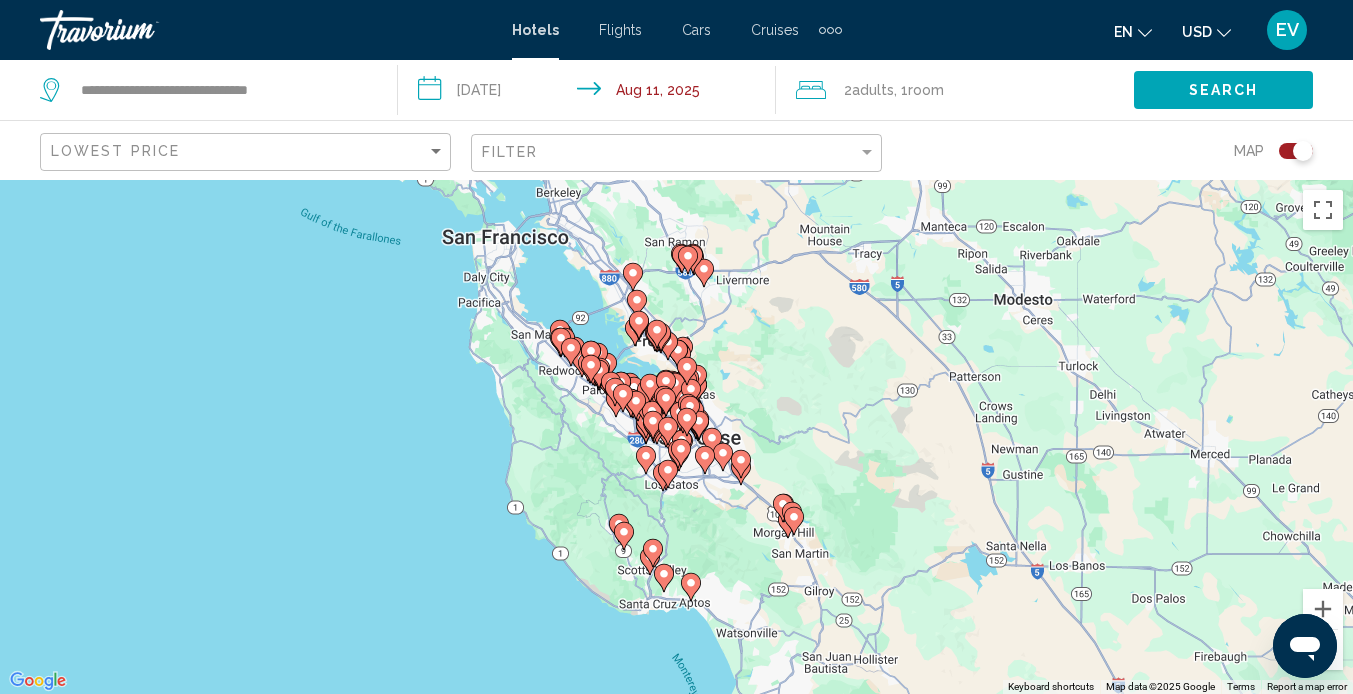 click on "To activate drag with keyboard, press Alt + Enter. Once in keyboard drag state, use the arrow keys to move the marker. To complete the drag, press the Enter key. To cancel, press Escape." at bounding box center (676, 437) 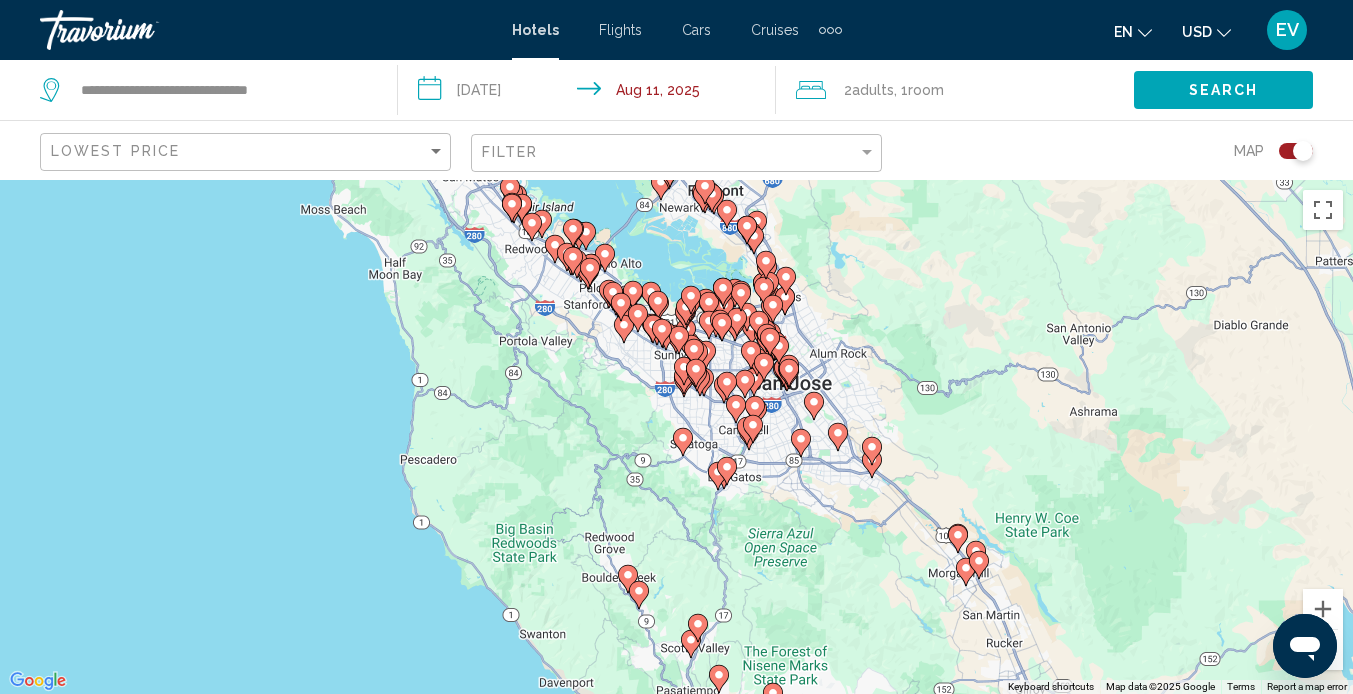 click on "To activate drag with keyboard, press Alt + Enter. Once in keyboard drag state, use the arrow keys to move the marker. To complete the drag, press the Enter key. To cancel, press Escape." at bounding box center [676, 437] 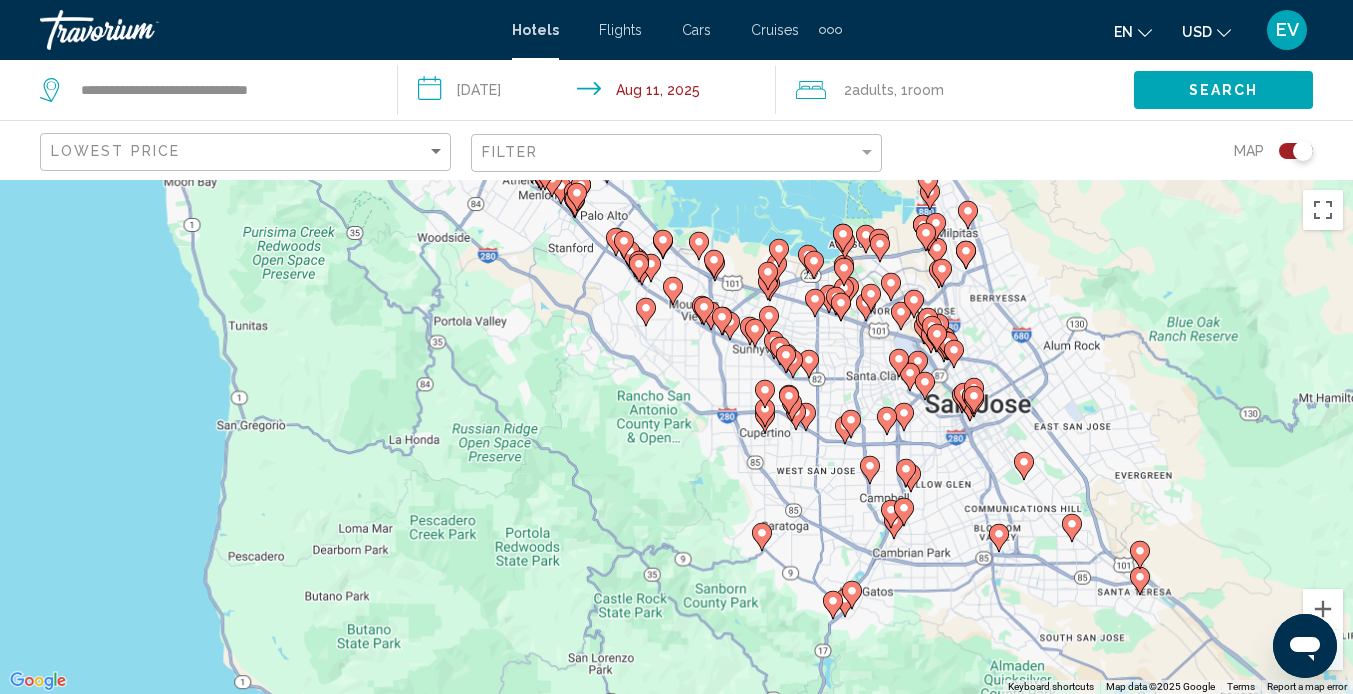 click on "To activate drag with keyboard, press Alt + Enter. Once in keyboard drag state, use the arrow keys to move the marker. To complete the drag, press the Enter key. To cancel, press Escape." at bounding box center (676, 437) 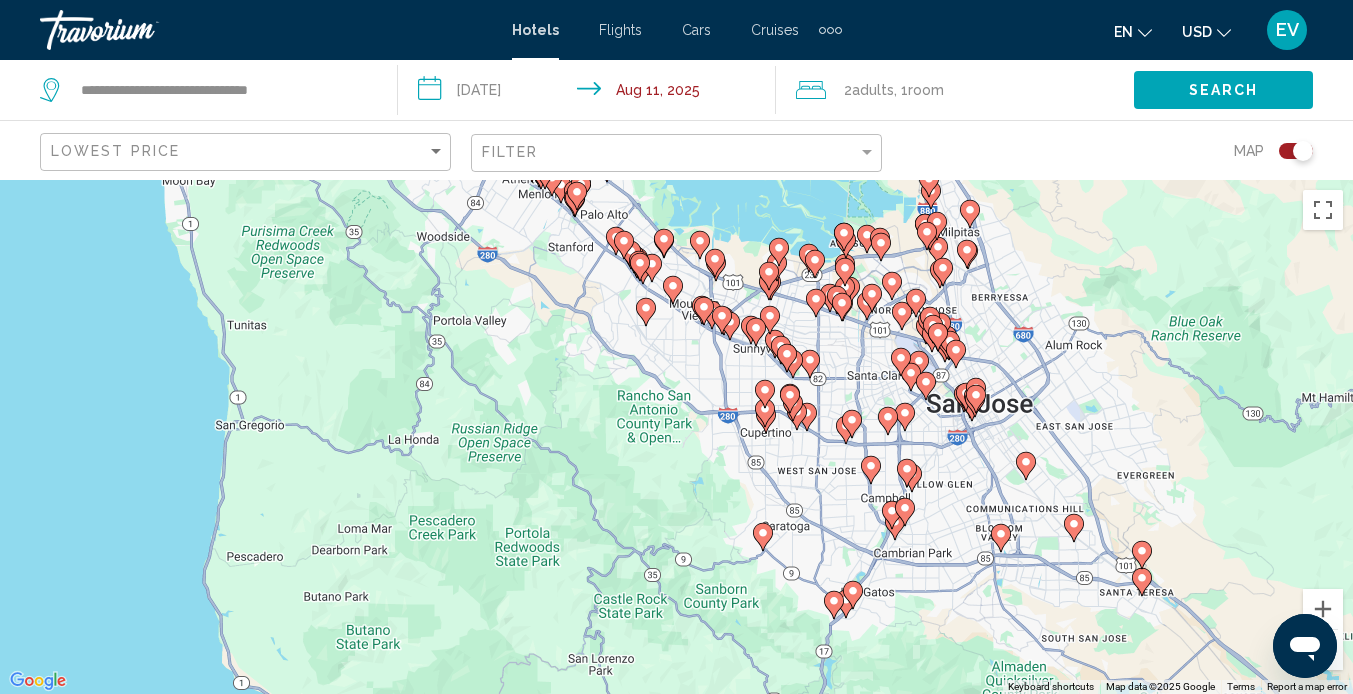 click on "To activate drag with keyboard, press Alt + Enter. Once in keyboard drag state, use the arrow keys to move the marker. To complete the drag, press the Enter key. To cancel, press Escape." at bounding box center [676, 437] 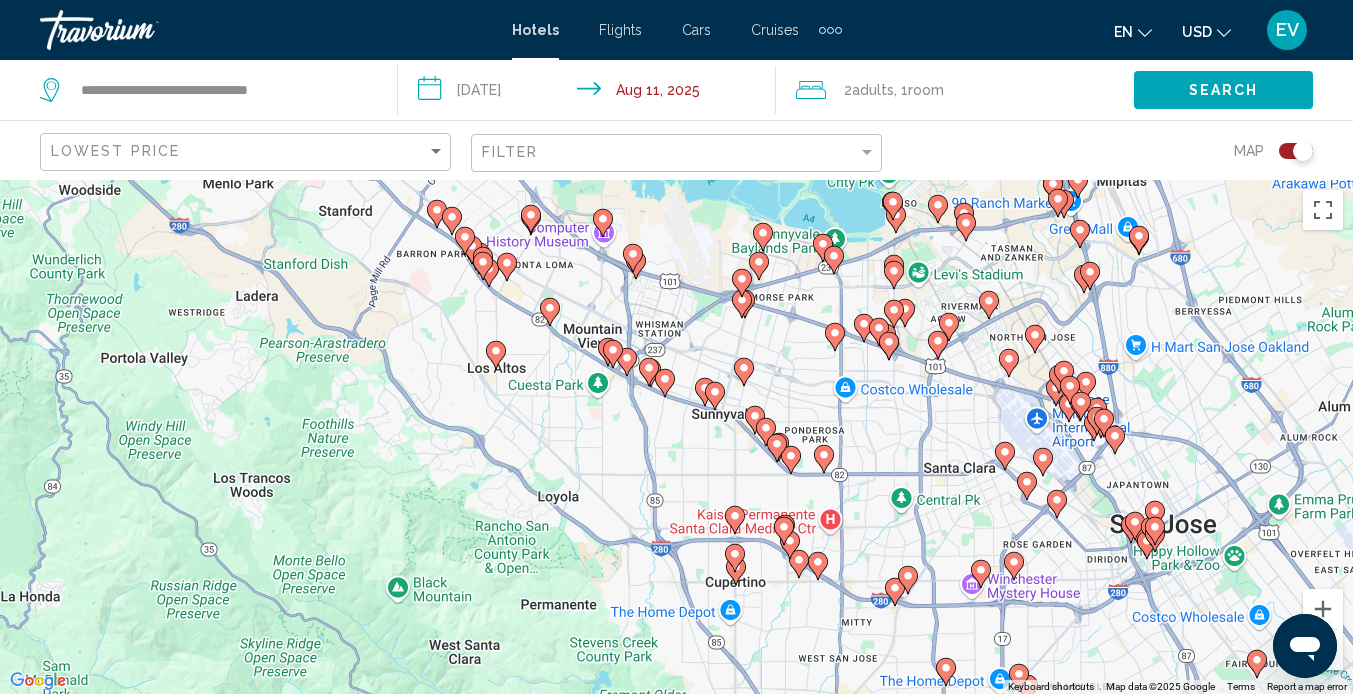 drag, startPoint x: 743, startPoint y: 316, endPoint x: 651, endPoint y: 428, distance: 144.94136 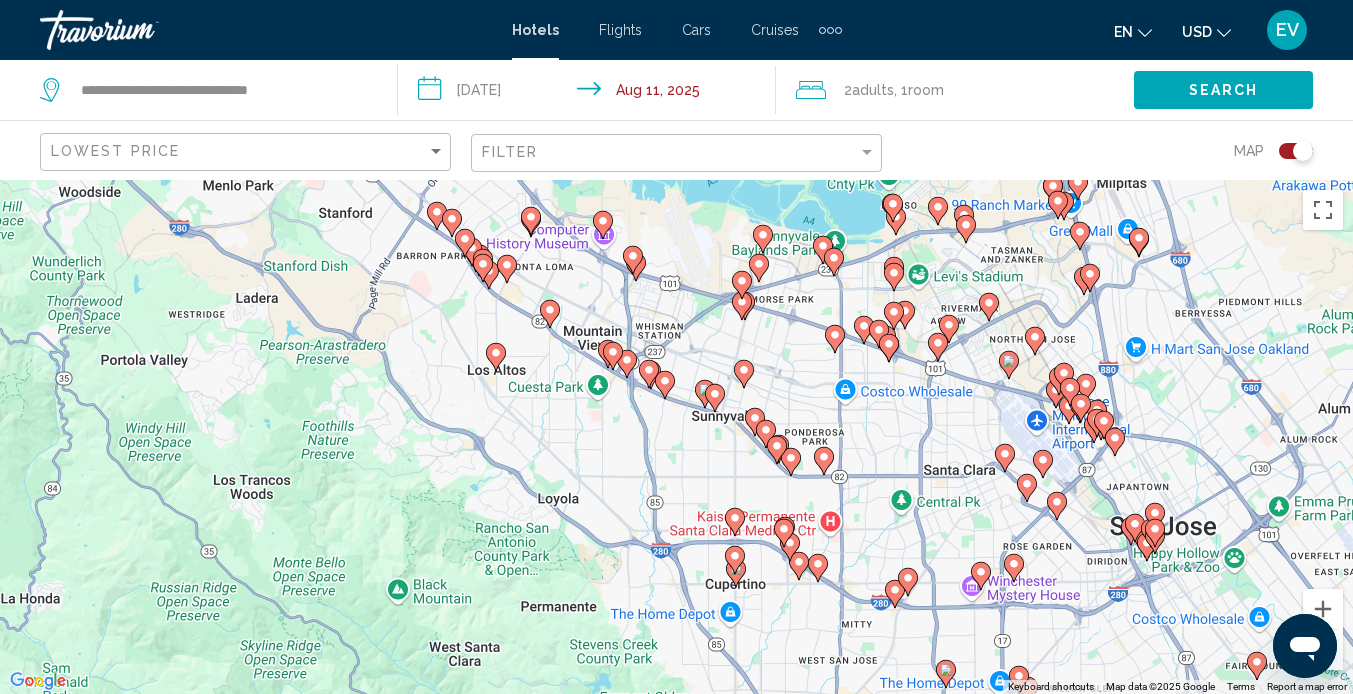 click at bounding box center (715, 398) 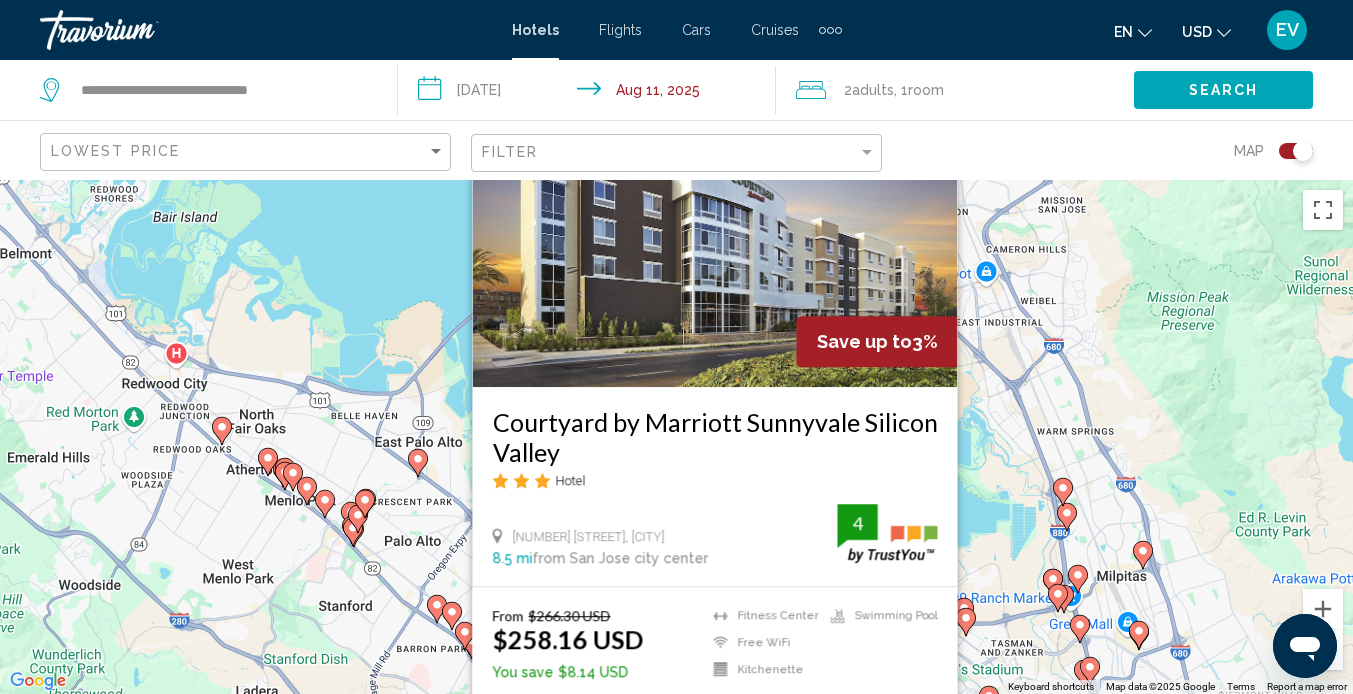 click on "Courtyard by Marriott Sunnyvale Silicon Valley" at bounding box center [714, 437] 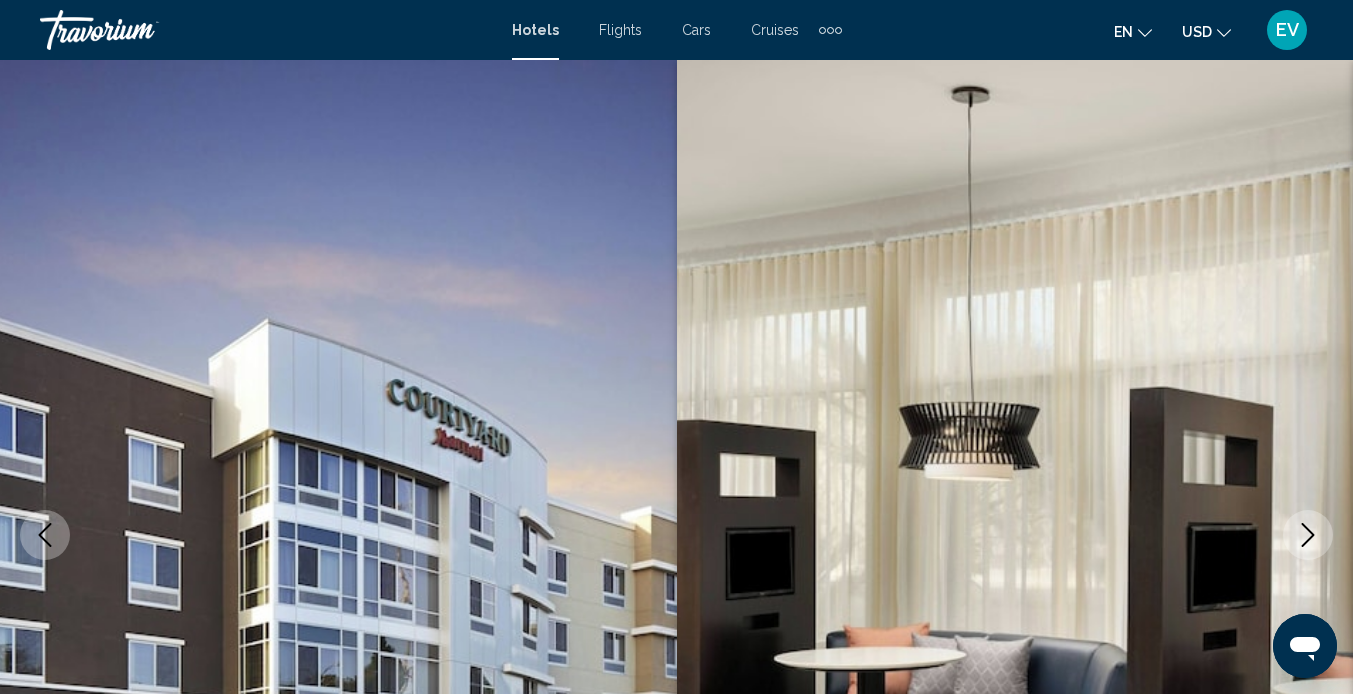 scroll, scrollTop: 188, scrollLeft: 0, axis: vertical 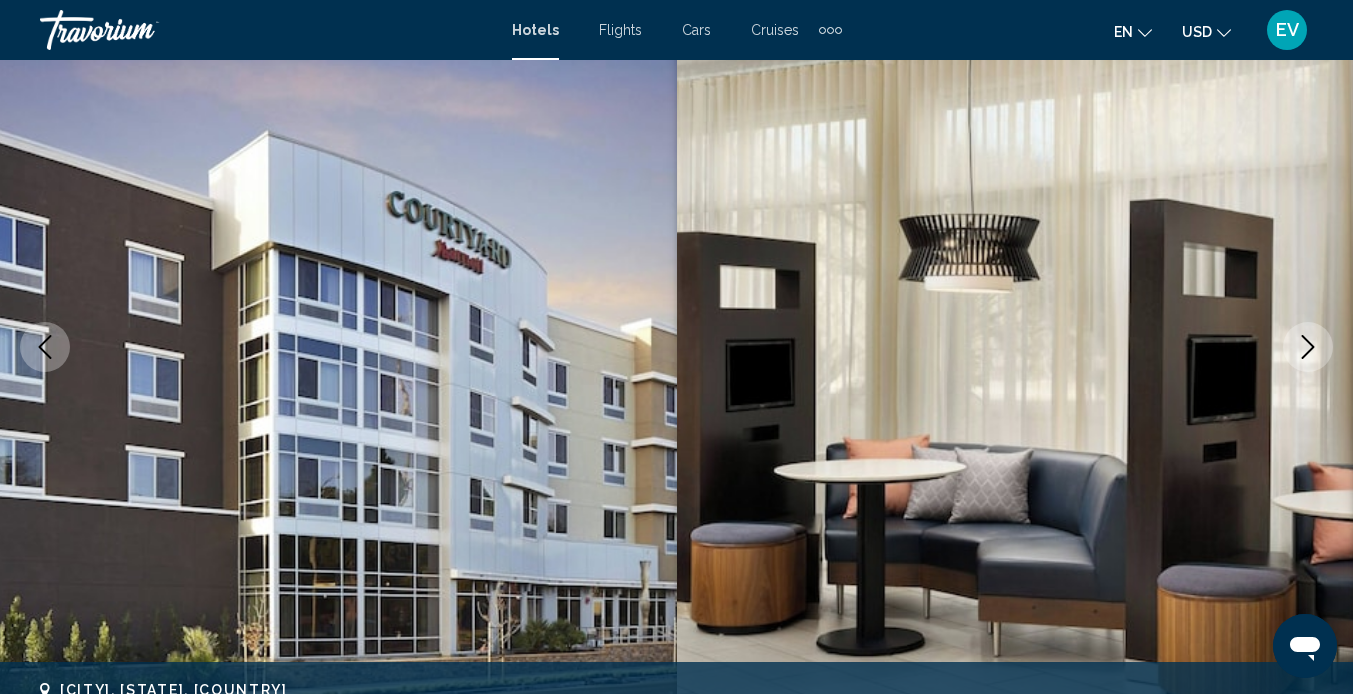 click 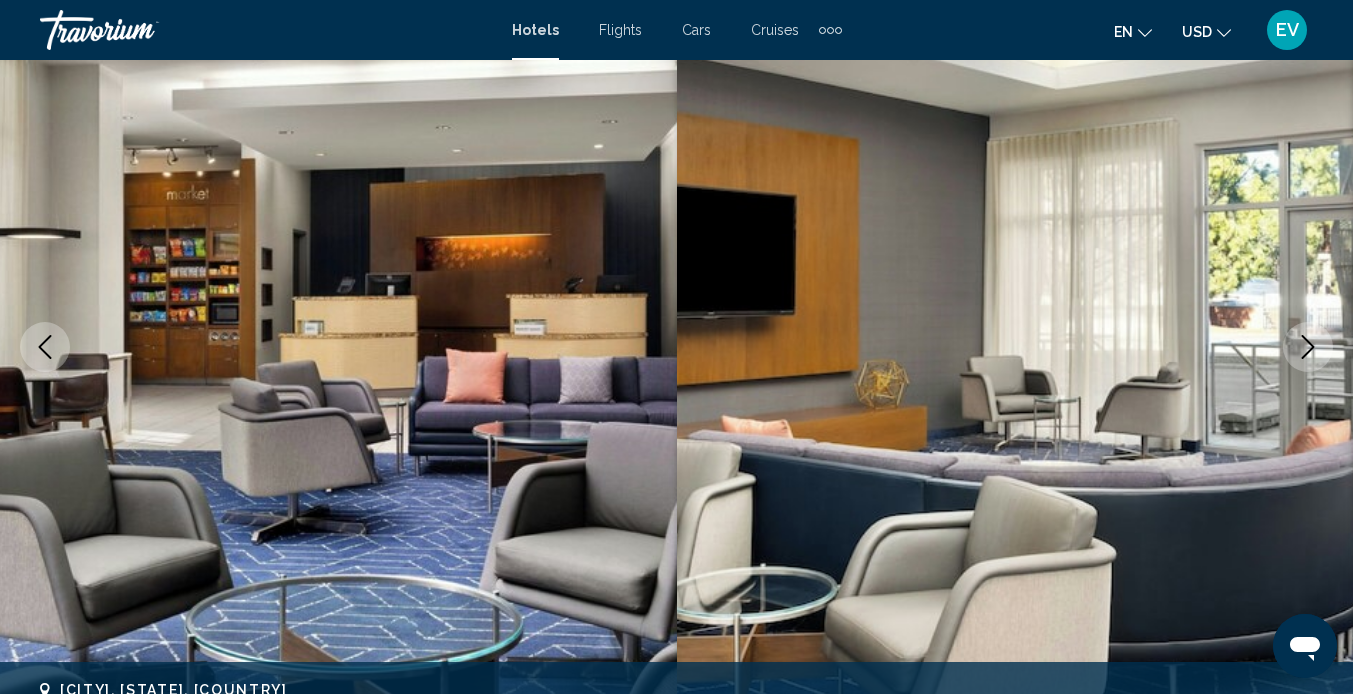 click 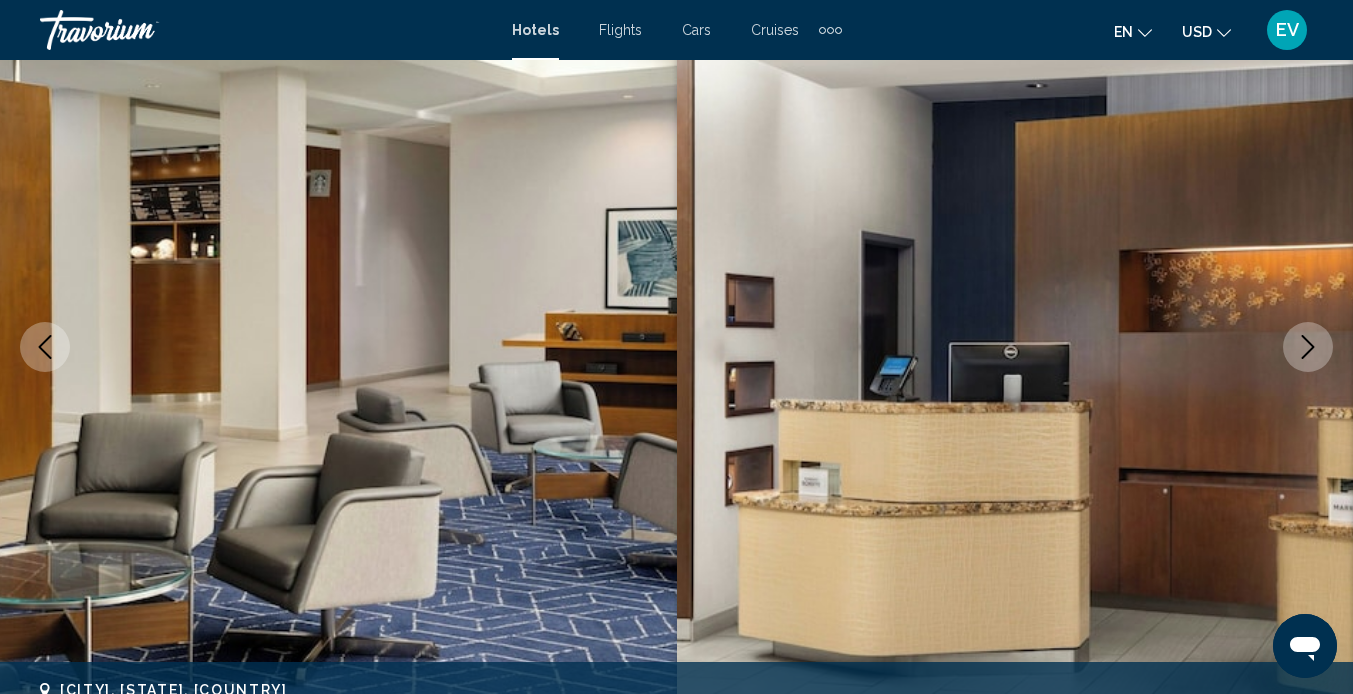 click 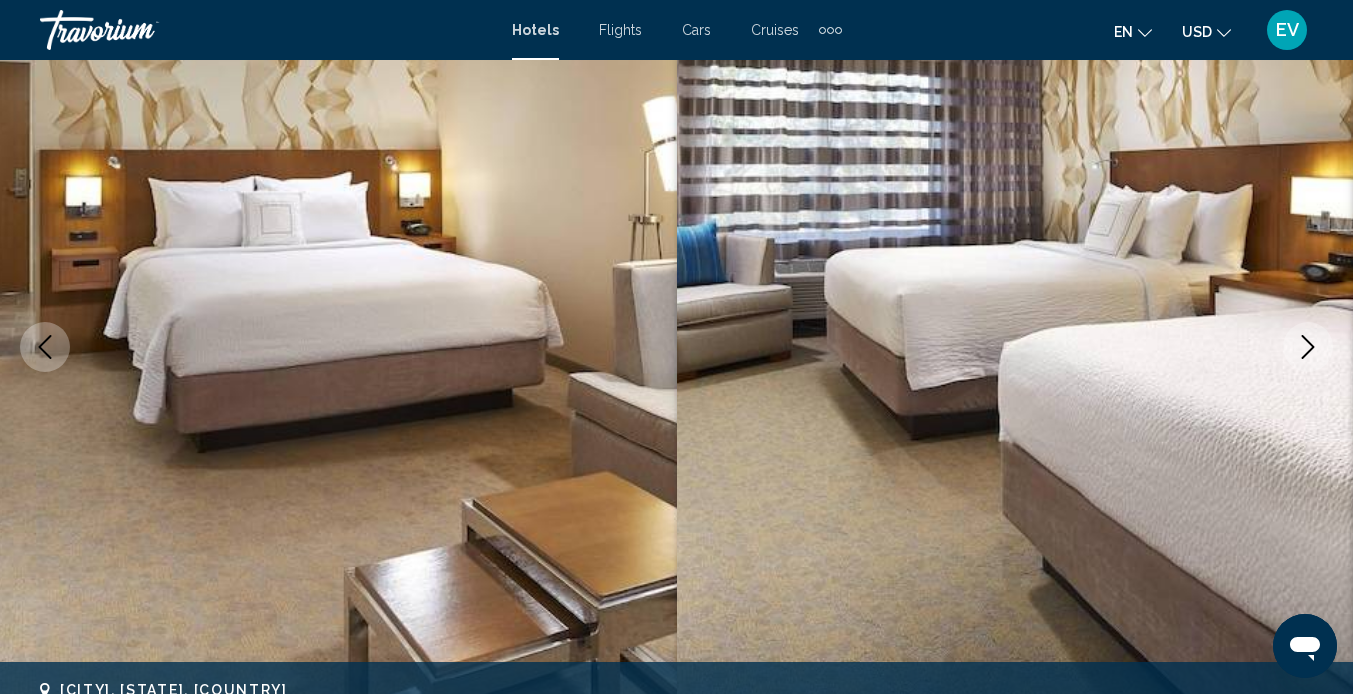 click 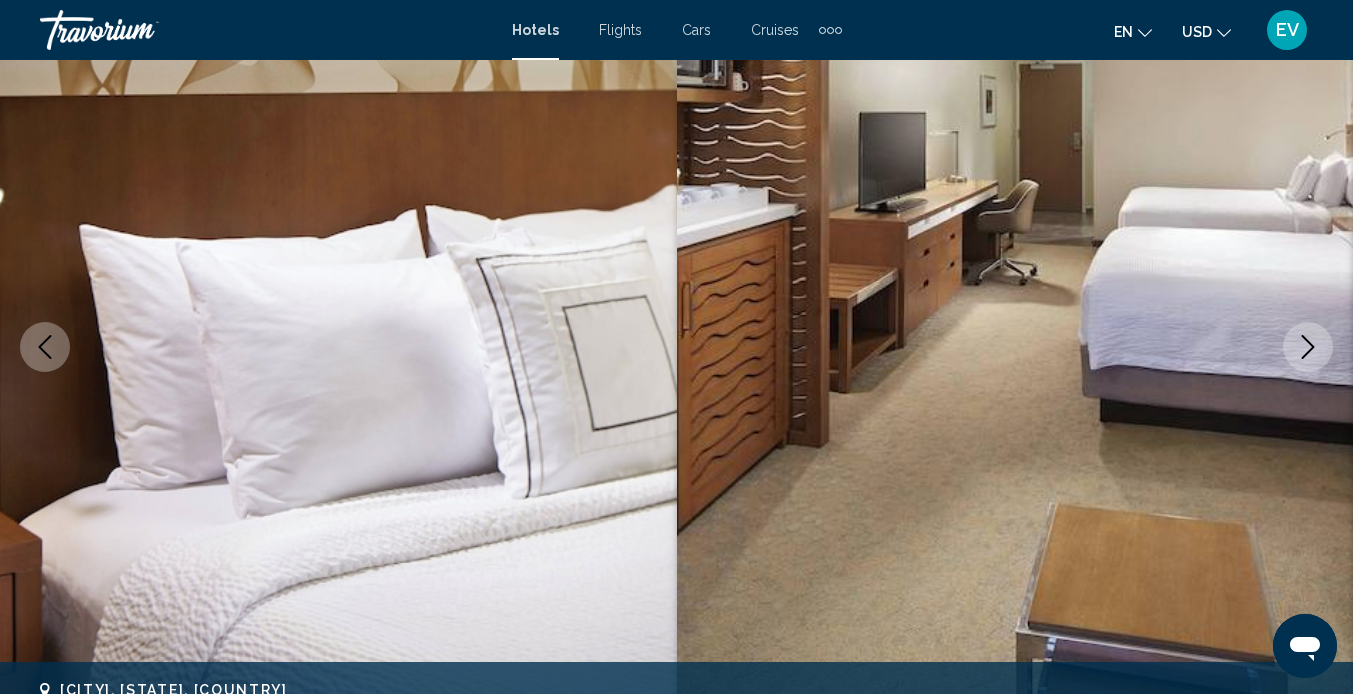 click 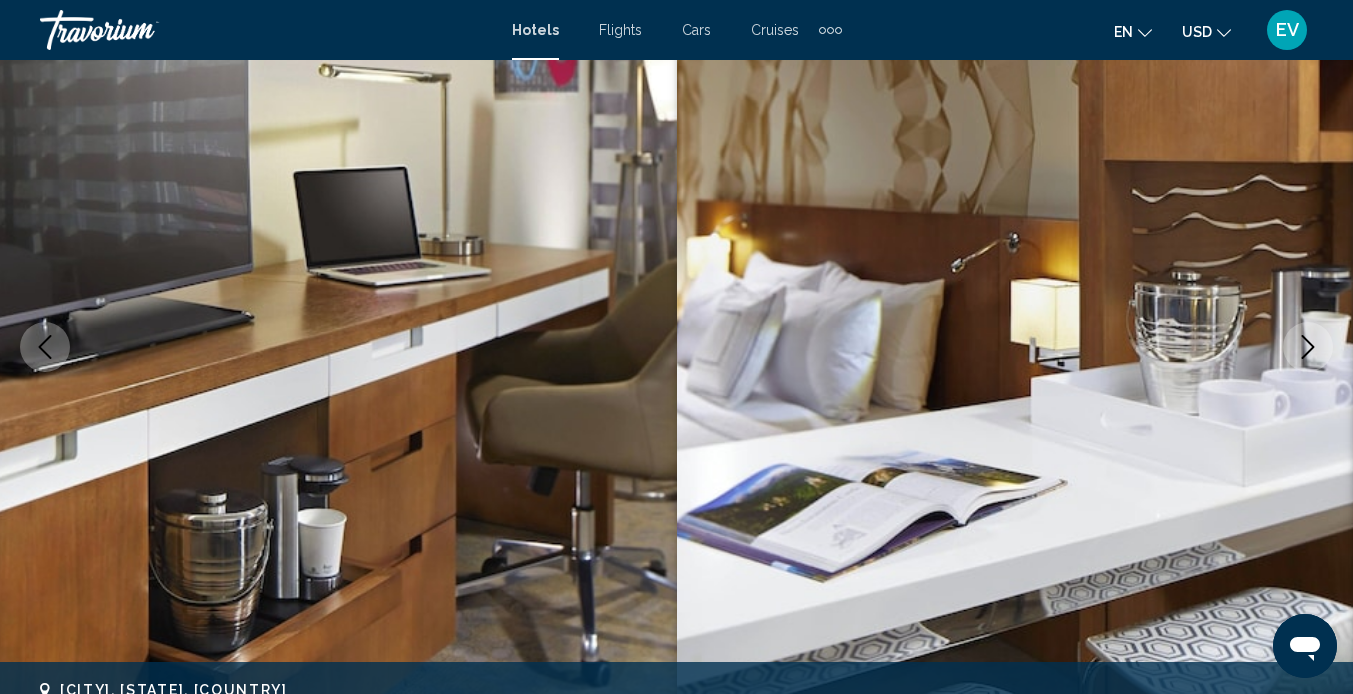 click 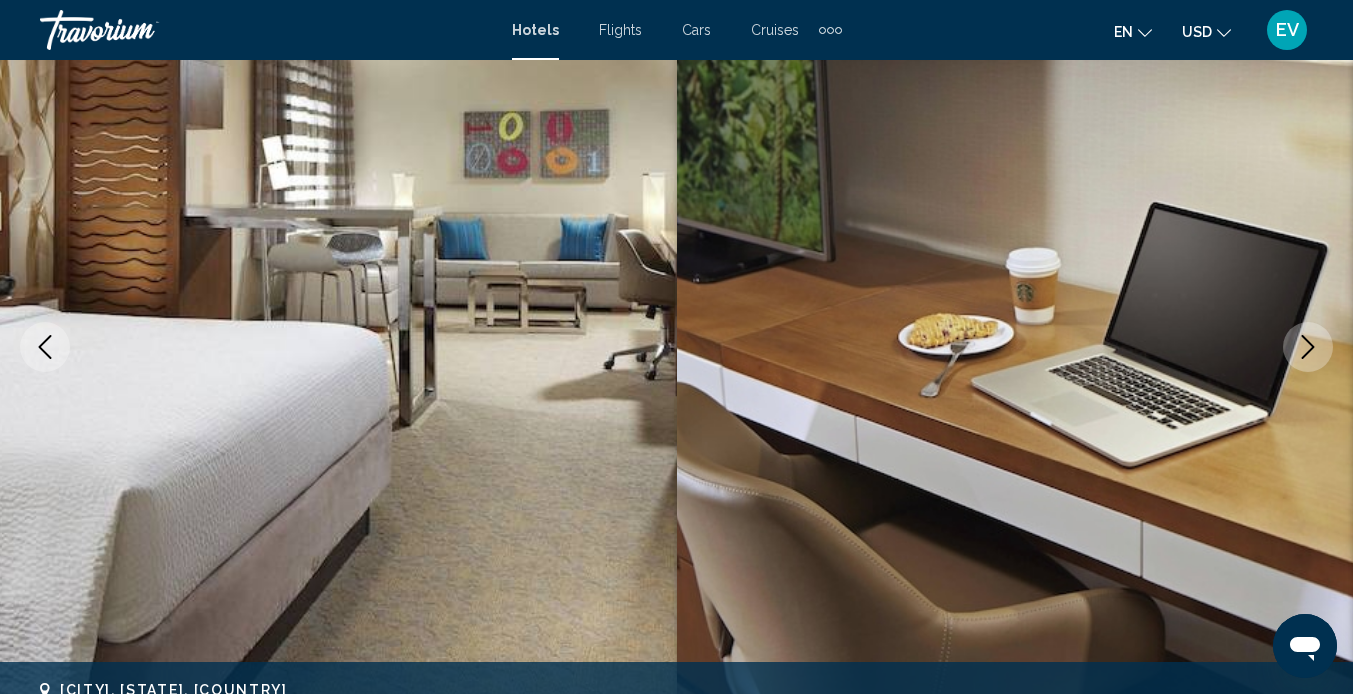 click at bounding box center (1015, 347) 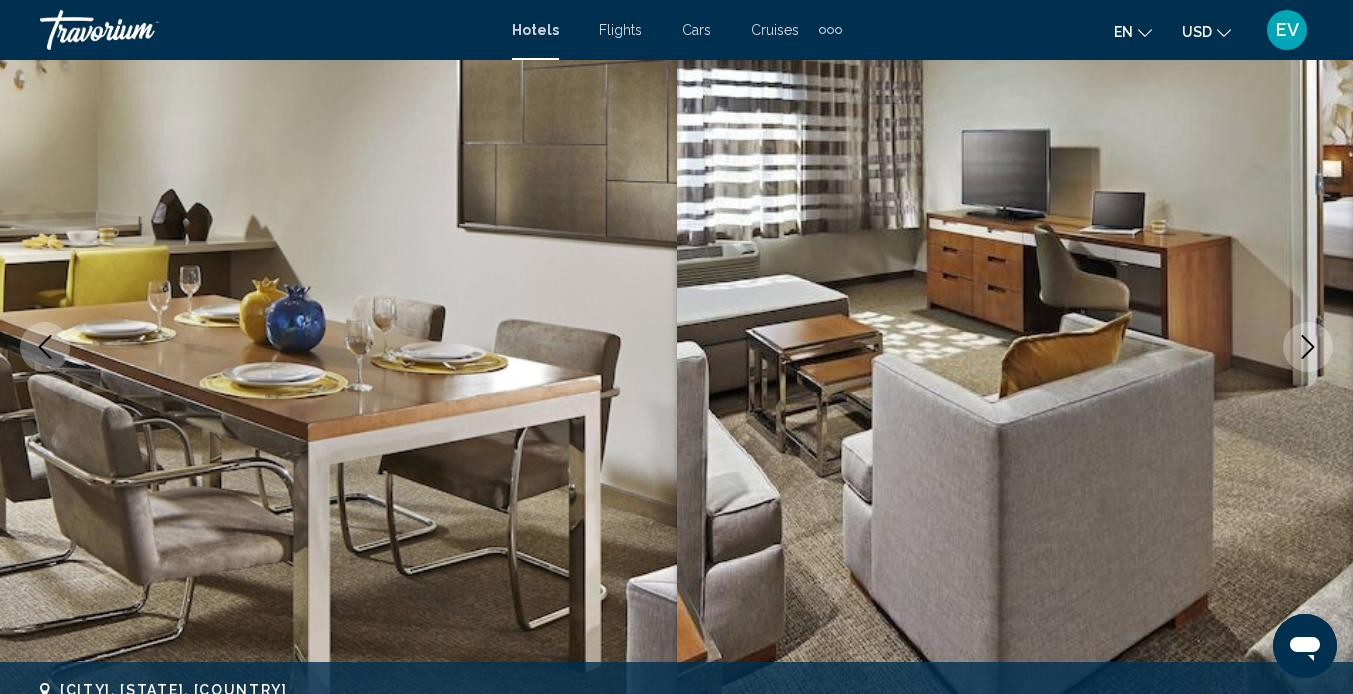 click 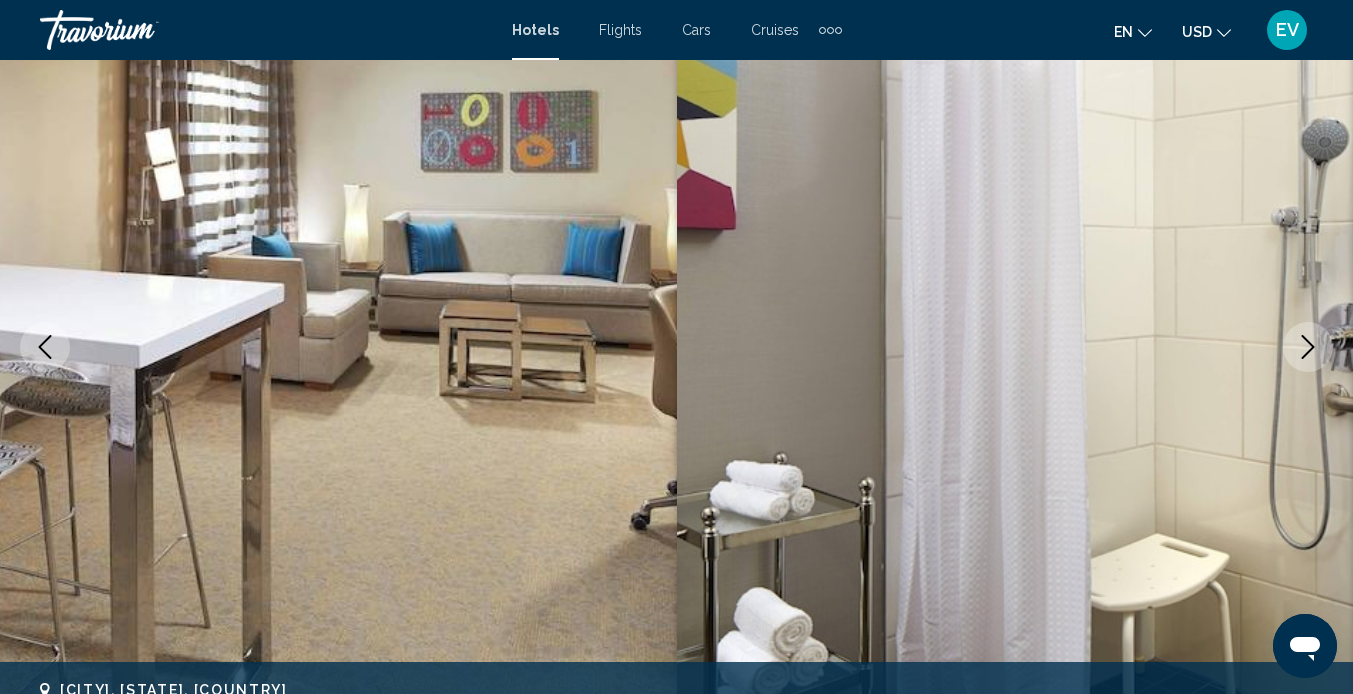 click 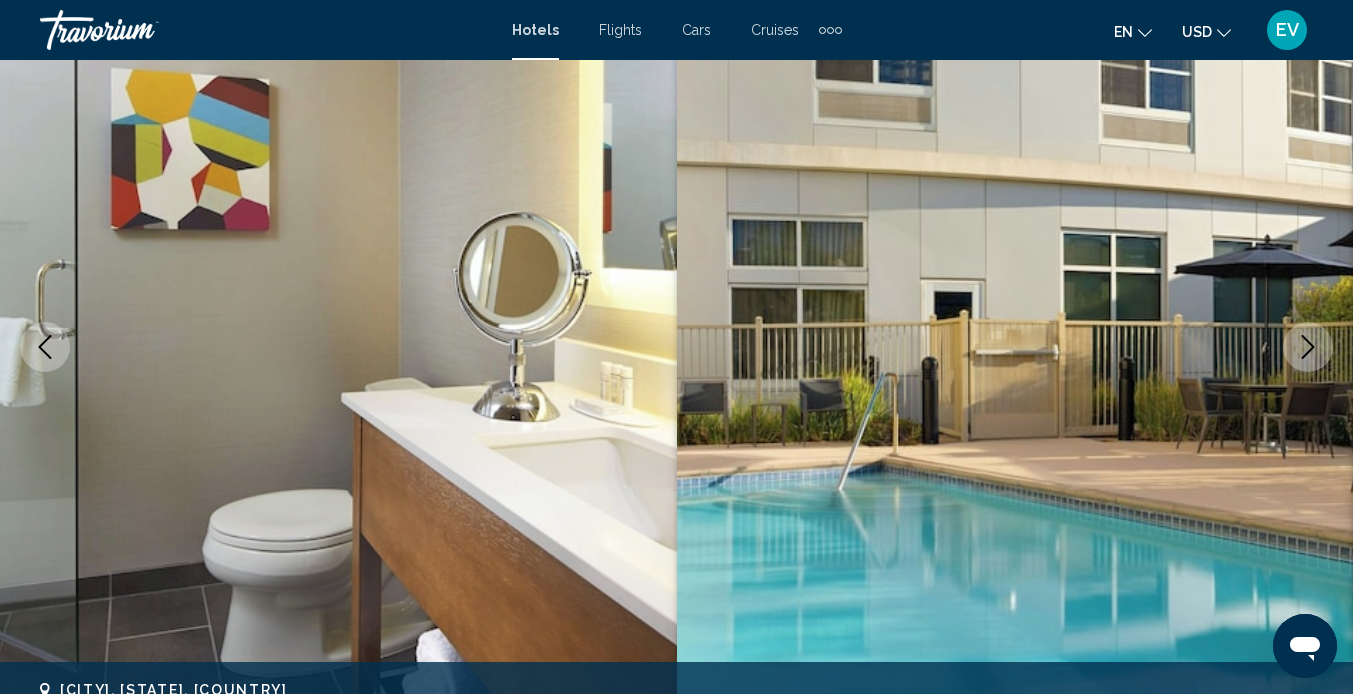 click 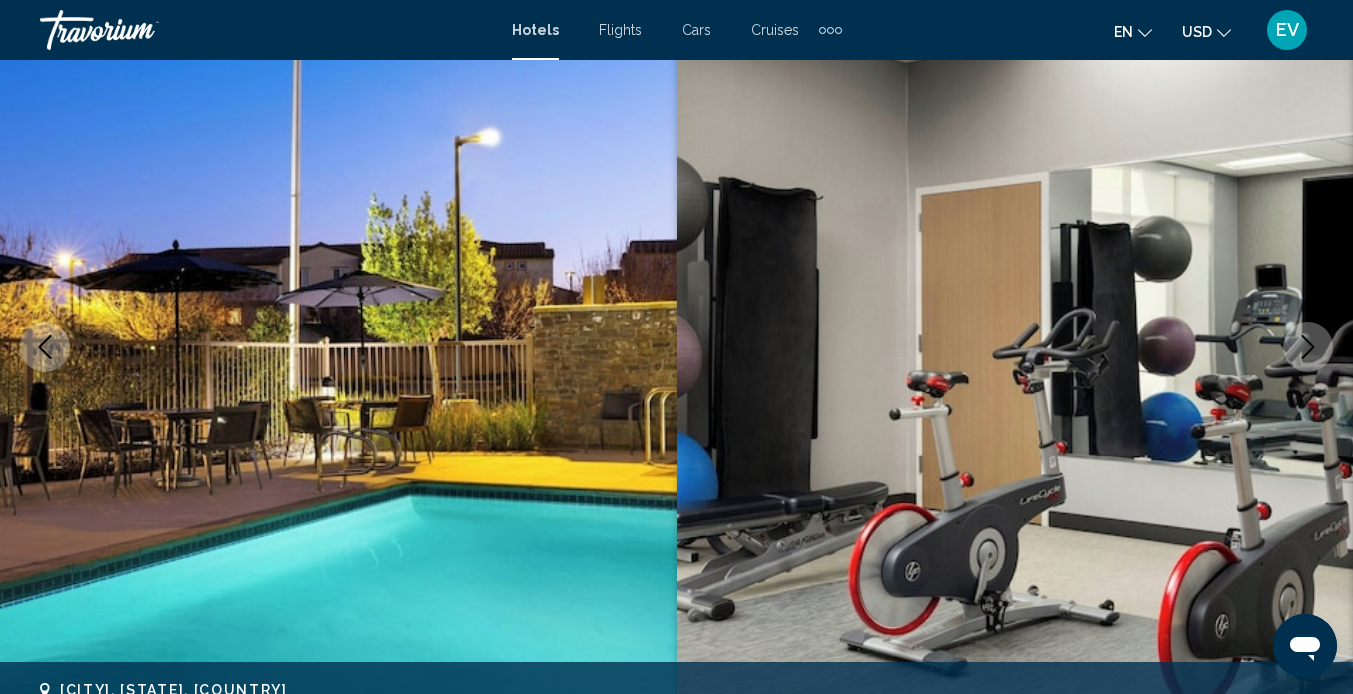 click 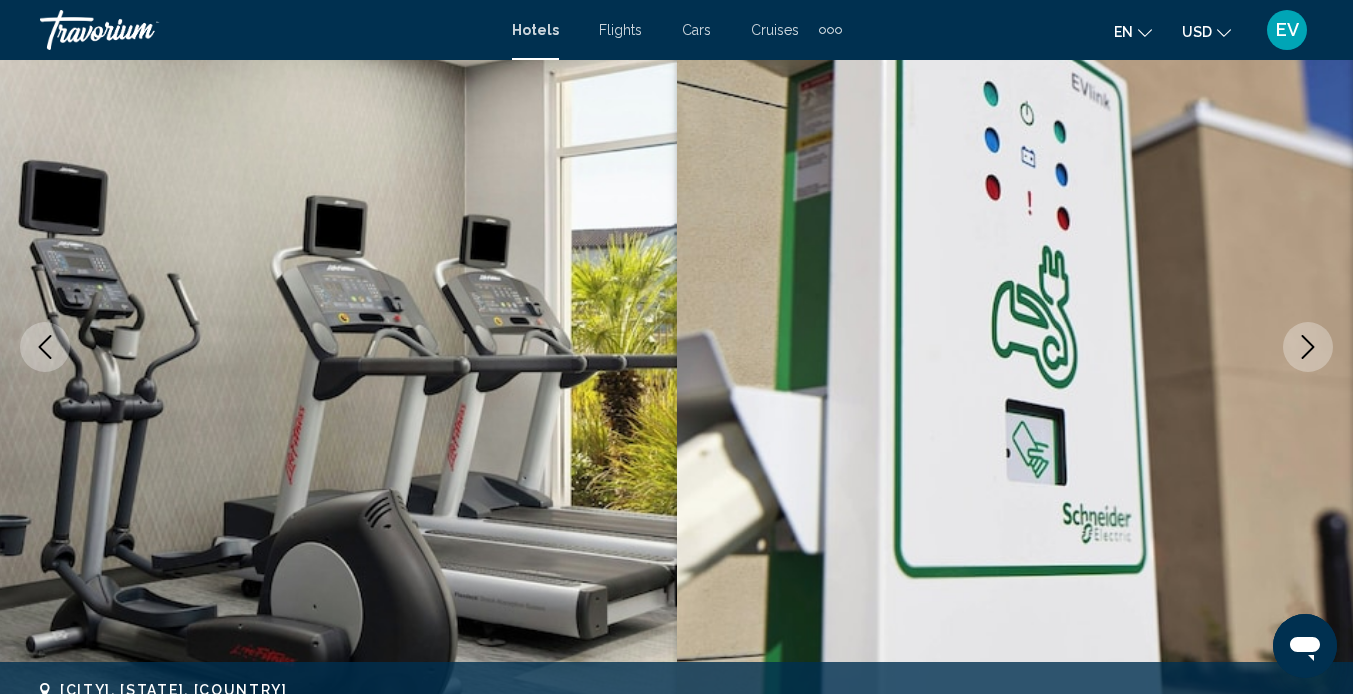 click 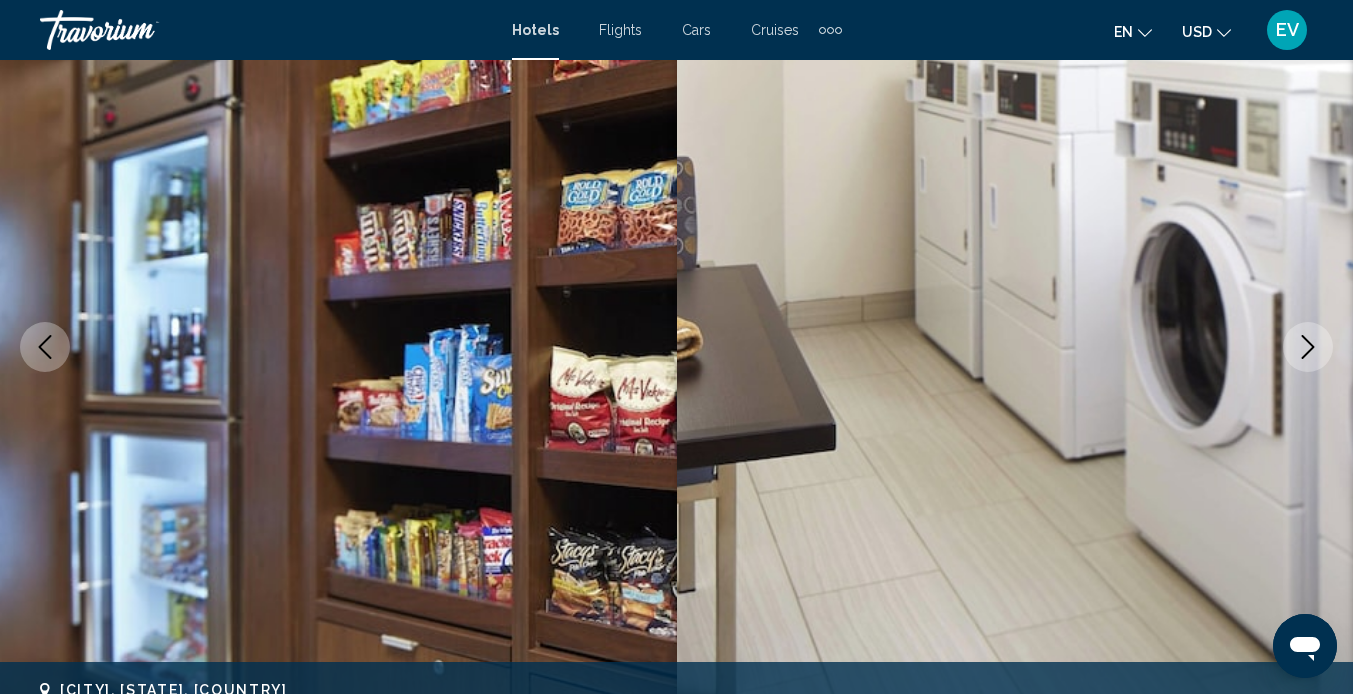 click 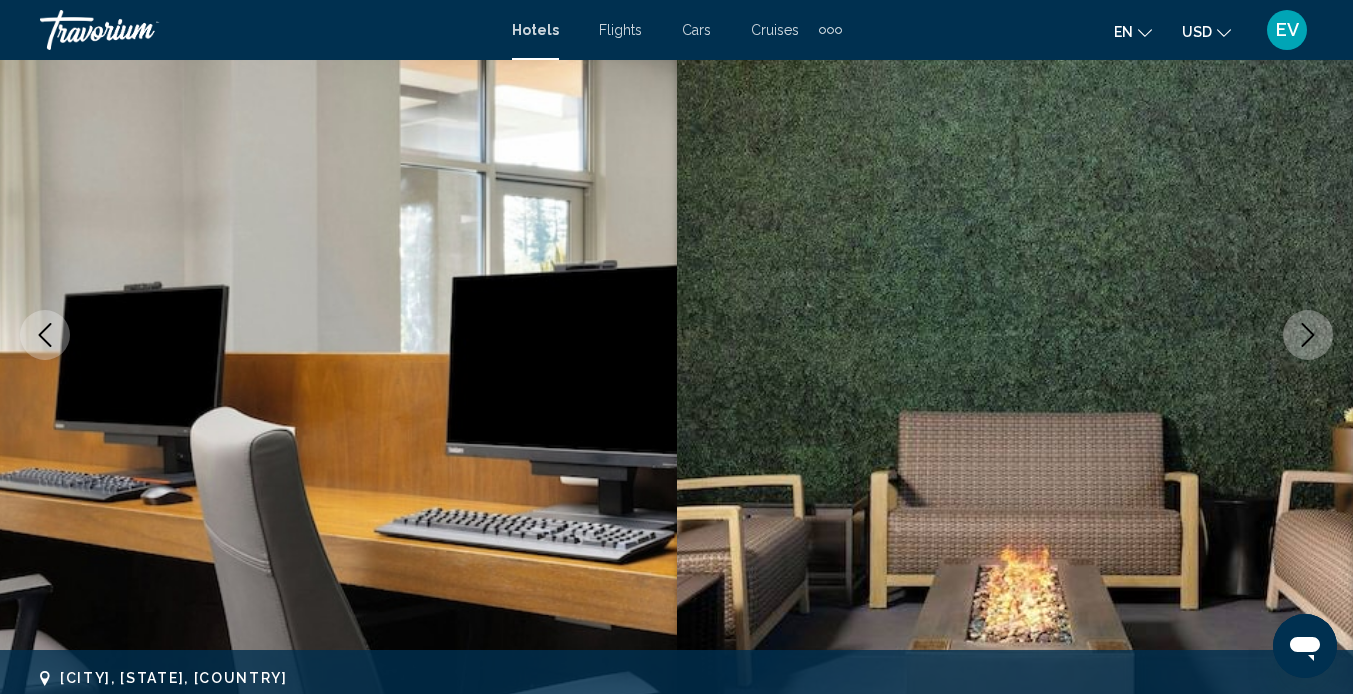 scroll, scrollTop: 204, scrollLeft: 0, axis: vertical 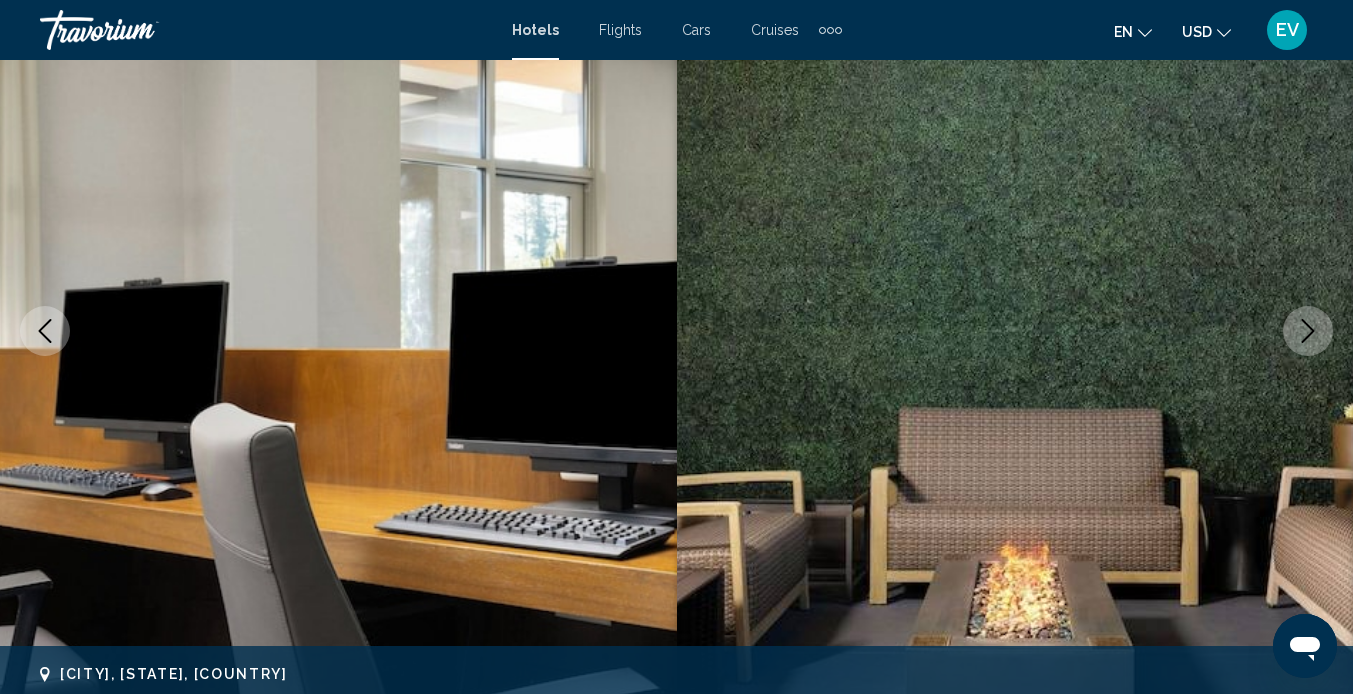 click at bounding box center (45, 331) 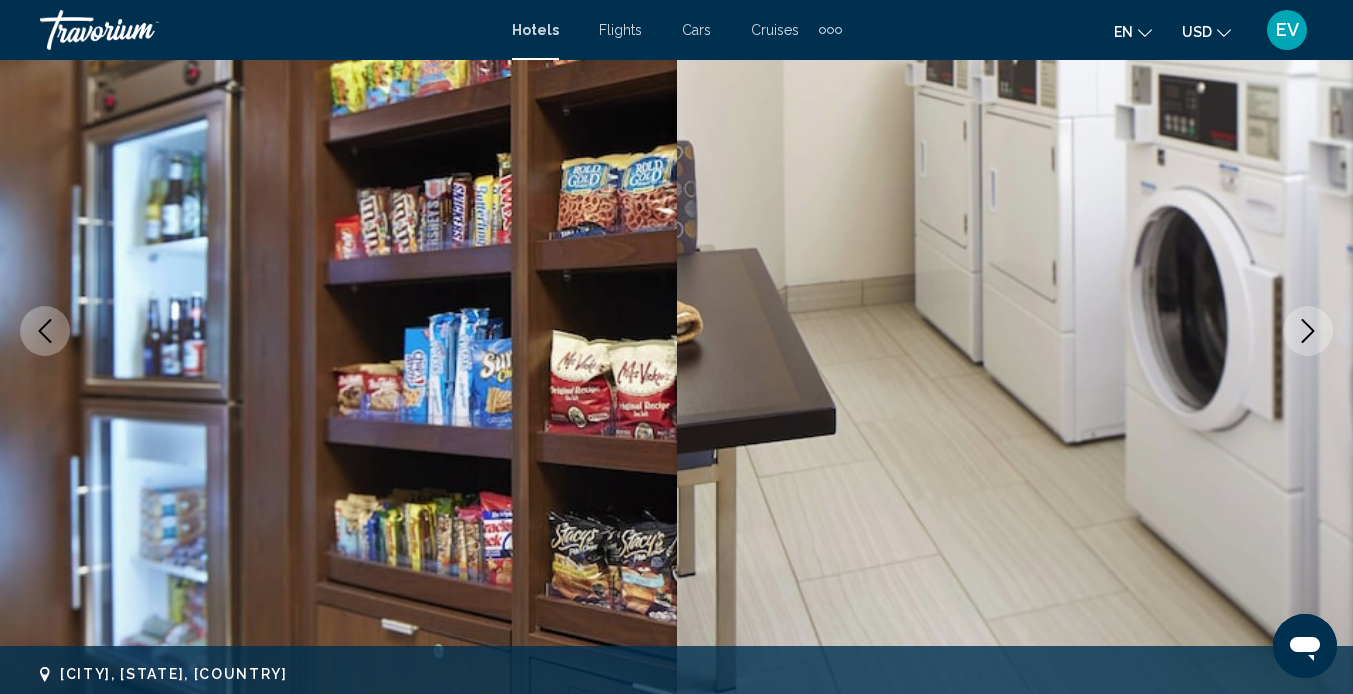 click at bounding box center [45, 331] 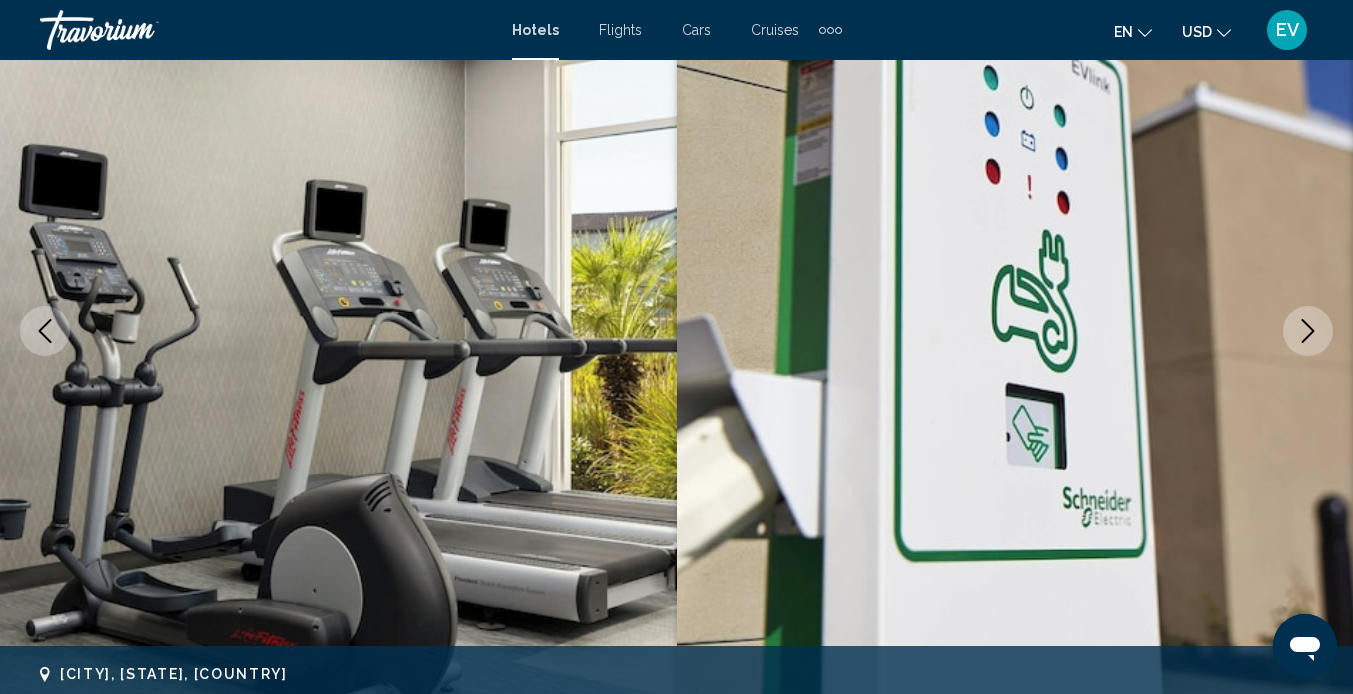 click at bounding box center (45, 331) 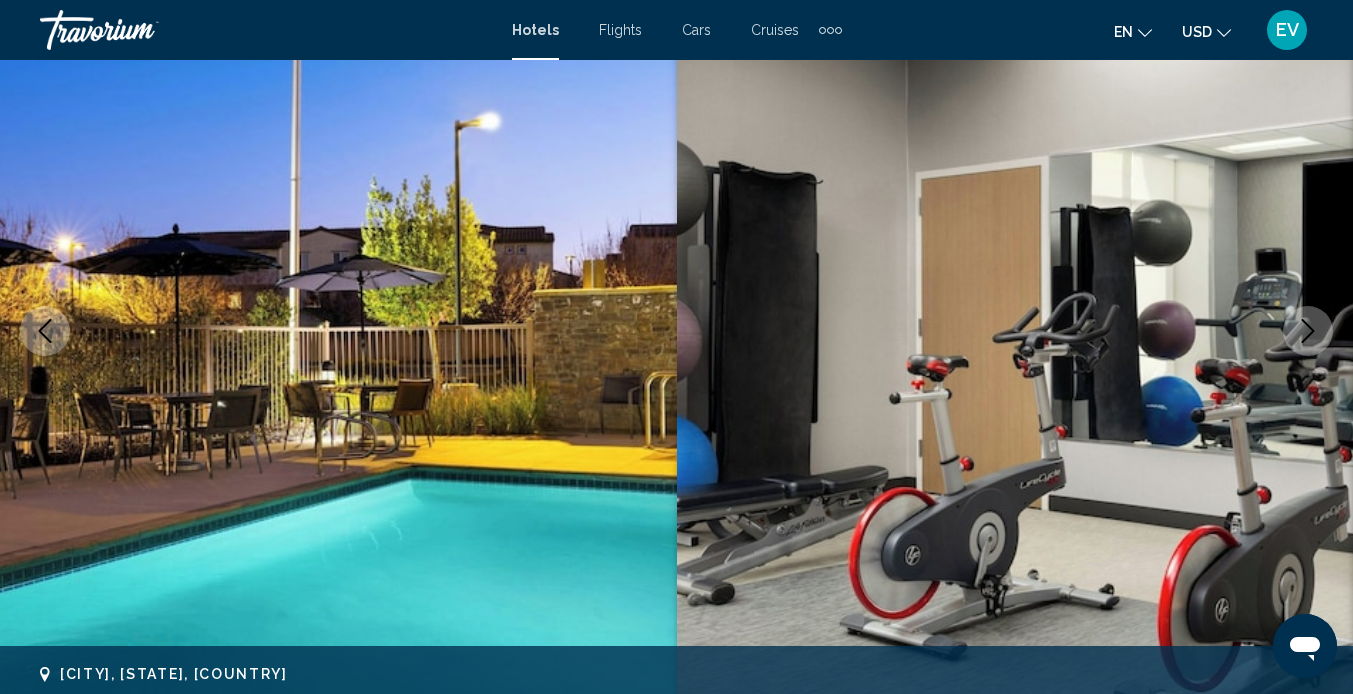 click at bounding box center [45, 331] 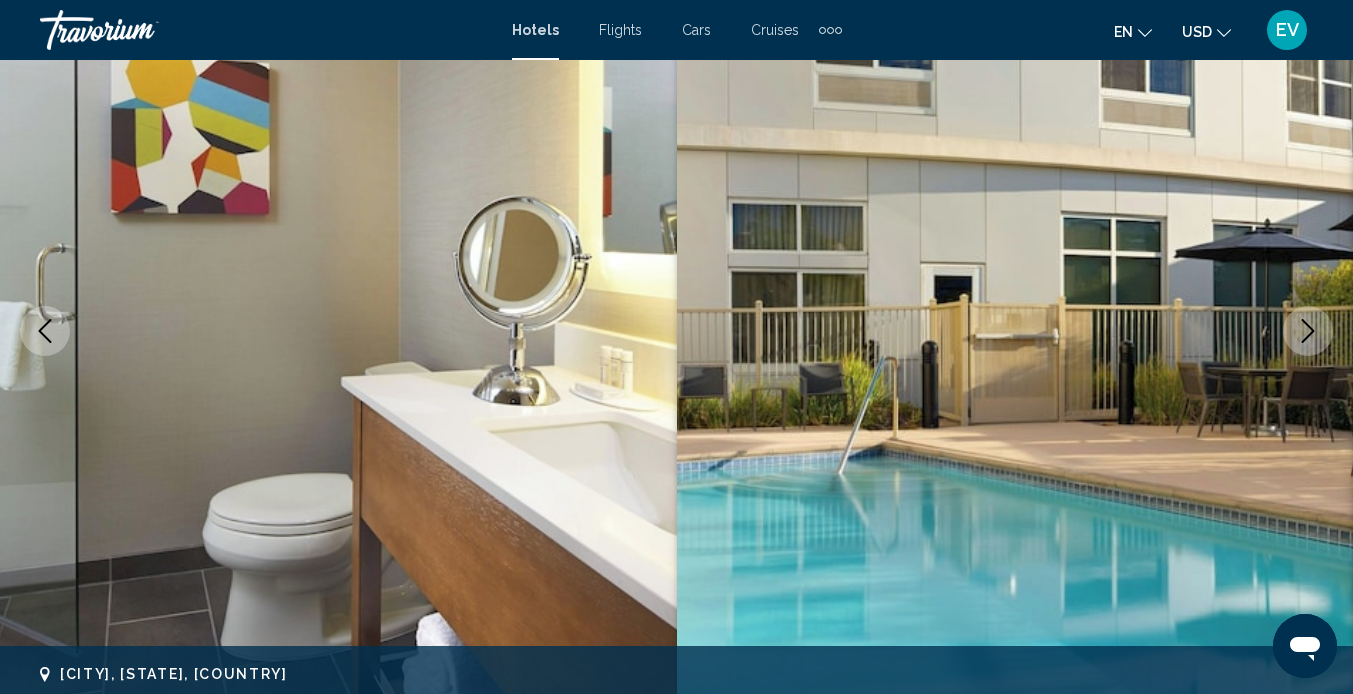click at bounding box center (45, 331) 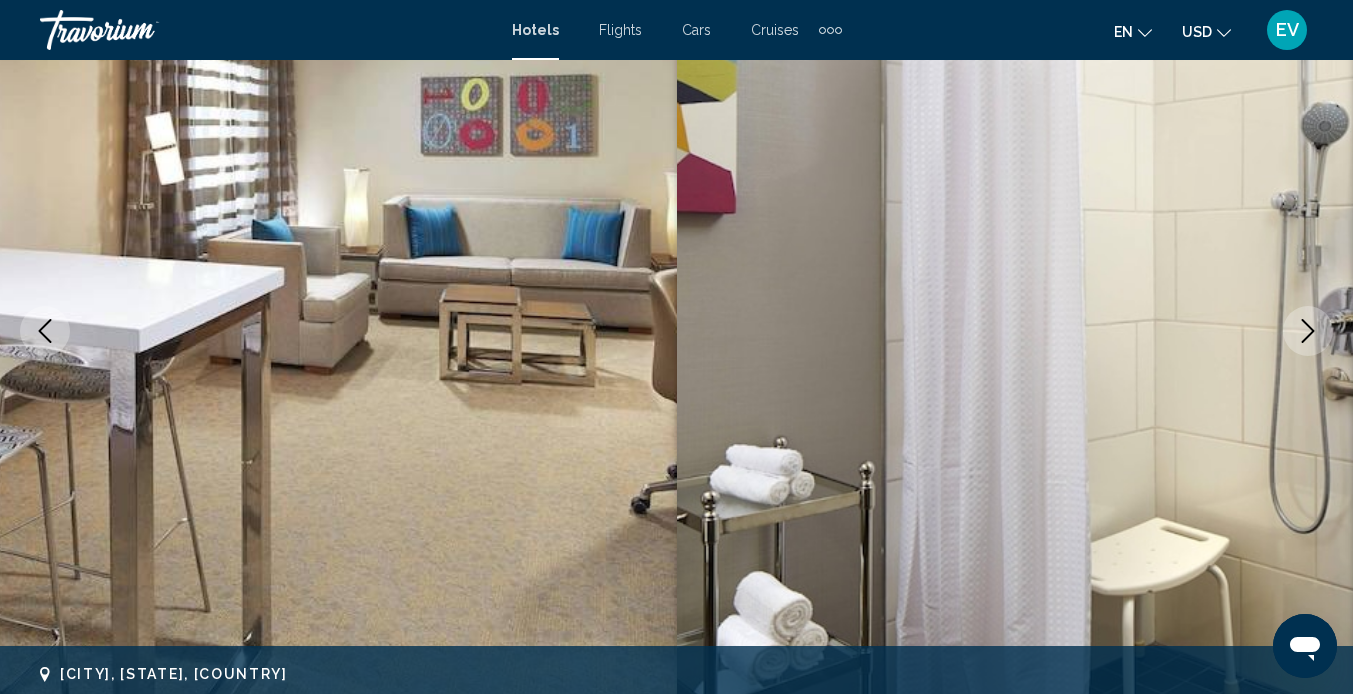 click 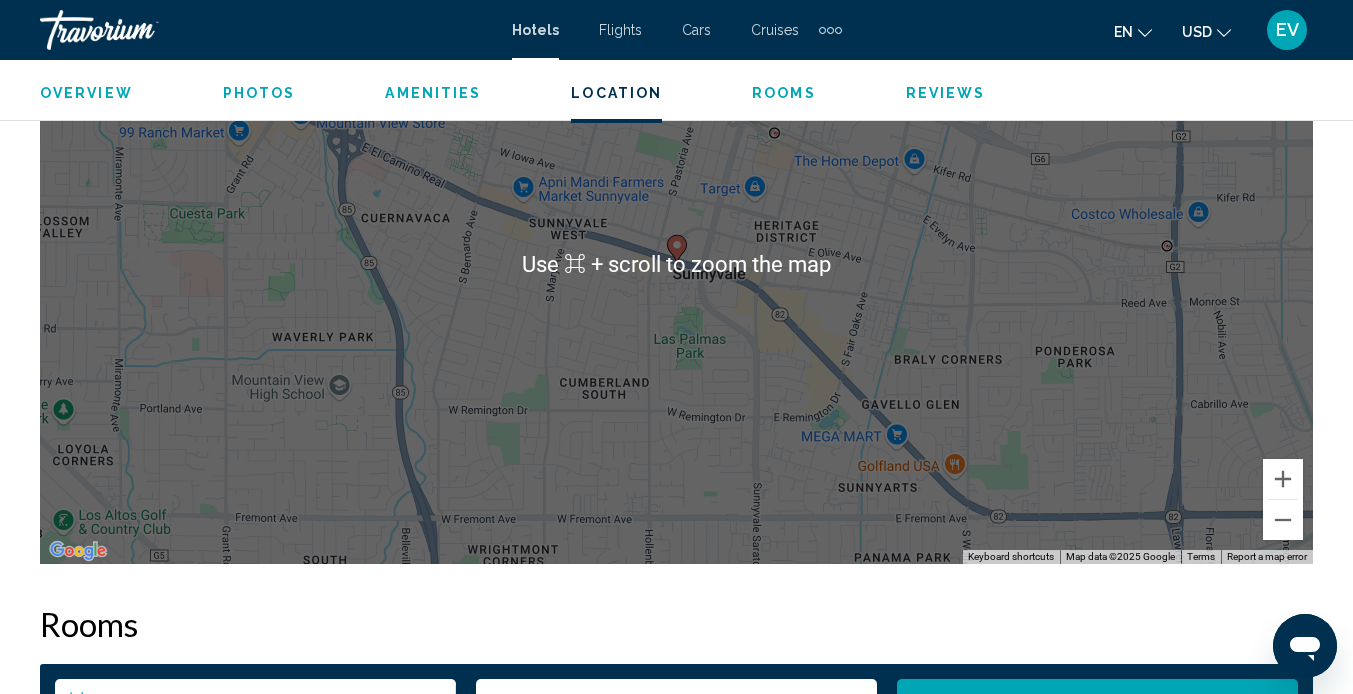 scroll, scrollTop: 2323, scrollLeft: 0, axis: vertical 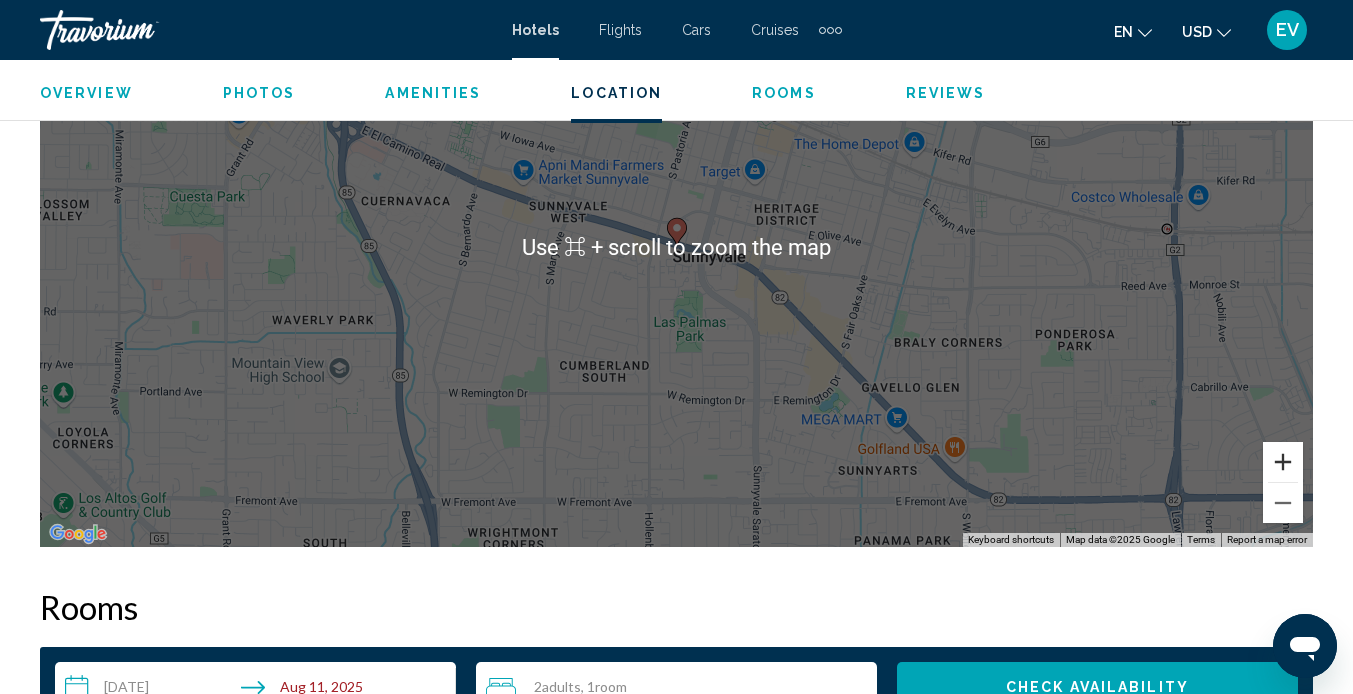 click at bounding box center (1283, 462) 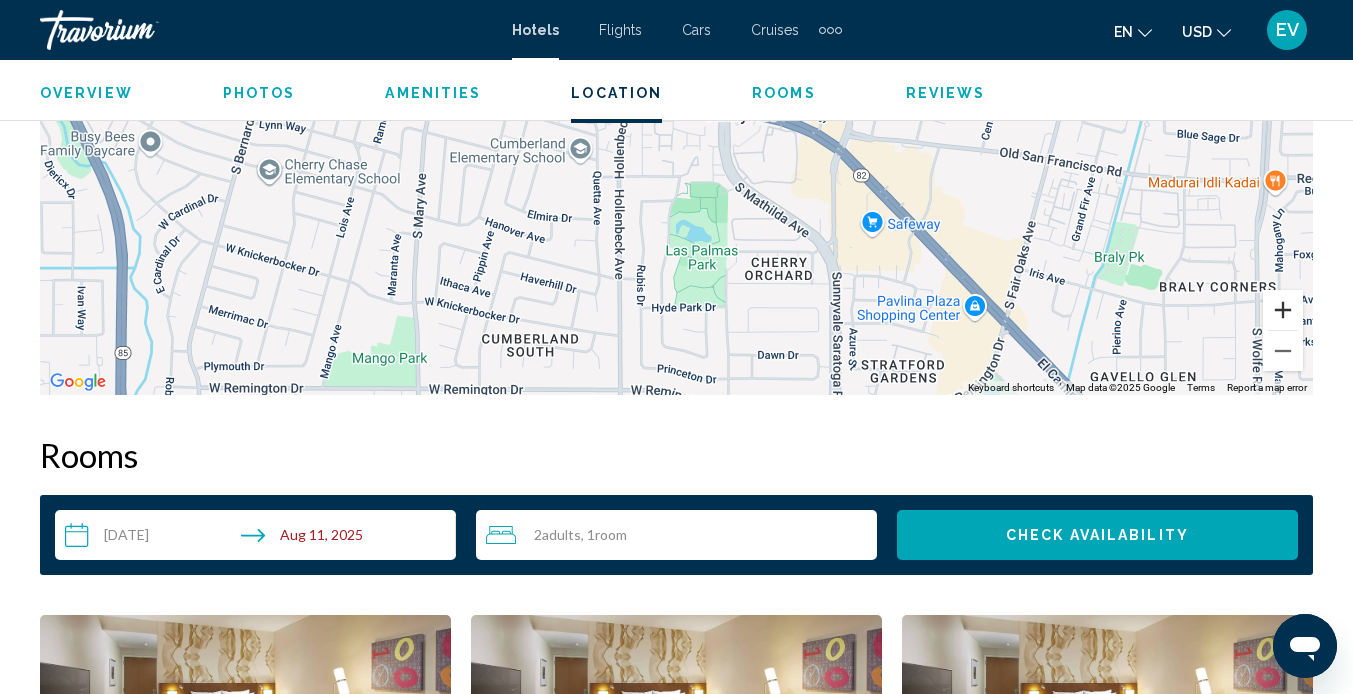 scroll, scrollTop: 2261, scrollLeft: 0, axis: vertical 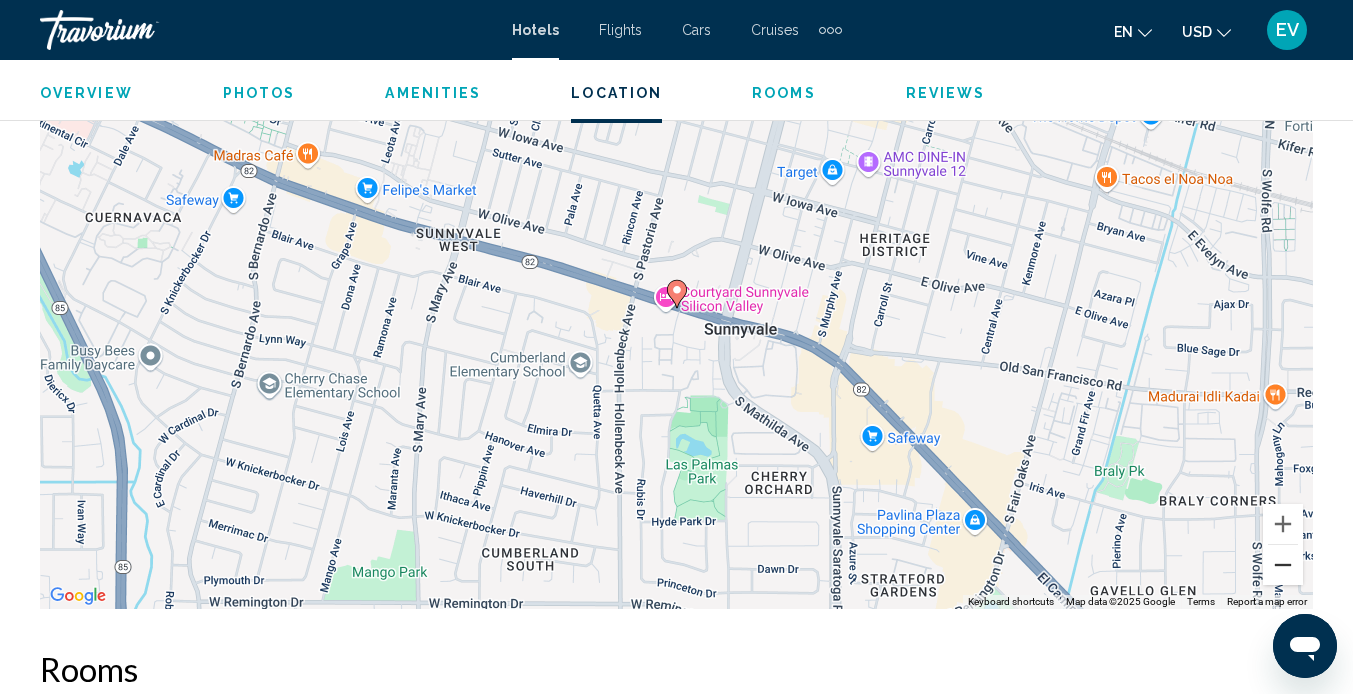 click at bounding box center [1283, 565] 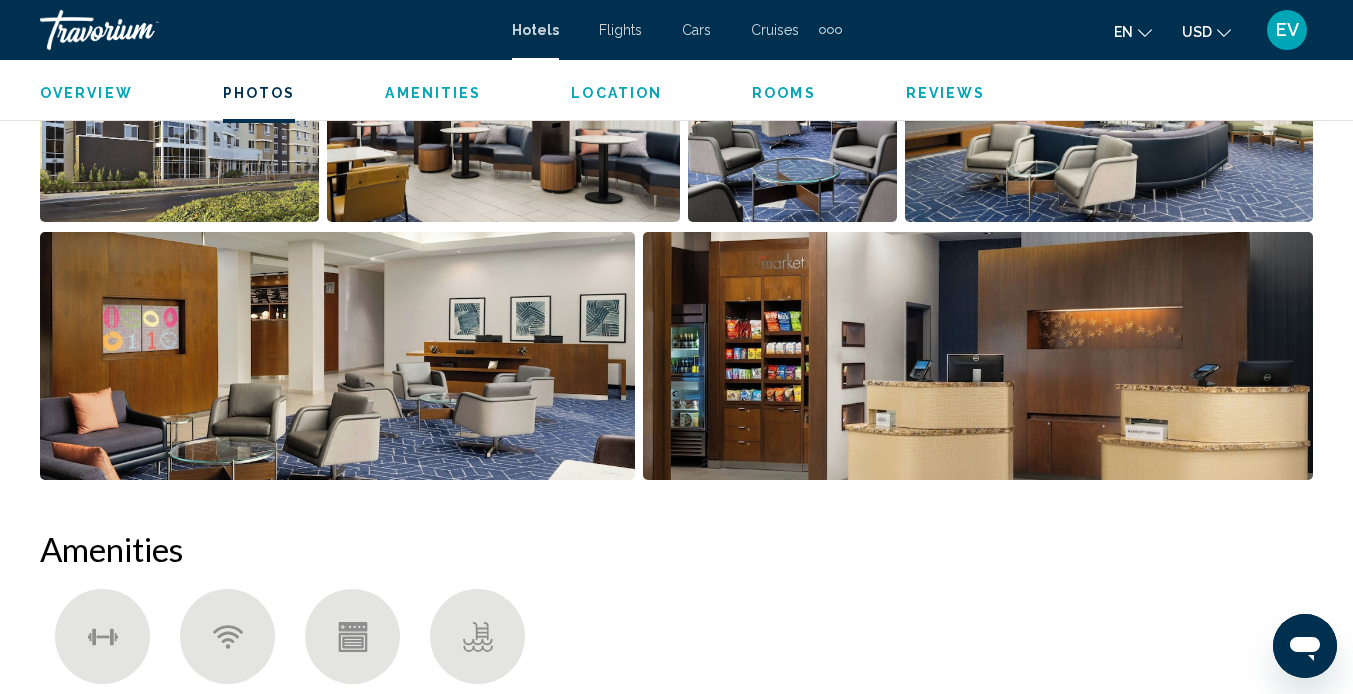 scroll, scrollTop: 1175, scrollLeft: 0, axis: vertical 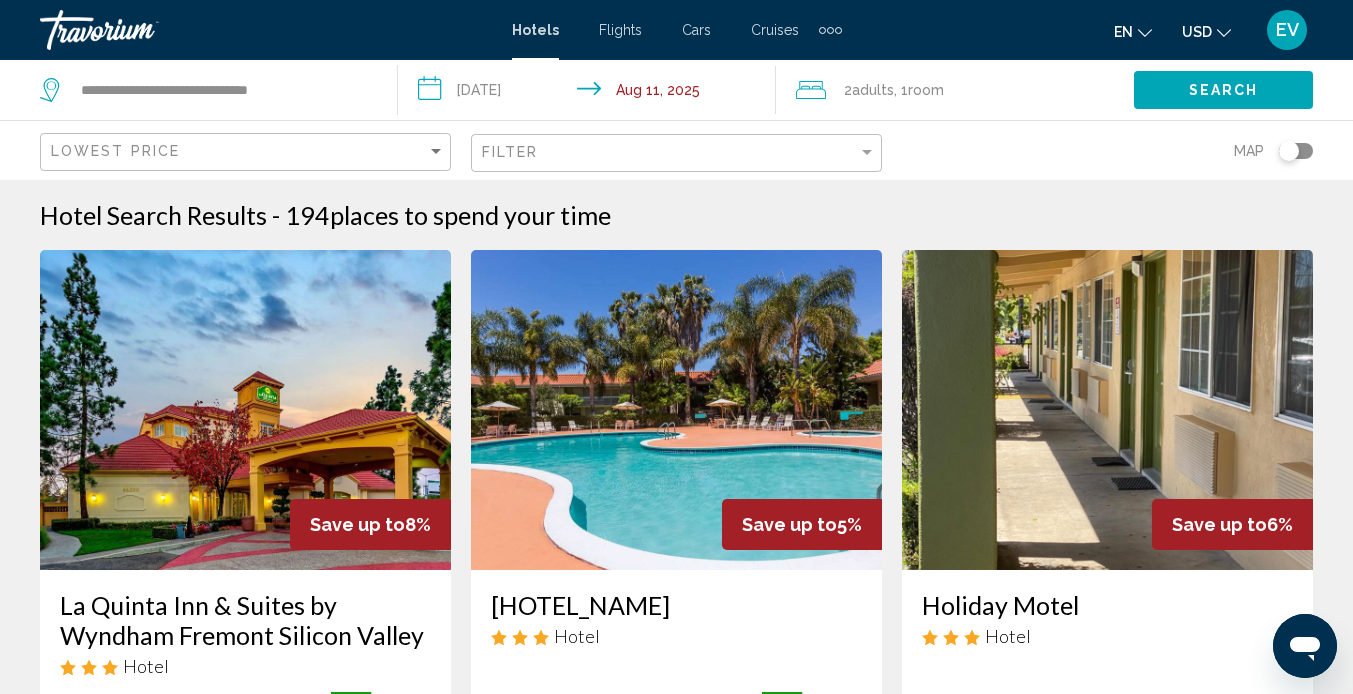 click 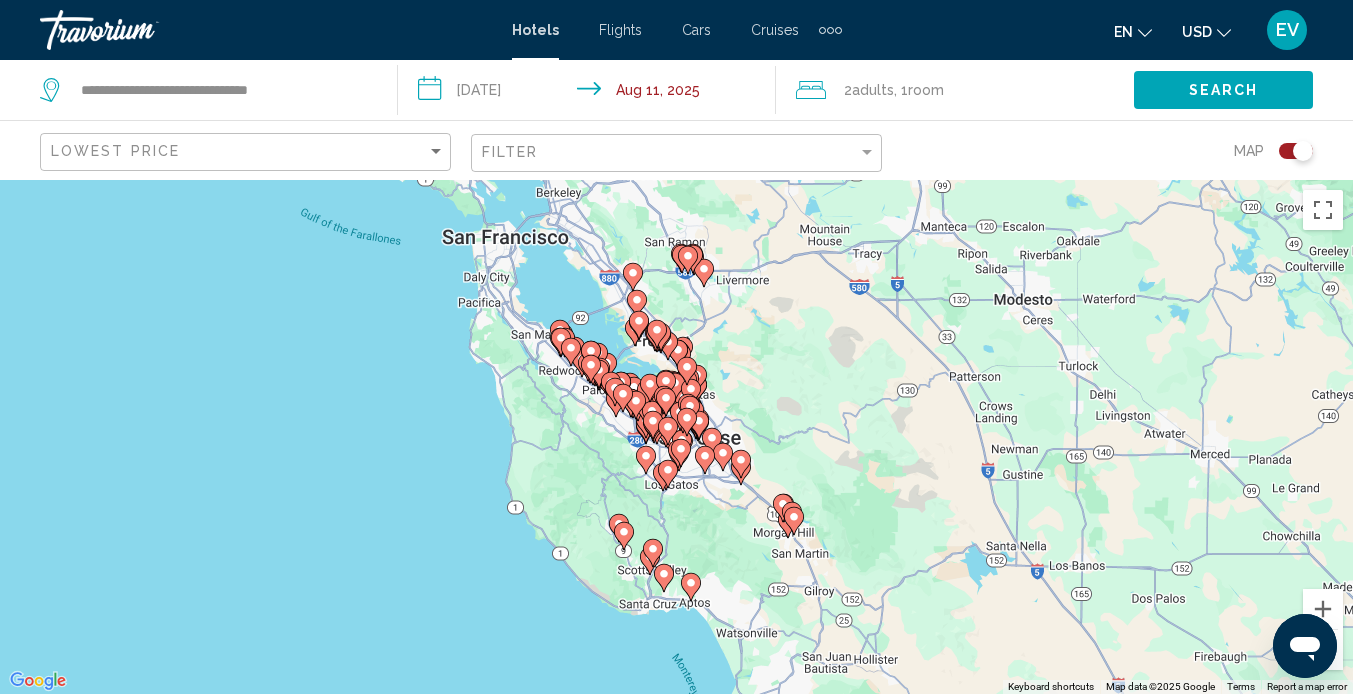 click on "To activate drag with keyboard, press Alt + Enter. Once in keyboard drag state, use the arrow keys to move the marker. To complete the drag, press the Enter key. To cancel, press Escape." at bounding box center (676, 437) 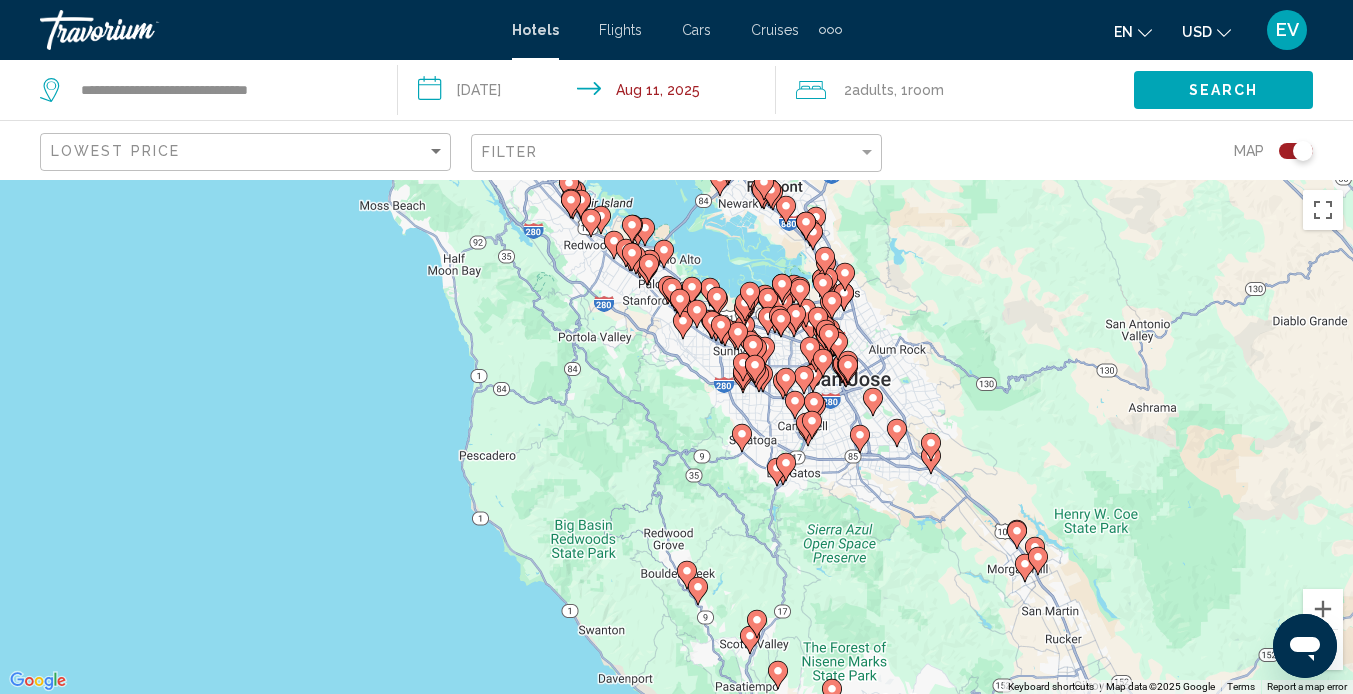 click on "To activate drag with keyboard, press Alt + Enter. Once in keyboard drag state, use the arrow keys to move the marker. To complete the drag, press the Enter key. To cancel, press Escape." at bounding box center [676, 437] 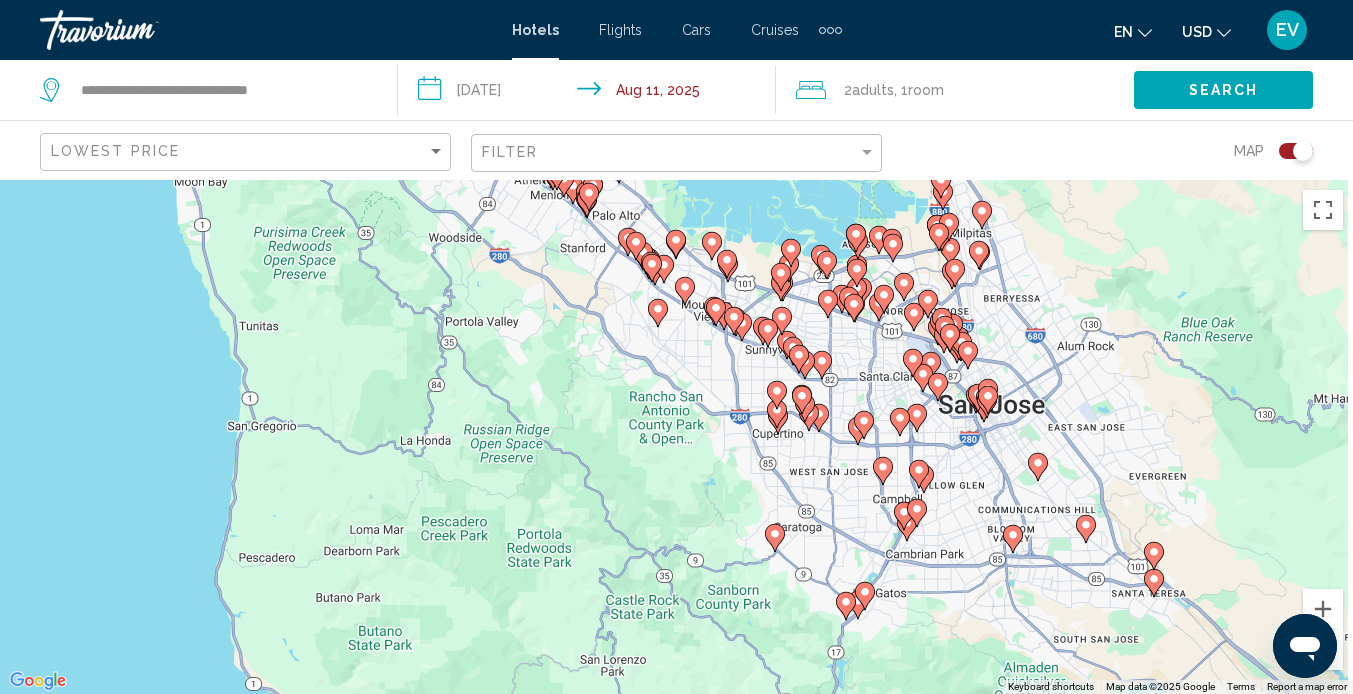 drag, startPoint x: 837, startPoint y: 421, endPoint x: 775, endPoint y: 473, distance: 80.919716 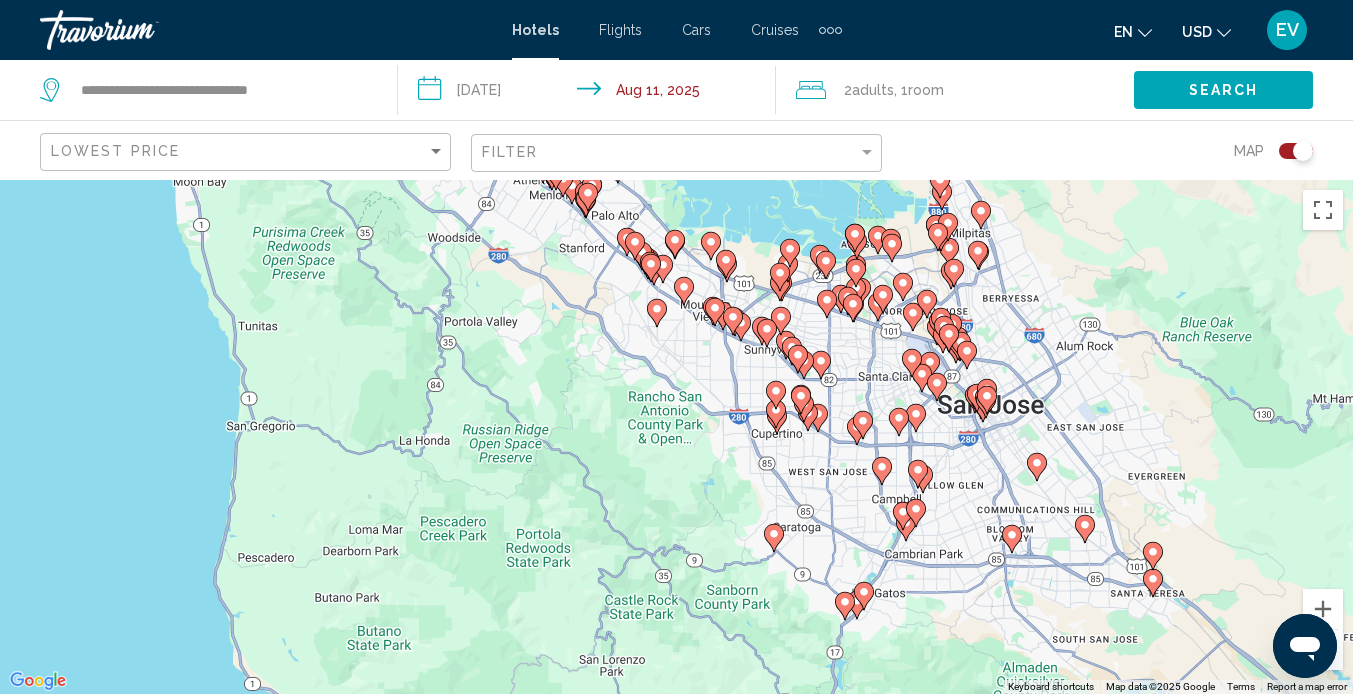 click on "To activate drag with keyboard, press Alt + Enter. Once in keyboard drag state, use the arrow keys to move the marker. To complete the drag, press the Enter key. To cancel, press Escape." at bounding box center [676, 437] 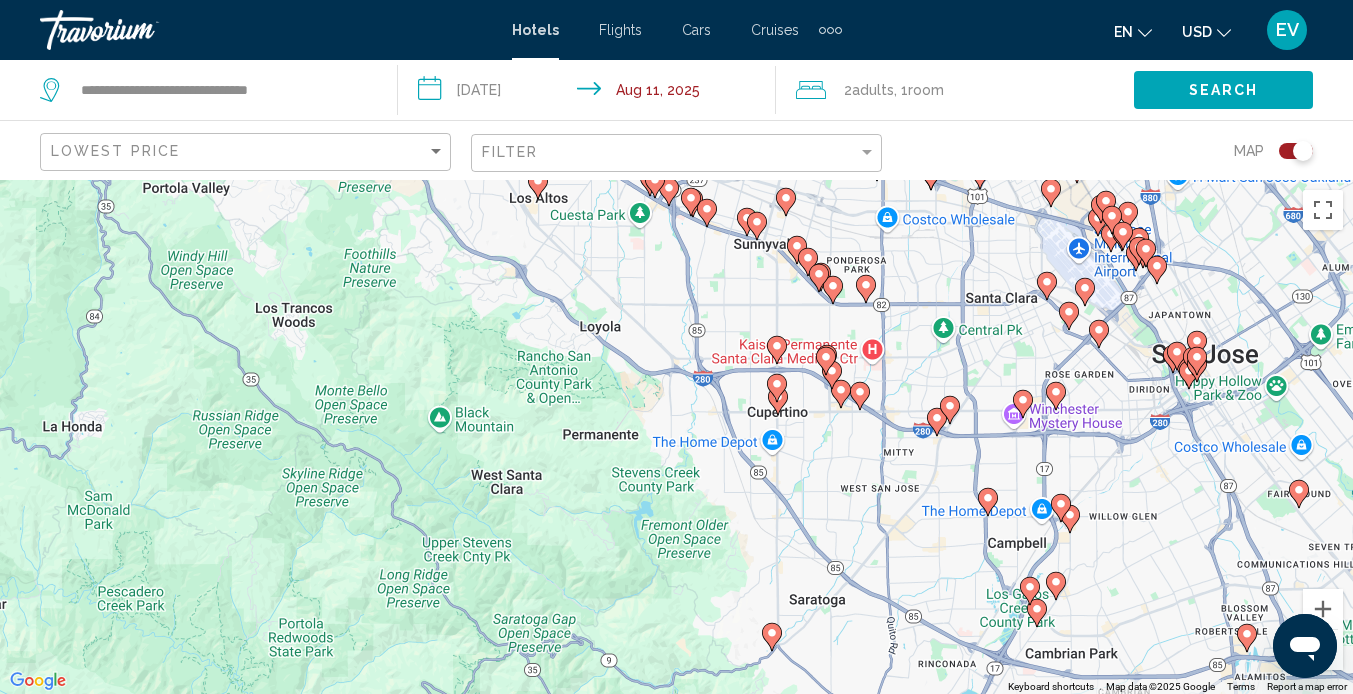 click on "To activate drag with keyboard, press Alt + Enter. Once in keyboard drag state, use the arrow keys to move the marker. To complete the drag, press the Enter key. To cancel, press Escape." at bounding box center [676, 437] 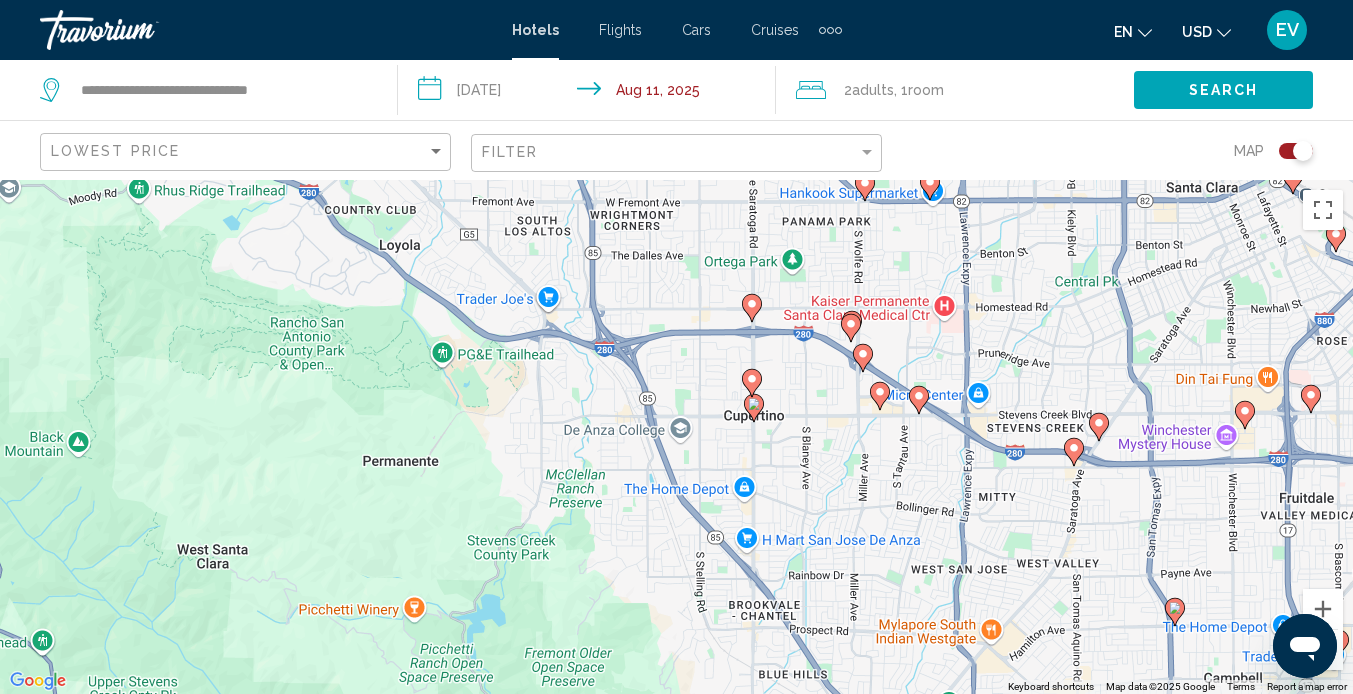 click at bounding box center (880, 396) 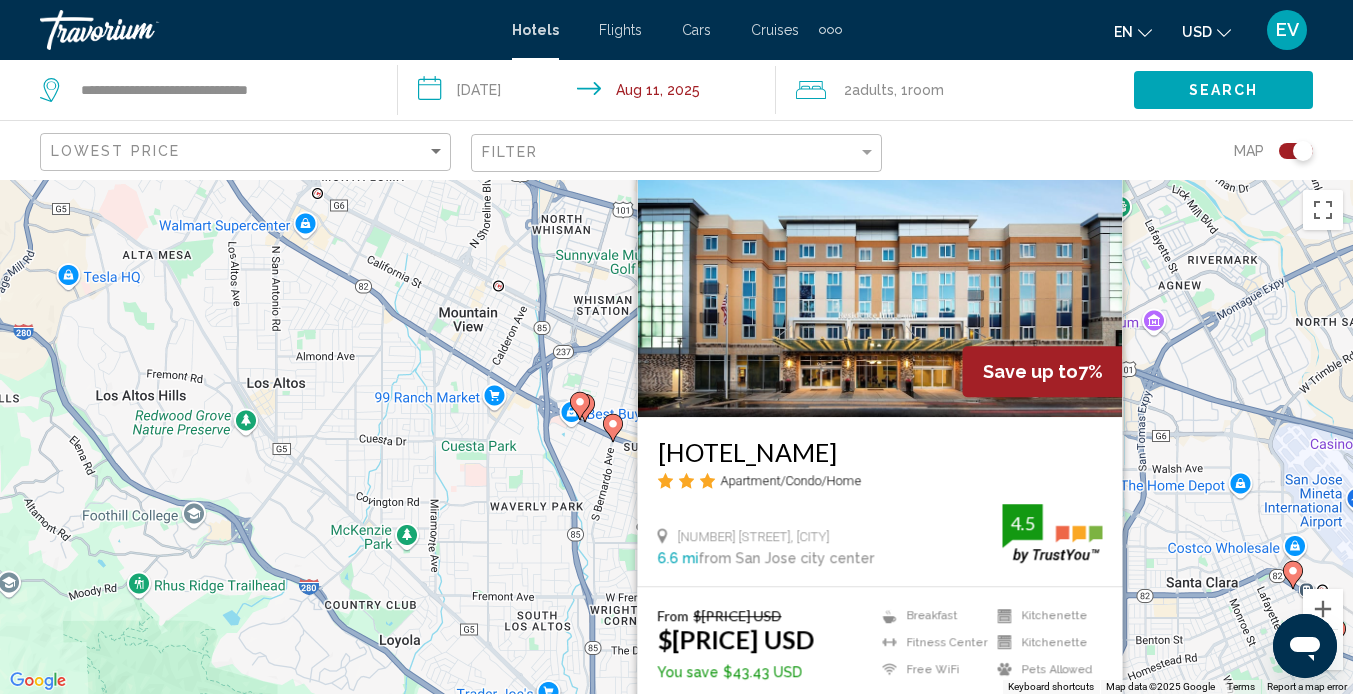click on "To activate drag with keyboard, press Alt + Enter. Once in keyboard drag mode, use the arrow keys to move the marker. To complete the drag, press the Enter key. To cancel, press Escape. Save up to  7%   Residence Inn by Marriott San Jose Cupertino
Apartment/Condo/Home
[NUMBER] [STREET], Cupertino [DISTANCE]  from San Jose city center from hotel 4.5 From $[PRICE] USD $[PRICE] USD  You save  $[PRICE] USD
Breakfast
Fitness Center
Free WiFi
Kitchenette
Kitchenette
Pets Allowed  4.5" at bounding box center (676, 437) 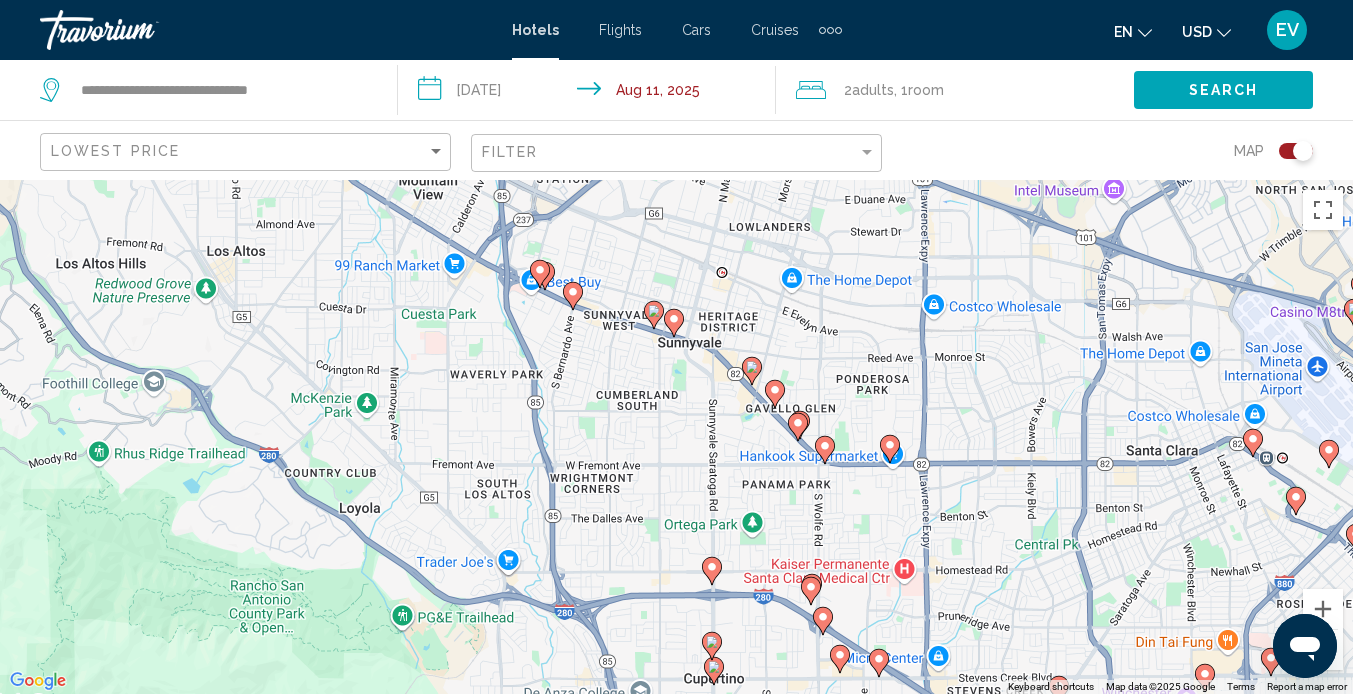 drag, startPoint x: 1070, startPoint y: 667, endPoint x: 1030, endPoint y: 532, distance: 140.80128 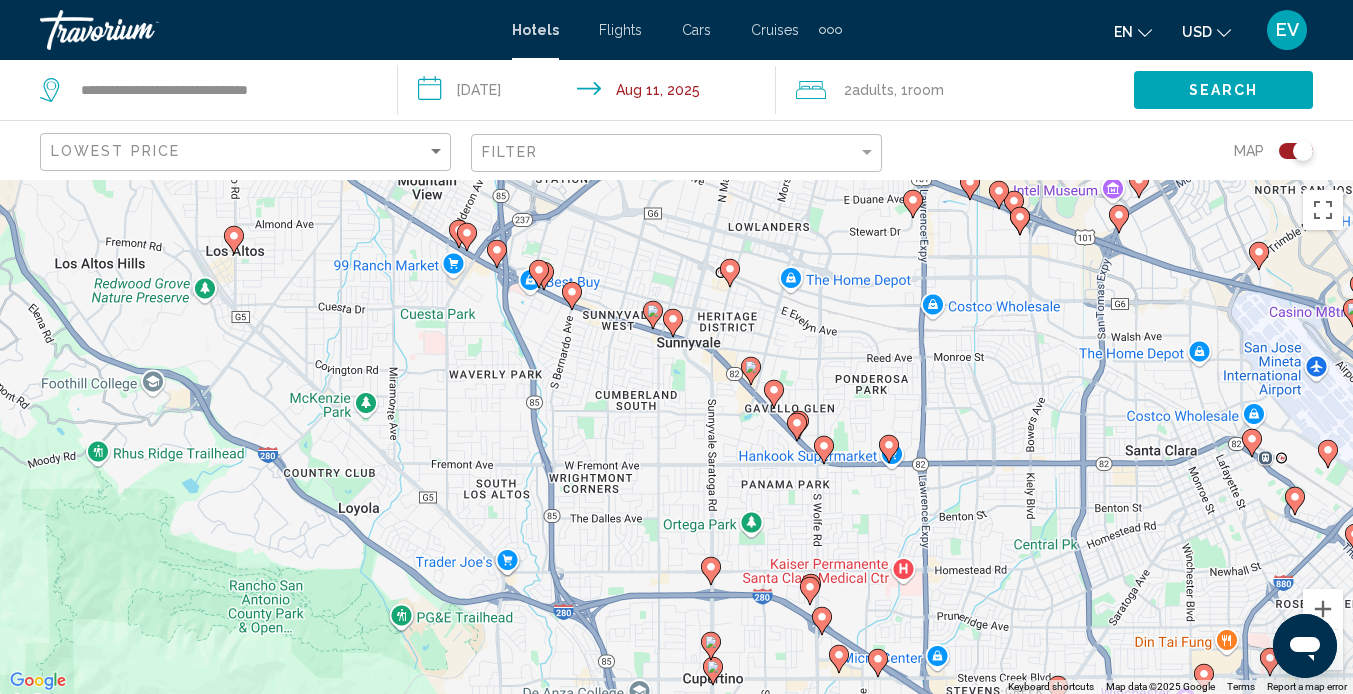 click 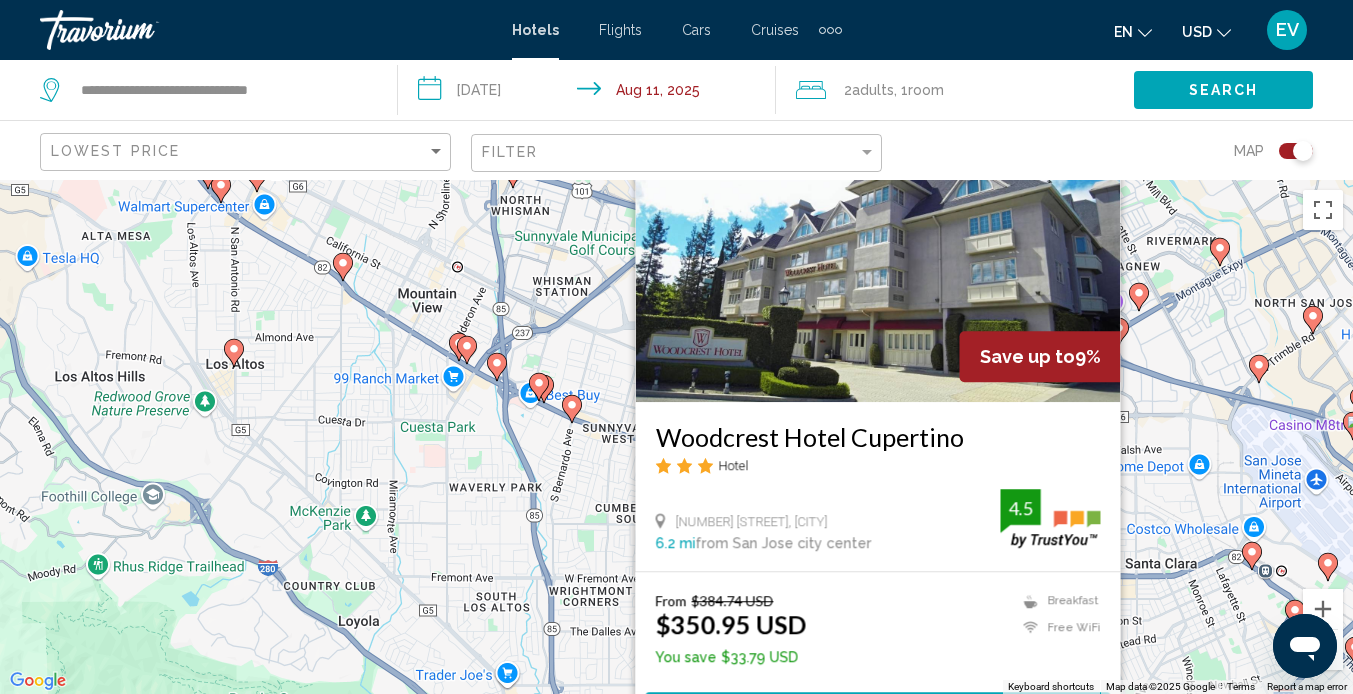 click on "Save up to  9%   Woodcrest Hotel Cupertino
Hotel
[NUMBER] [STREET], [CITY] [DISTANCE]  from [CITY] city center from hotel 4.5 From $[PRICE] USD $[PRICE] USD  You save  $[PRICE] USD
Breakfast
Free WiFi  4.5 Select Room" at bounding box center (676, 437) 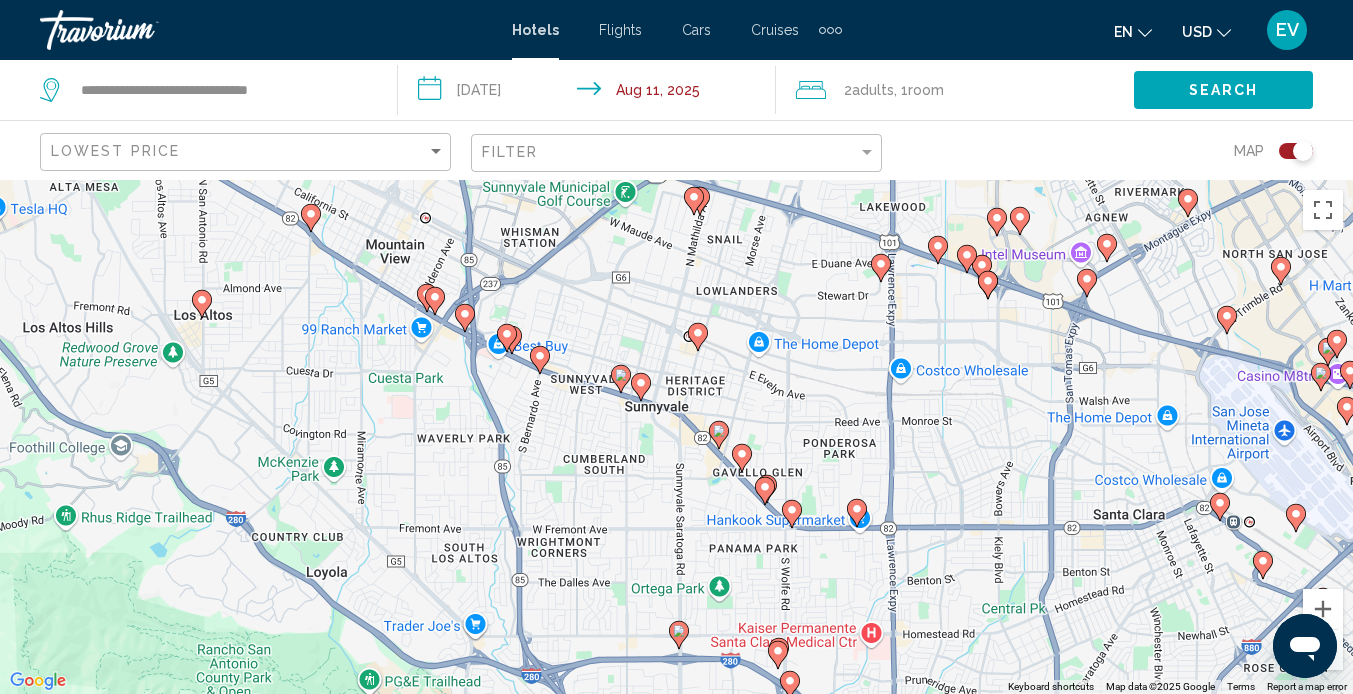 drag, startPoint x: 762, startPoint y: 532, endPoint x: 715, endPoint y: 462, distance: 84.31489 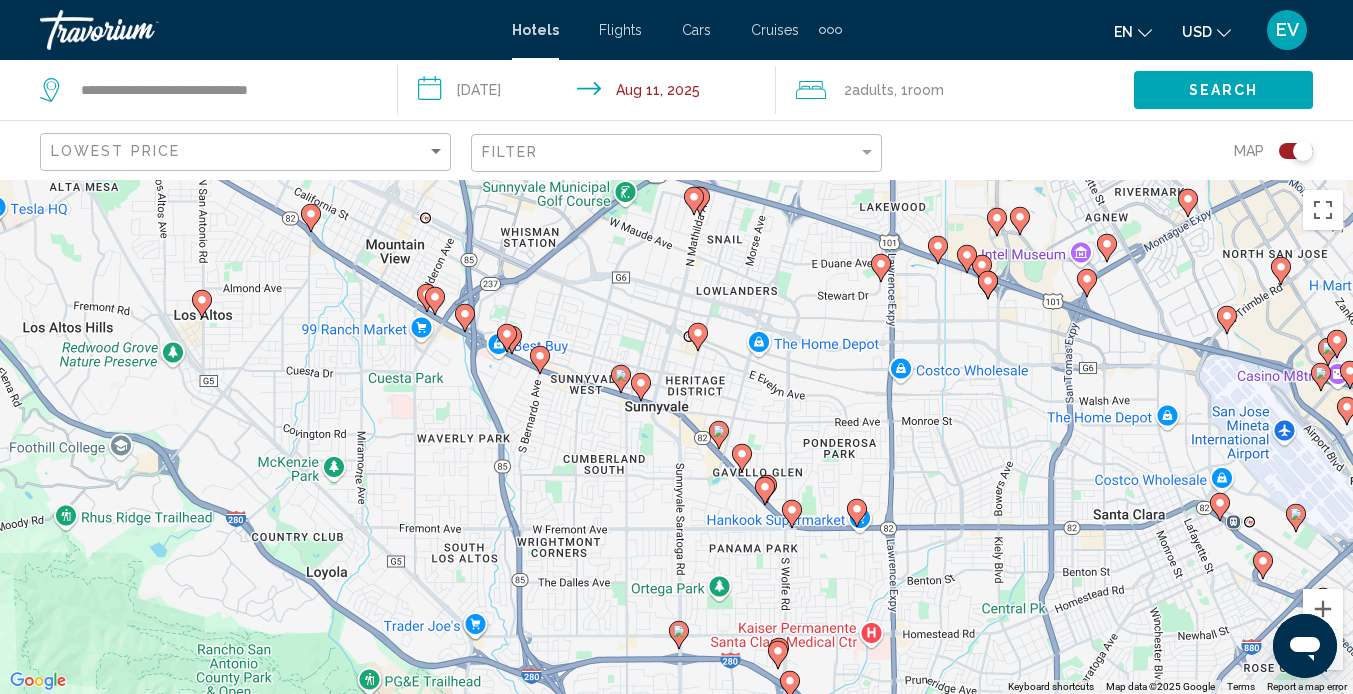 click on "To activate drag with keyboard, press Alt + Enter. Once in keyboard drag state, use the arrow keys to move the marker. To complete the drag, press the Enter key. To cancel, press Escape." at bounding box center (676, 437) 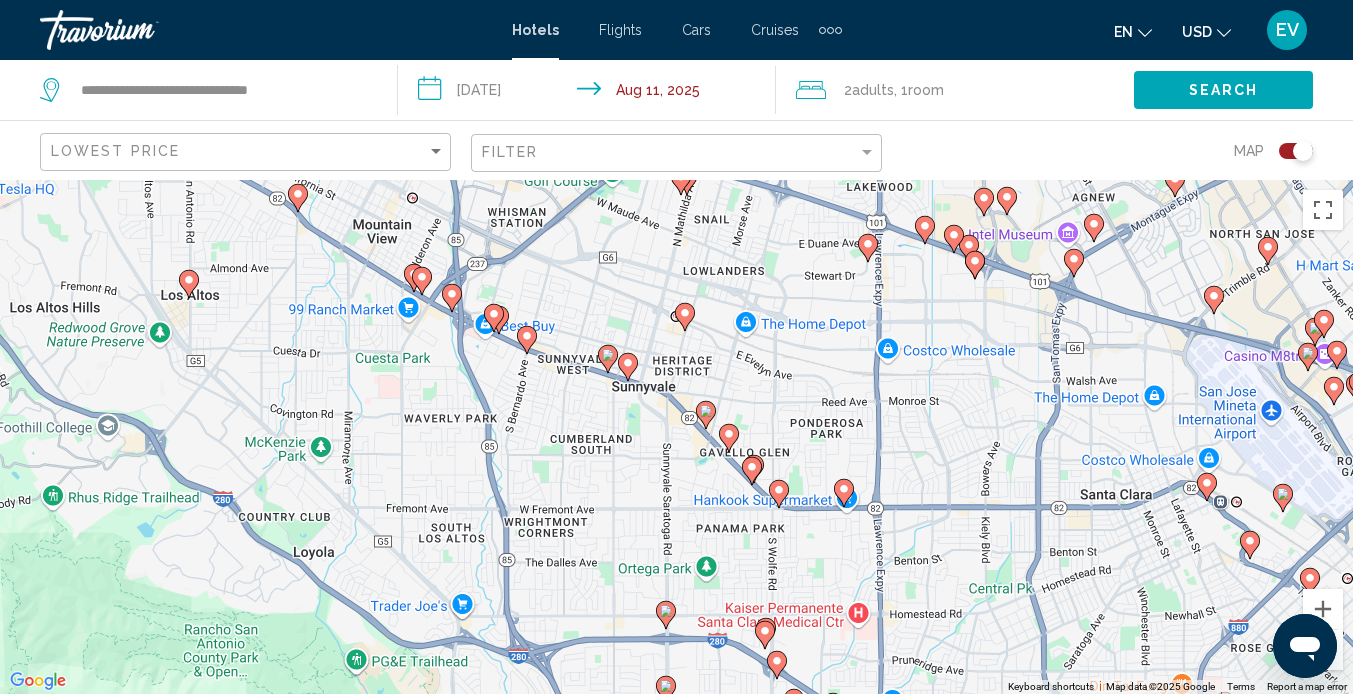 click 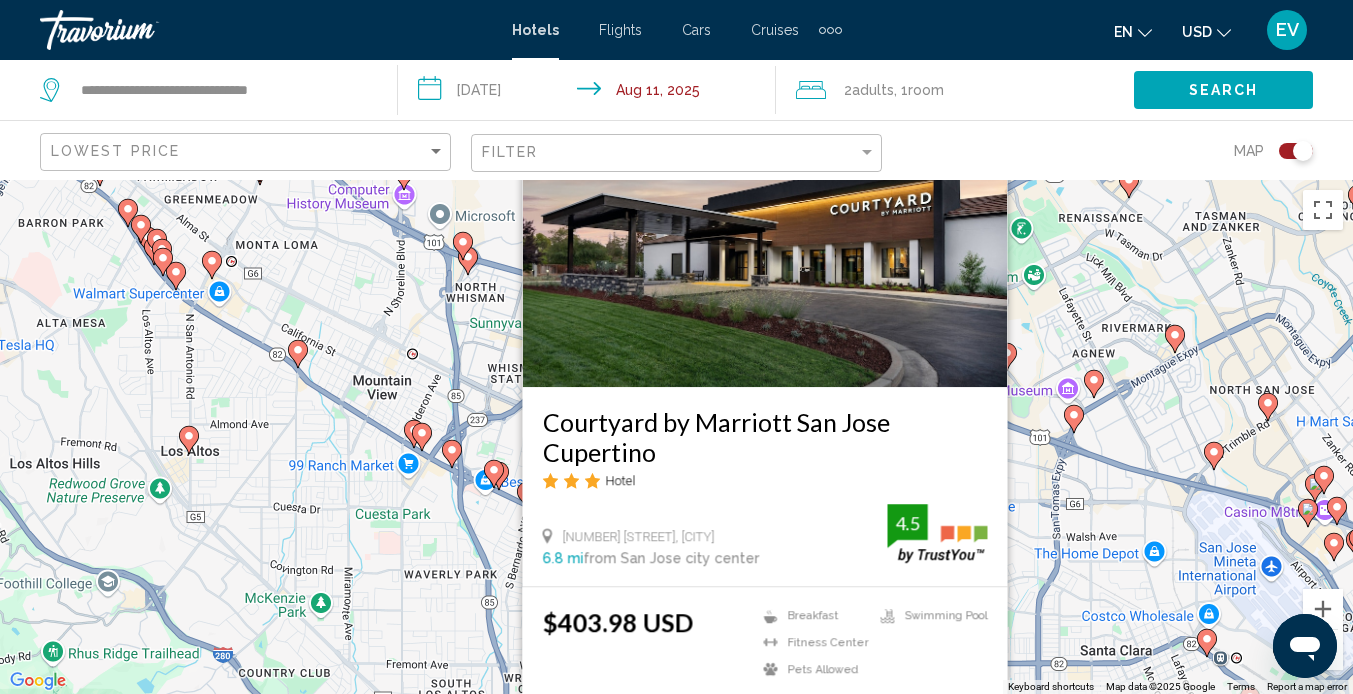 click on "Courtyard by Marriott San Jose Cupertino" at bounding box center [764, 437] 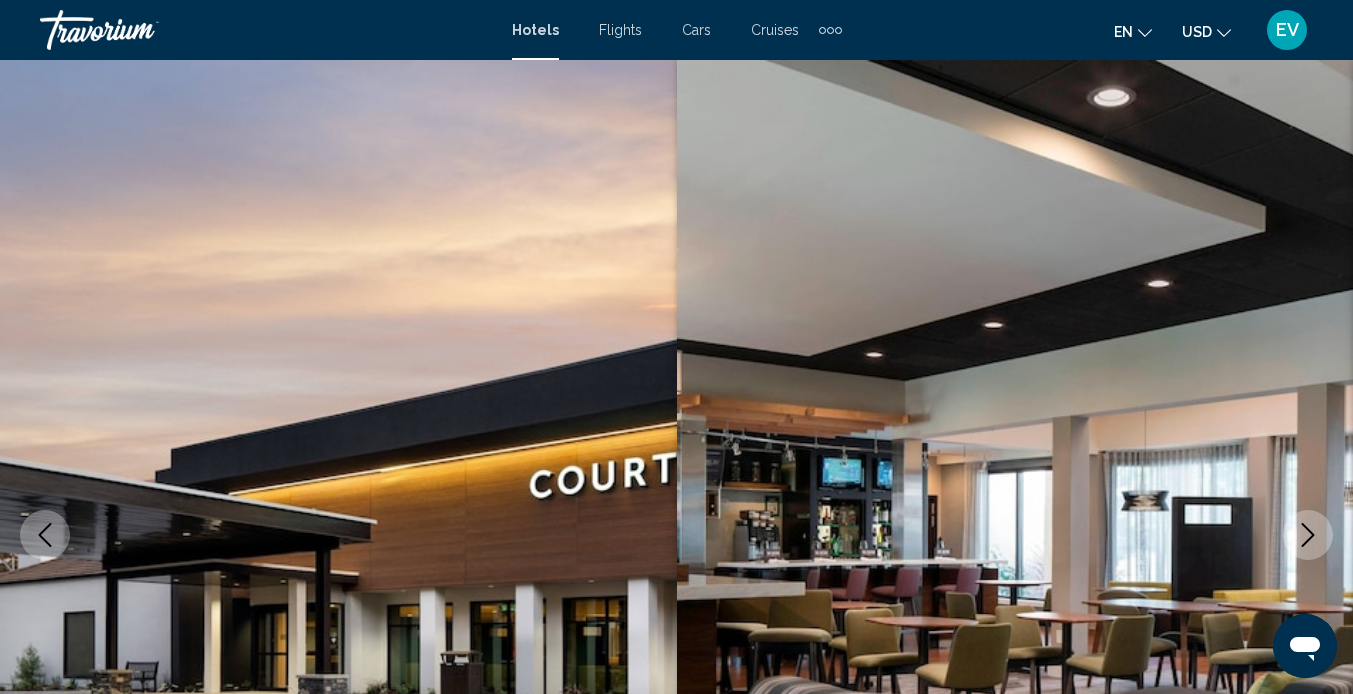 scroll, scrollTop: 188, scrollLeft: 0, axis: vertical 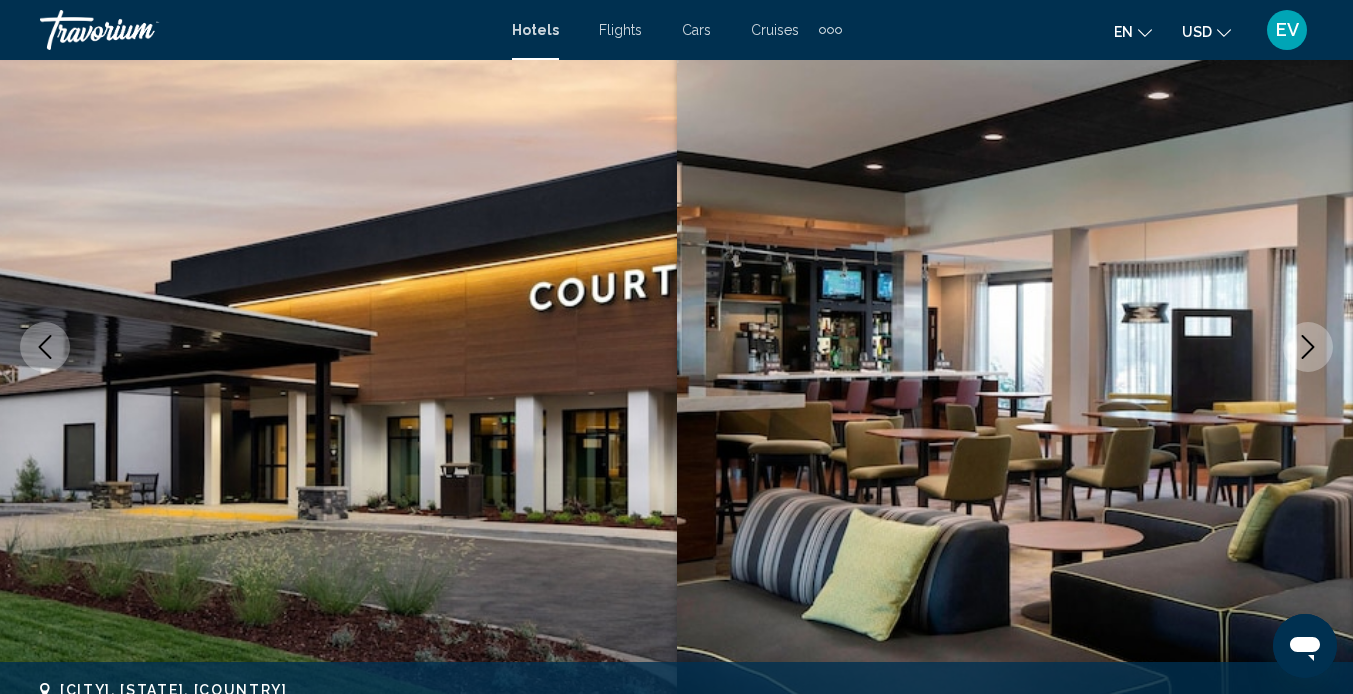click at bounding box center [1308, 347] 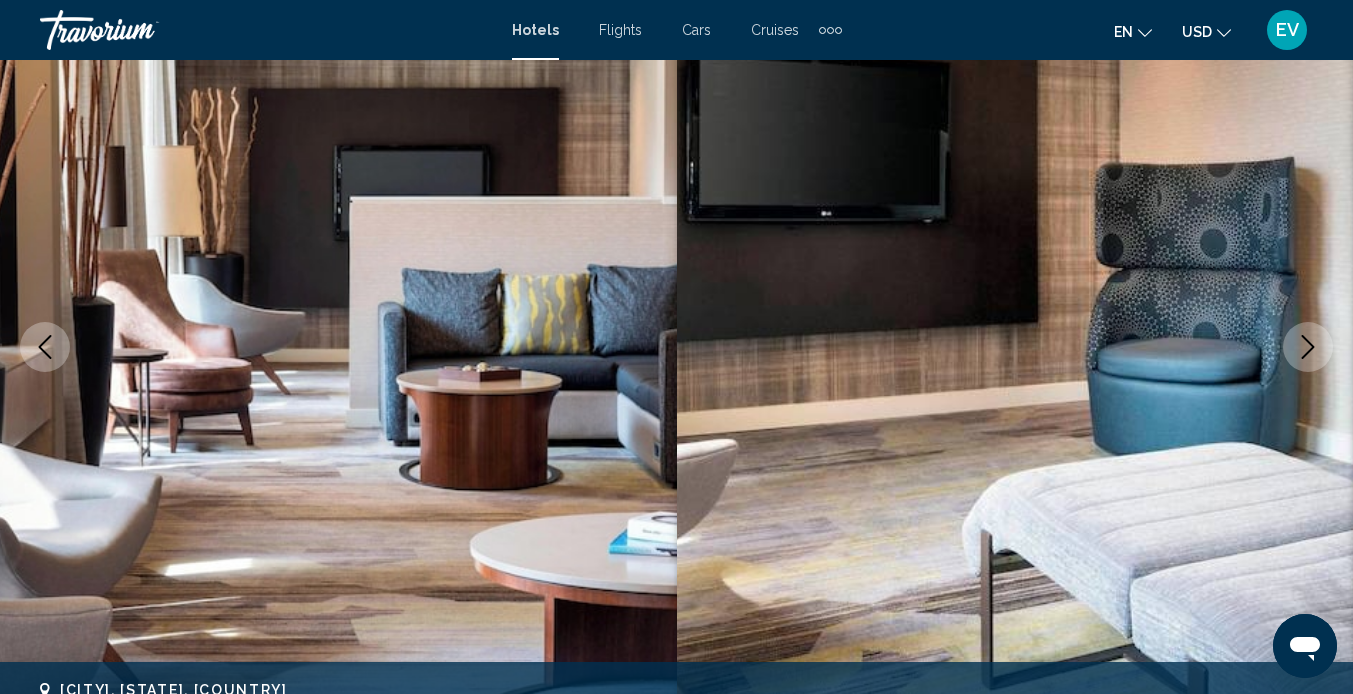 click at bounding box center [1308, 347] 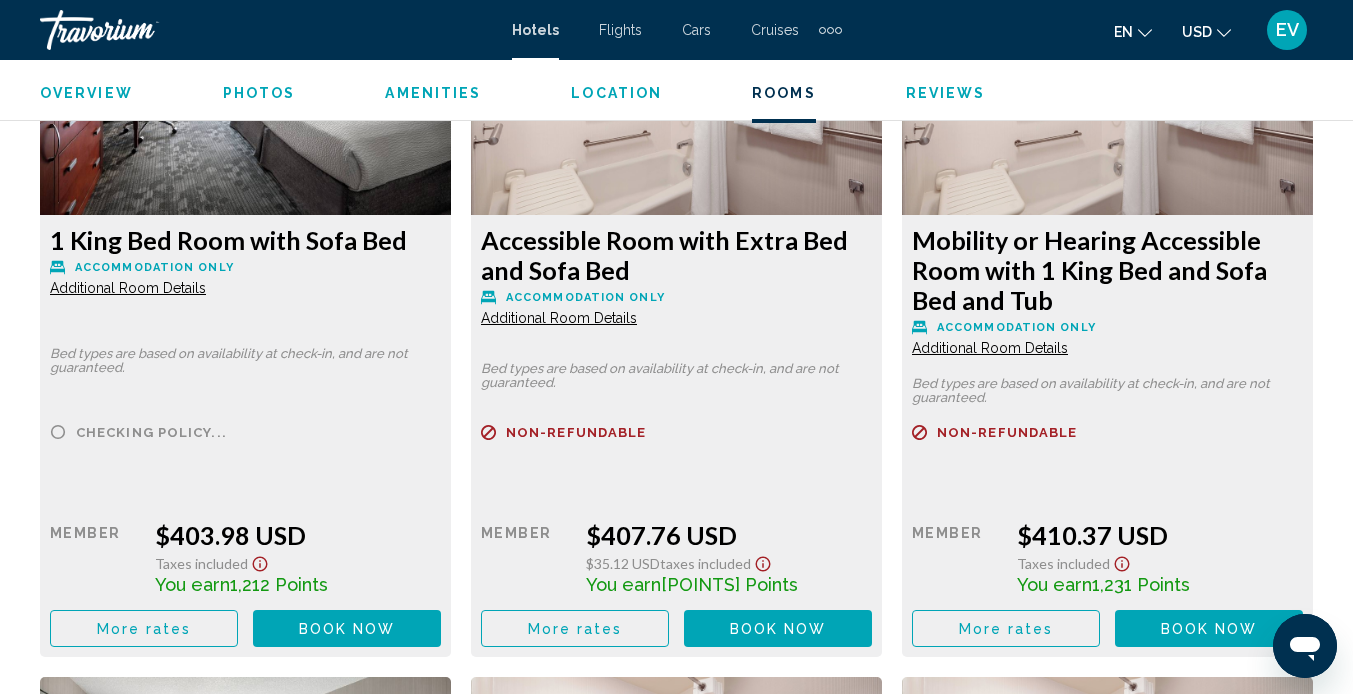 scroll, scrollTop: 3239, scrollLeft: 0, axis: vertical 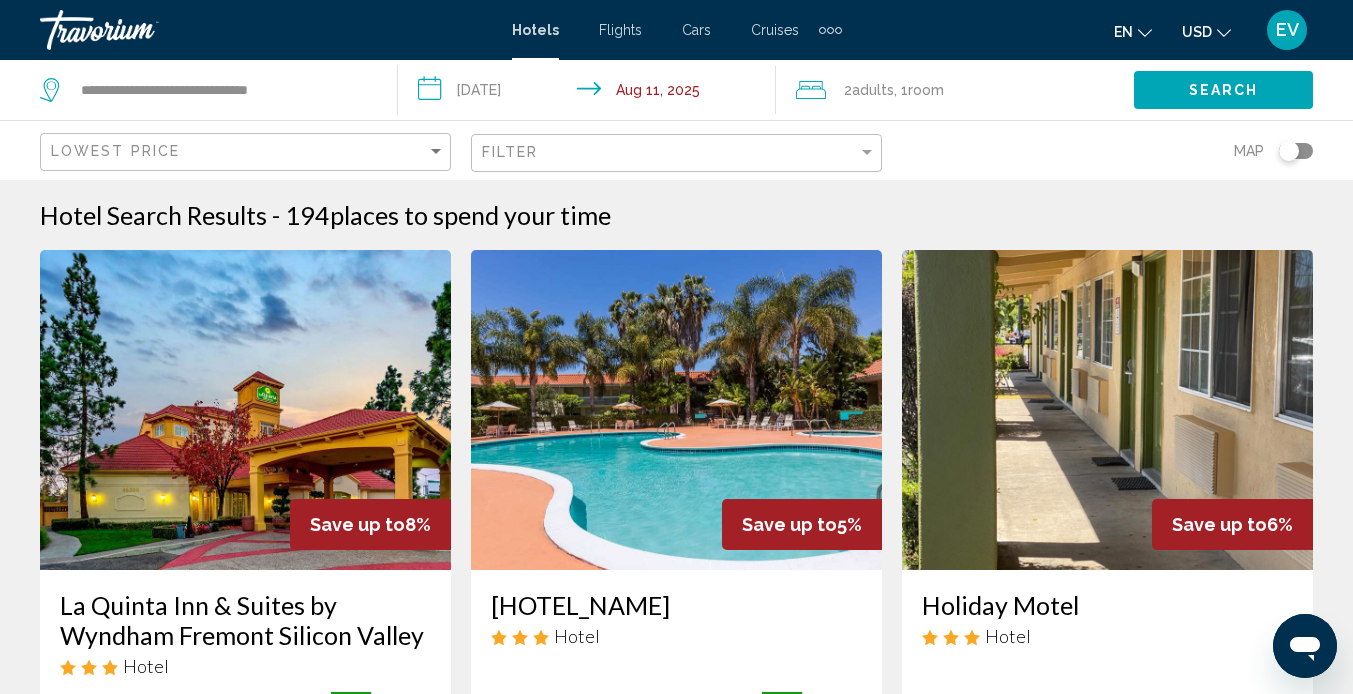 click 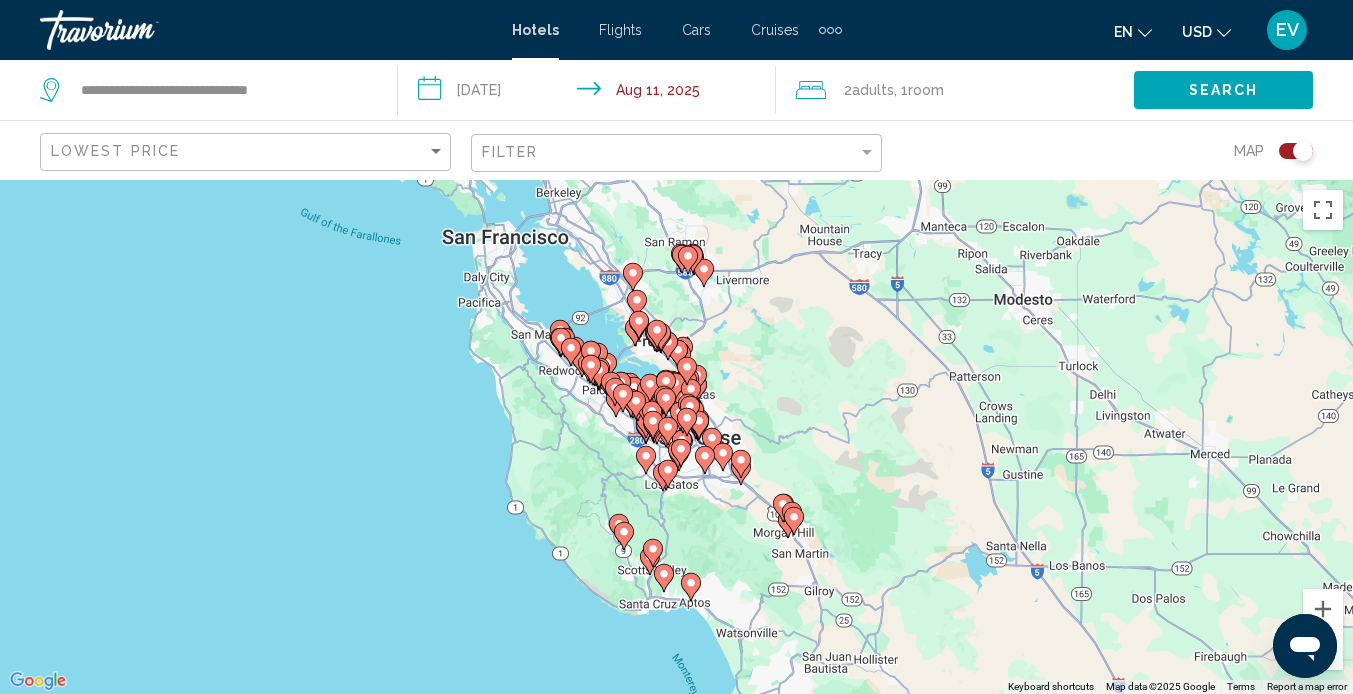 click on "To activate drag with keyboard, press Alt + Enter. Once in keyboard drag state, use the arrow keys to move the marker. To complete the drag, press the Enter key. To cancel, press Escape." at bounding box center (676, 437) 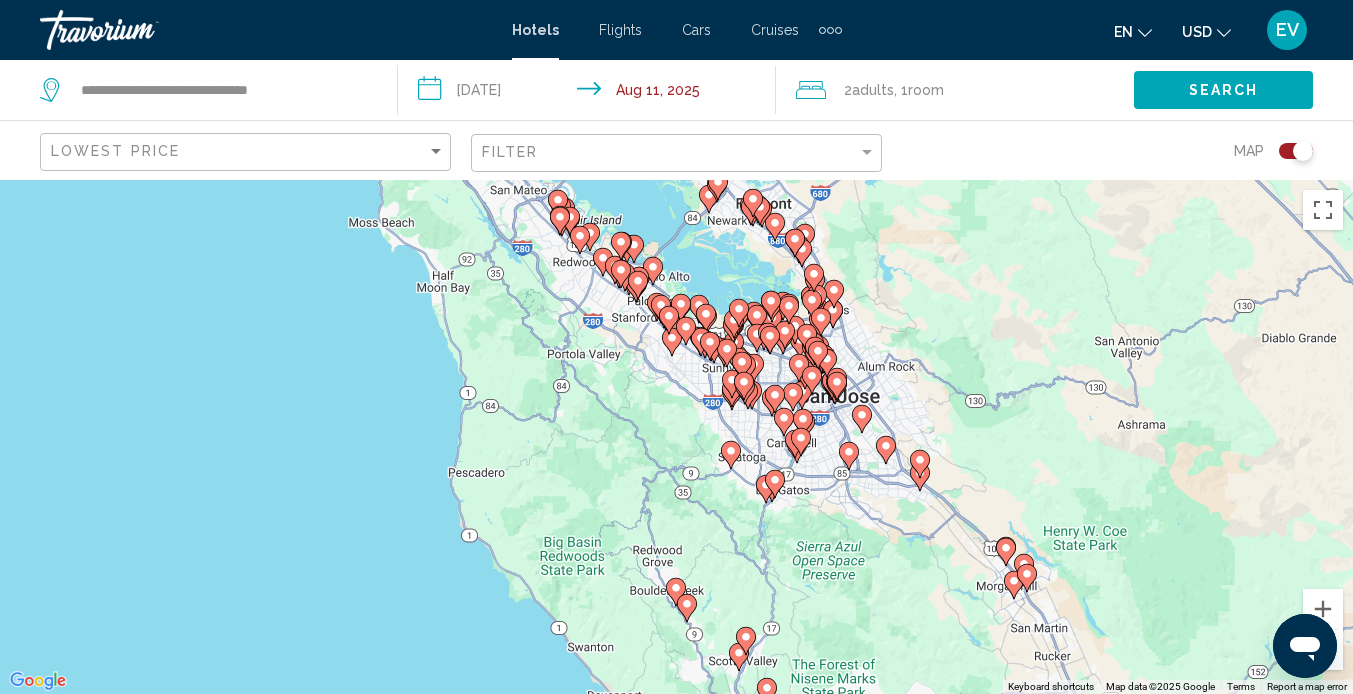 click on "To activate drag with keyboard, press Alt + Enter. Once in keyboard drag state, use the arrow keys to move the marker. To complete the drag, press the Enter key. To cancel, press Escape." at bounding box center [676, 437] 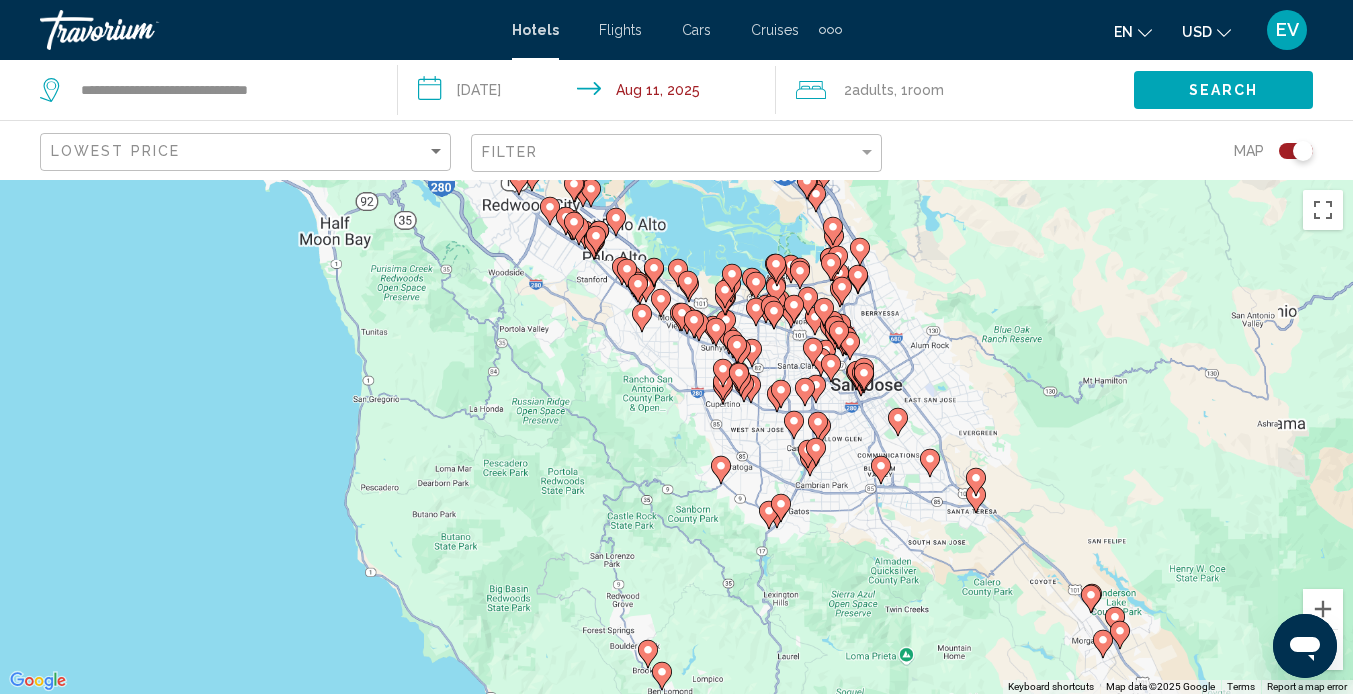 click on "To activate drag with keyboard, press Alt + Enter. Once in keyboard drag state, use the arrow keys to move the marker. To complete the drag, press the Enter key. To cancel, press Escape." at bounding box center [676, 437] 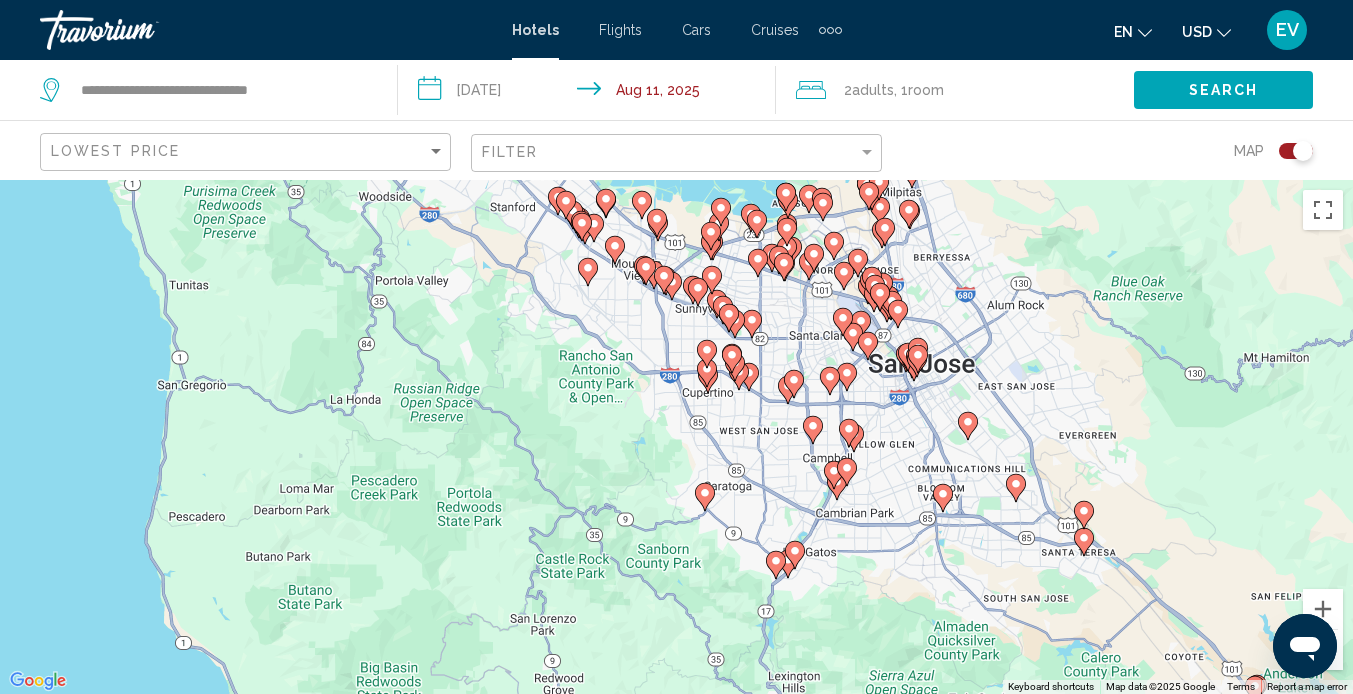 click on "To activate drag with keyboard, press Alt + Enter. Once in keyboard drag state, use the arrow keys to move the marker. To complete the drag, press the Enter key. To cancel, press Escape." at bounding box center (676, 437) 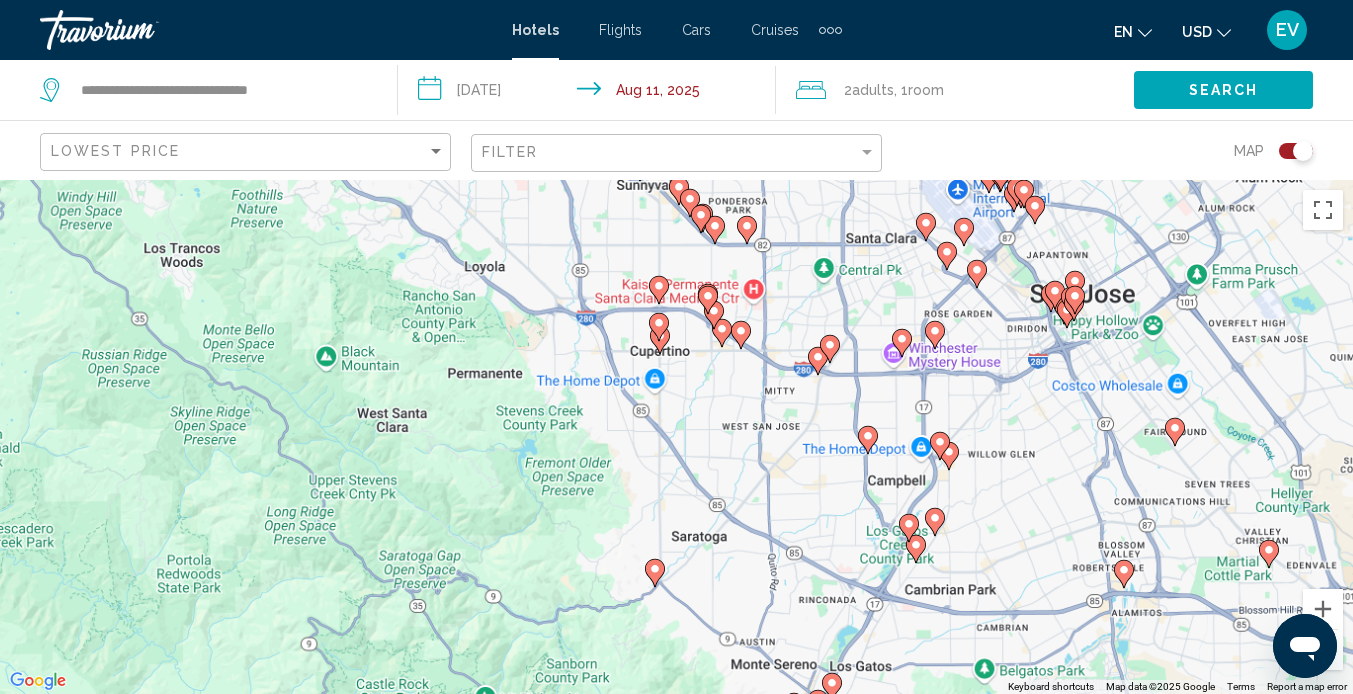 click on "To activate drag with keyboard, press Alt + Enter. Once in keyboard drag state, use the arrow keys to move the marker. To complete the drag, press the Enter key. To cancel, press Escape." at bounding box center (676, 437) 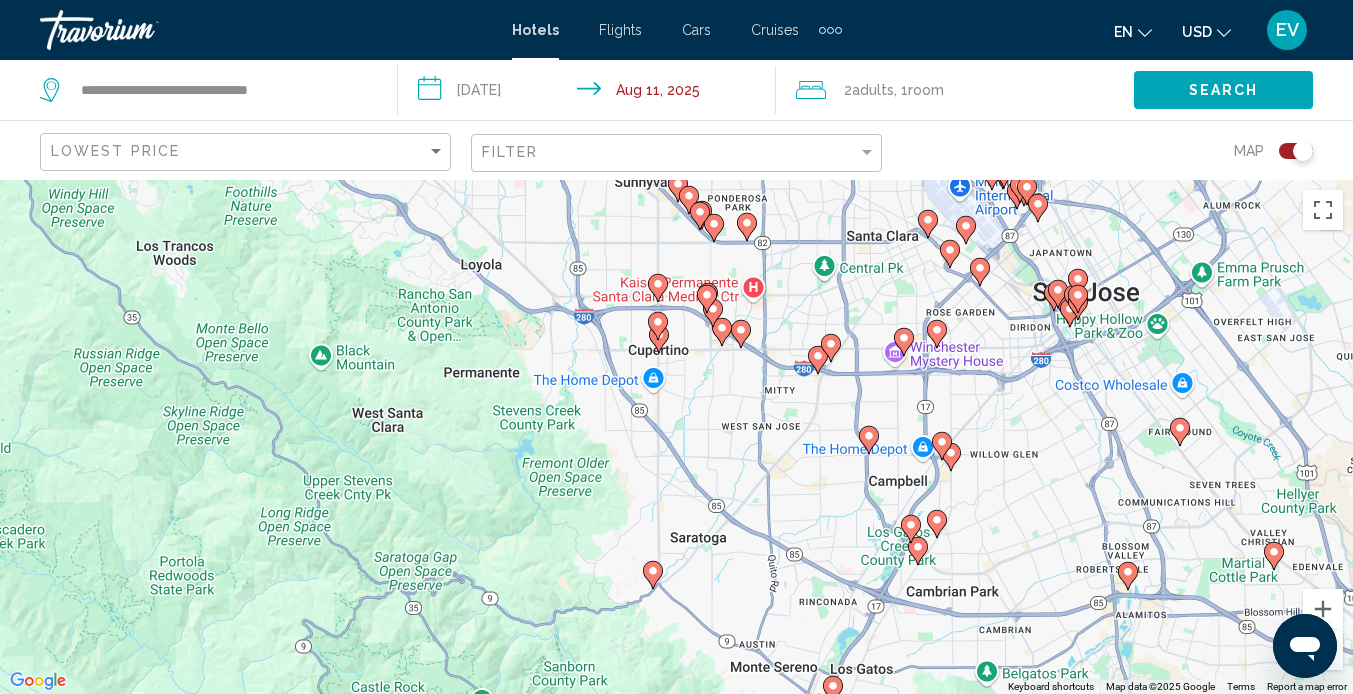 click on "To activate drag with keyboard, press Alt + Enter. Once in keyboard drag state, use the arrow keys to move the marker. To complete the drag, press the Enter key. To cancel, press Escape." at bounding box center (676, 437) 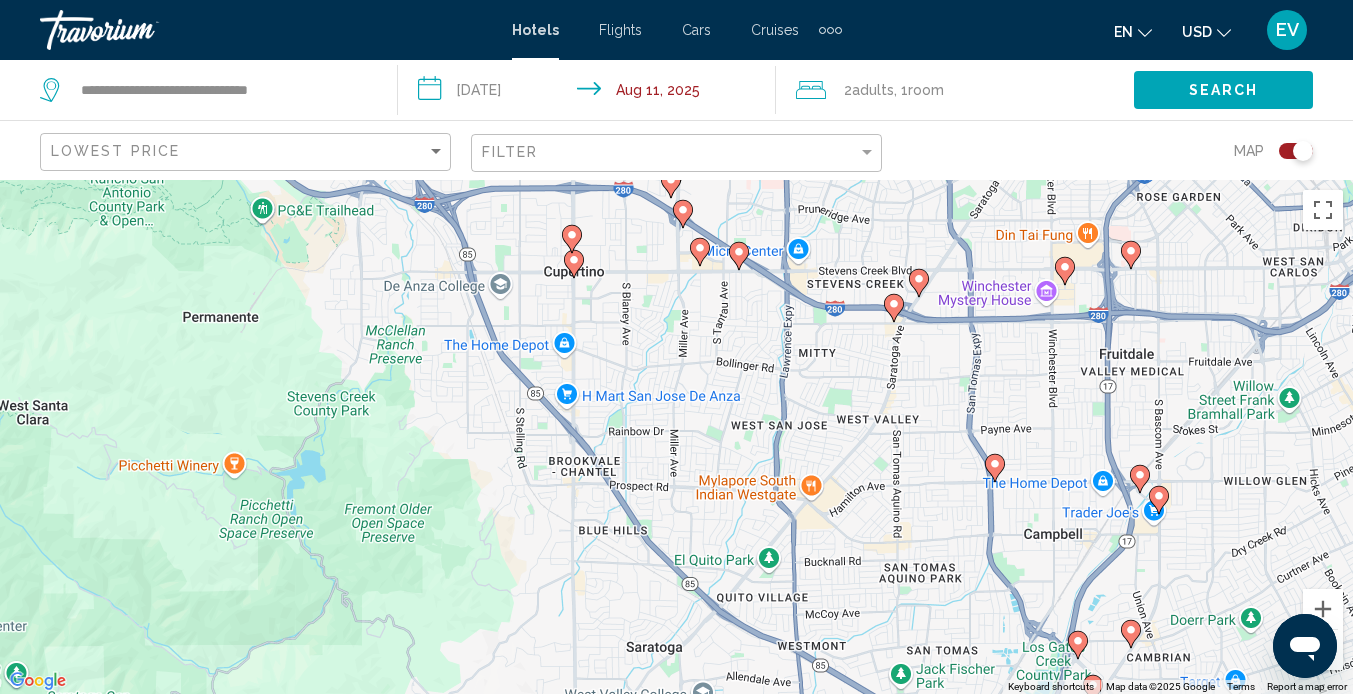 click 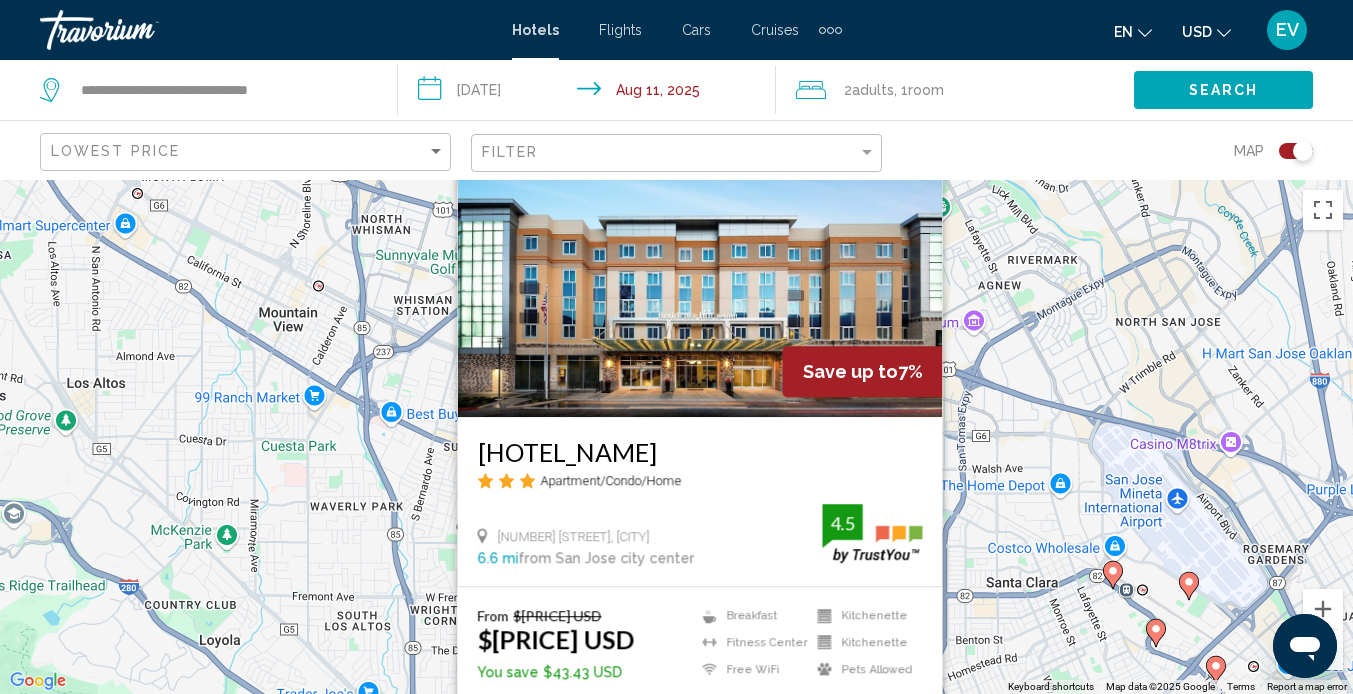 click on "To activate drag with keyboard, press Alt + Enter. Once in keyboard drag mode, use the arrow keys to move the marker. To complete the drag, press the Enter key. To cancel, press Escape. Save up to  7%   Residence Inn by Marriott San Jose Cupertino
Apartment/Condo/Home
[NUMBER] [STREET], Cupertino [DISTANCE]  from San Jose city center from hotel 4.5 From $[PRICE] USD $[PRICE] USD  You save  $[PRICE] USD
Breakfast
Fitness Center
Free WiFi
Kitchenette
Kitchenette
Pets Allowed  4.5" at bounding box center (676, 437) 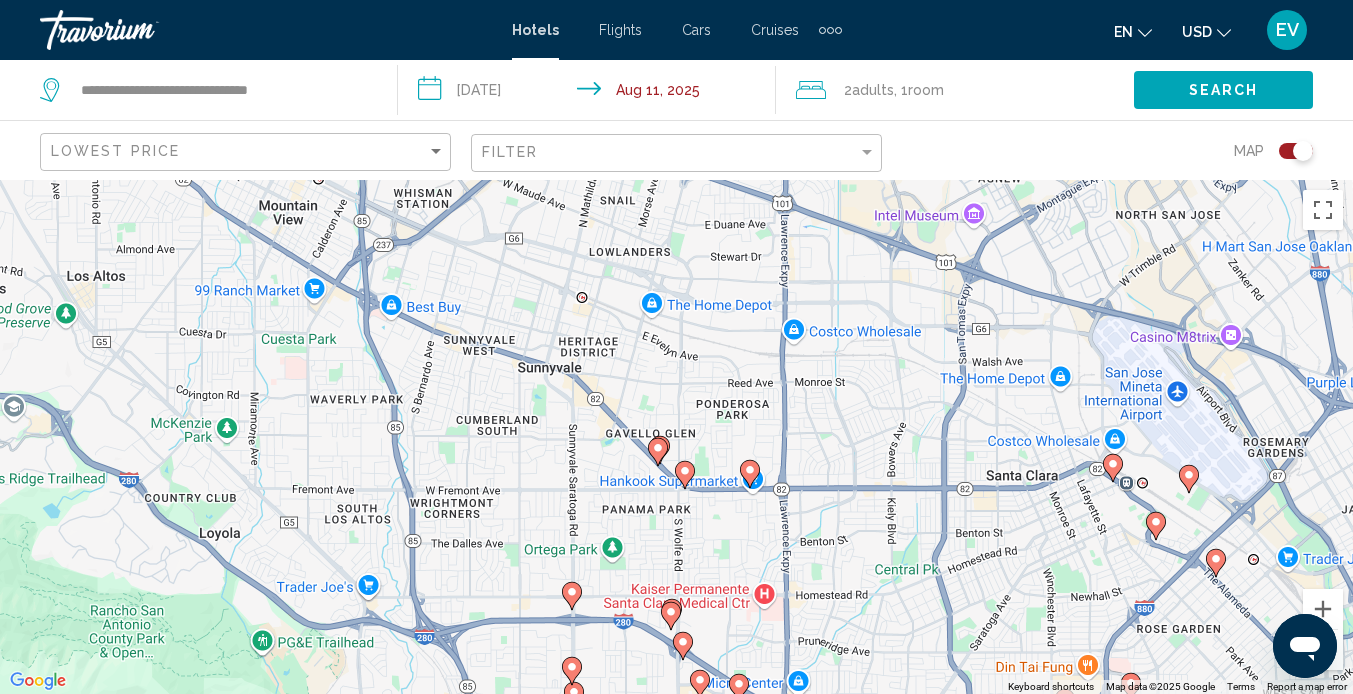 drag, startPoint x: 344, startPoint y: 540, endPoint x: 342, endPoint y: 398, distance: 142.01408 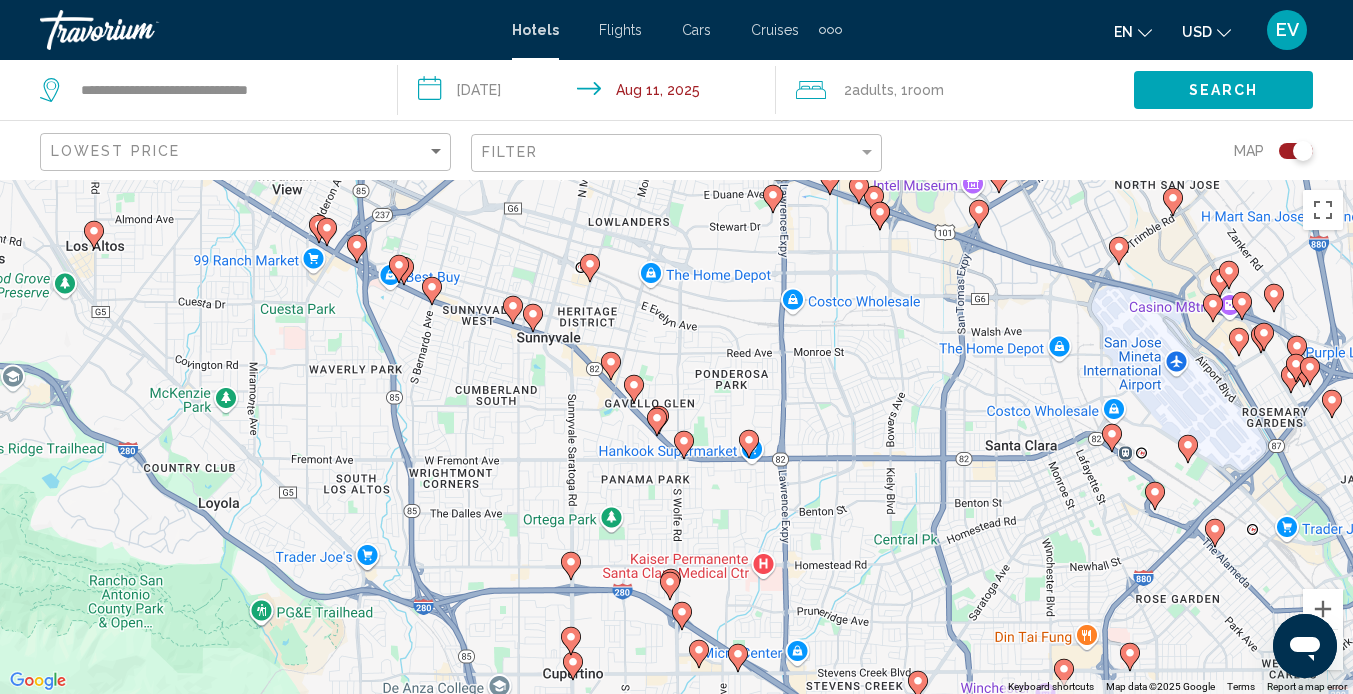 click at bounding box center [682, 616] 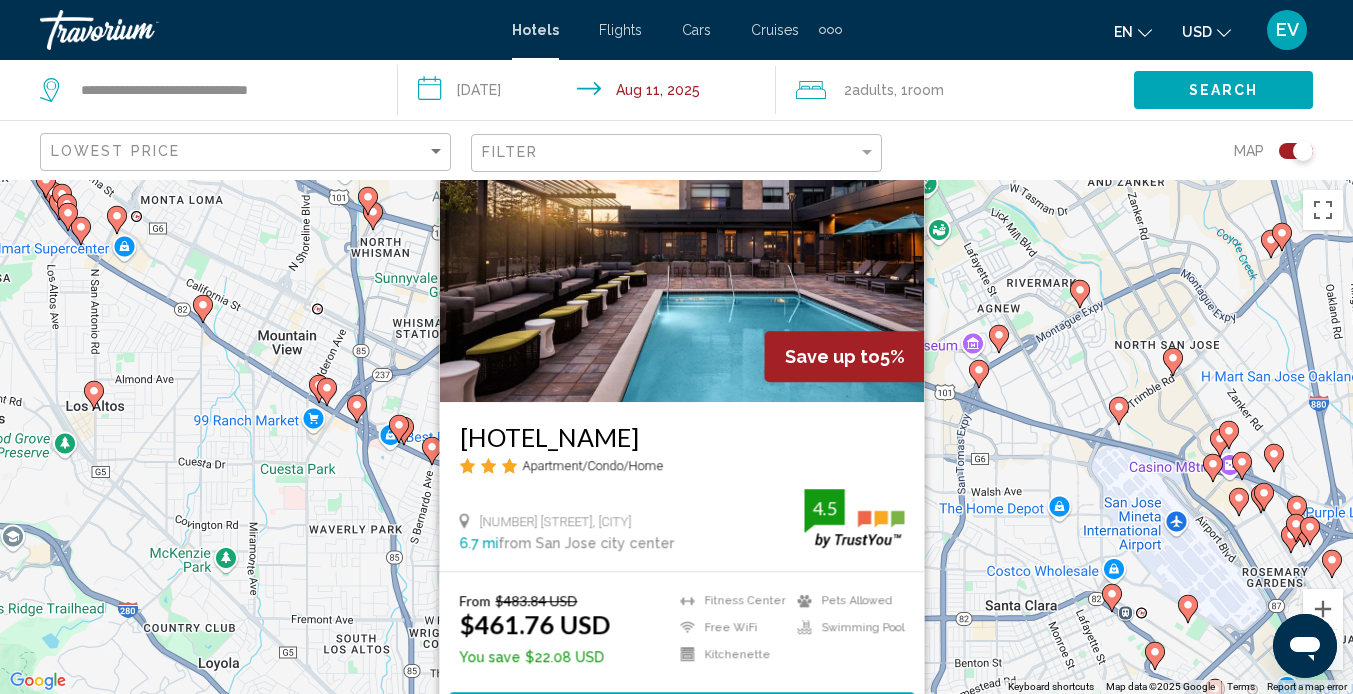 click on "Save up to  5%   [HOTEL_NAME]
Apartment/Condo/Home
[NUMBER] [STREET], [CITY] [DISTANCE] from [CITY] city center from hotel 4.5 From [PRICE] [CURRENCY] [PRICE] [CURRENCY]  You save  [PRICE] [CURRENCY]
Fitness Center
Free WiFi
Kitchenette
Pets Allowed
Swimming Pool  4.5 Select Room" at bounding box center [676, 437] 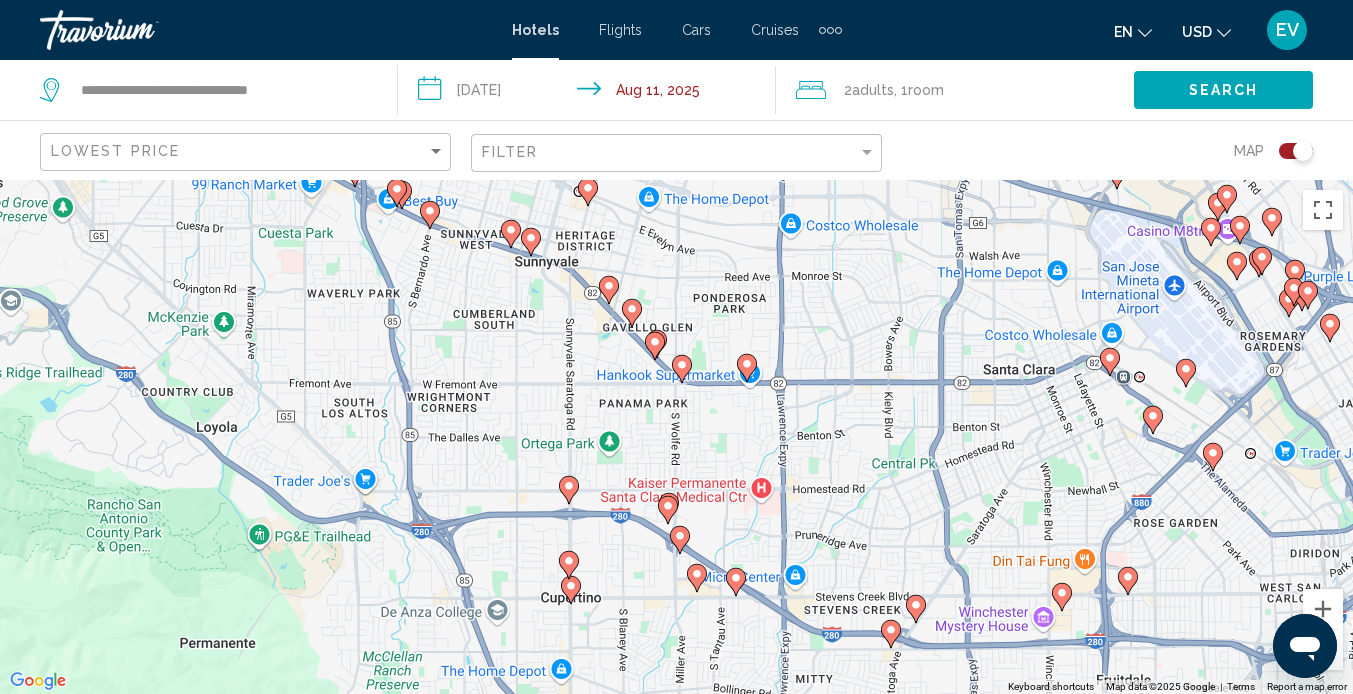 drag, startPoint x: 468, startPoint y: 447, endPoint x: 464, endPoint y: 207, distance: 240.03333 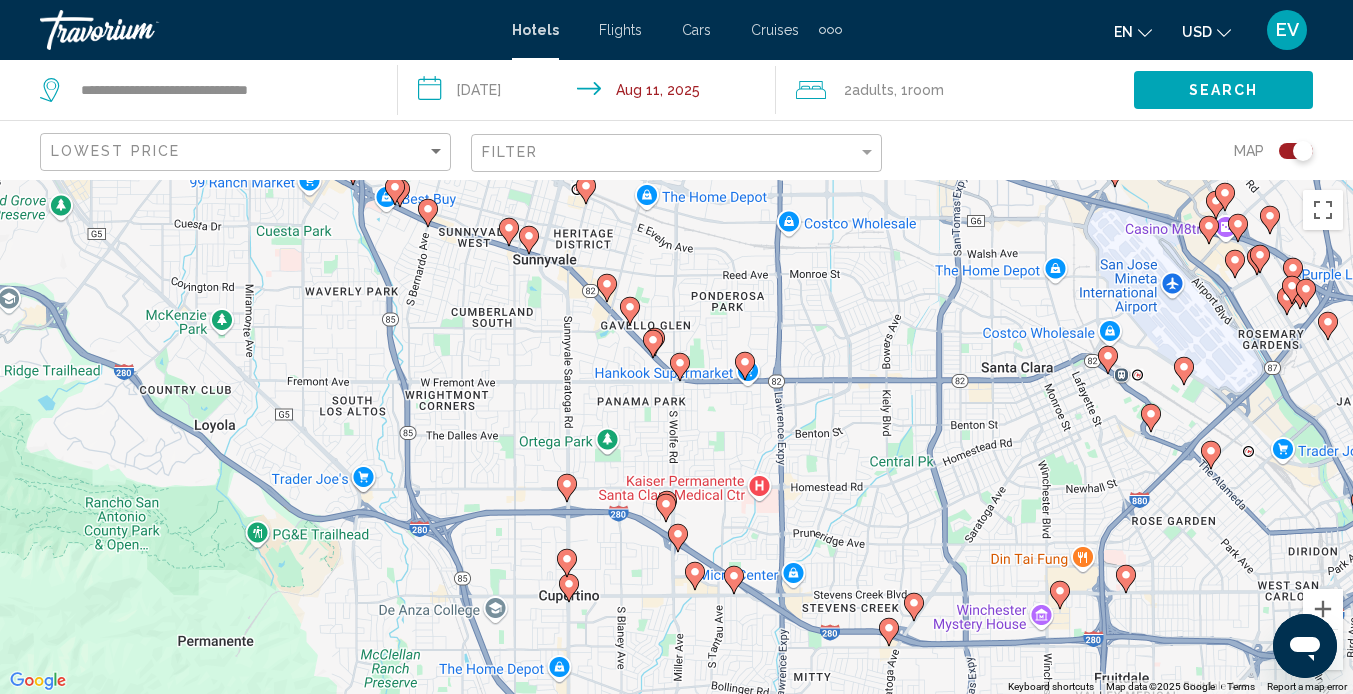 click 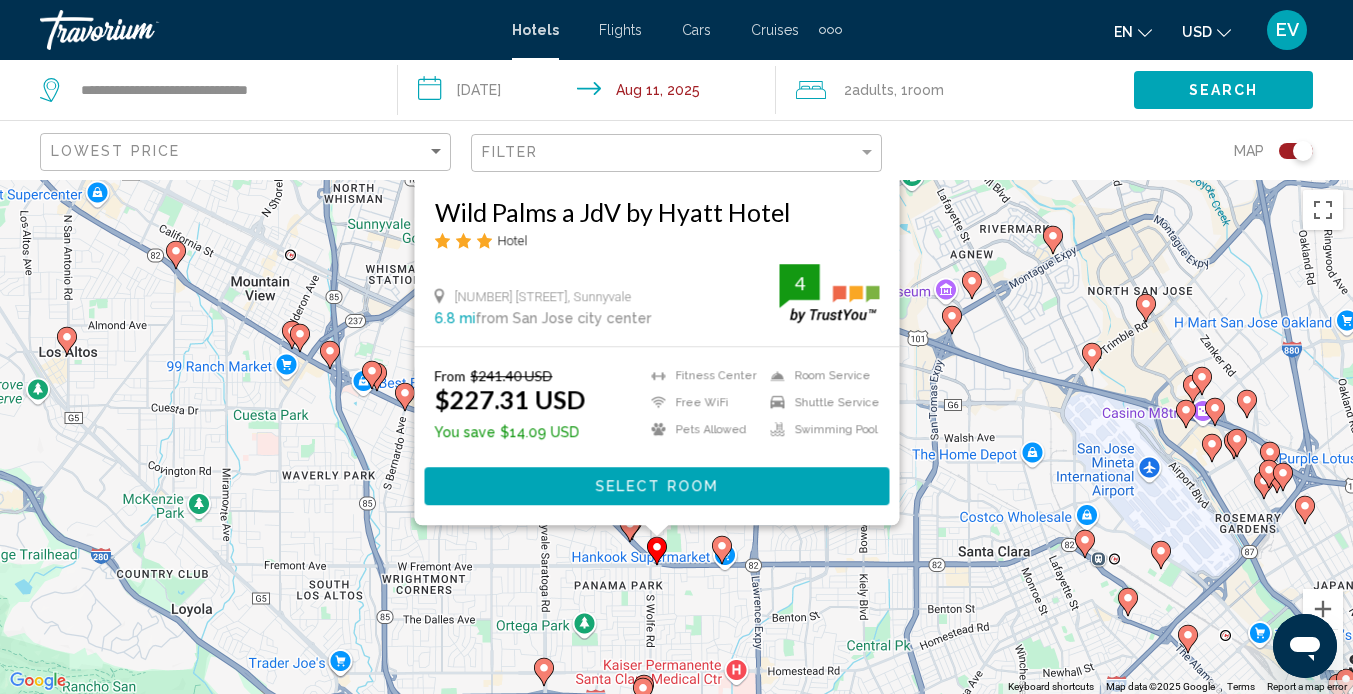 drag, startPoint x: 973, startPoint y: 525, endPoint x: 947, endPoint y: 275, distance: 251.34836 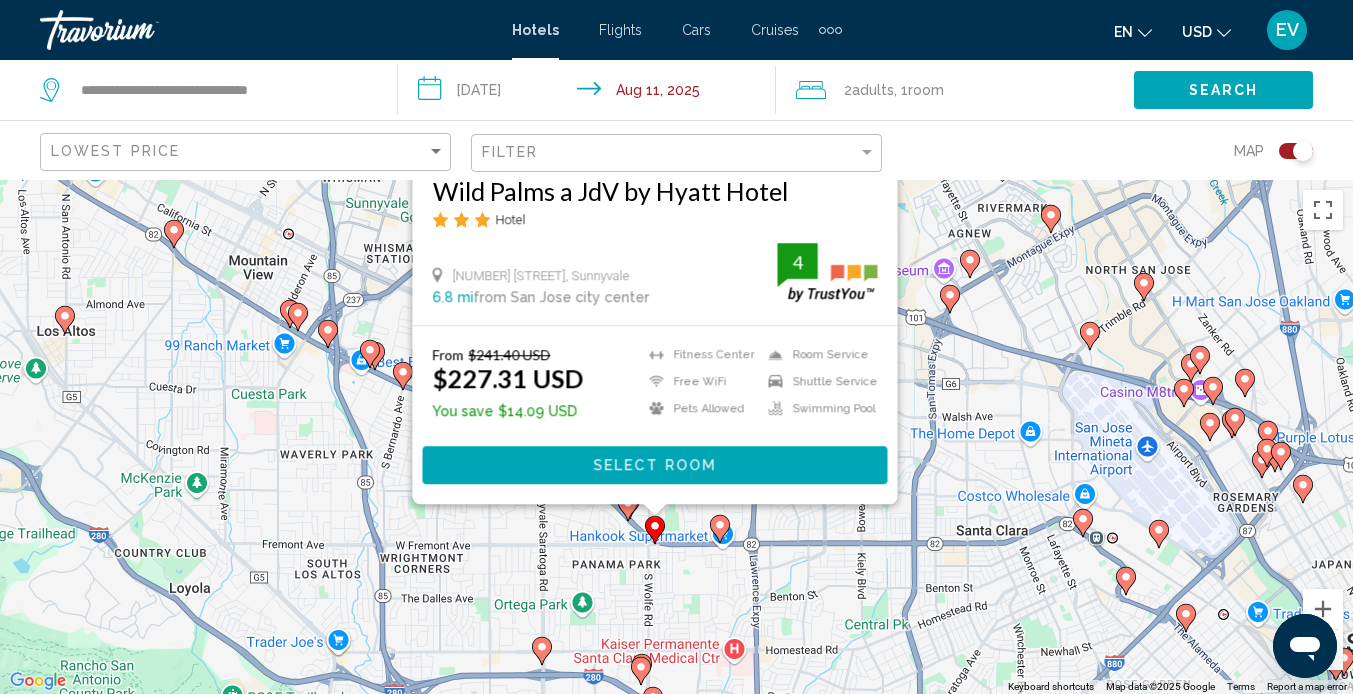 click 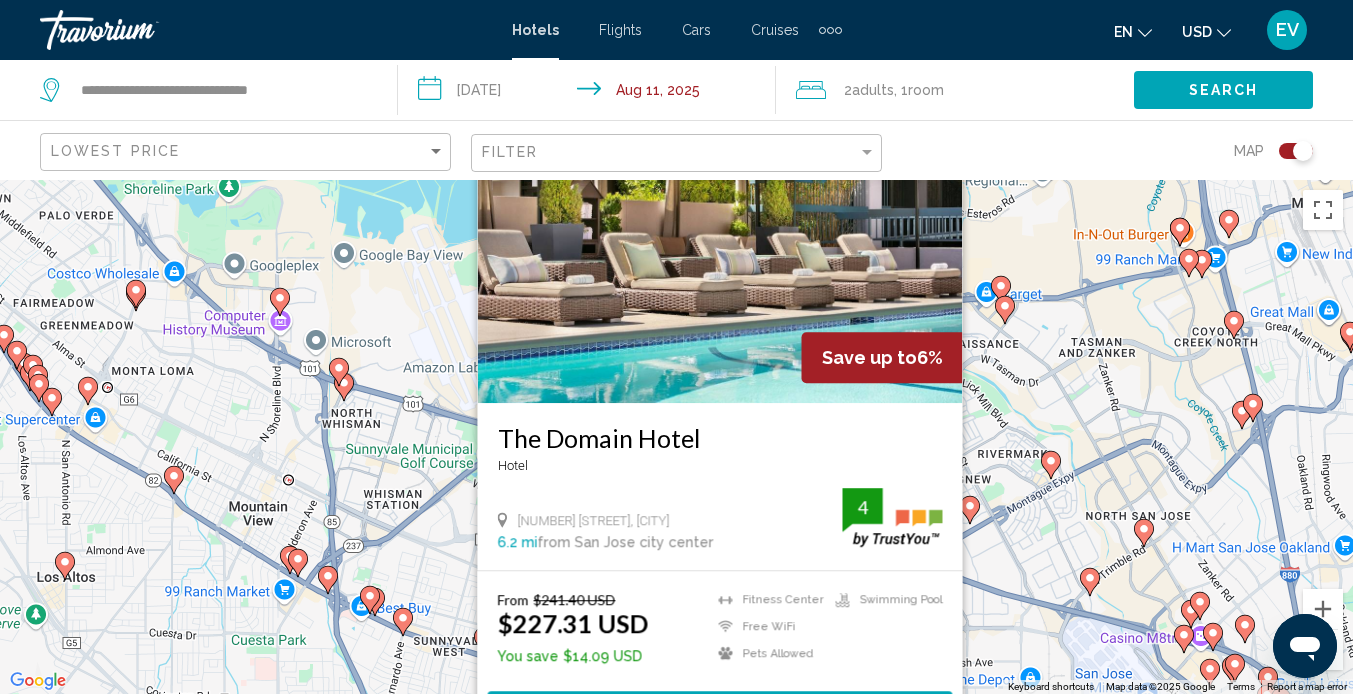 click on "The Domain Hotel" at bounding box center (719, 438) 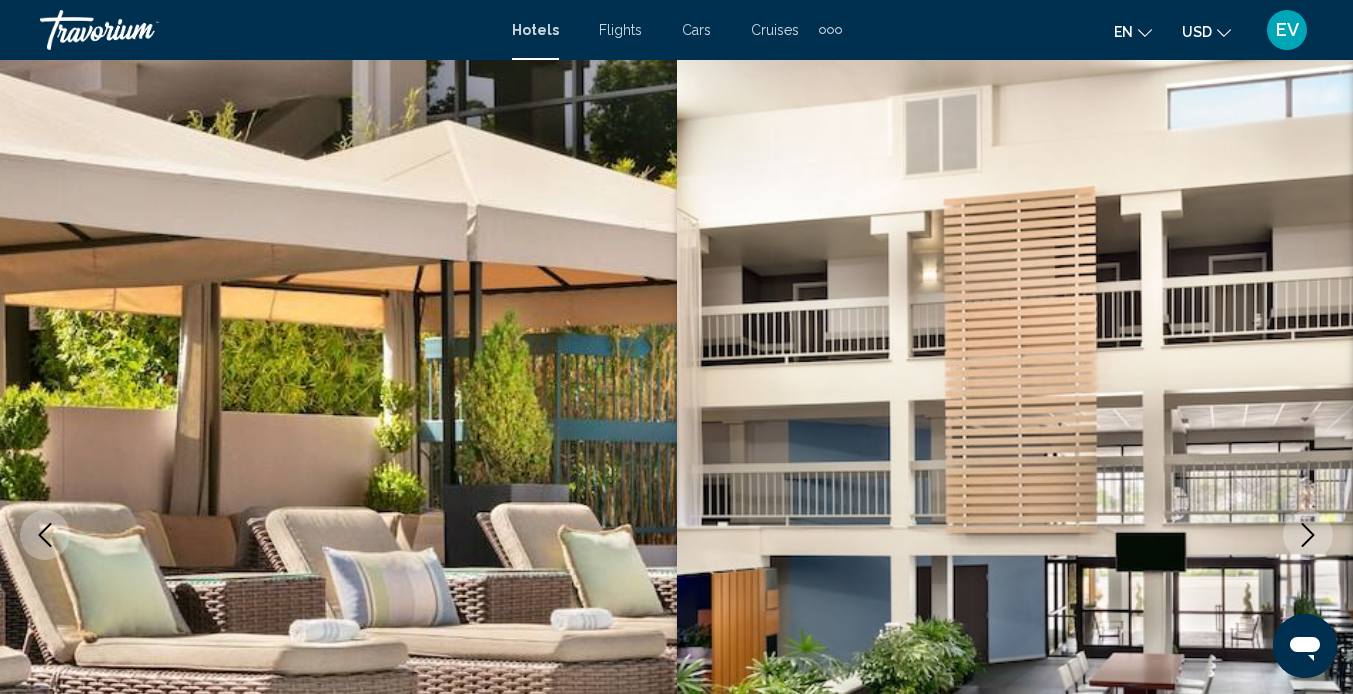scroll, scrollTop: 188, scrollLeft: 0, axis: vertical 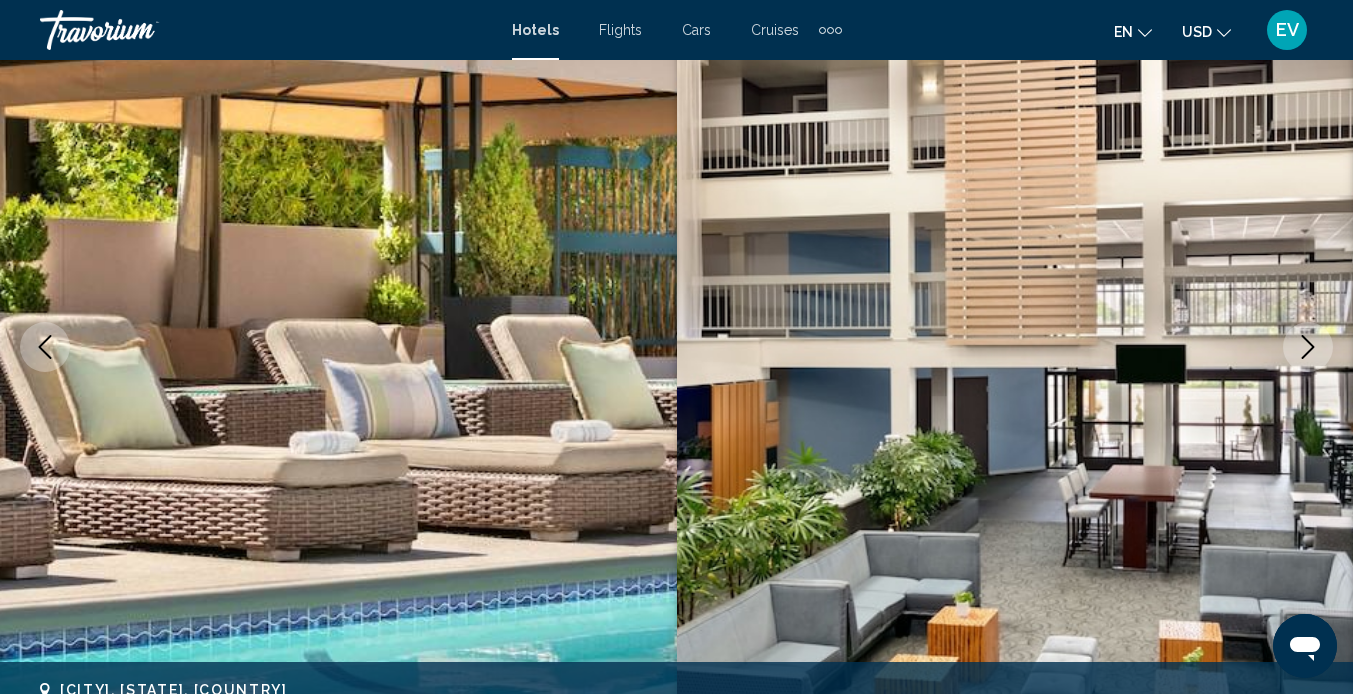 click 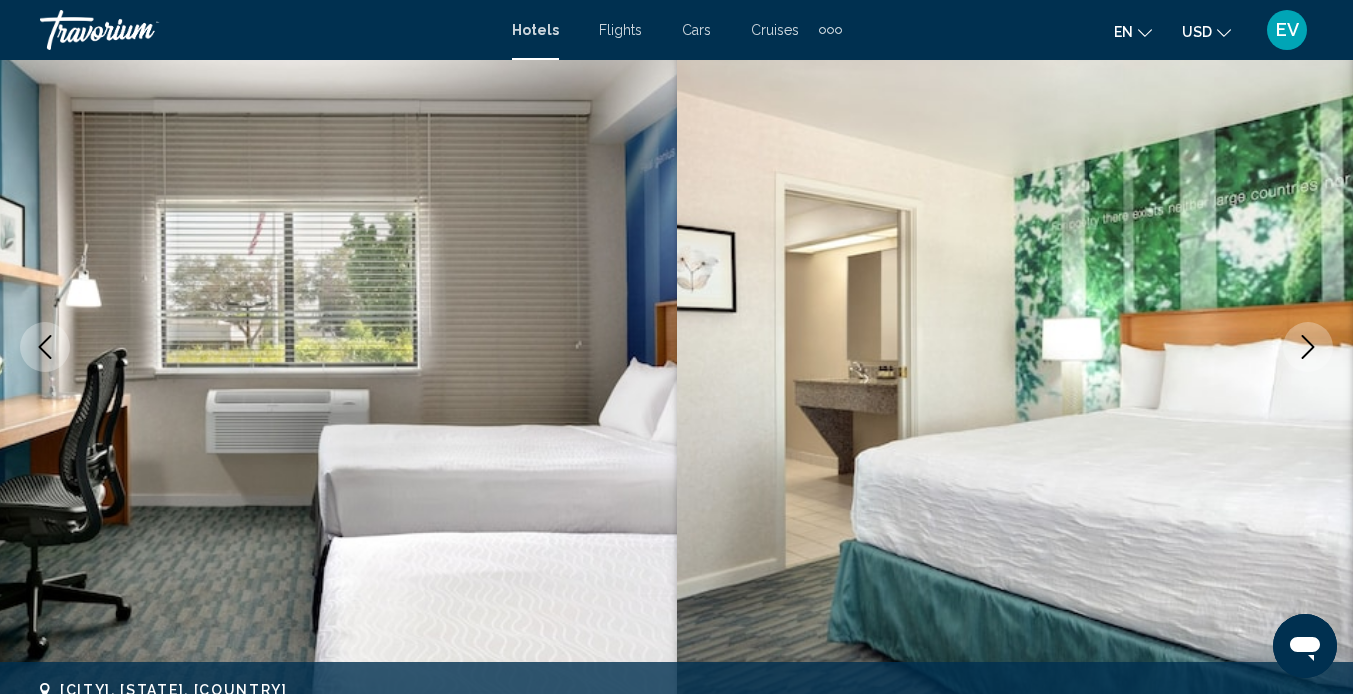 click at bounding box center (1308, 347) 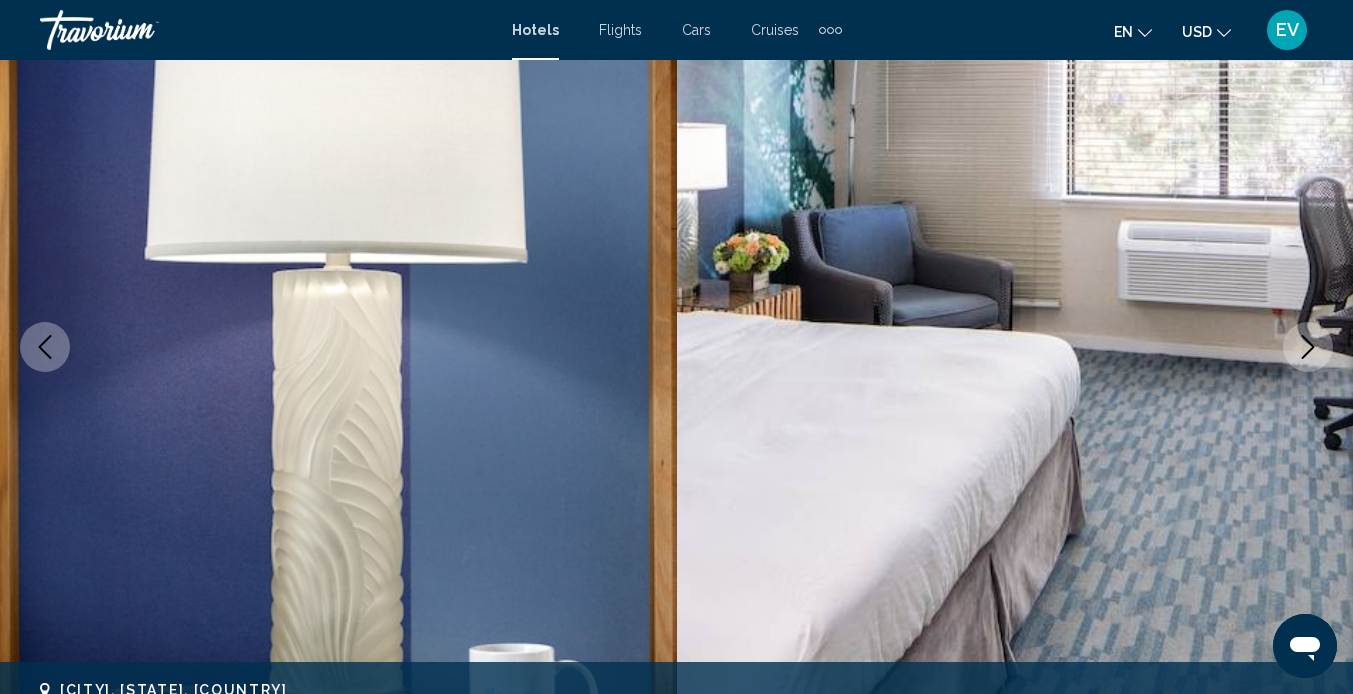 click at bounding box center (1308, 347) 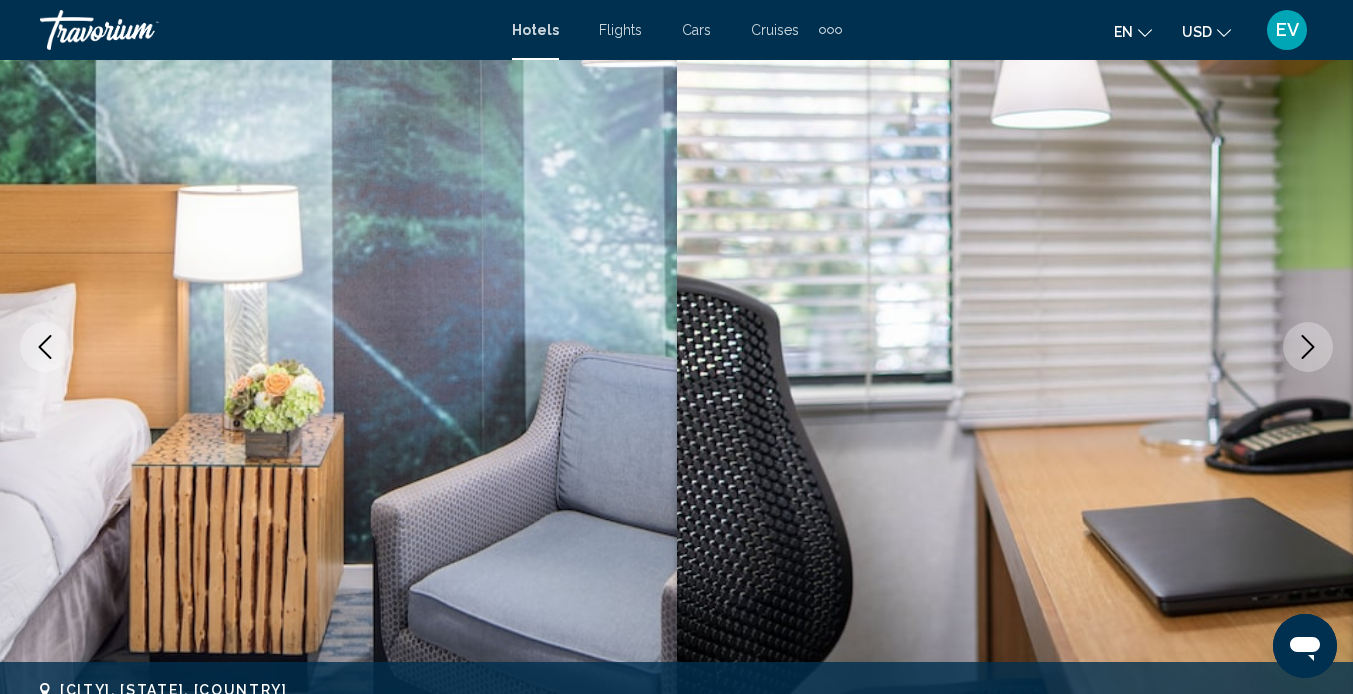 click at bounding box center [1308, 347] 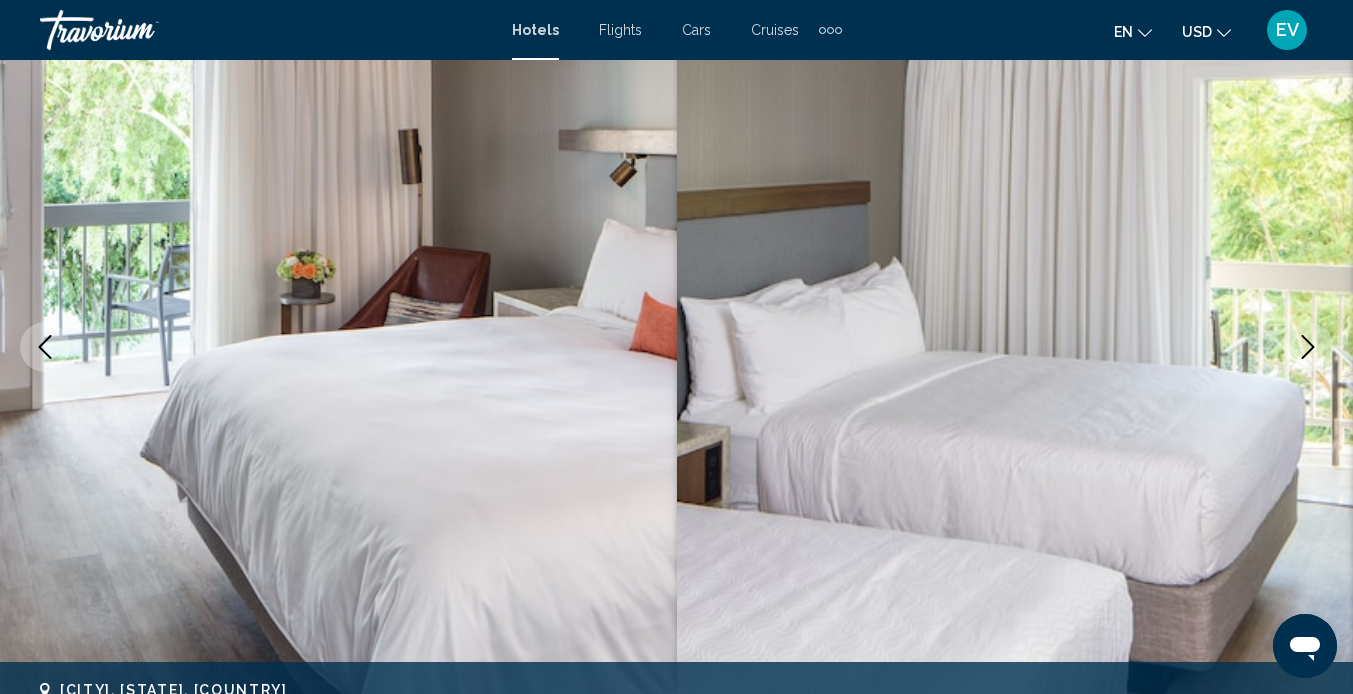 click at bounding box center (1308, 347) 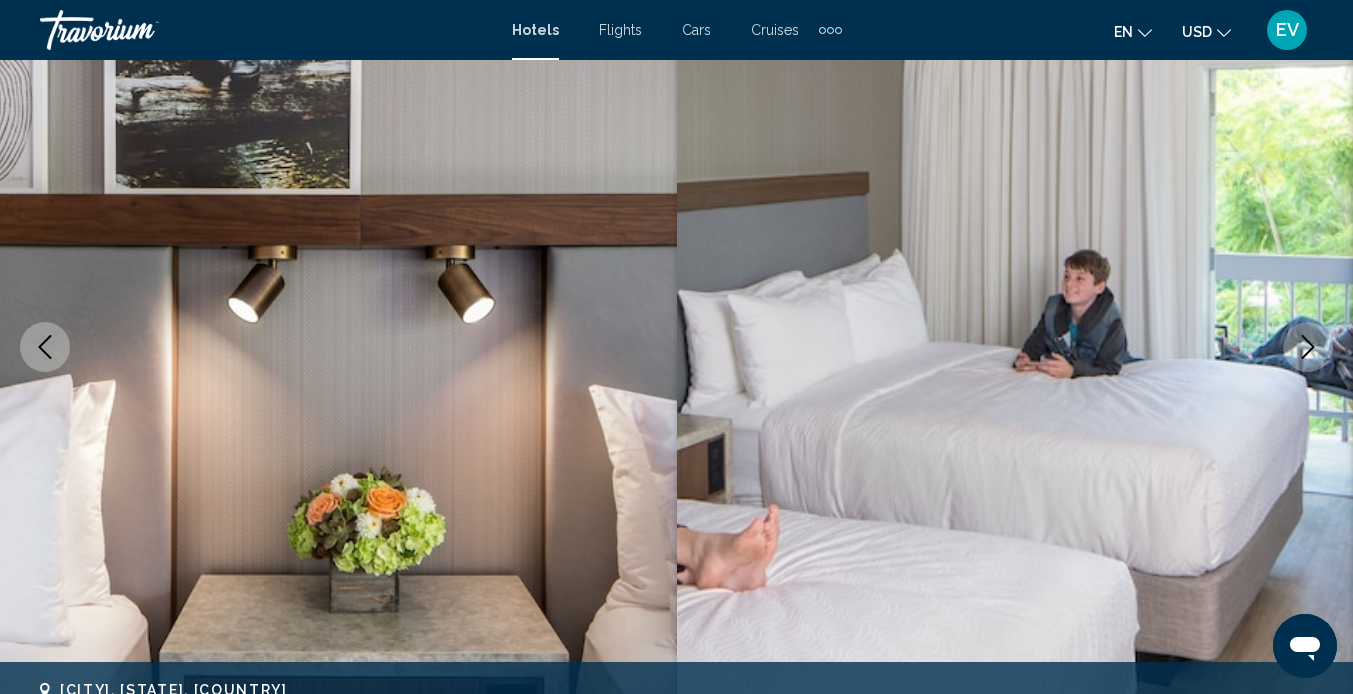 click at bounding box center (1308, 347) 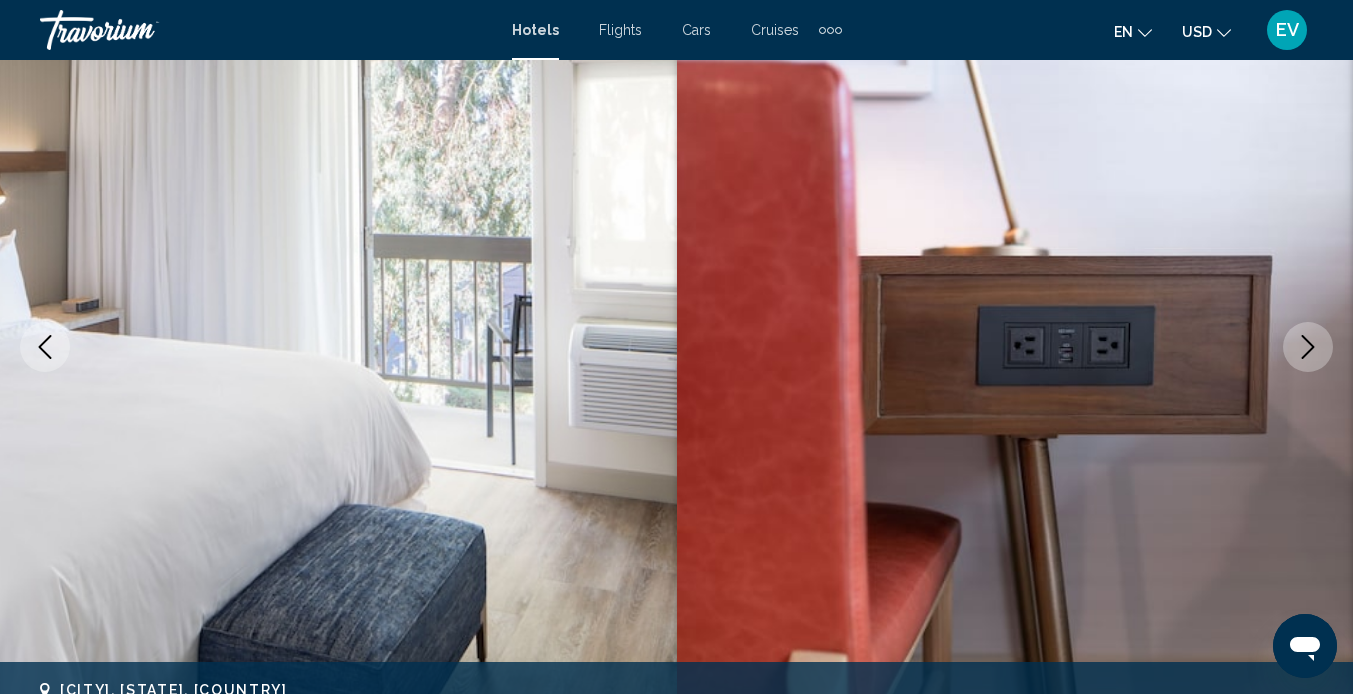 click at bounding box center (1308, 347) 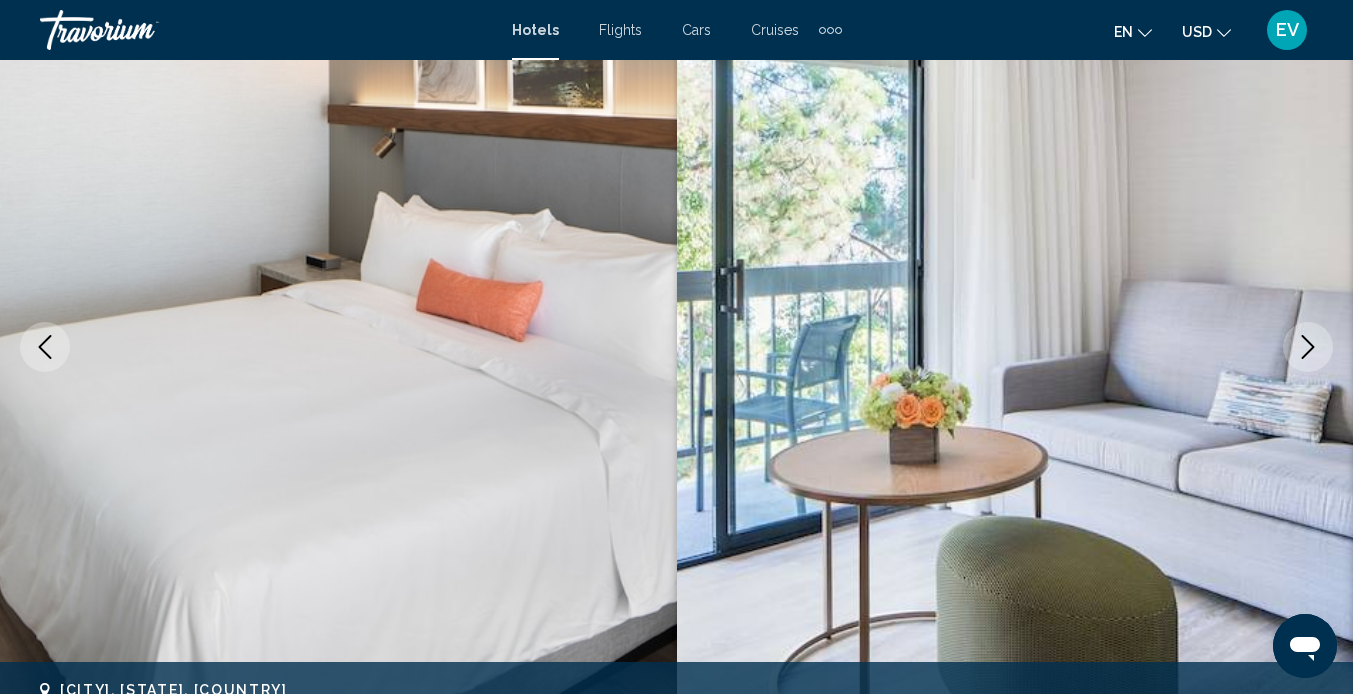 click at bounding box center (1308, 347) 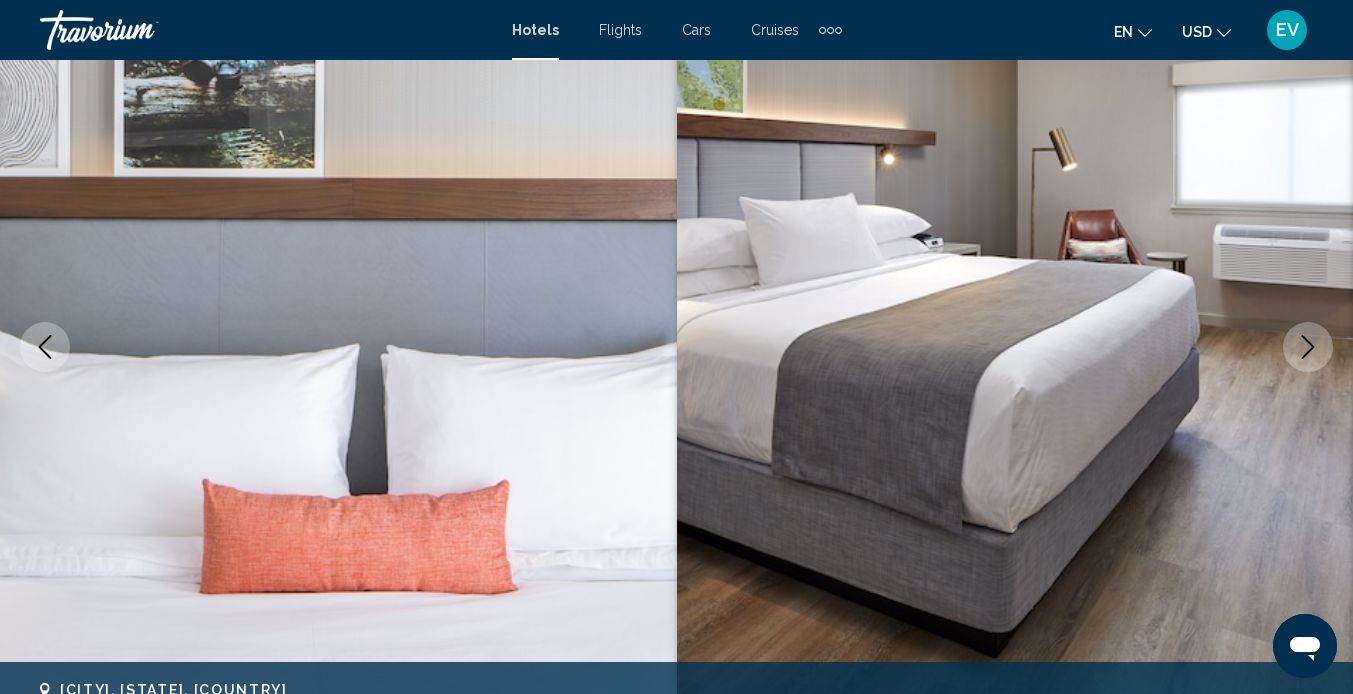 click at bounding box center (1308, 347) 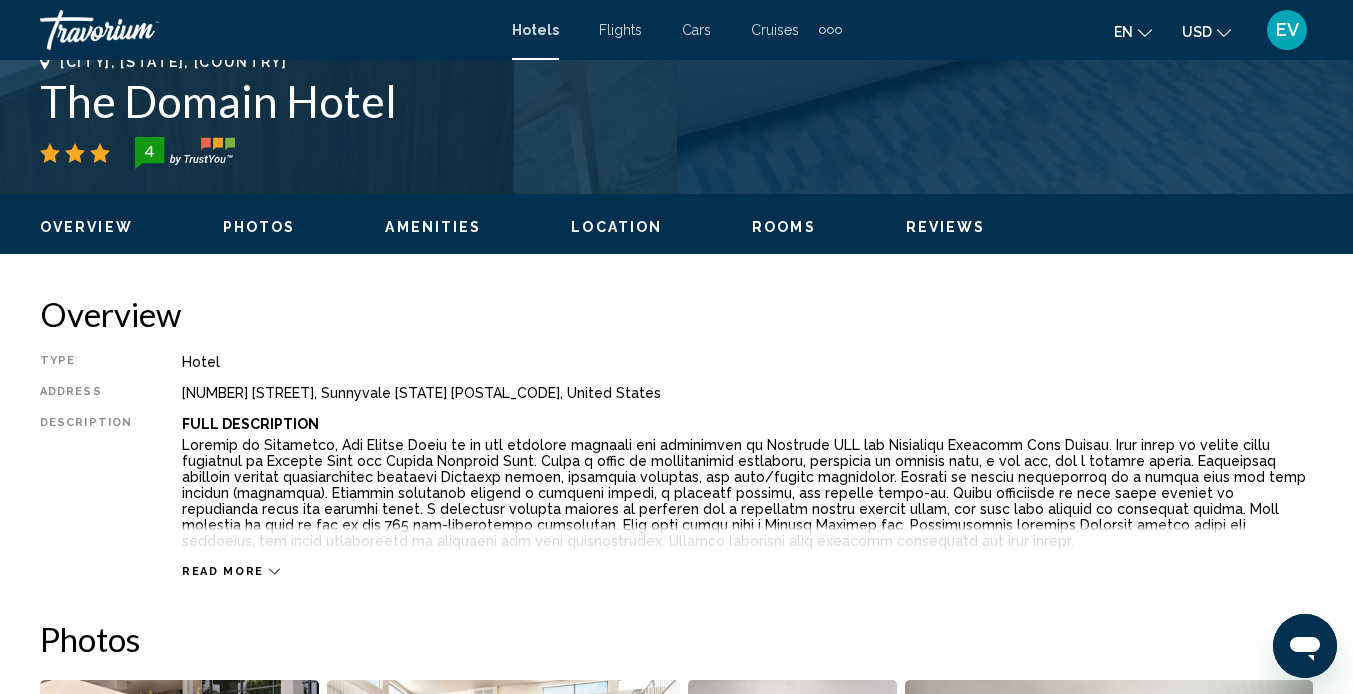 scroll, scrollTop: 842, scrollLeft: 0, axis: vertical 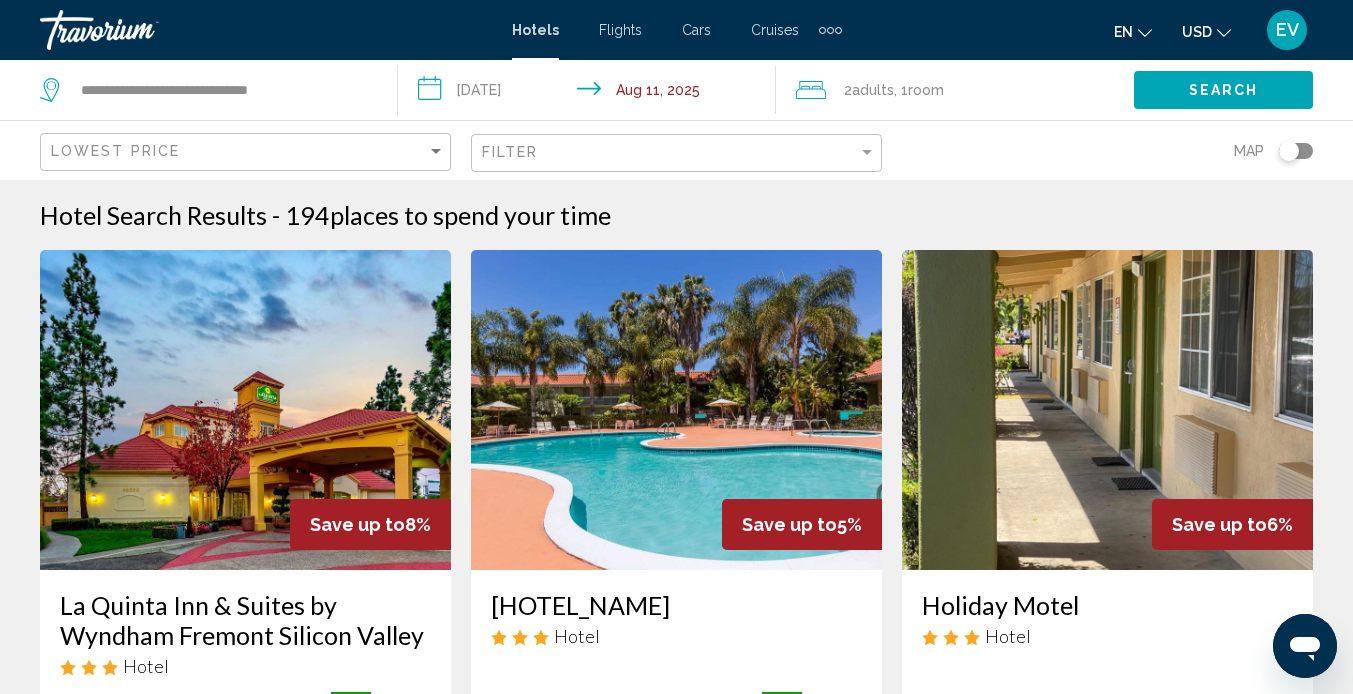 click 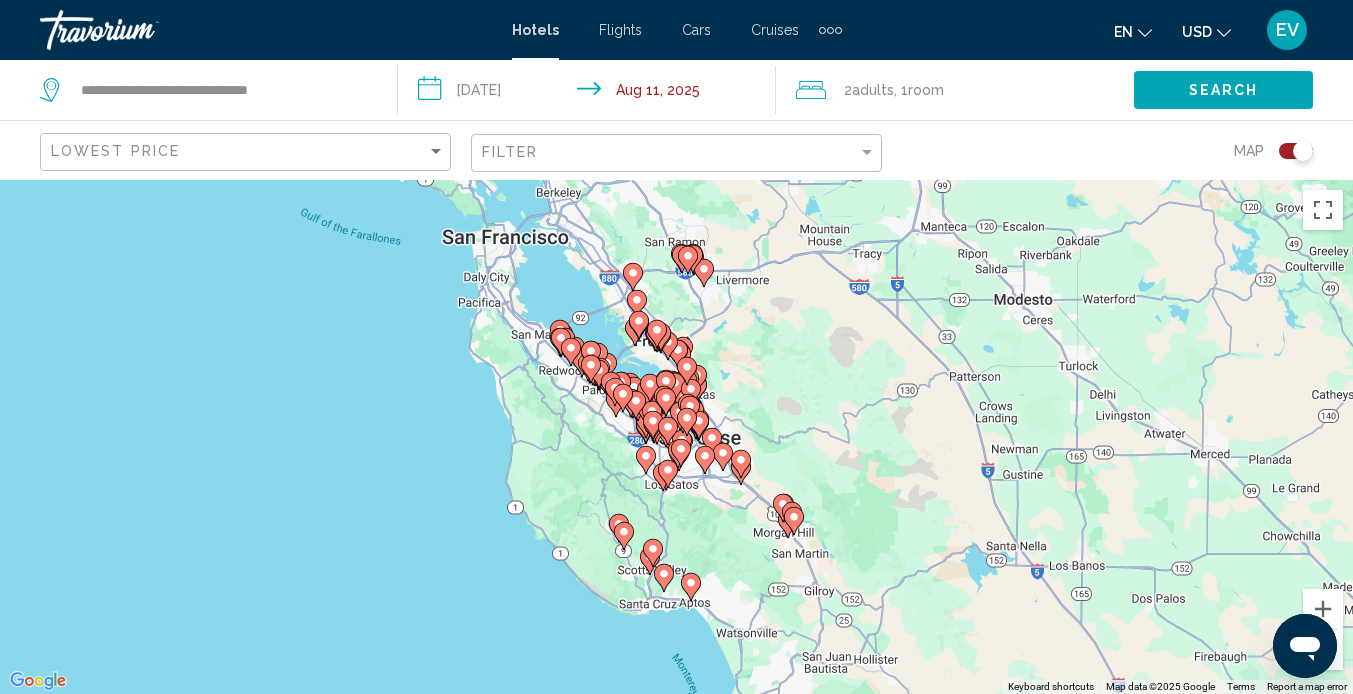 click on "To activate drag with keyboard, press Alt + Enter. Once in keyboard drag state, use the arrow keys to move the marker. To complete the drag, press the Enter key. To cancel, press Escape." at bounding box center (676, 437) 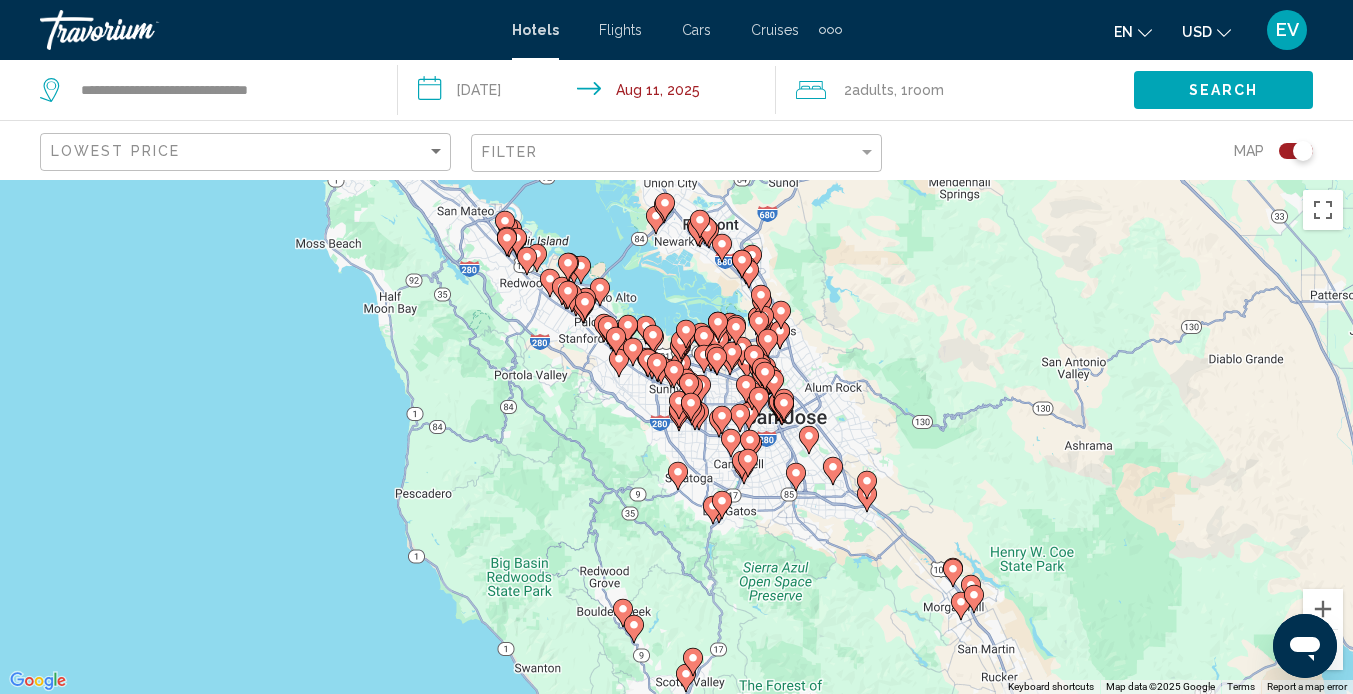 click on "To activate drag with keyboard, press Alt + Enter. Once in keyboard drag state, use the arrow keys to move the marker. To complete the drag, press the Enter key. To cancel, press Escape." at bounding box center [676, 437] 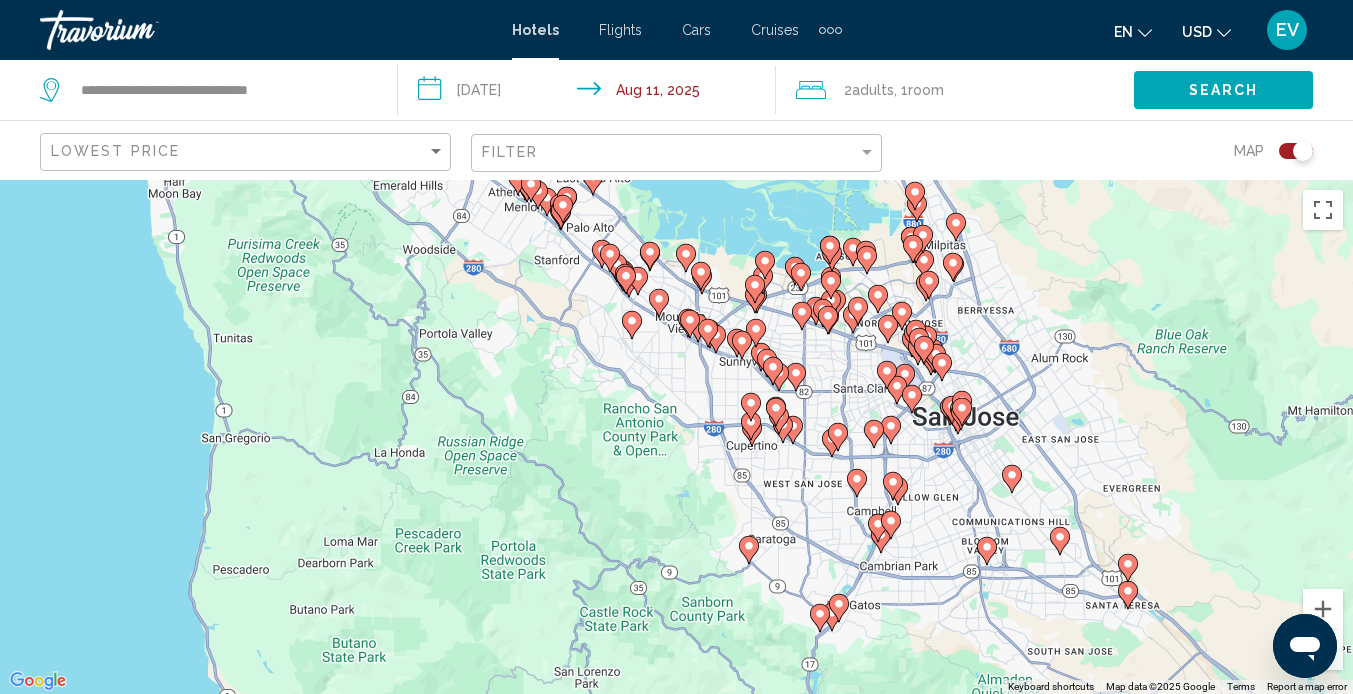 click on "To activate drag with keyboard, press Alt + Enter. Once in keyboard drag state, use the arrow keys to move the marker. To complete the drag, press the Enter key. To cancel, press Escape." at bounding box center (676, 437) 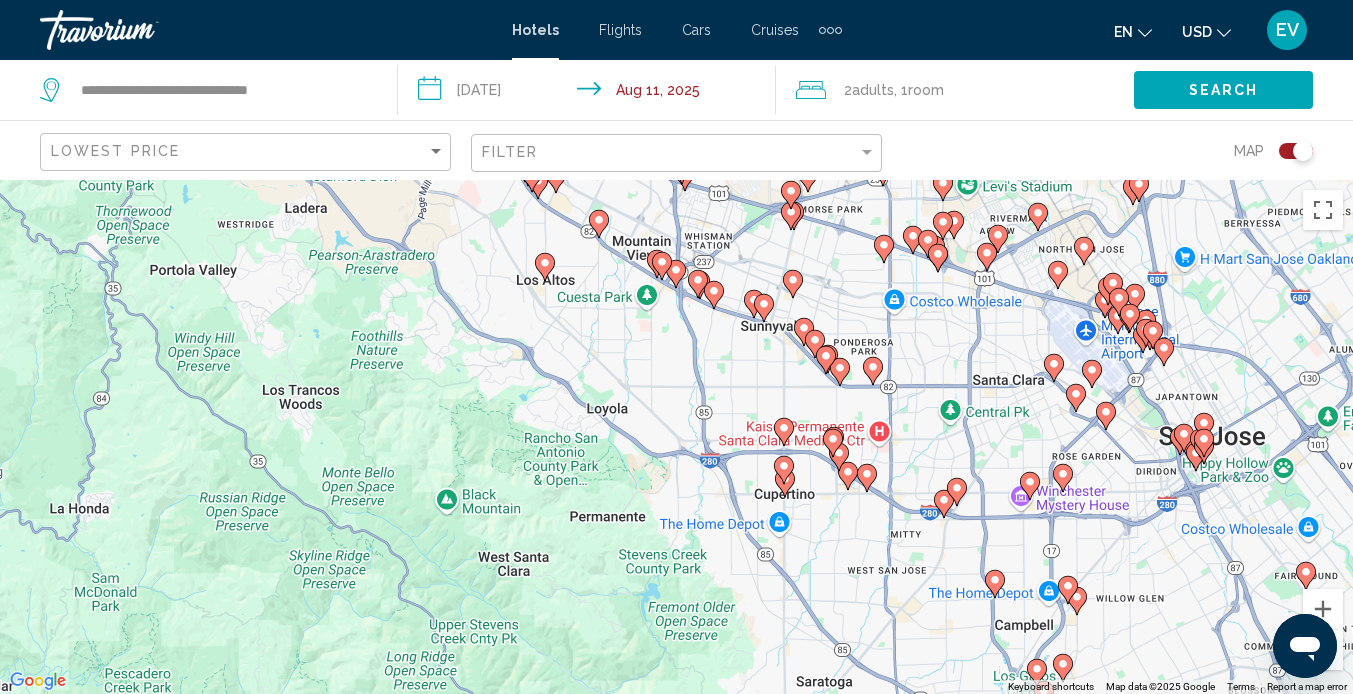 click on "To activate drag with keyboard, press Alt + Enter. Once in keyboard drag state, use the arrow keys to move the marker. To complete the drag, press the Enter key. To cancel, press Escape." at bounding box center [676, 437] 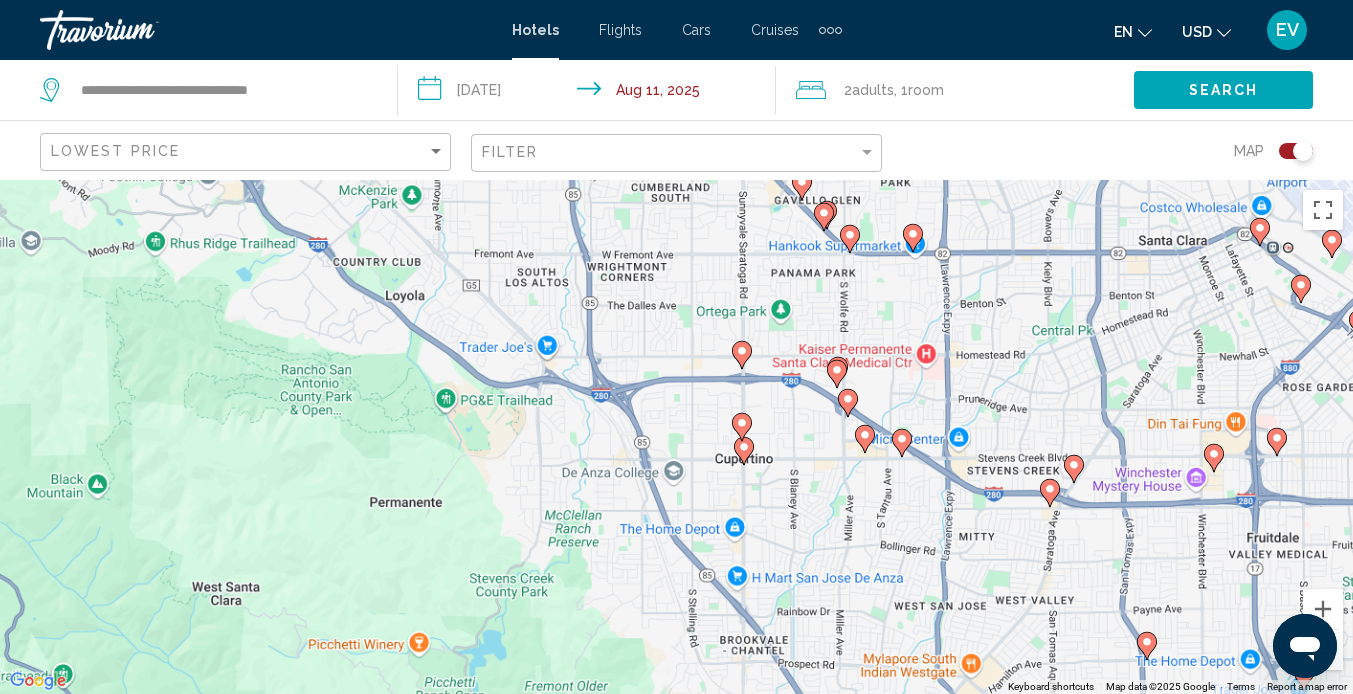 click on "To activate drag with keyboard, press Alt + Enter. Once in keyboard drag state, use the arrow keys to move the marker. To complete the drag, press the Enter key. To cancel, press Escape." at bounding box center (676, 437) 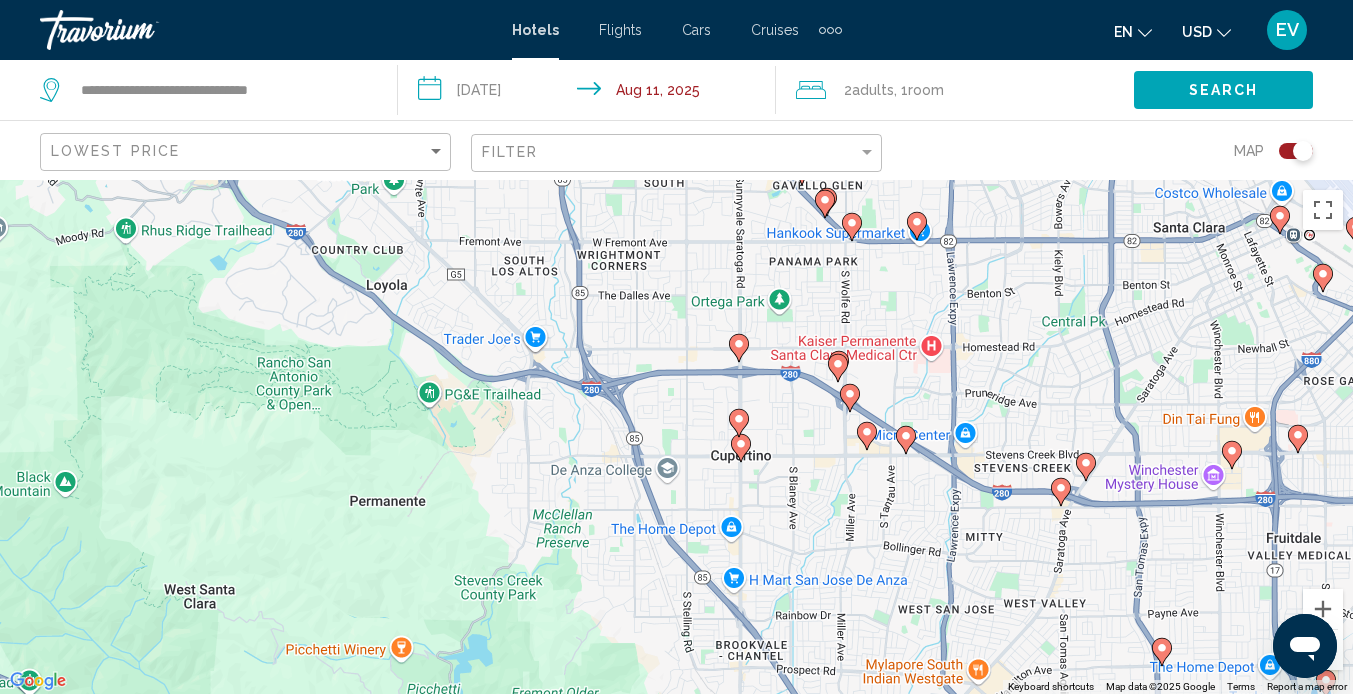 click on "To activate drag with keyboard, press Alt + Enter. Once in keyboard drag state, use the arrow keys to move the marker. To complete the drag, press the Enter key. To cancel, press Escape." at bounding box center [676, 437] 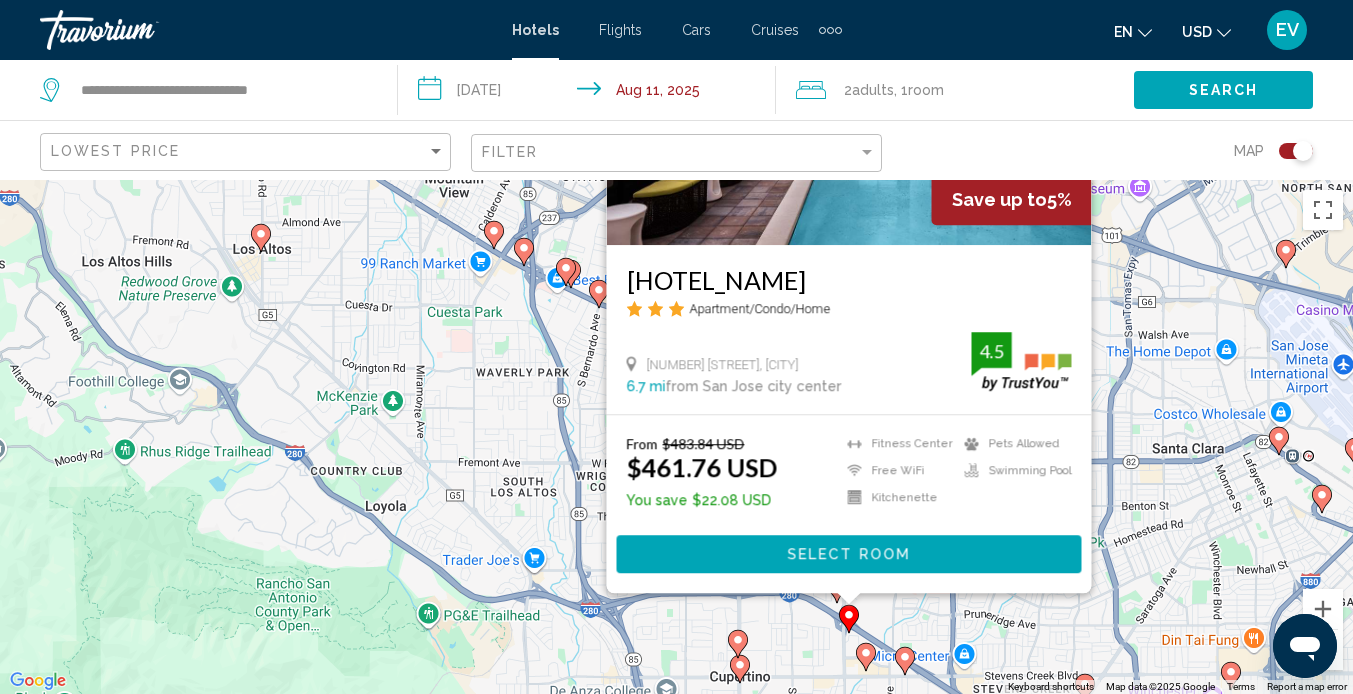 drag, startPoint x: 532, startPoint y: 492, endPoint x: 520, endPoint y: 278, distance: 214.33618 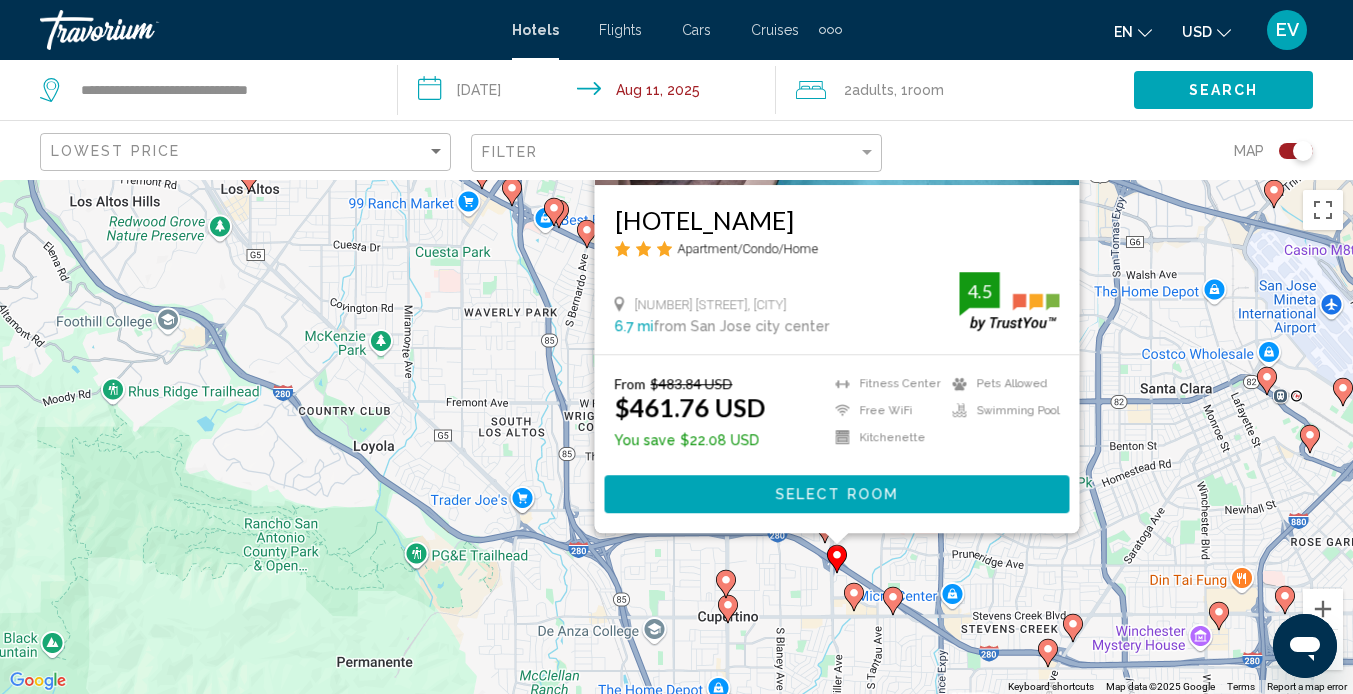 click on "Save up to  5%   [HOTEL_NAME]
Apartment/Condo/Home
[NUMBER] [STREET], [CITY] [DISTANCE] from [CITY] city center from hotel 4.5 From [PRICE] [CURRENCY] [PRICE] [CURRENCY]  You save  [PRICE] [CURRENCY]
Fitness Center
Free WiFi
Kitchenette
Pets Allowed
Swimming Pool  4.5 Select Room" at bounding box center [676, 437] 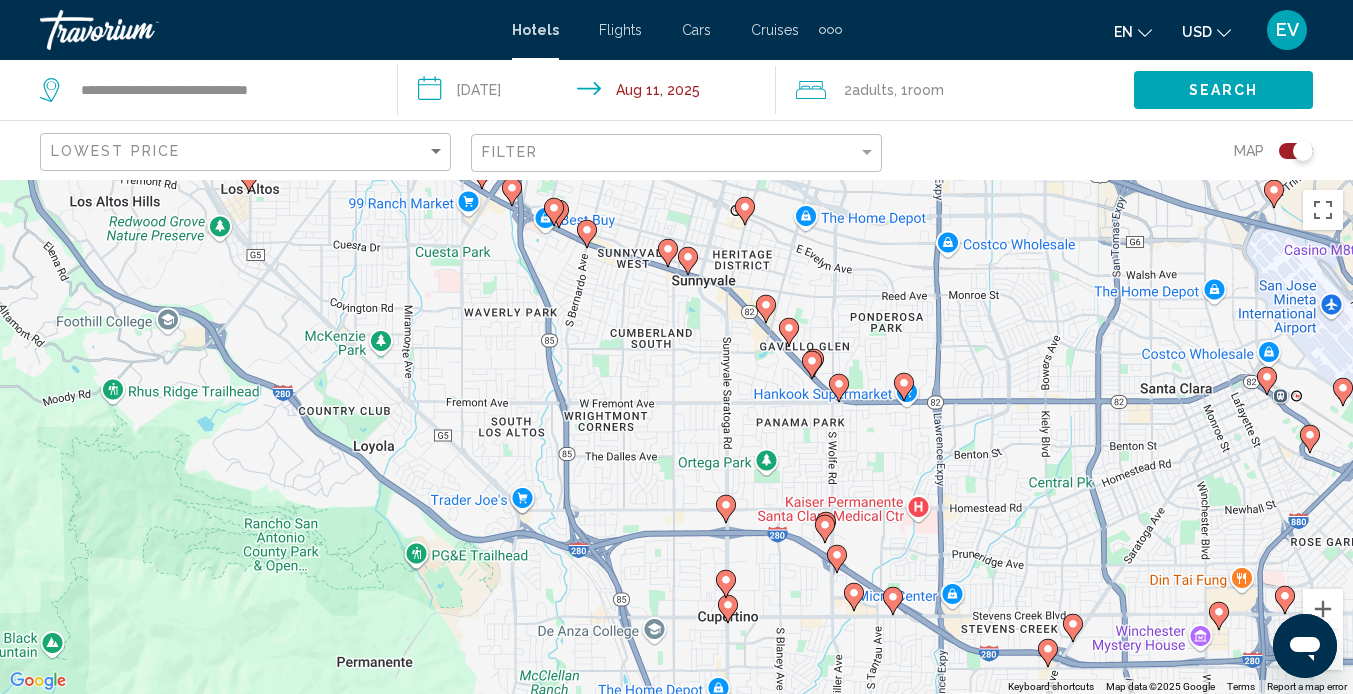 click 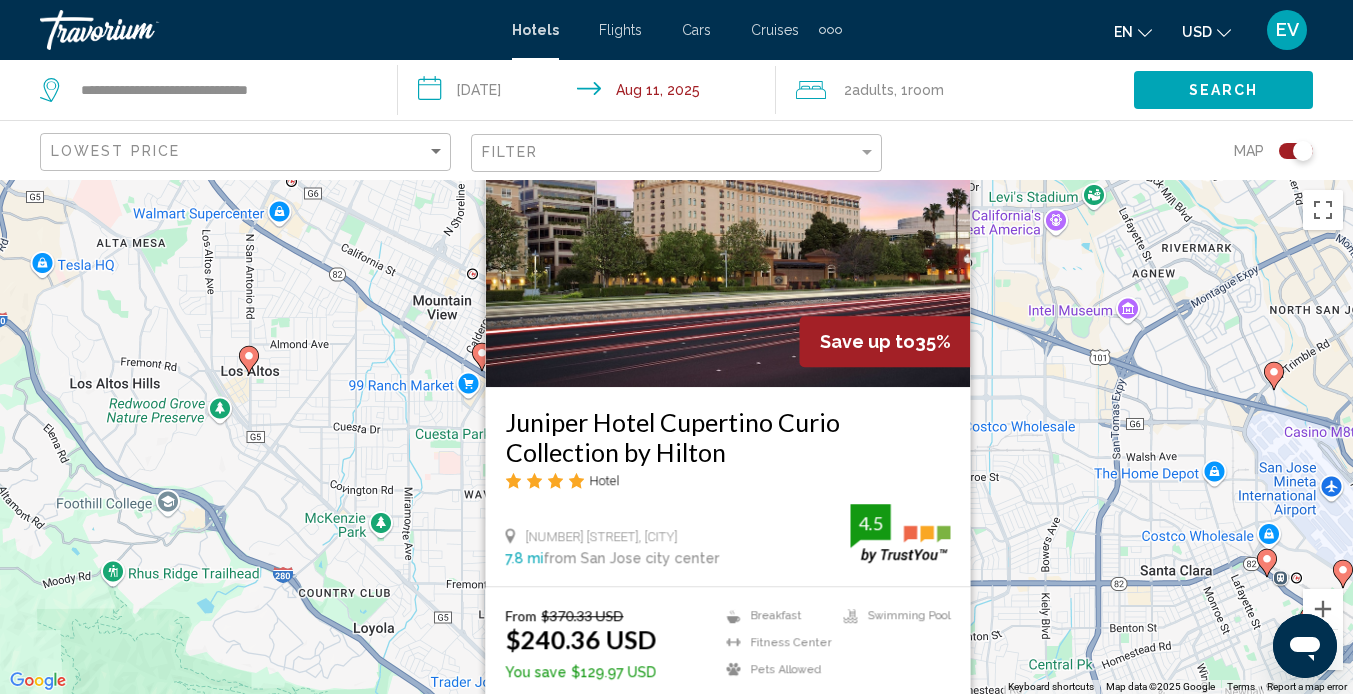 click on "Save up to  35%   [BRAND_NAME] [HOTEL_NAME]
Hotel
[NUMBER] [STREET], [CITY] [DISTANCE] from [CITY] city center from hotel 4.5 From [PRICE] [CURRENCY] [PRICE] [CURRENCY]  You save  [PRICE] [CURRENCY]
Breakfast
Fitness Center
Pets Allowed
Swimming Pool  4.5 Select Room" at bounding box center [676, 437] 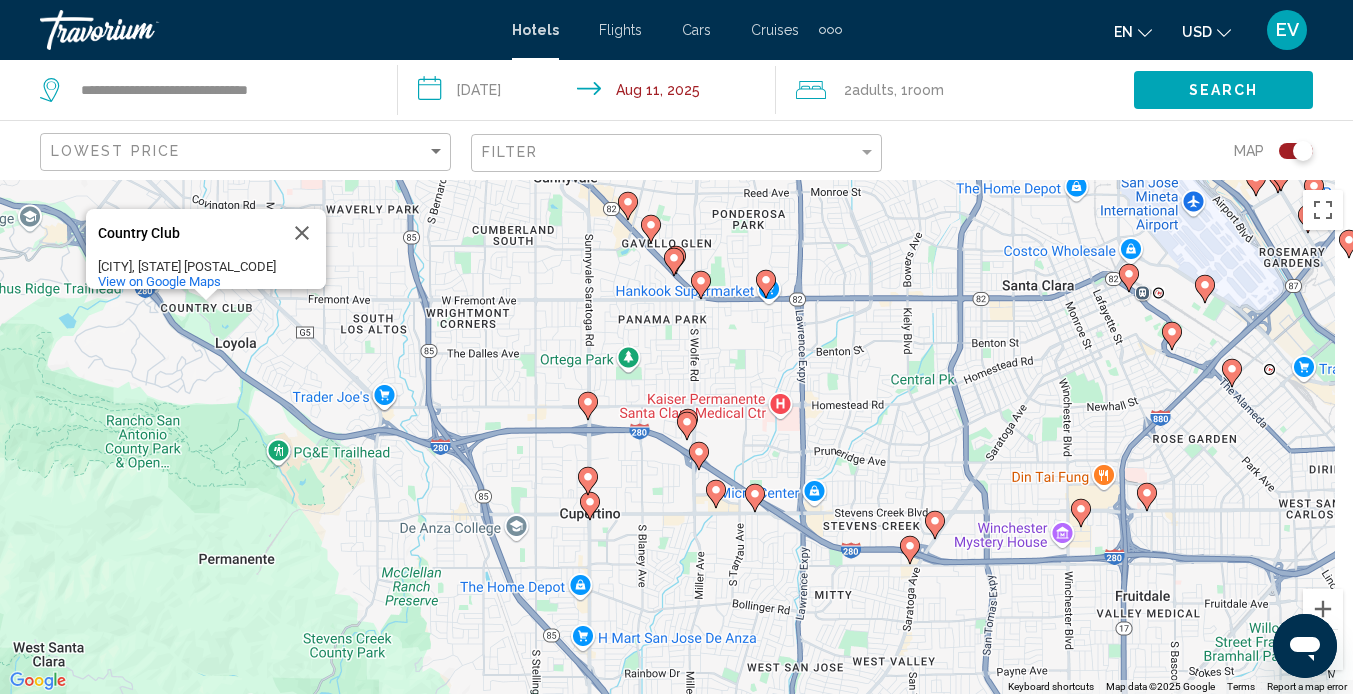 drag, startPoint x: 467, startPoint y: 562, endPoint x: 319, endPoint y: 253, distance: 342.61493 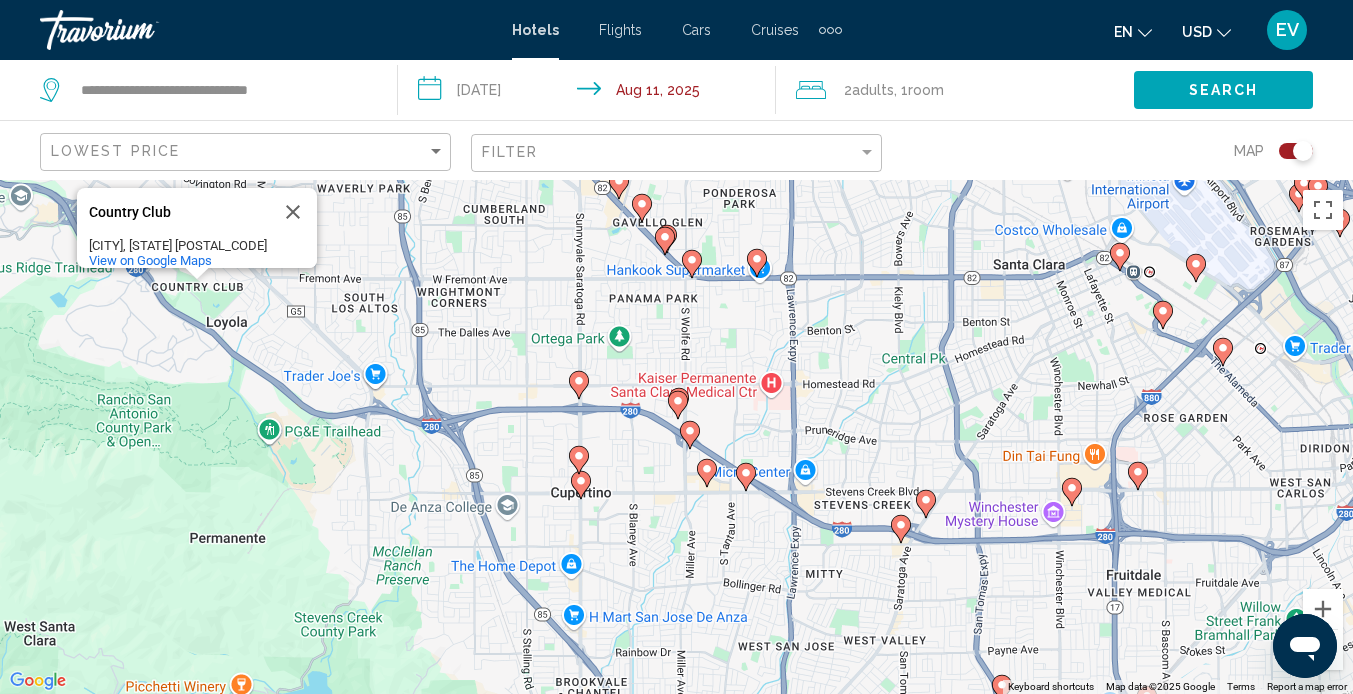 click 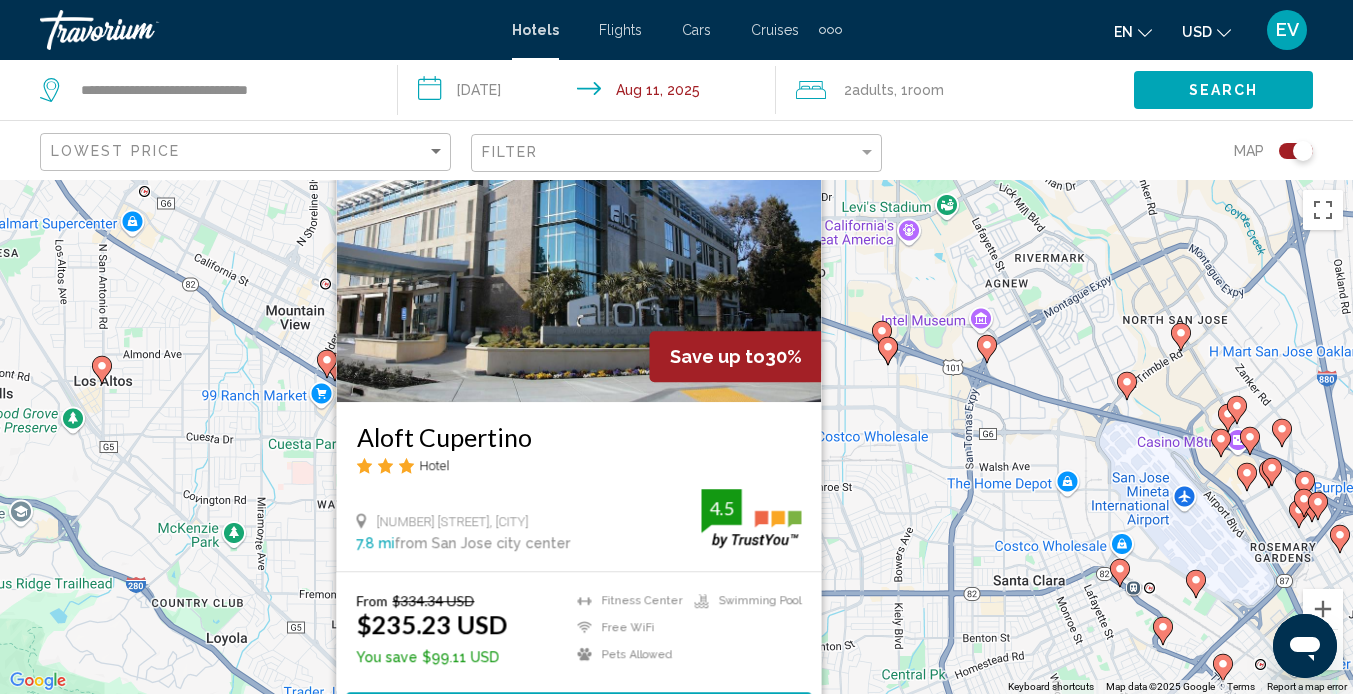 click on "Save up to  30%   Aloft Cupertino
Hotel
[NUMBER] [STREET], [CITY] [DISTANCE]  from [CITY] city center from hotel 4.5 From $[PRICE] USD $[PRICE] USD  You save  $[PRICE] USD
Fitness Center
Free WiFi
Pets Allowed
Swimming Pool  4.5 Select Room" at bounding box center [676, 437] 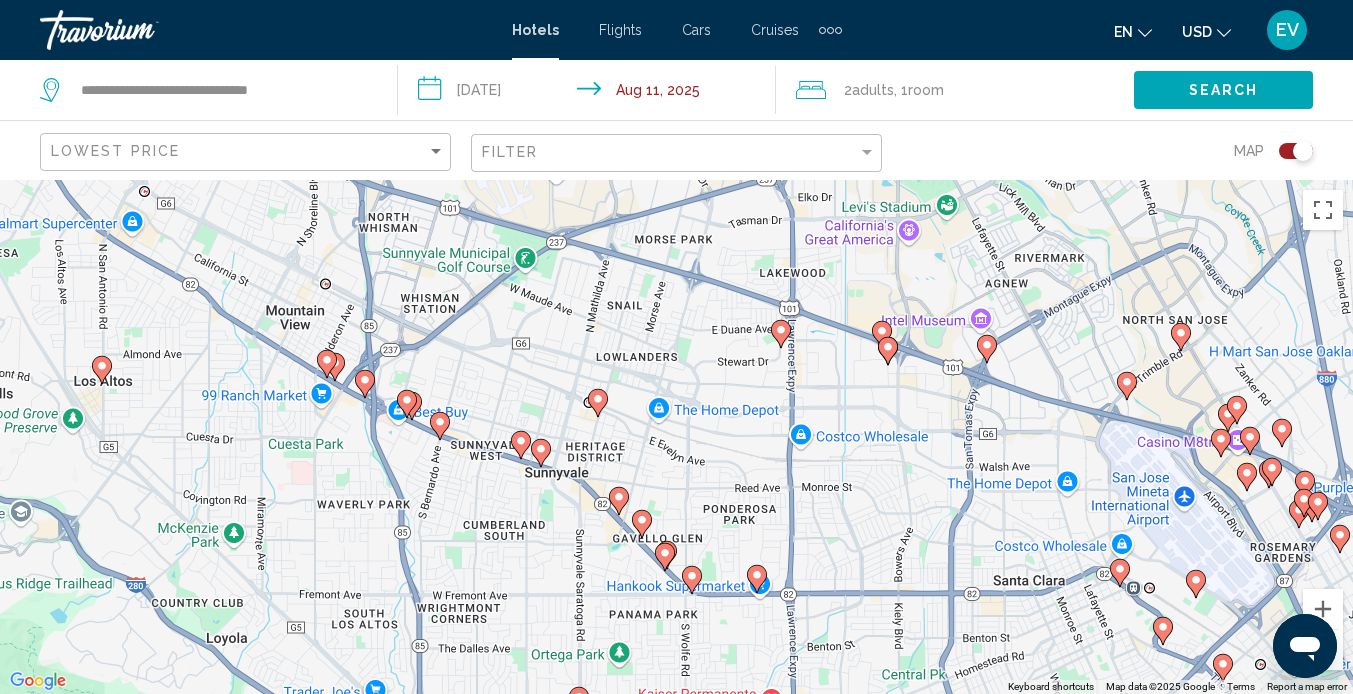 click 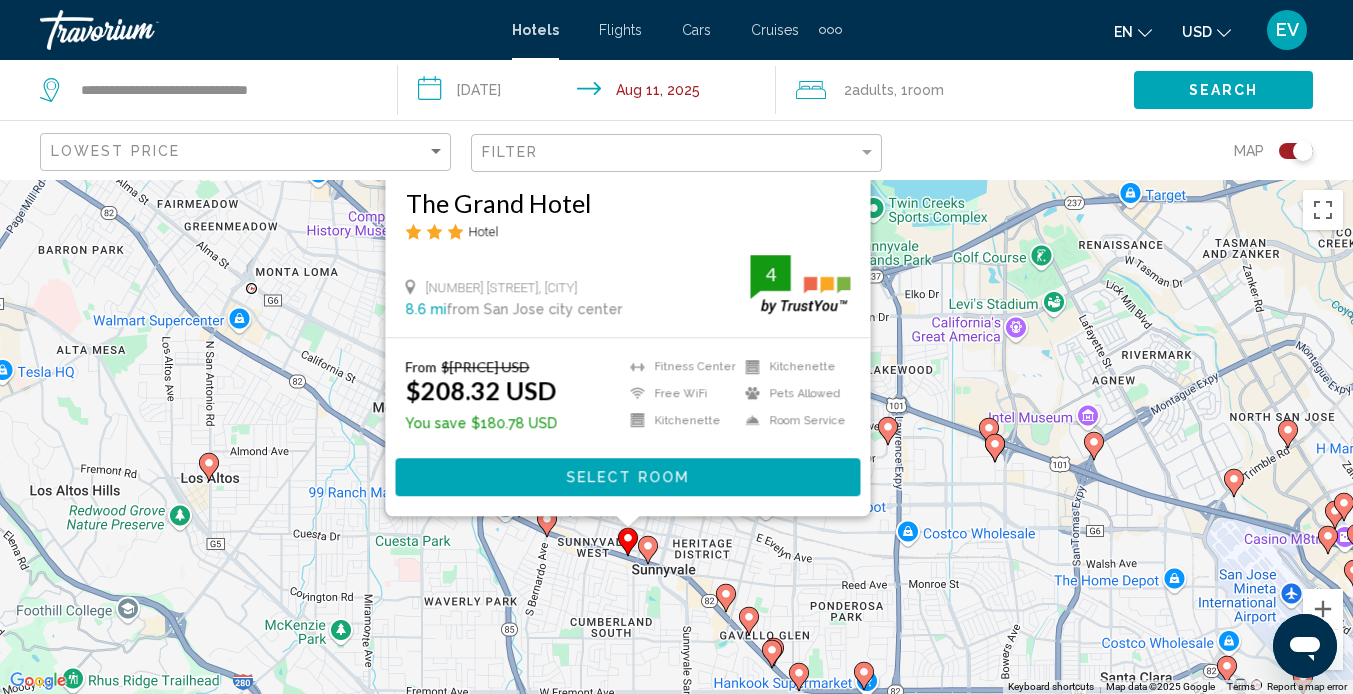 drag, startPoint x: 241, startPoint y: 615, endPoint x: 356, endPoint y: 355, distance: 284.2974 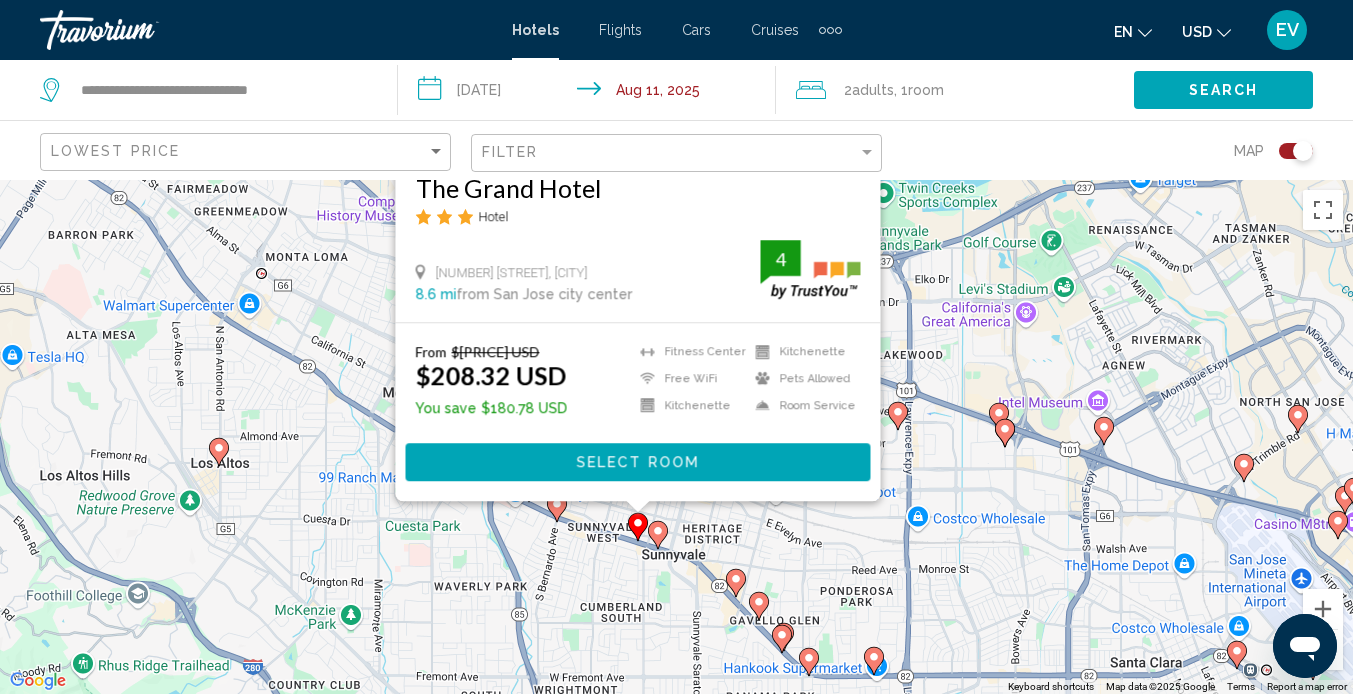click on "Save up to  46%   [BRAND_NAME]
Hotel
[NUMBER] [STREET], [CITY] [DISTANCE] from [CITY] city center from hotel 4 From [PRICE] [CURRENCY] [PRICE] [CURRENCY]  You save  [PRICE] [CURRENCY]
Fitness Center
Free WiFi
Kitchenette
Kitchenette
Pets Allowed
Room Service  4 Select Room" at bounding box center (676, 437) 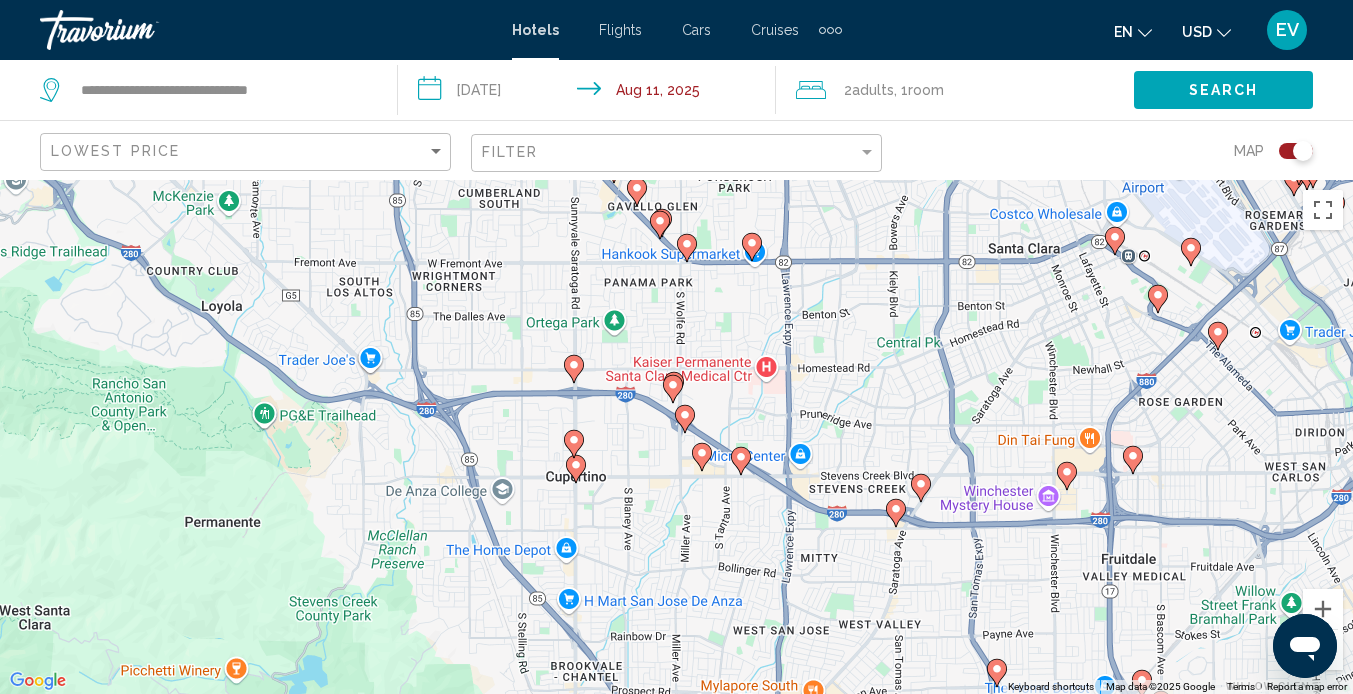 drag, startPoint x: 597, startPoint y: 540, endPoint x: 469, endPoint y: 119, distance: 440.0284 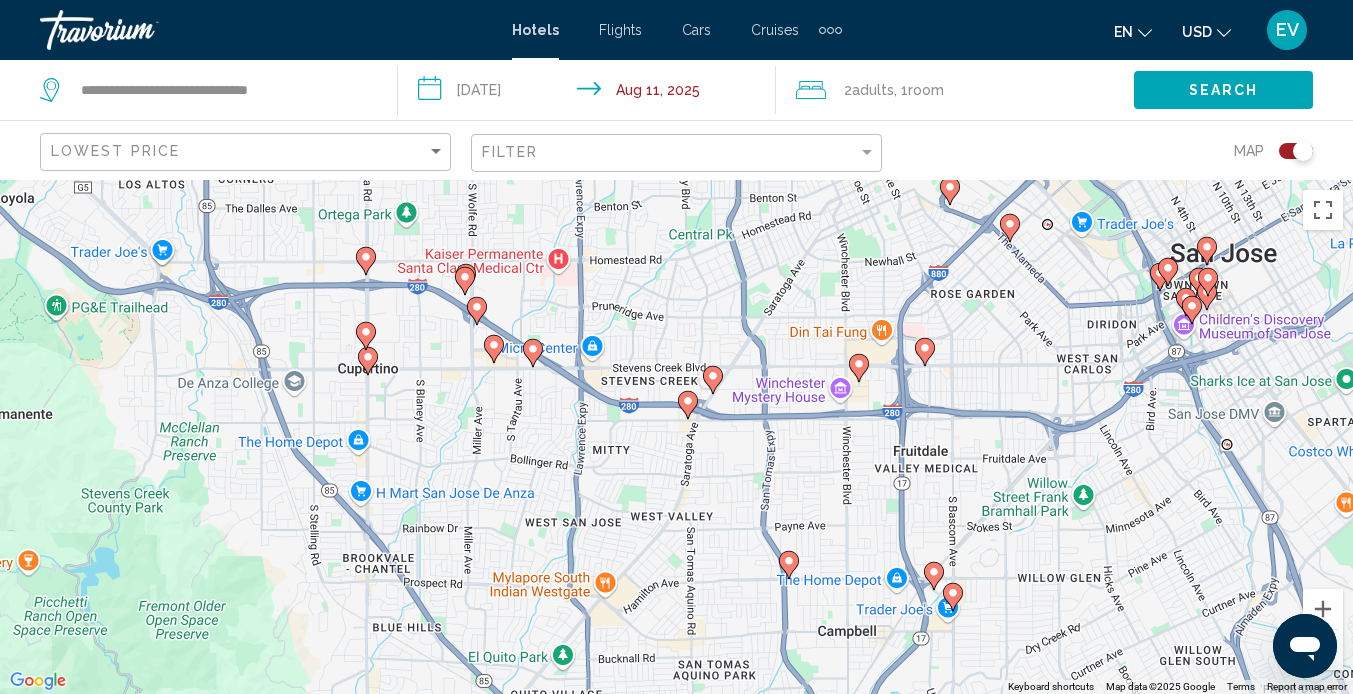 drag, startPoint x: 836, startPoint y: 402, endPoint x: 628, endPoint y: 292, distance: 235.29556 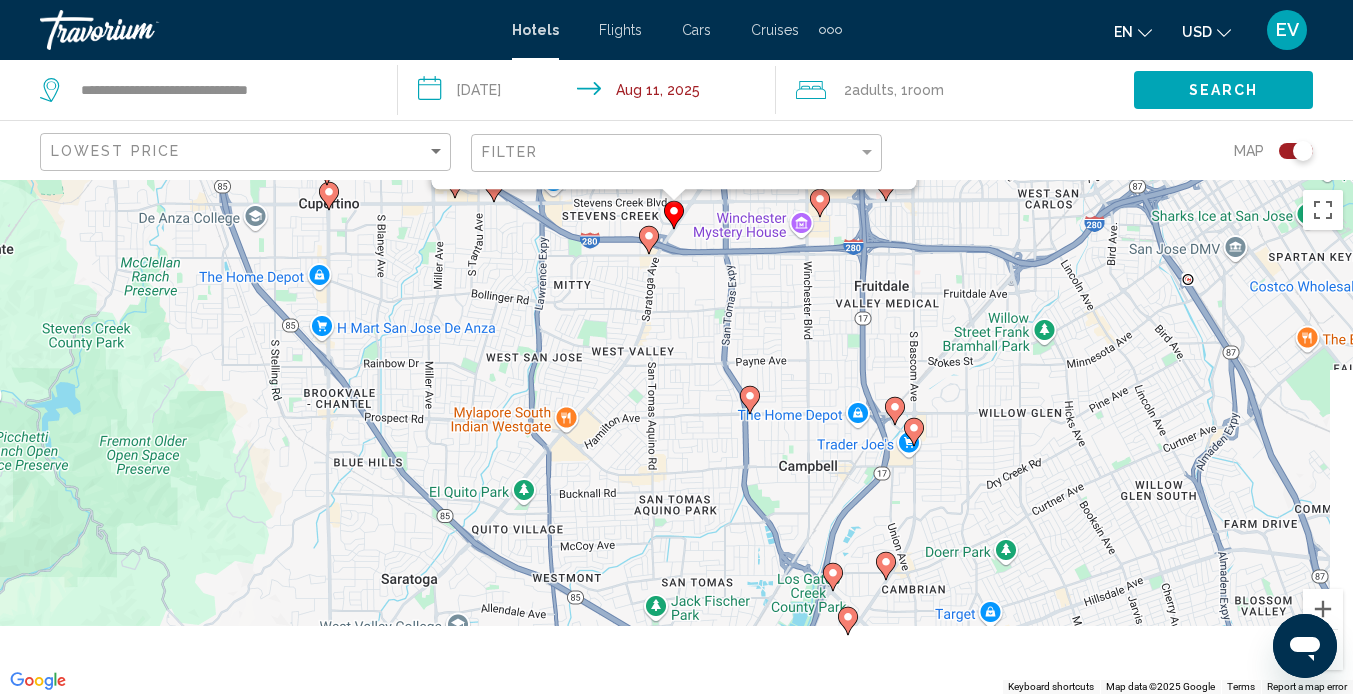 drag, startPoint x: 351, startPoint y: 510, endPoint x: 307, endPoint y: -86, distance: 597.62195 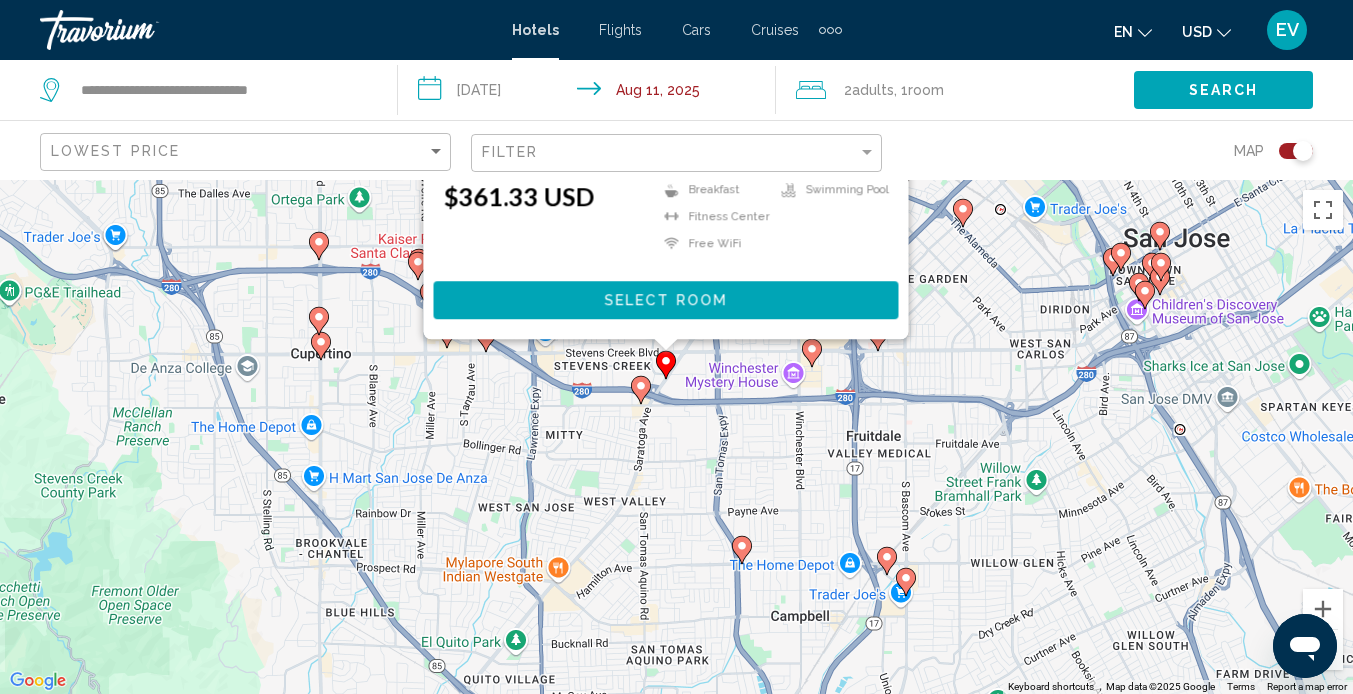 drag, startPoint x: 704, startPoint y: 360, endPoint x: 692, endPoint y: 692, distance: 332.2168 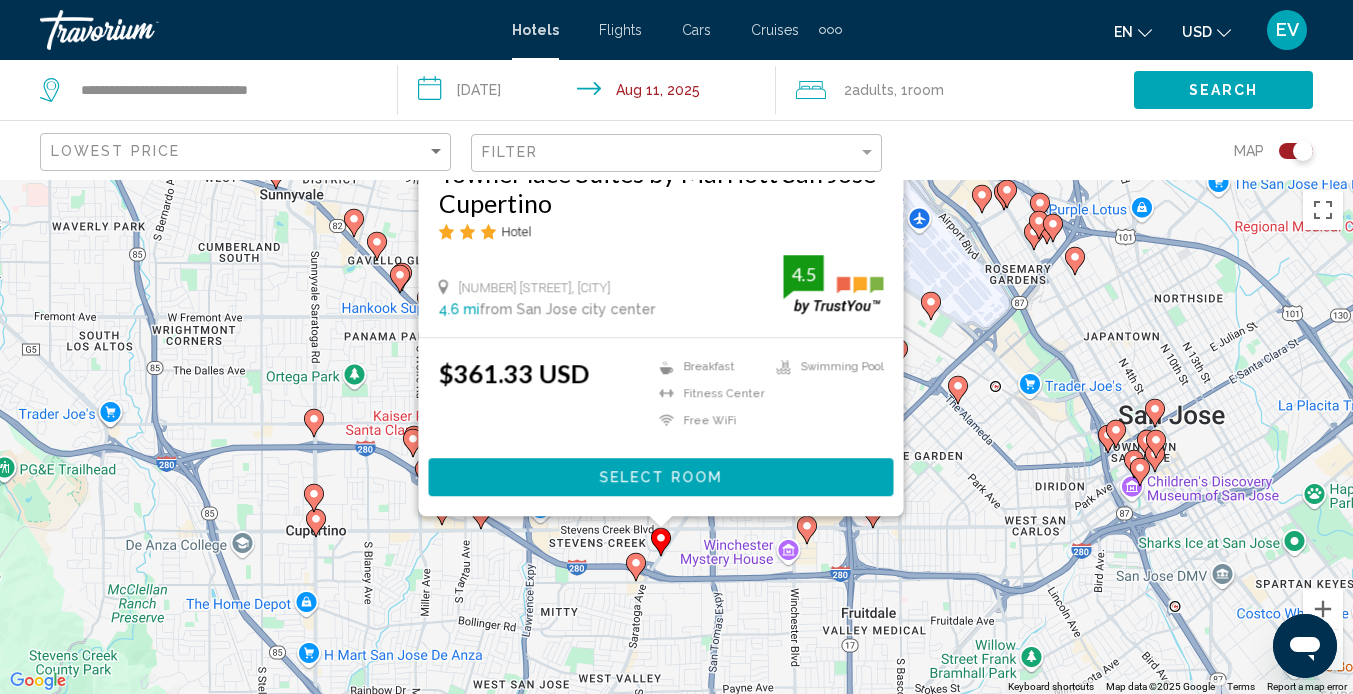 click on "TownePlace Suites by Marriott San Jose Cupertino" at bounding box center (660, 188) 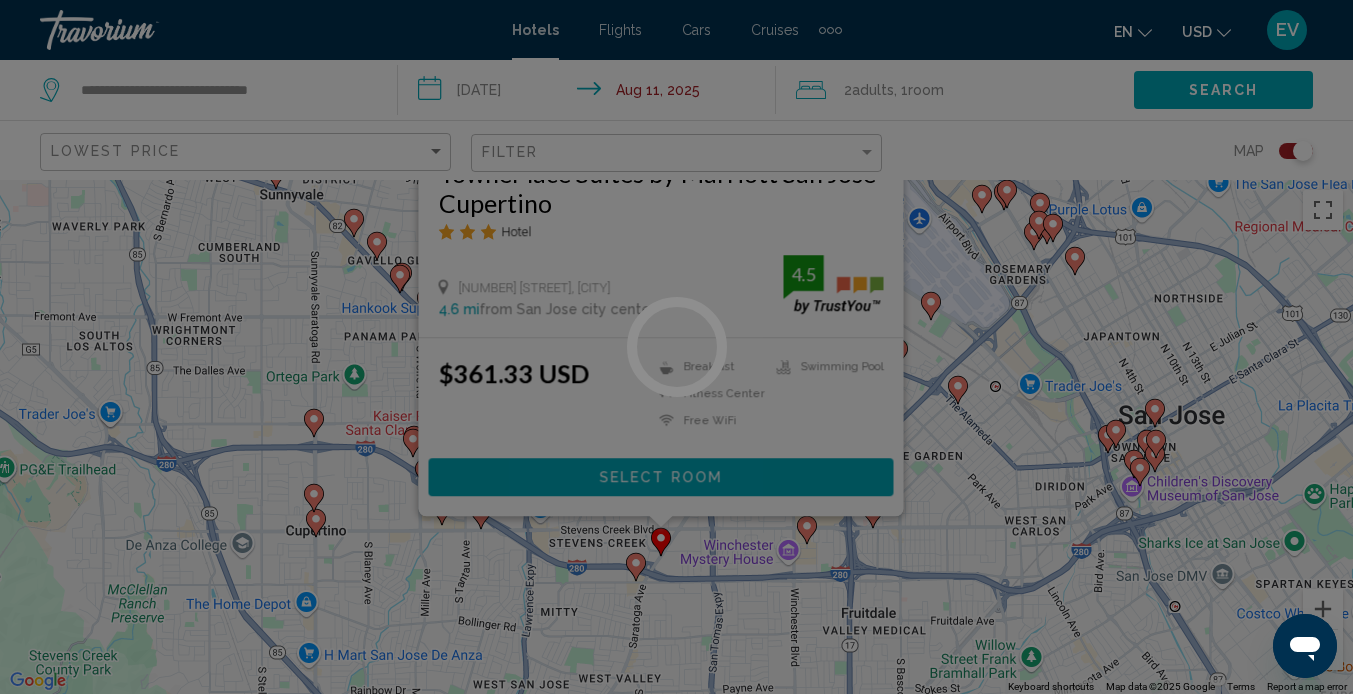 scroll, scrollTop: 188, scrollLeft: 0, axis: vertical 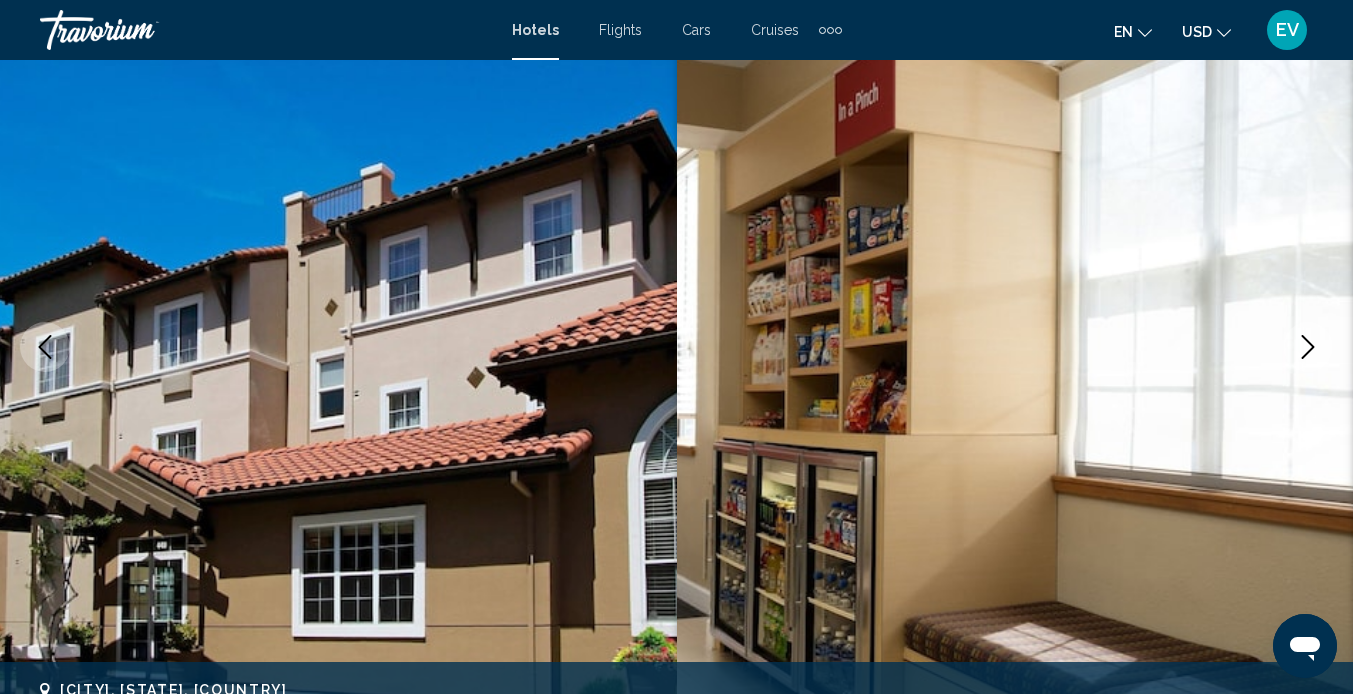 click 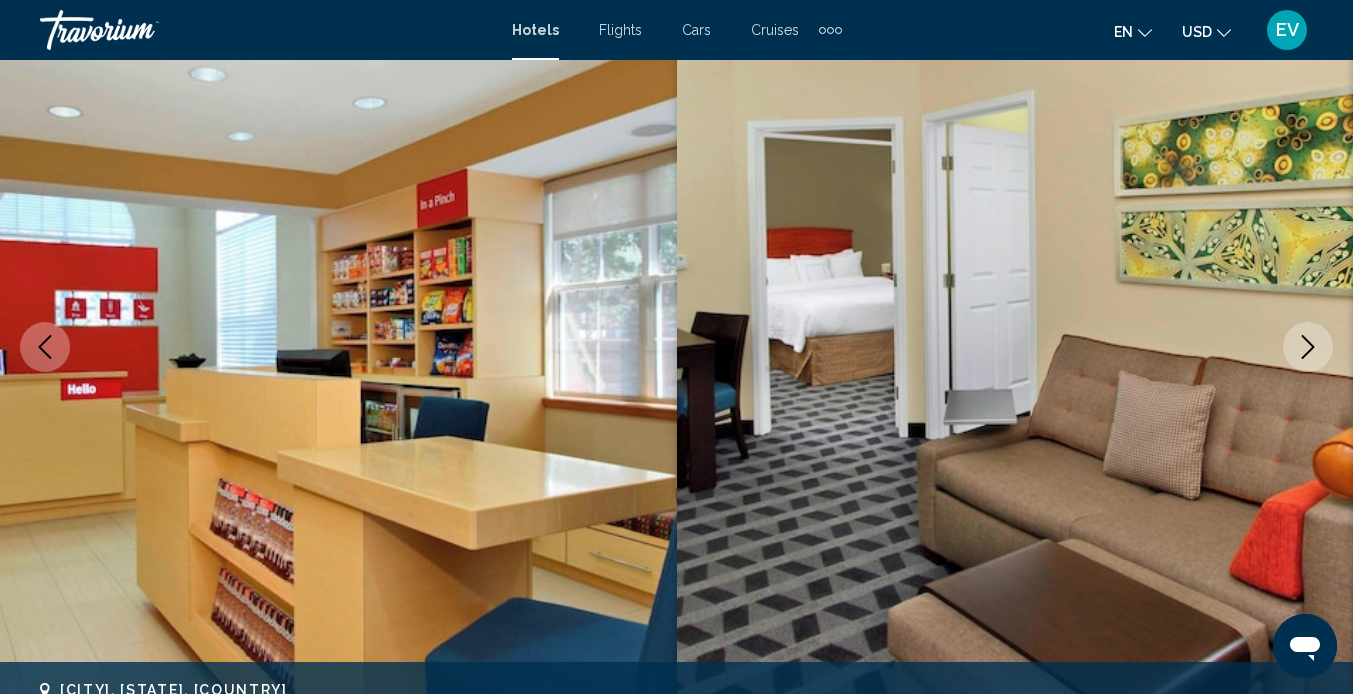 click 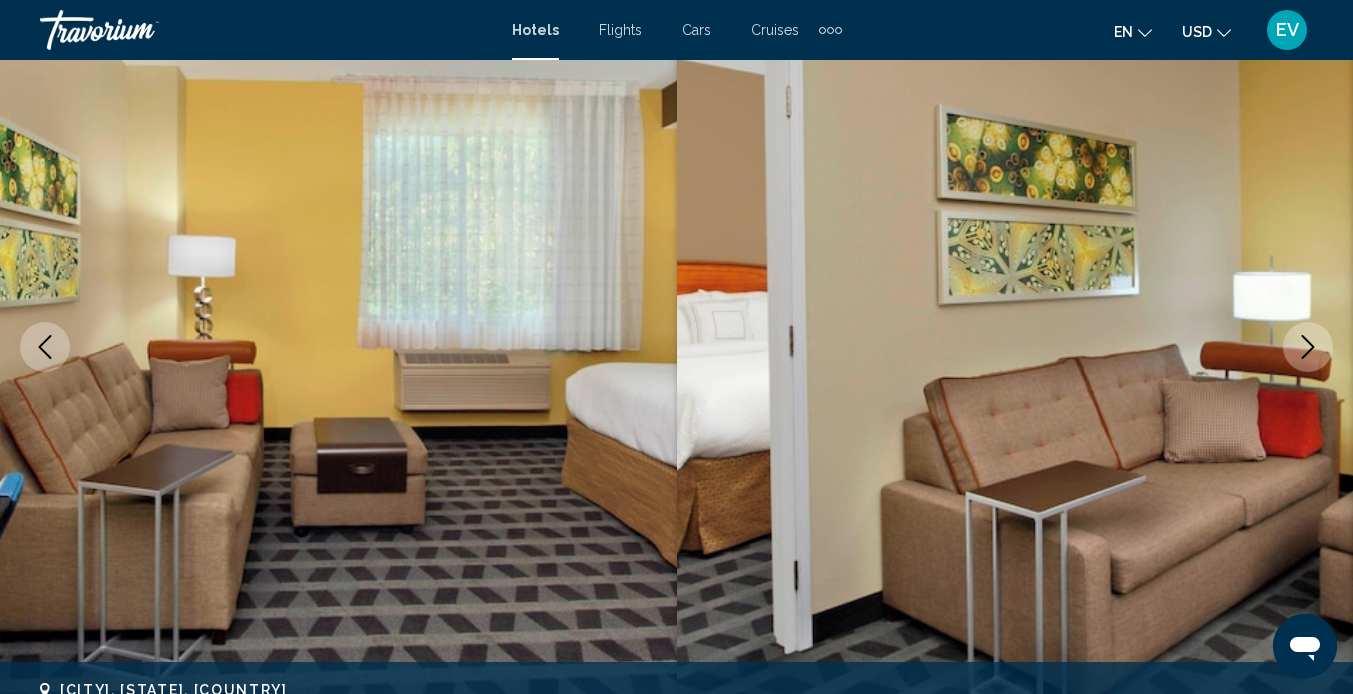 click 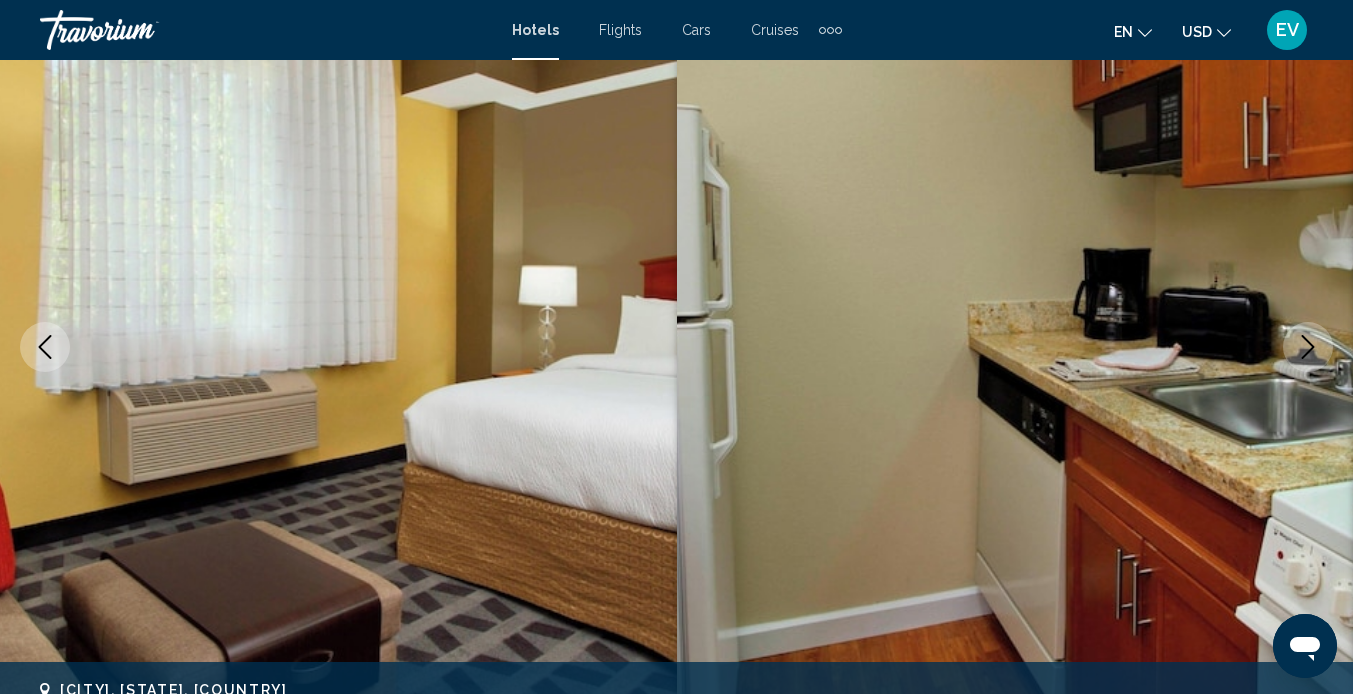 click 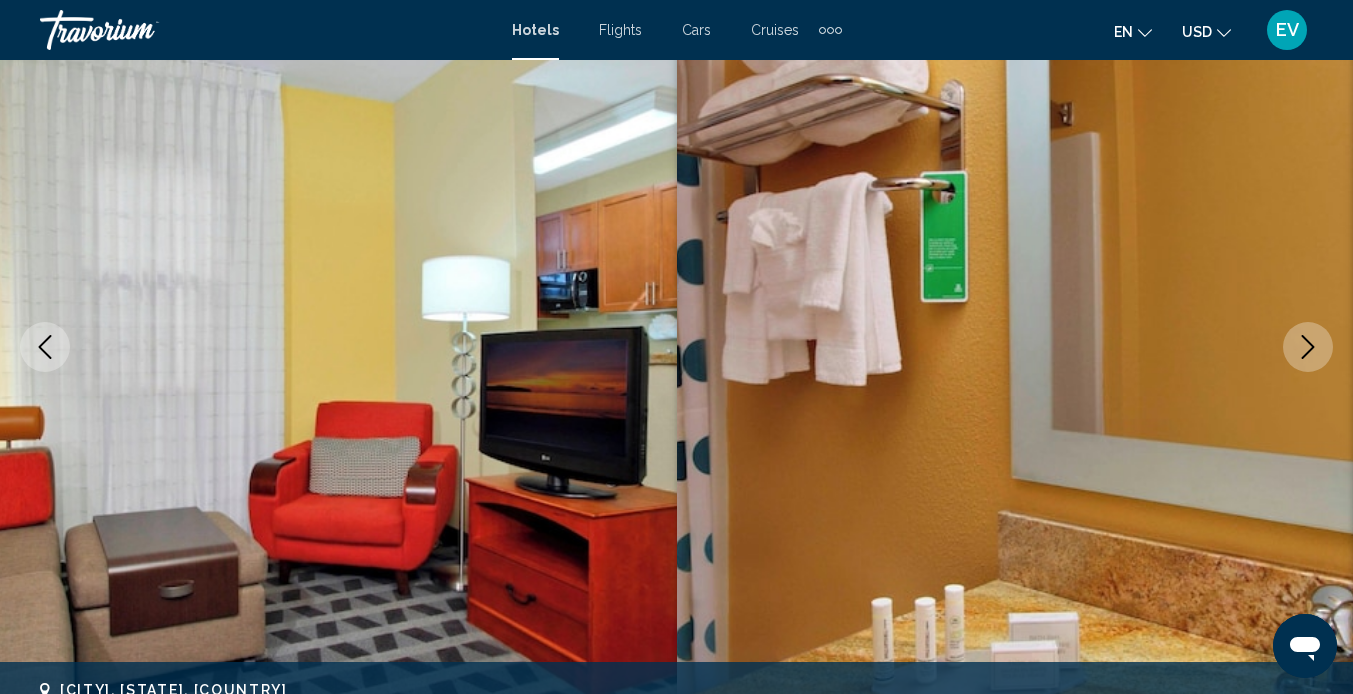 click 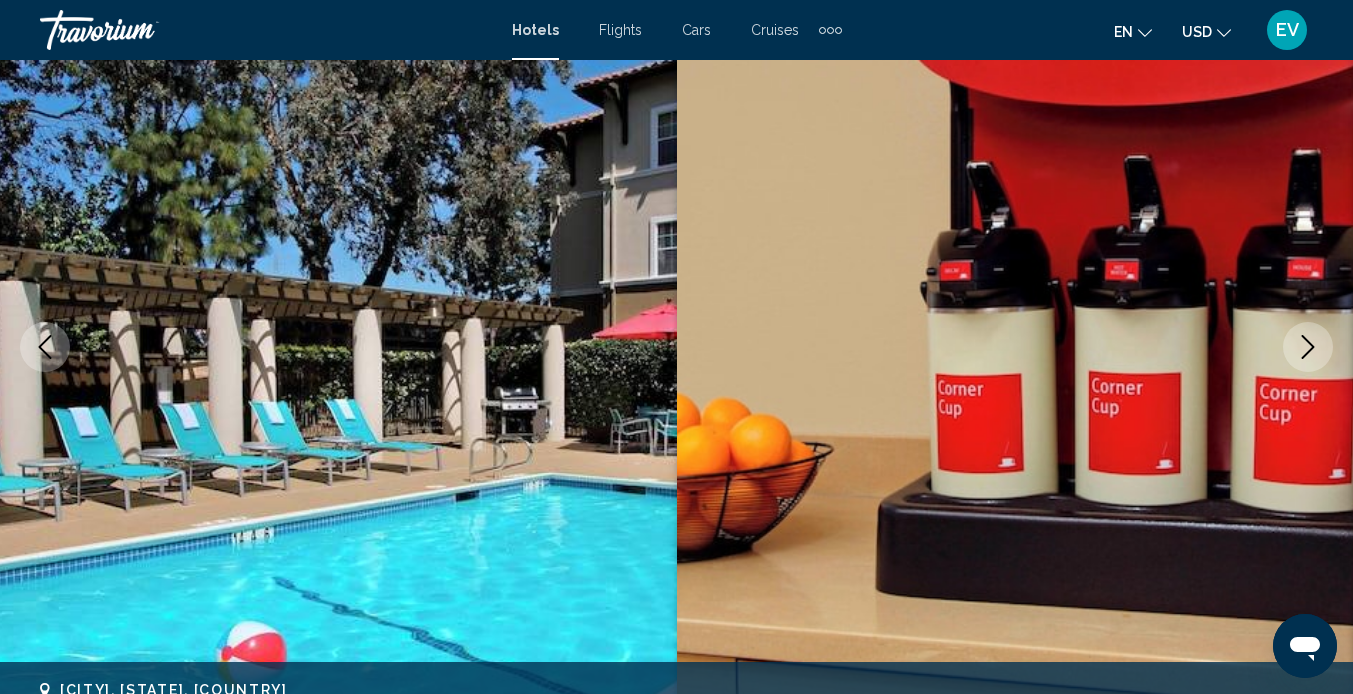 click 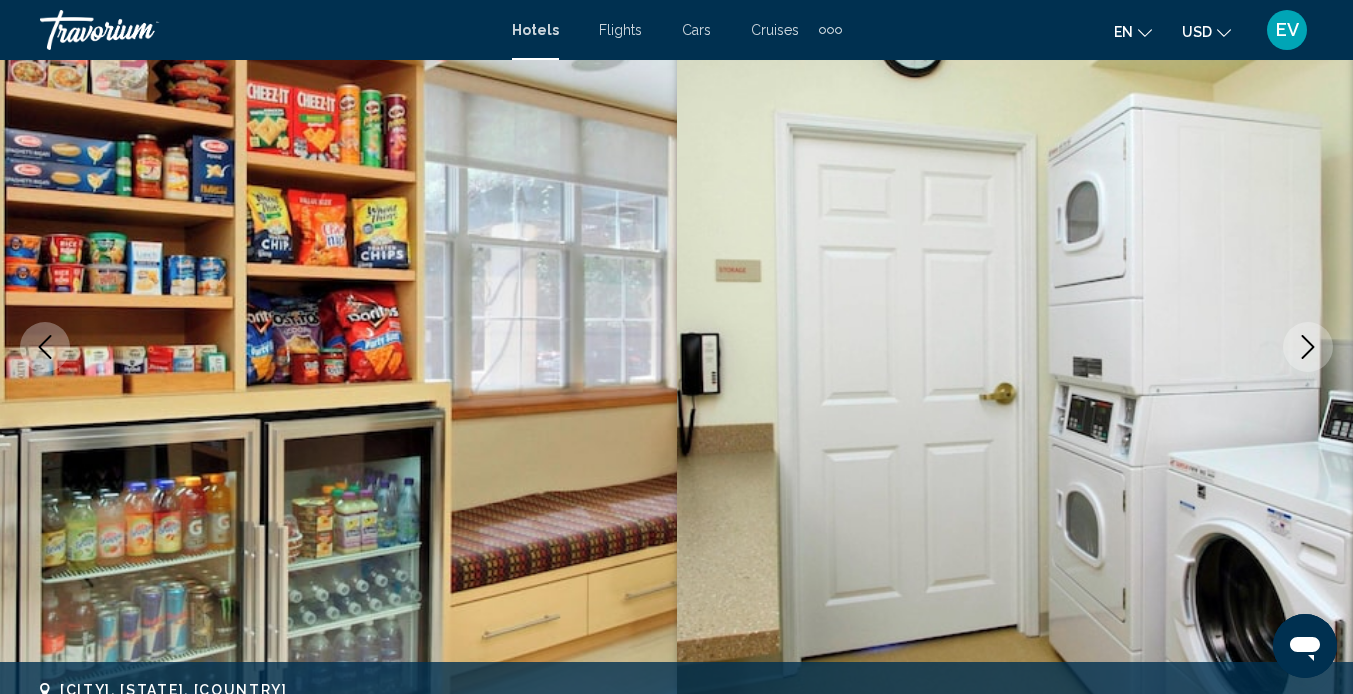 click 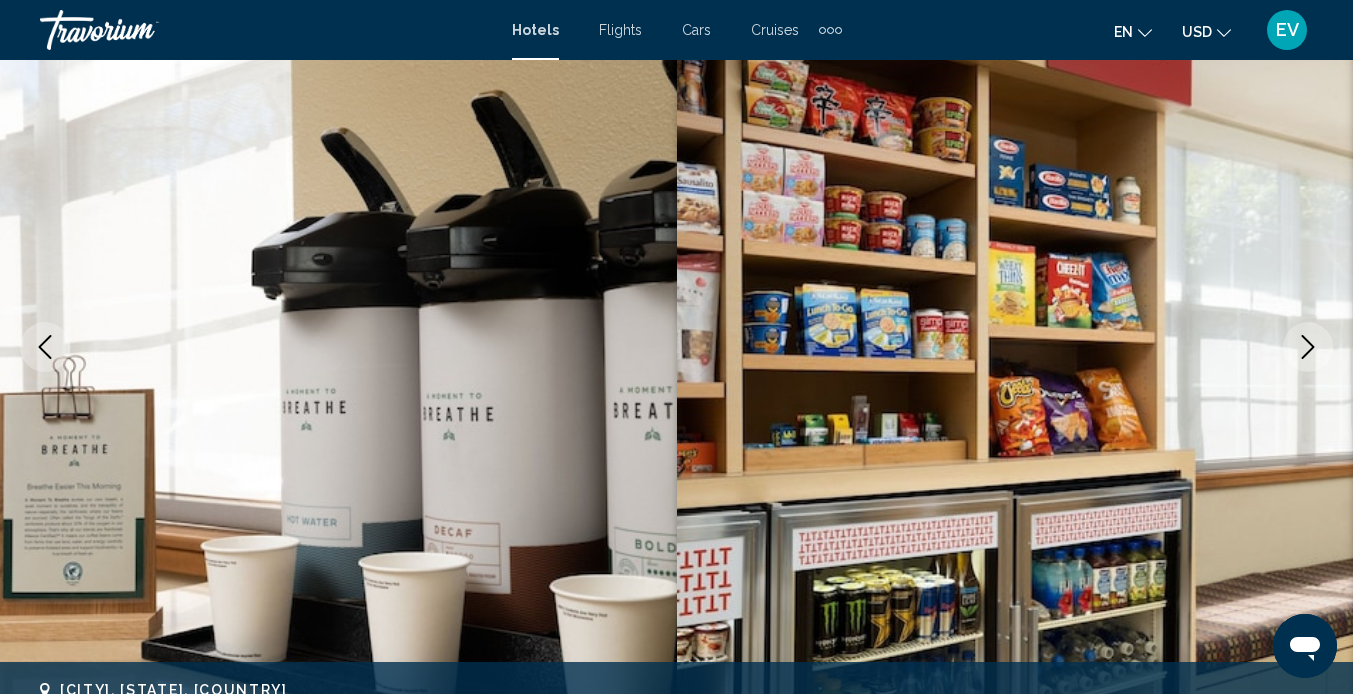 click 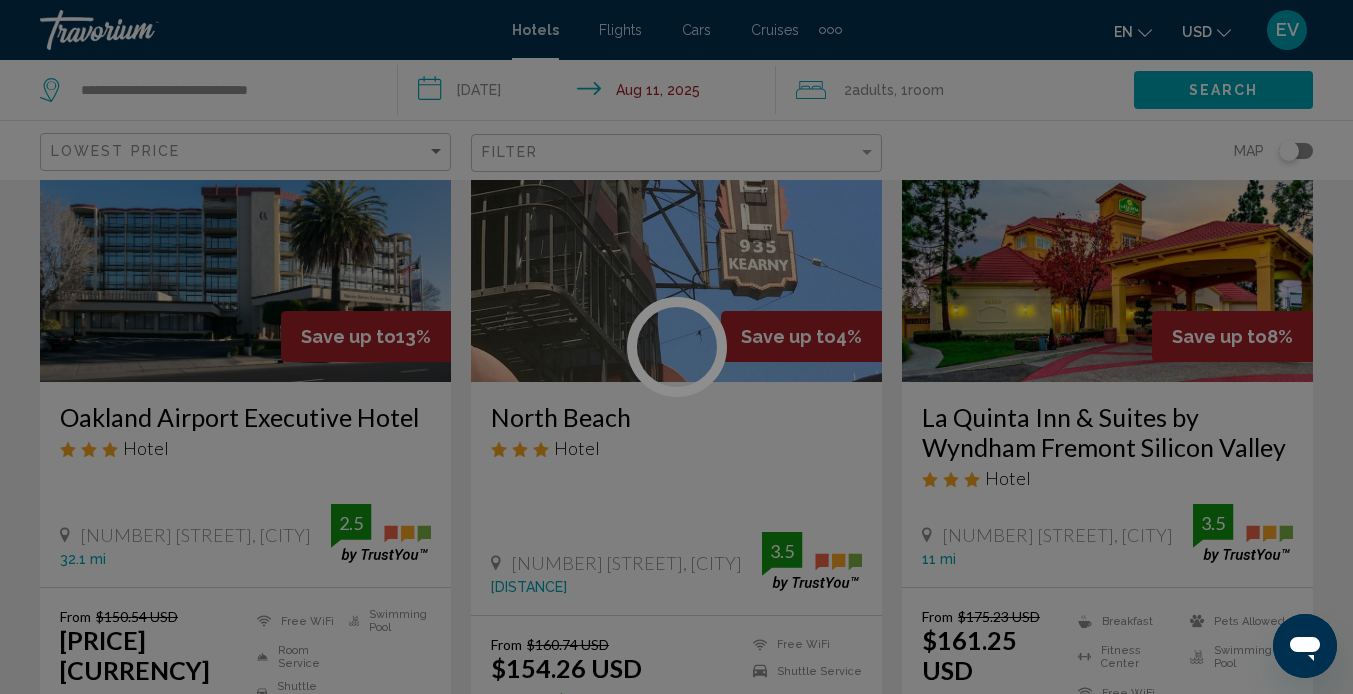 scroll, scrollTop: 0, scrollLeft: 0, axis: both 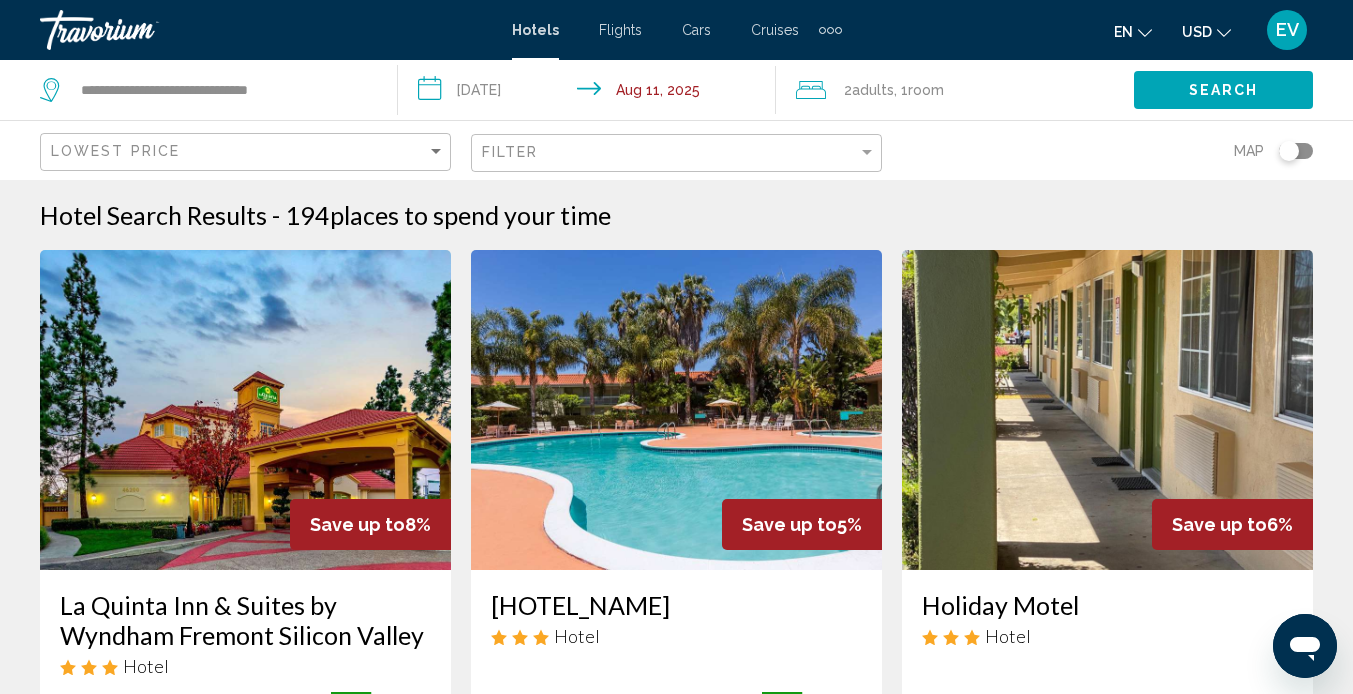 click 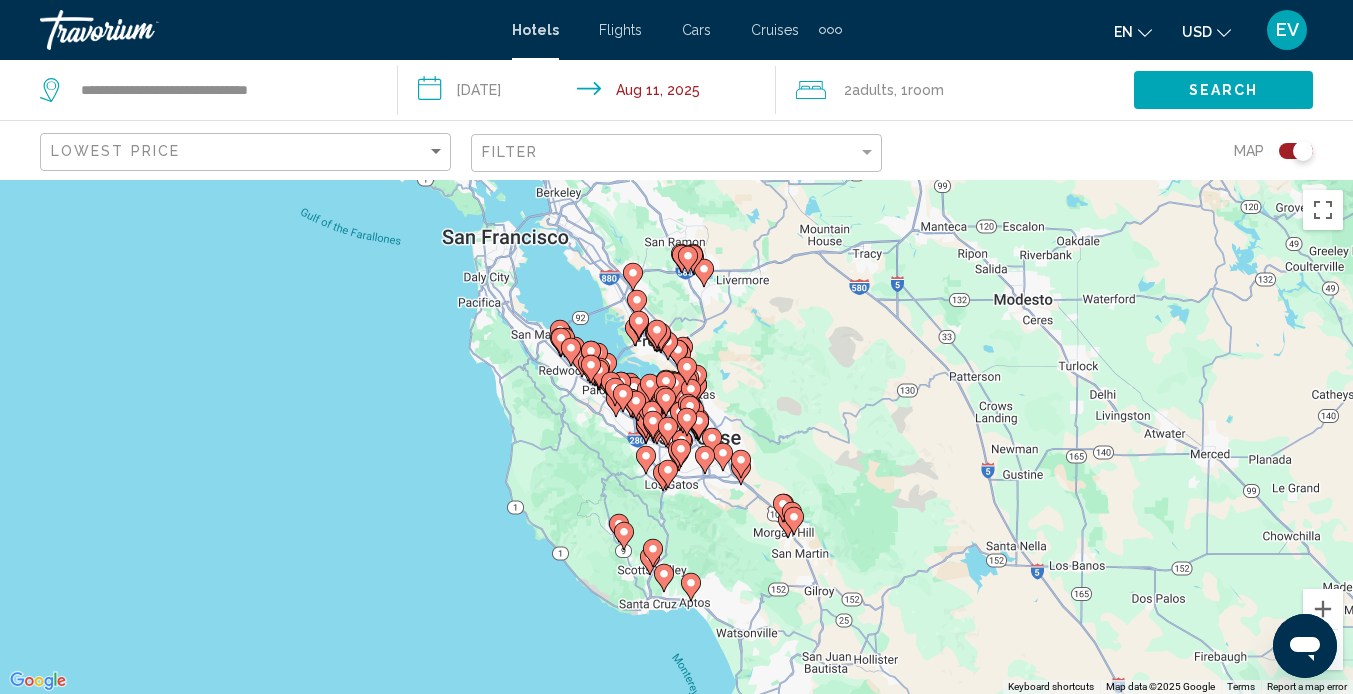 click on "To activate drag with keyboard, press Alt + Enter. Once in keyboard drag state, use the arrow keys to move the marker. To complete the drag, press the Enter key. To cancel, press Escape." at bounding box center (676, 437) 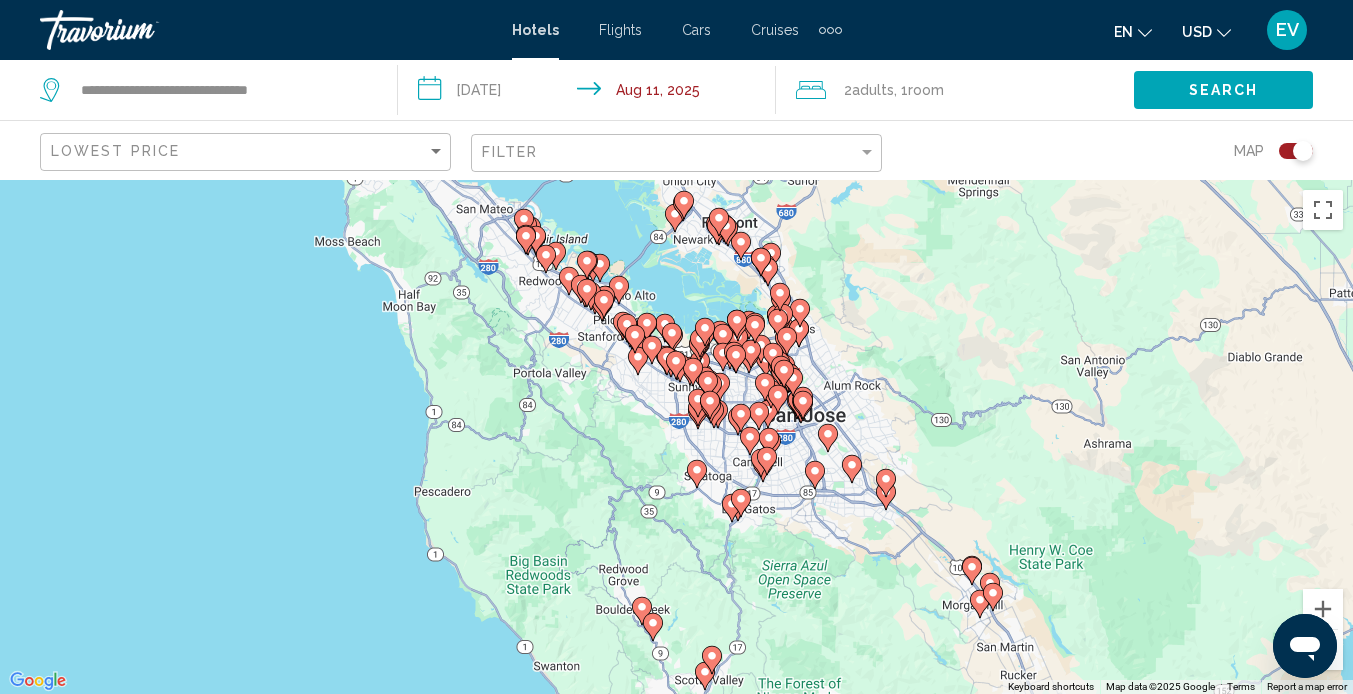 click on "To activate drag with keyboard, press Alt + Enter. Once in keyboard drag state, use the arrow keys to move the marker. To complete the drag, press the Enter key. To cancel, press Escape." at bounding box center [676, 437] 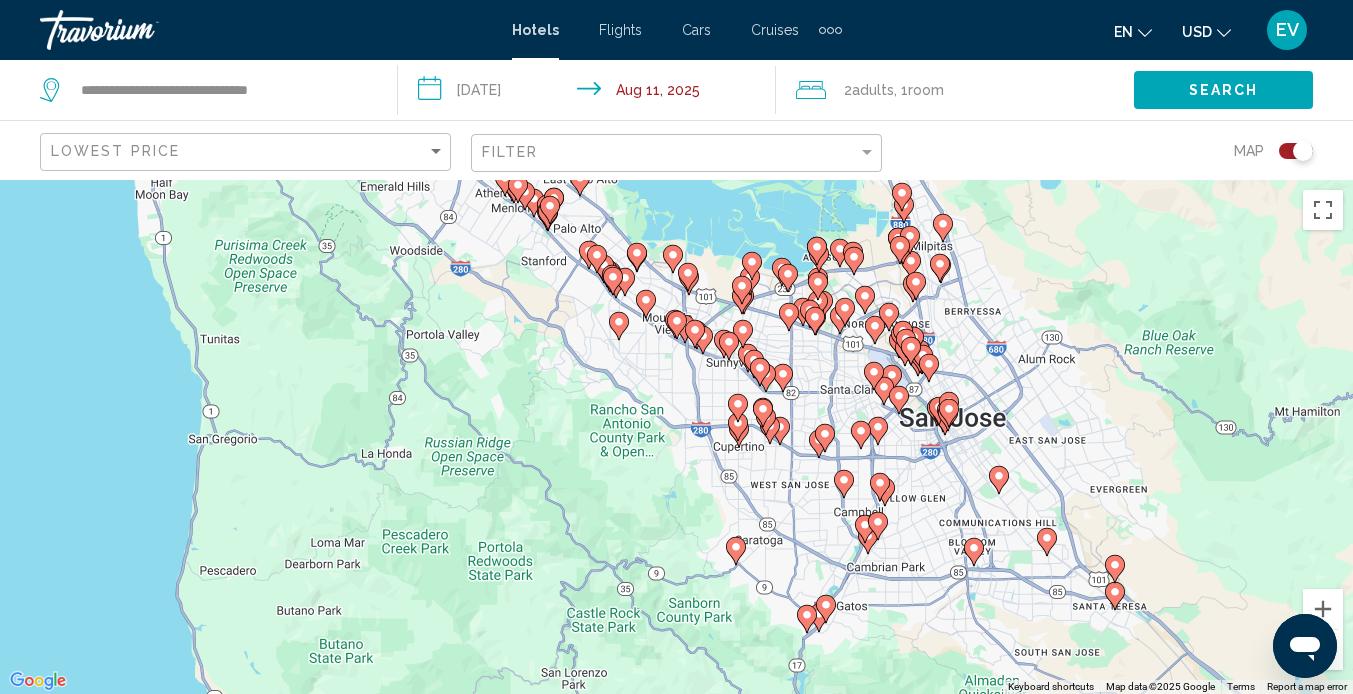 click on "To activate drag with keyboard, press Alt + Enter. Once in keyboard drag state, use the arrow keys to move the marker. To complete the drag, press the Enter key. To cancel, press Escape." at bounding box center [676, 437] 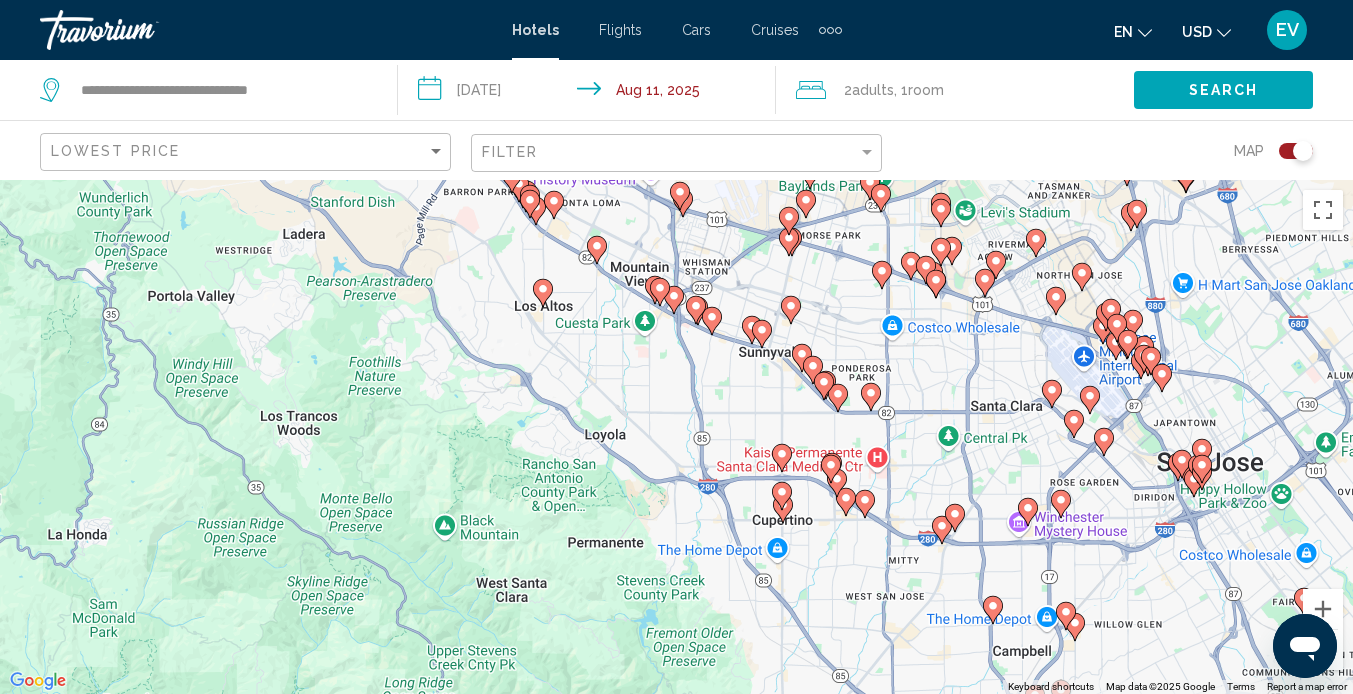 click on "To activate drag with keyboard, press Alt + Enter. Once in keyboard drag state, use the arrow keys to move the marker. To complete the drag, press the Enter key. To cancel, press Escape." at bounding box center (676, 437) 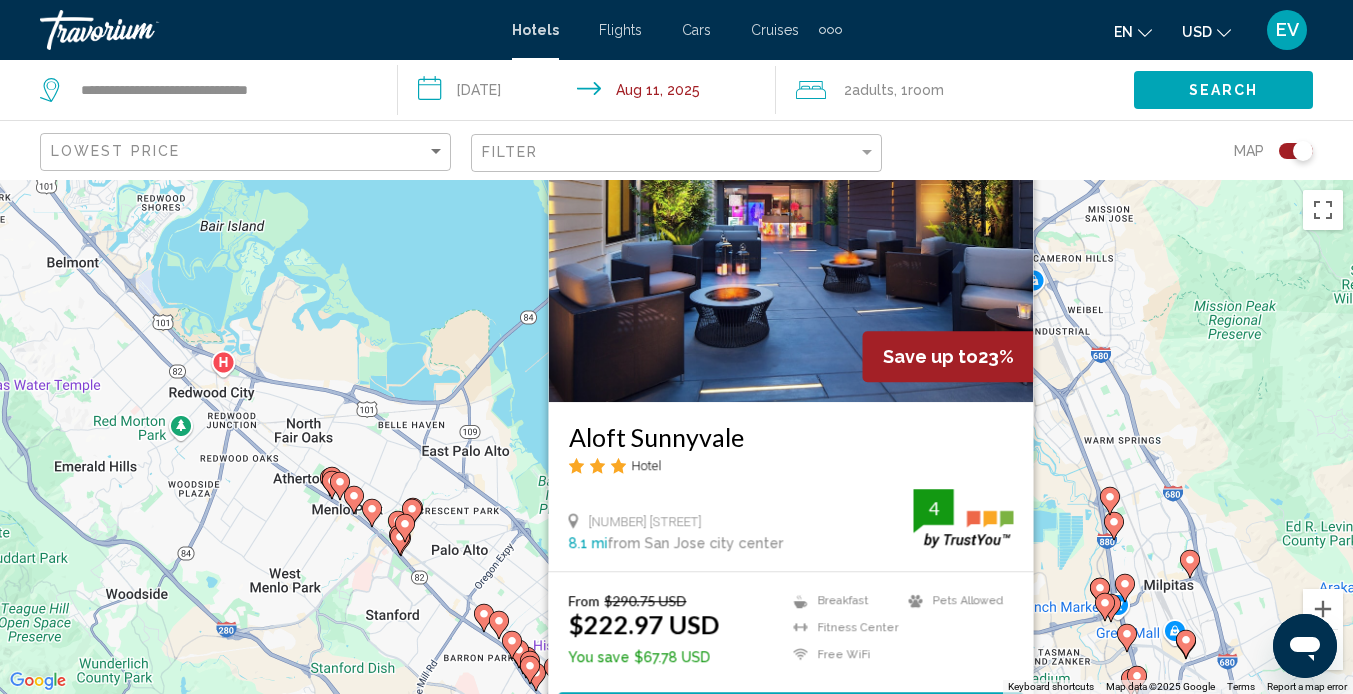 click on "Save up to  23%   [HOTEL_NAME]
Hotel
[NUMBER] [STREET] [DISTANCE] from [CITY] city center from hotel 4 From [PRICE] [CURRENCY] [PRICE] [CURRENCY]  You save  [PRICE] [CURRENCY]
Breakfast
Fitness Center
Free WiFi
Pets Allowed  4 Select Room" at bounding box center (676, 437) 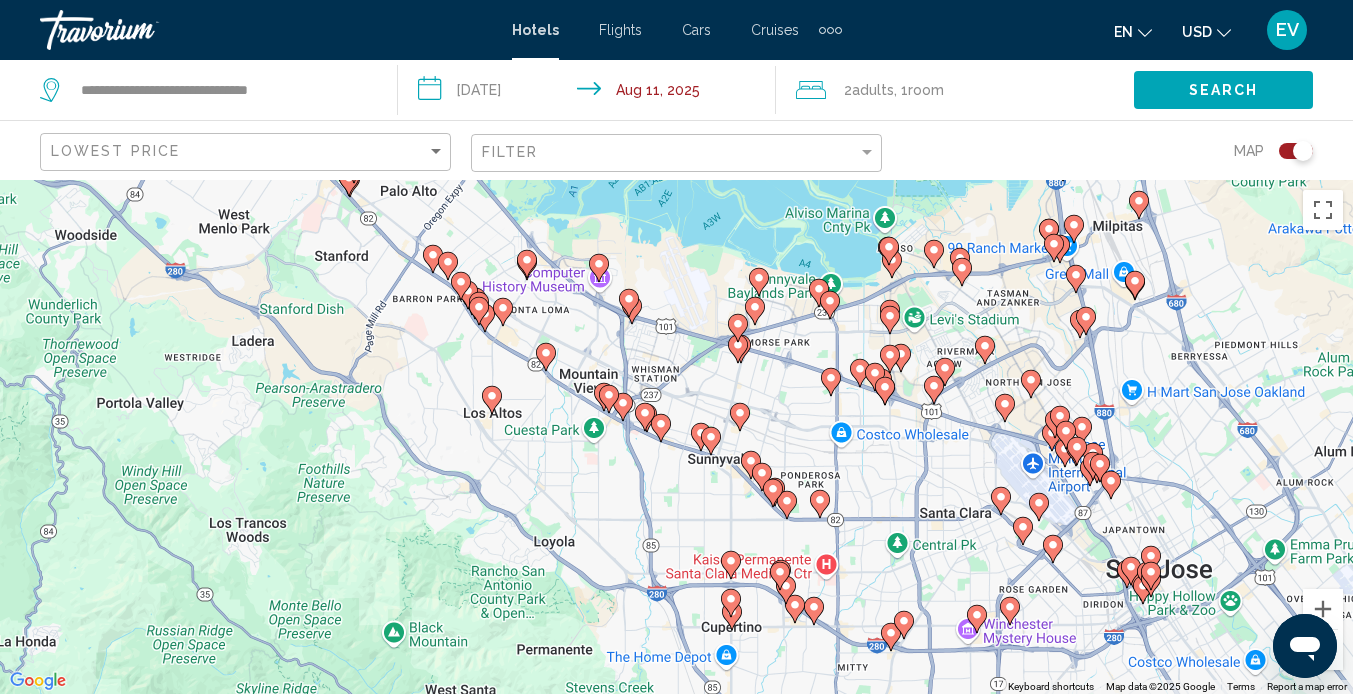 drag, startPoint x: 555, startPoint y: 619, endPoint x: 501, endPoint y: 248, distance: 374.90933 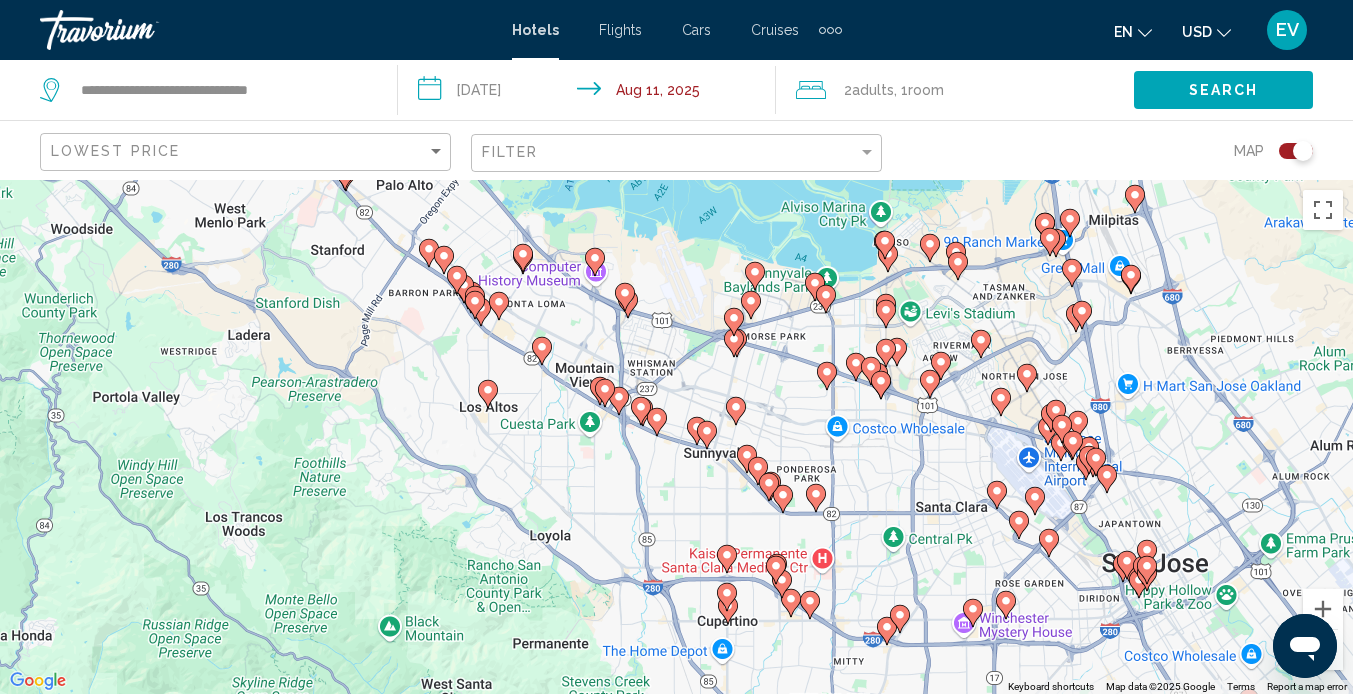 click 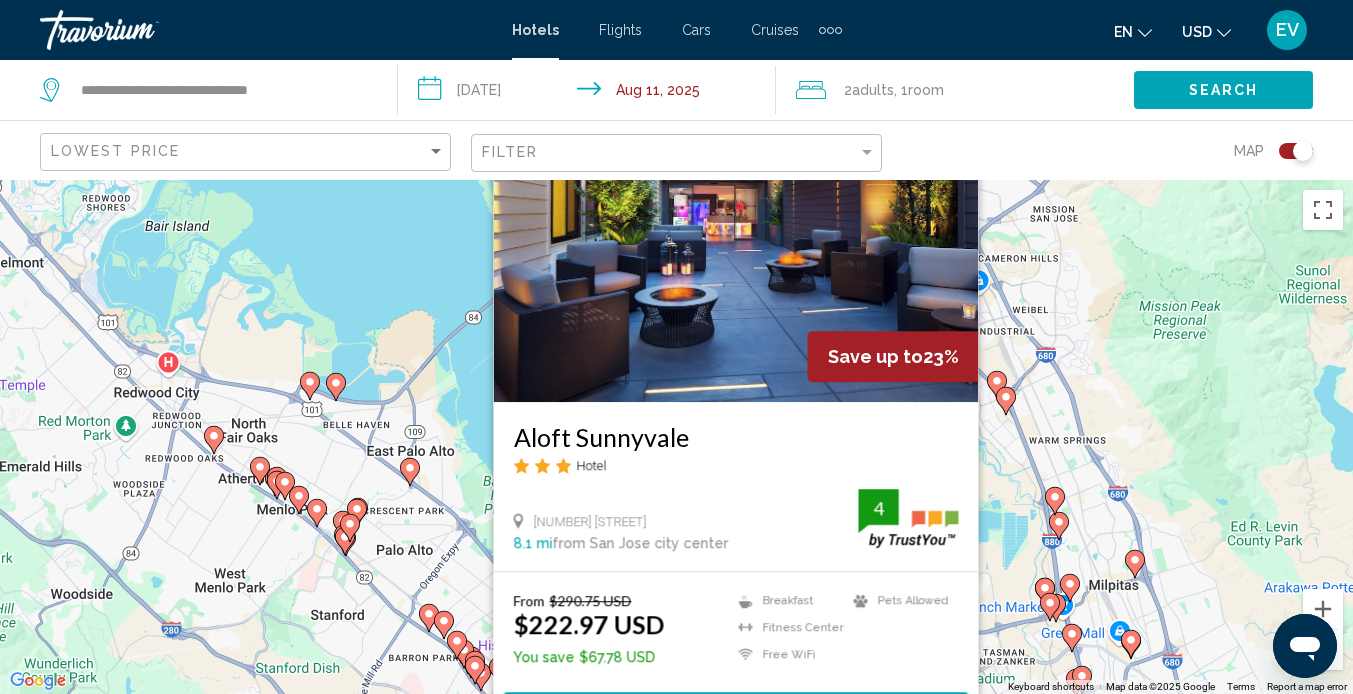 click on "Aloft Sunnyvale" at bounding box center [735, 437] 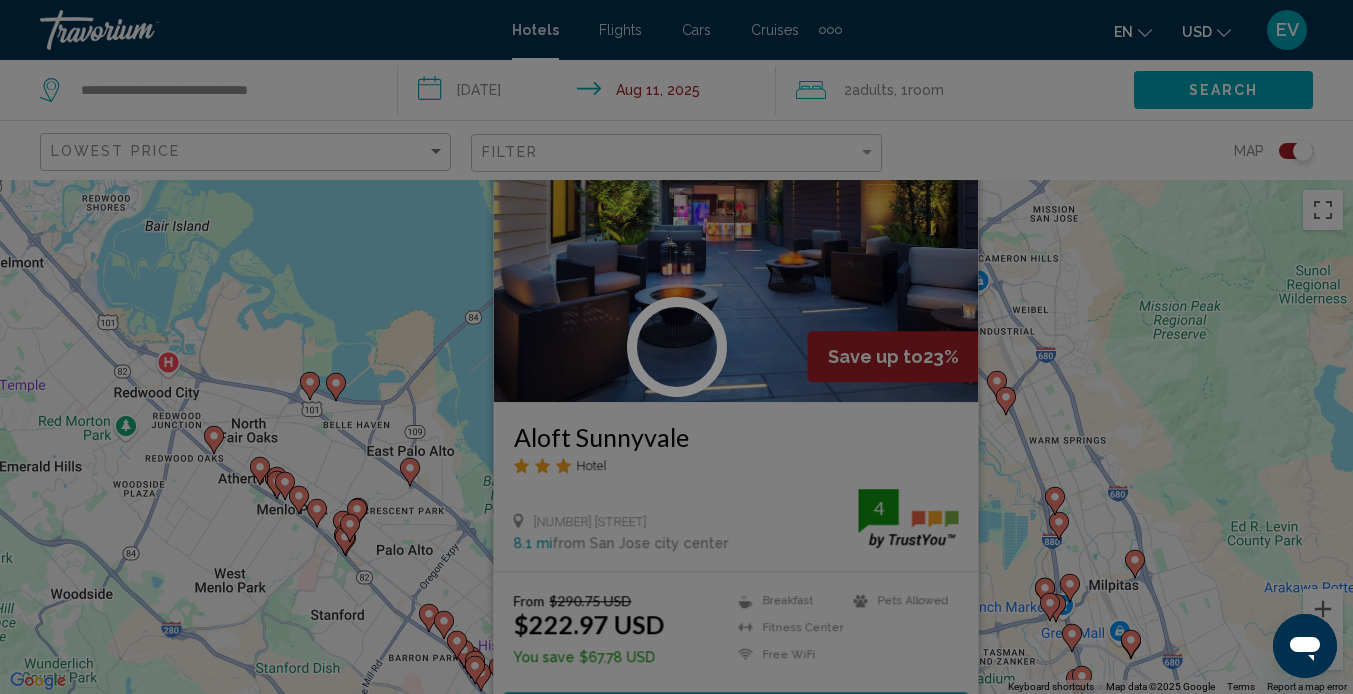 scroll, scrollTop: 188, scrollLeft: 0, axis: vertical 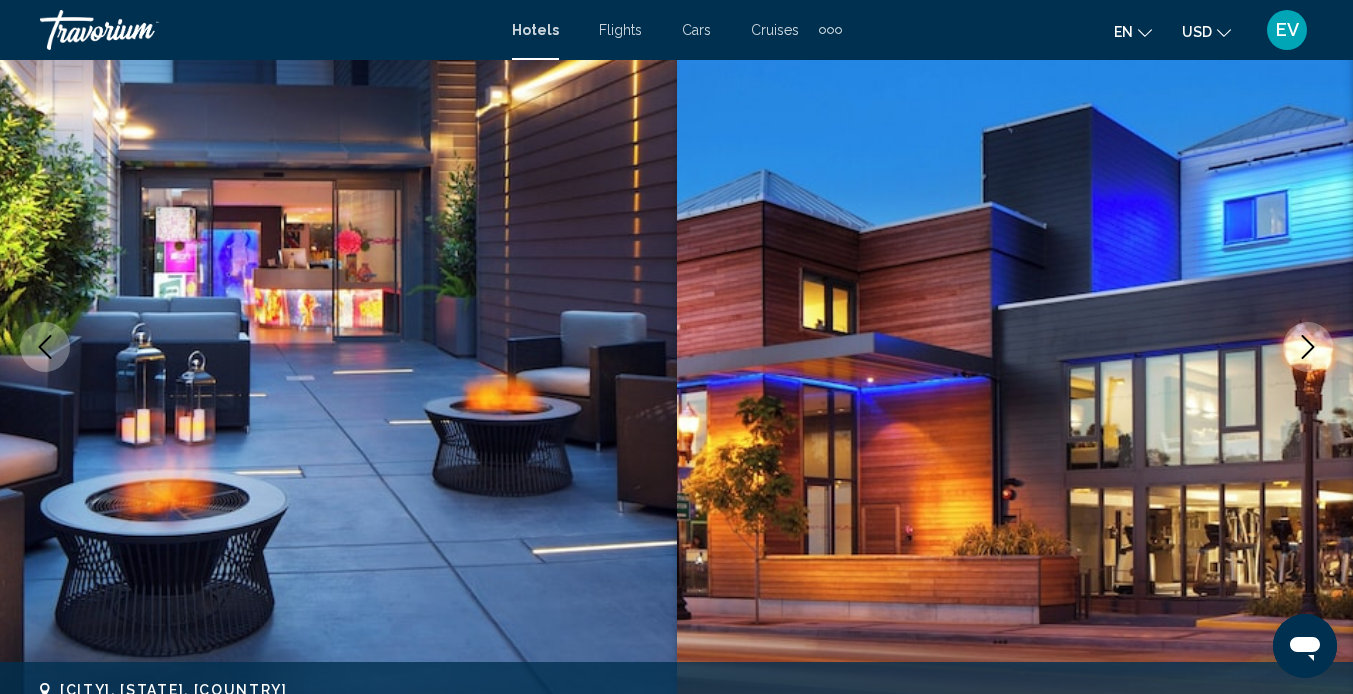 click 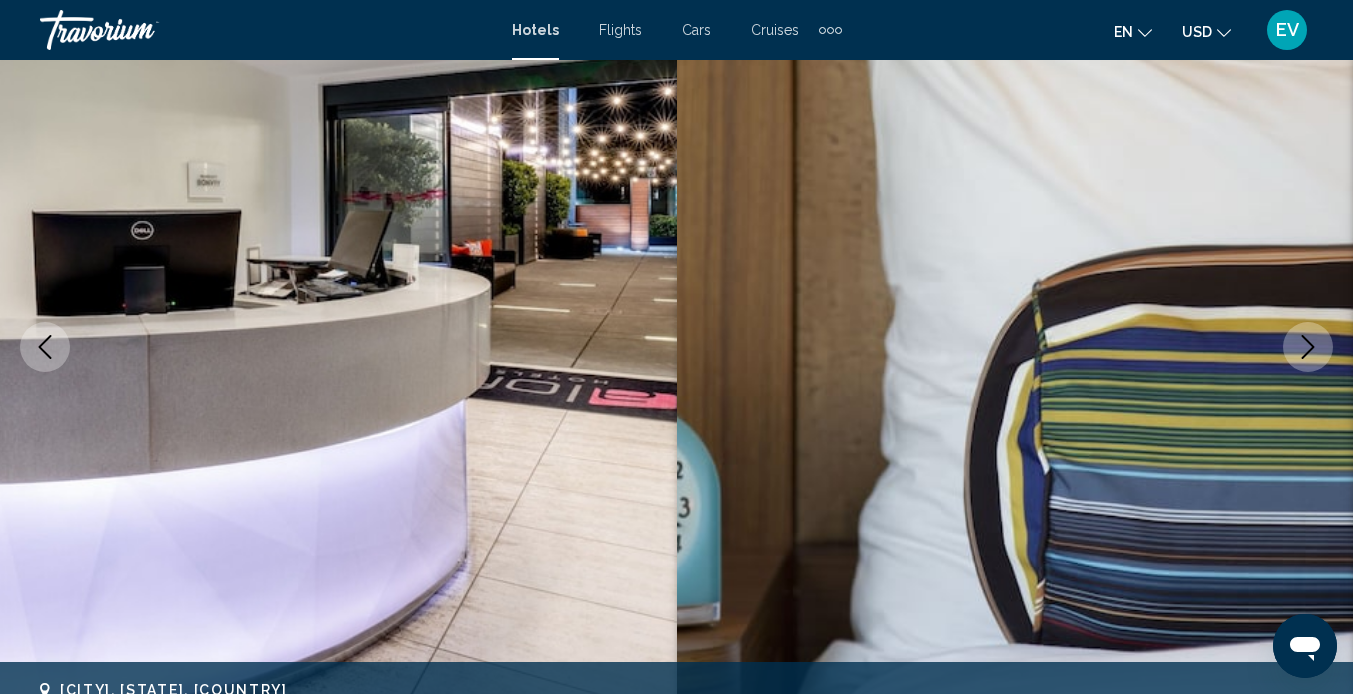click 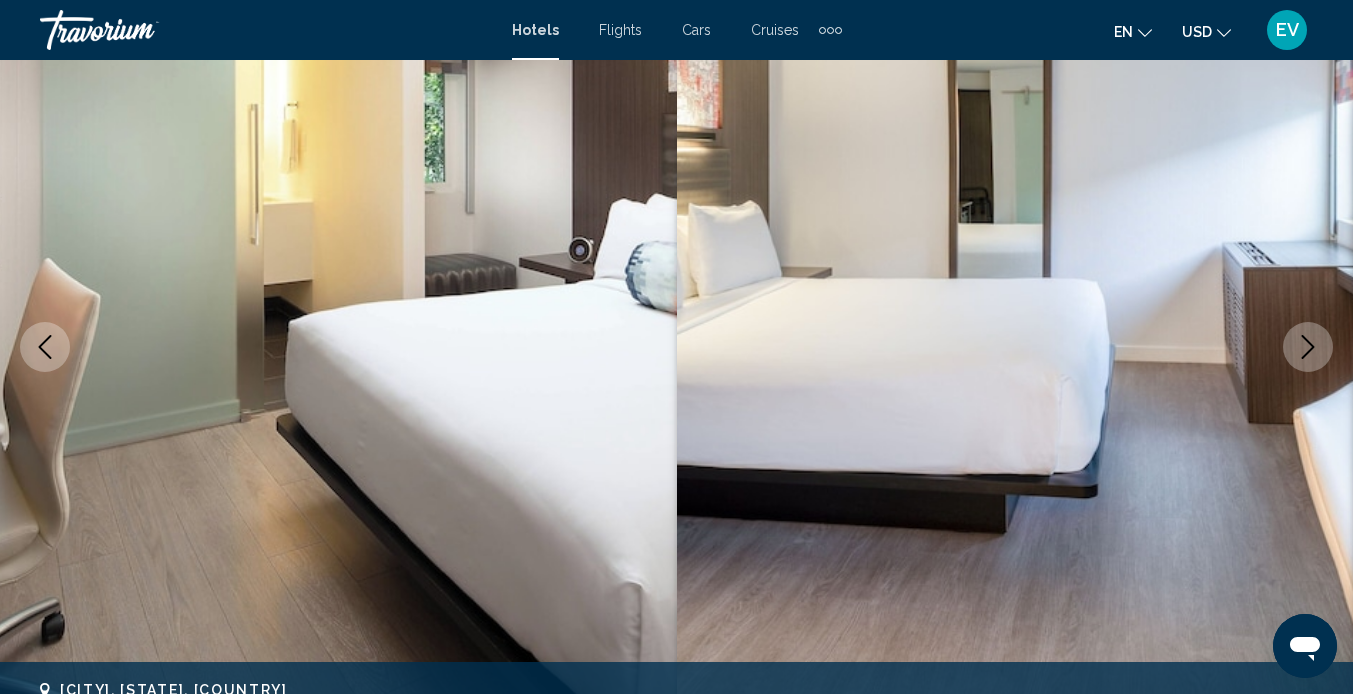 click 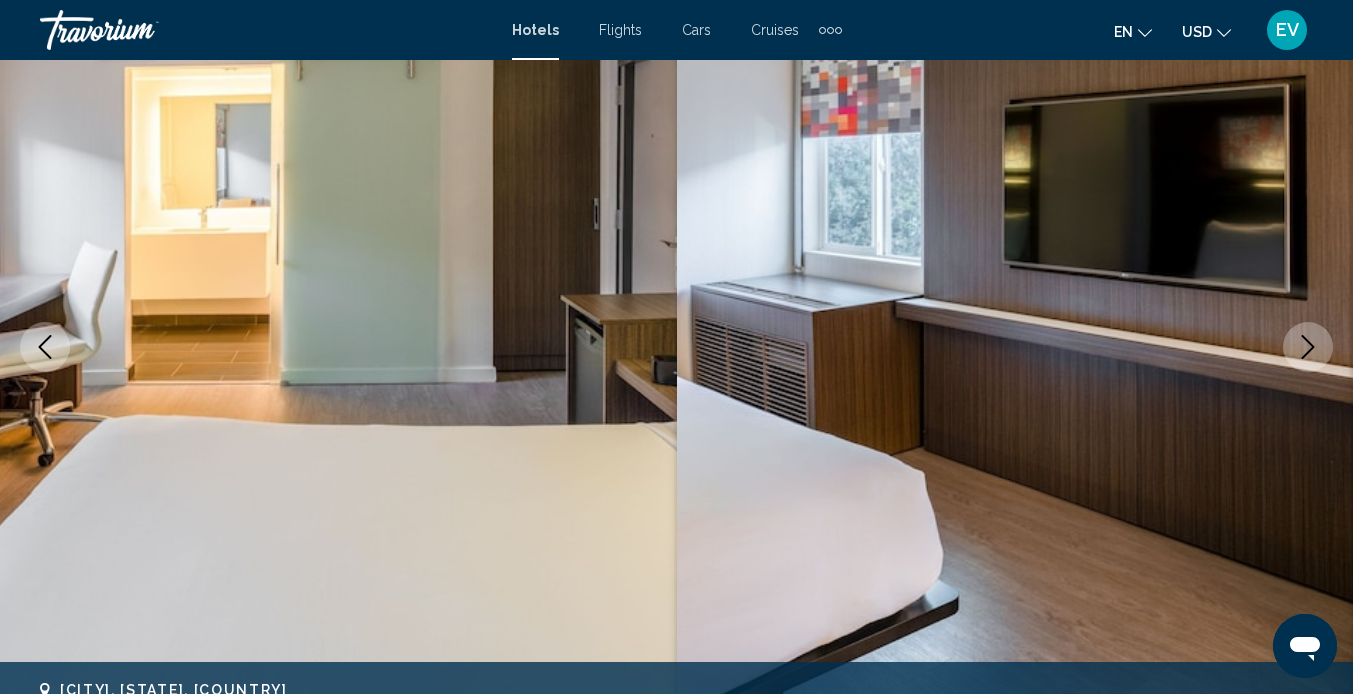 click 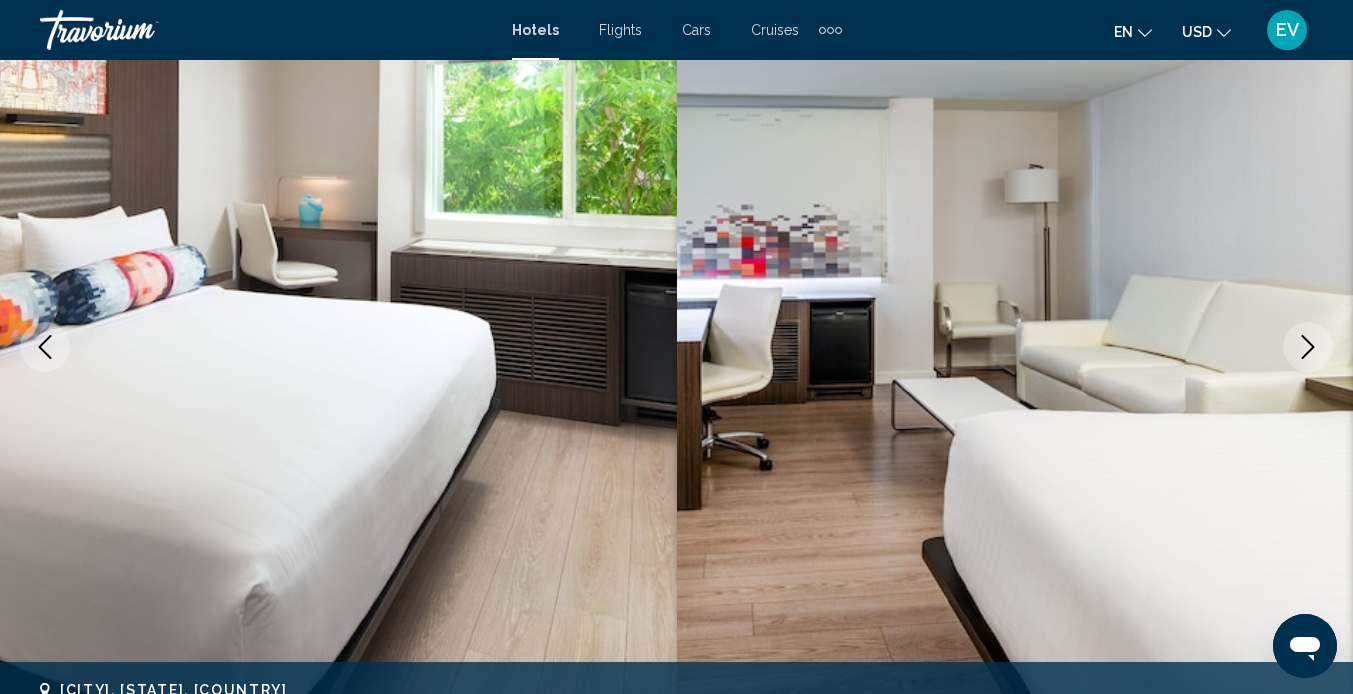 click at bounding box center (1308, 347) 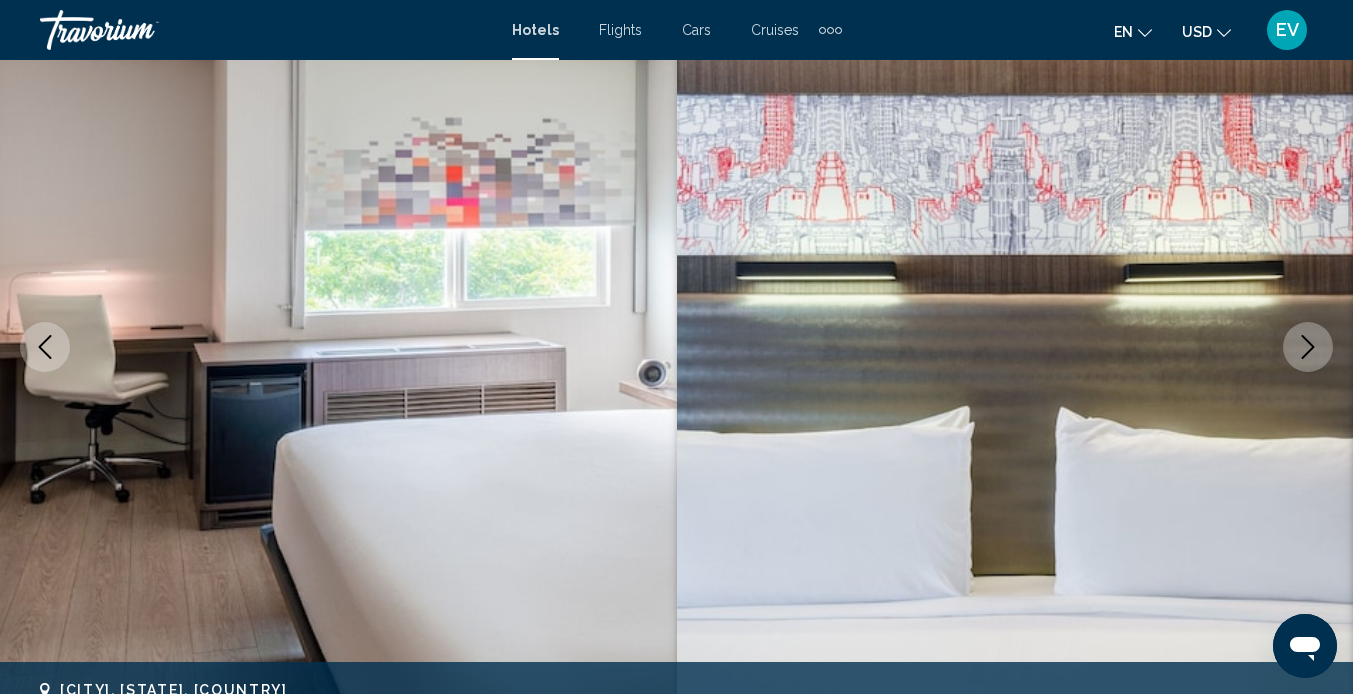 click at bounding box center (1308, 347) 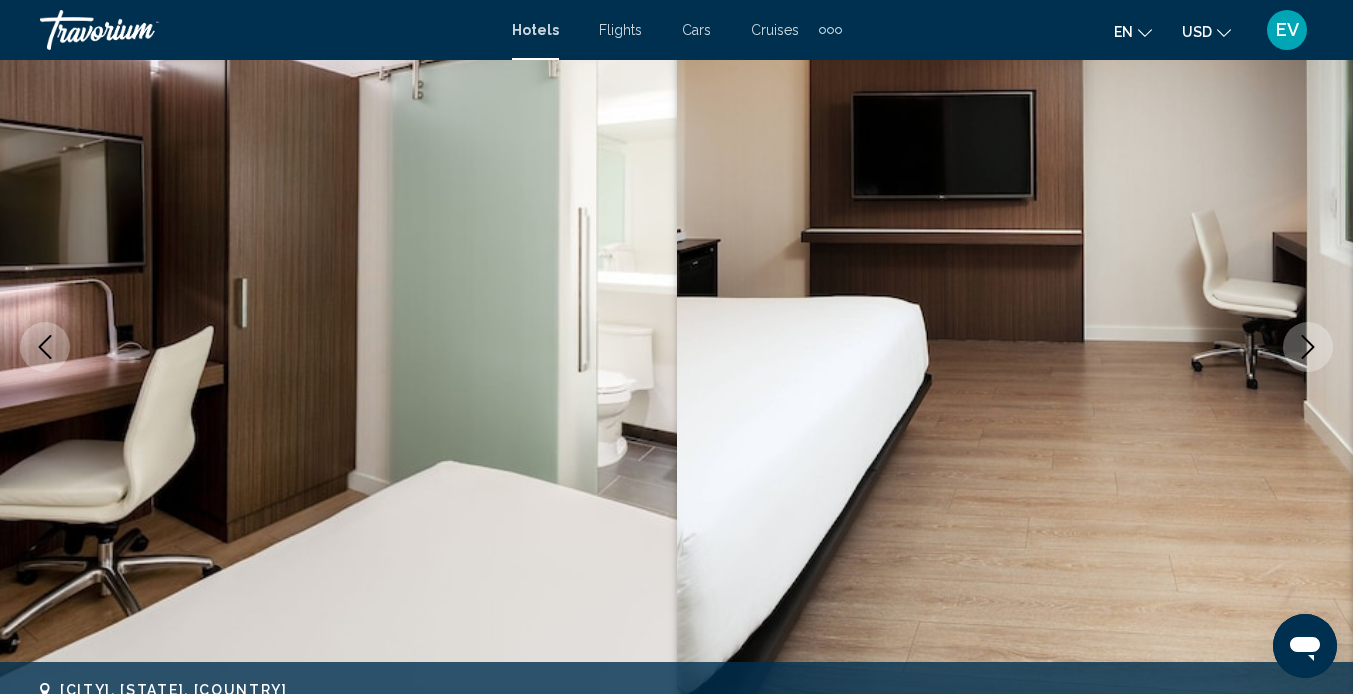 click at bounding box center (1308, 347) 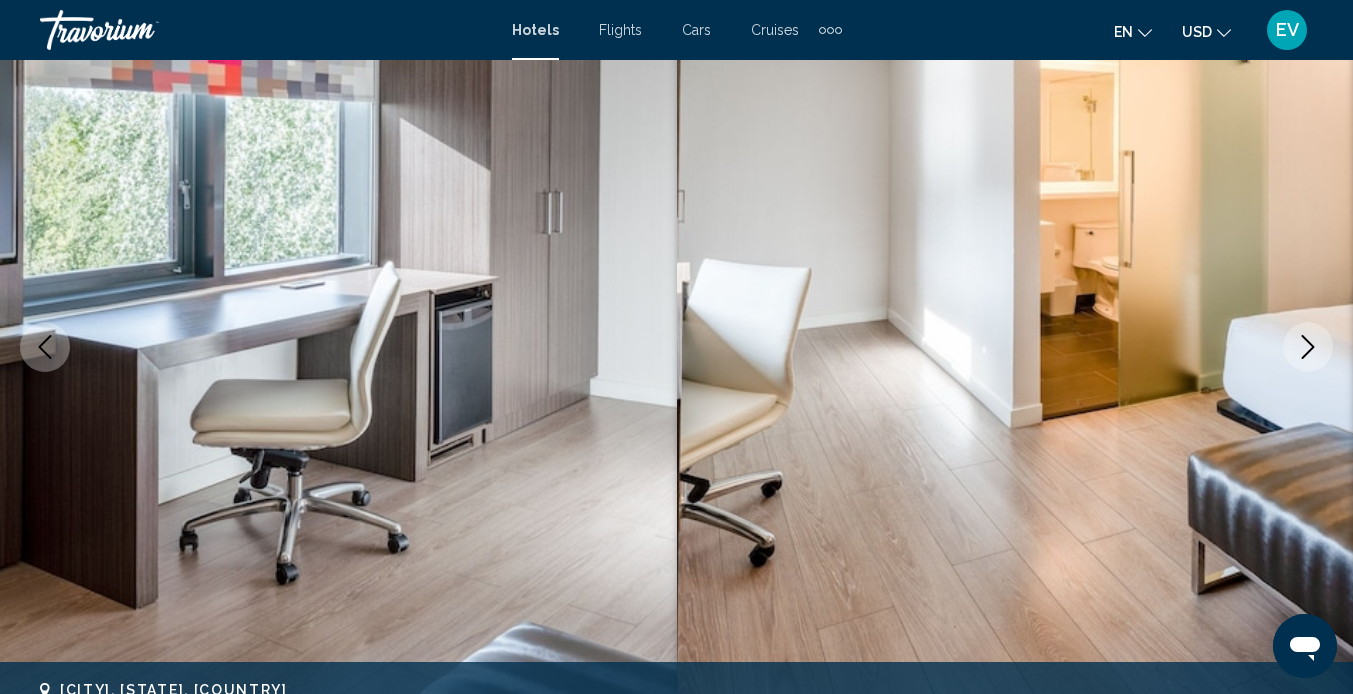 click 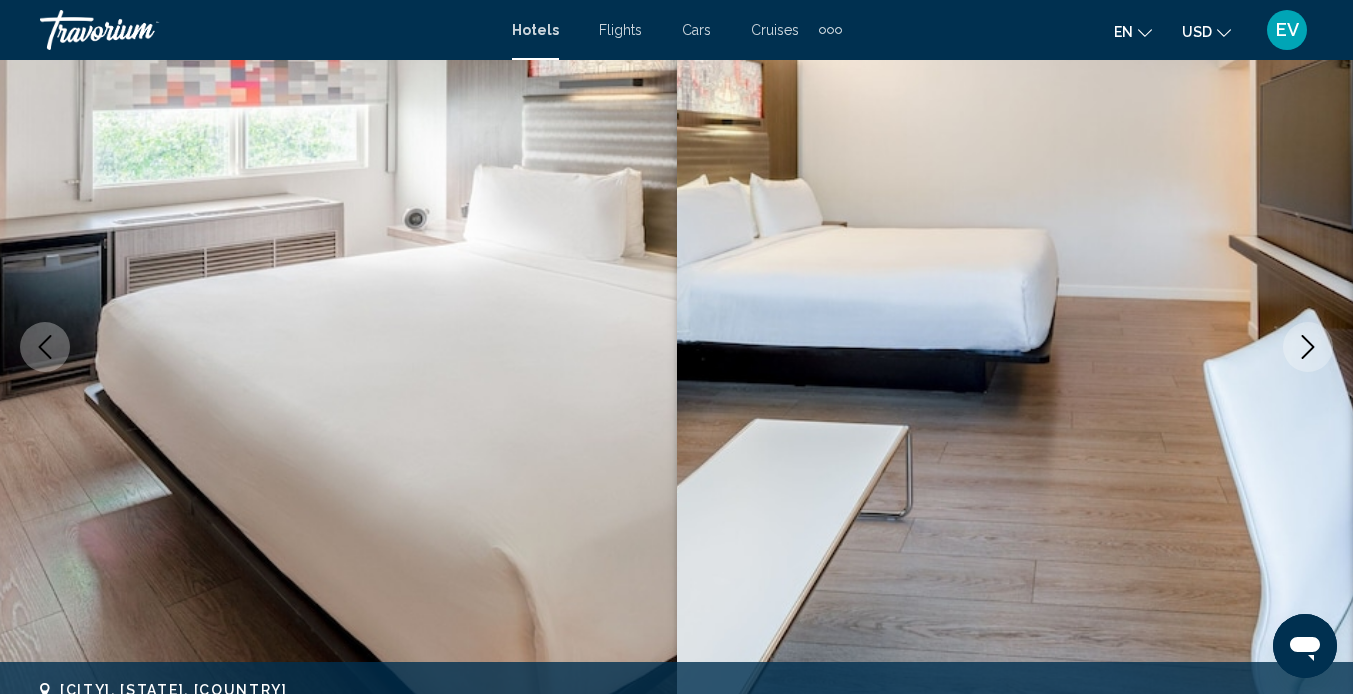 click 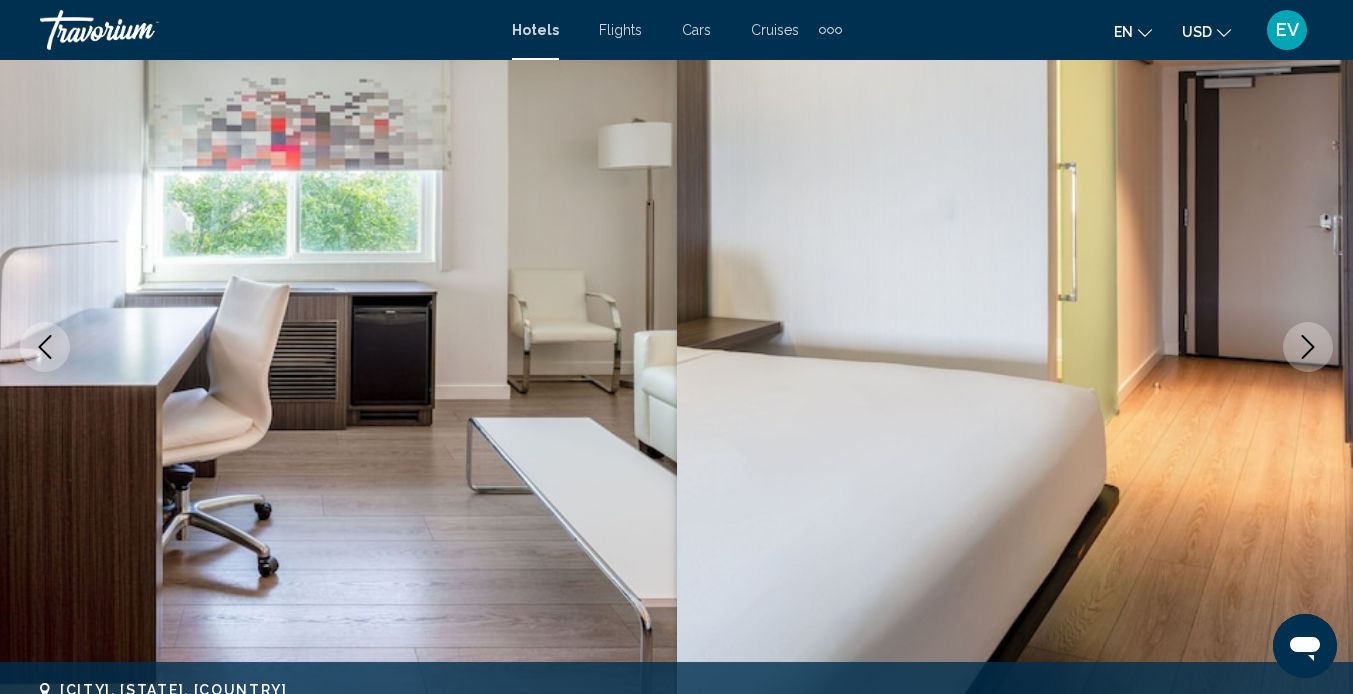 click 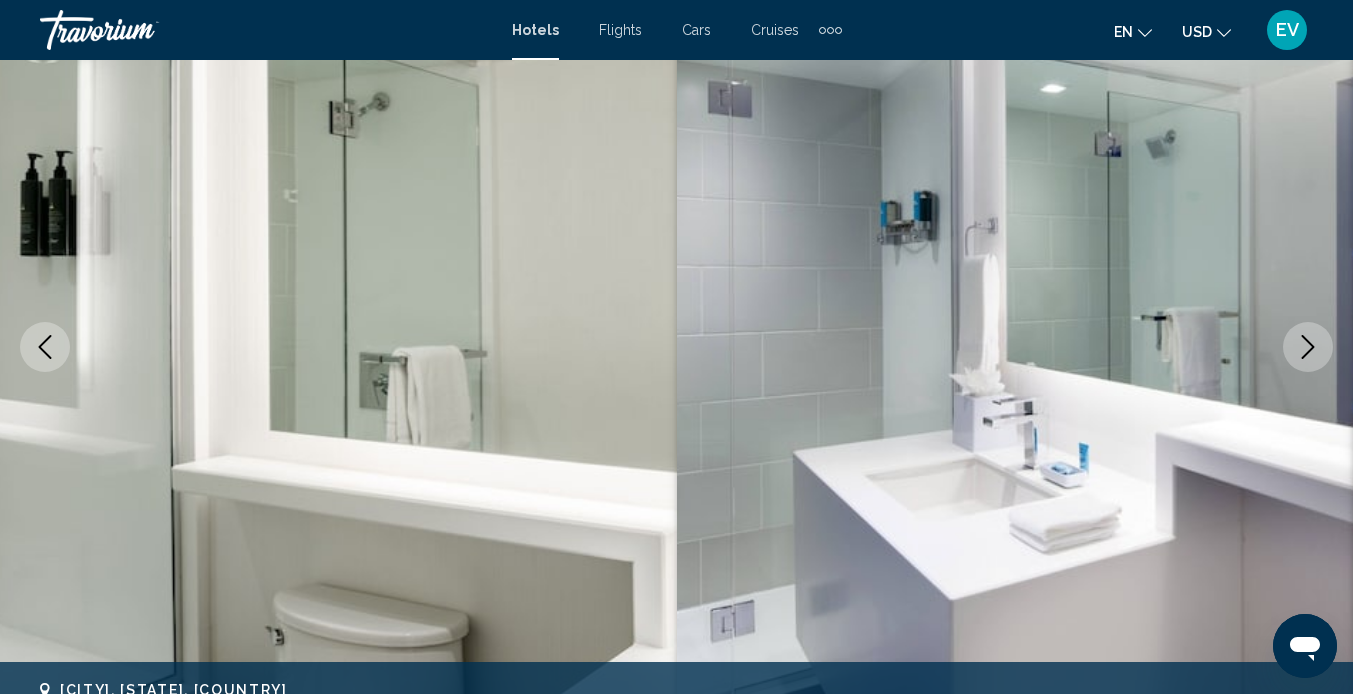 click 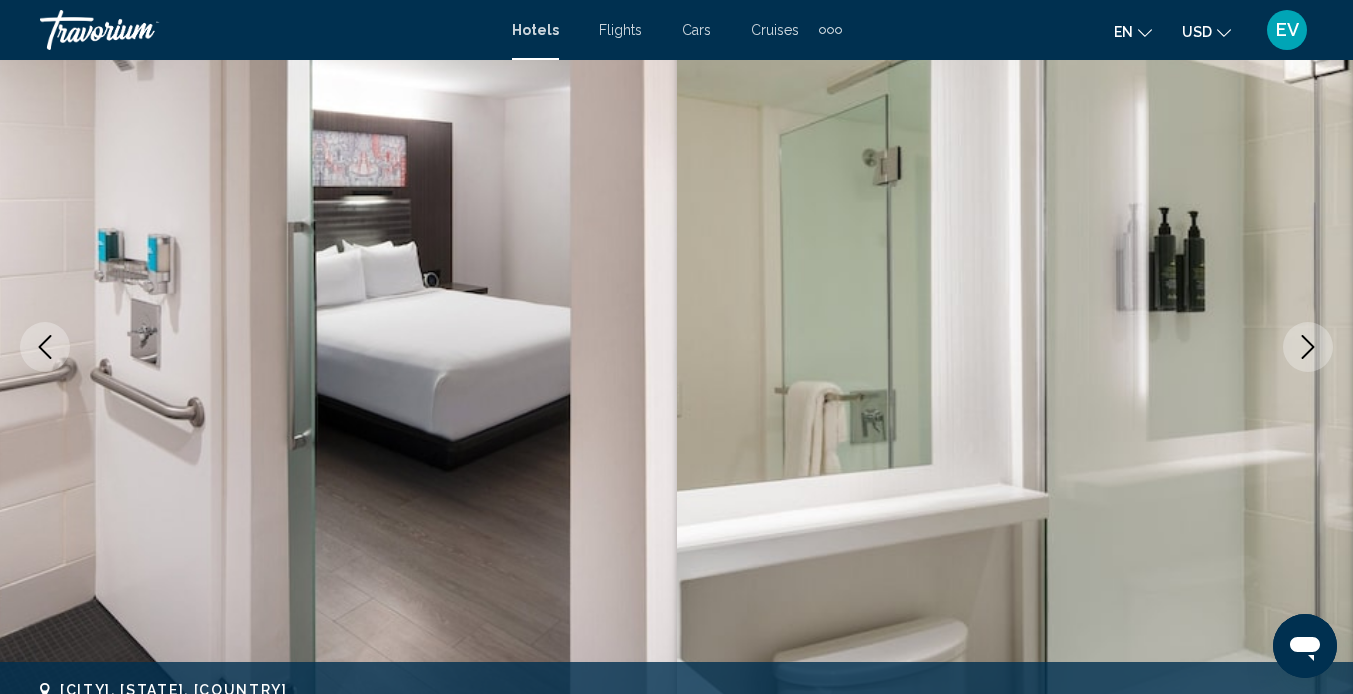 click 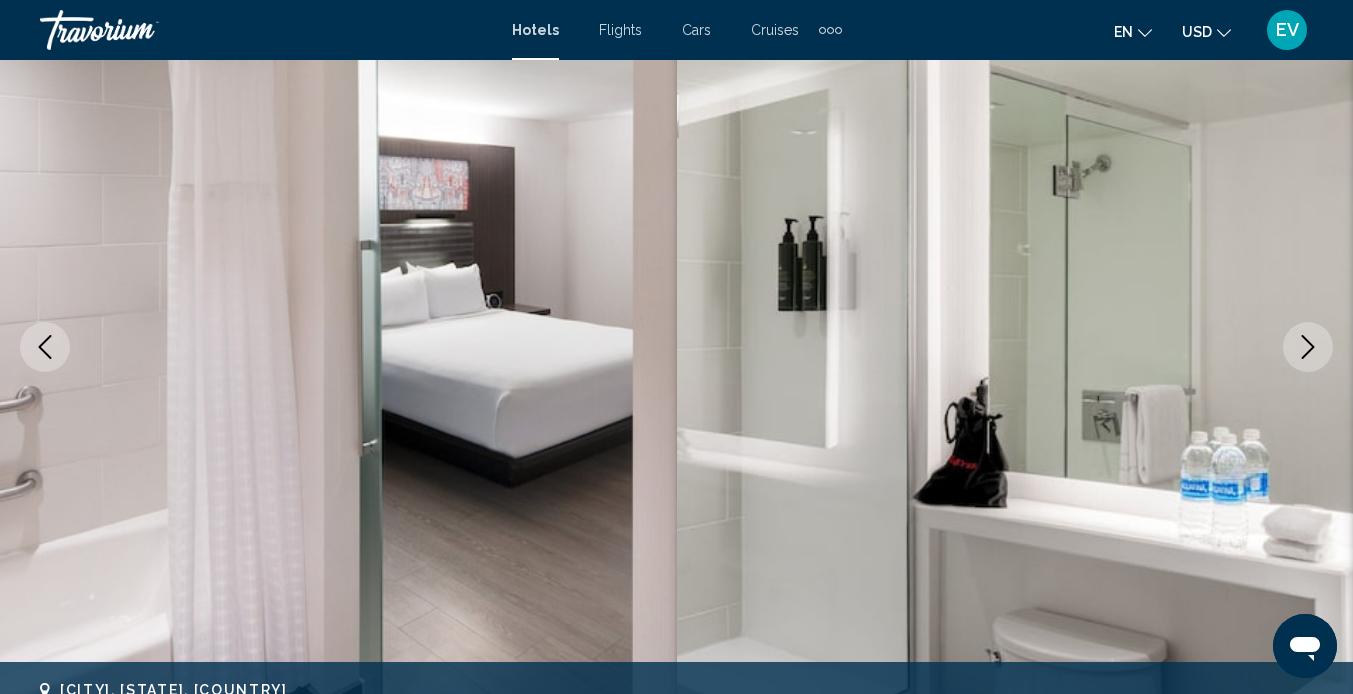 click 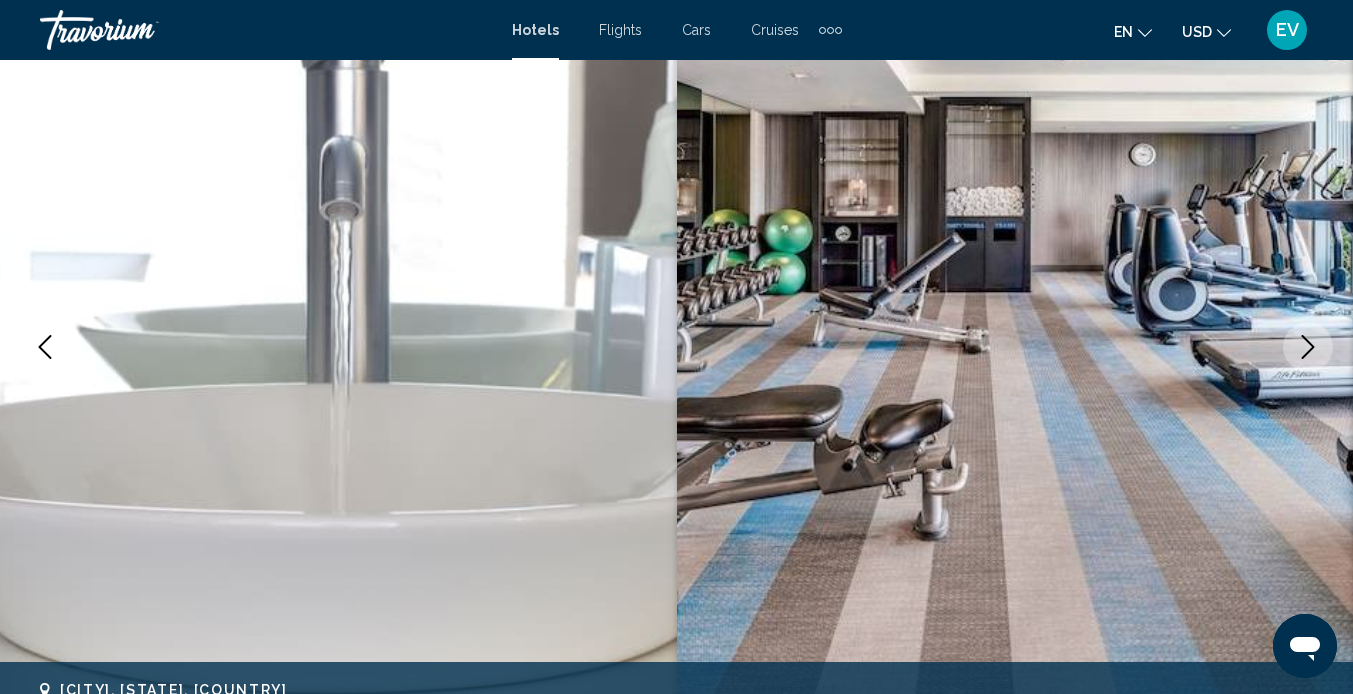 click 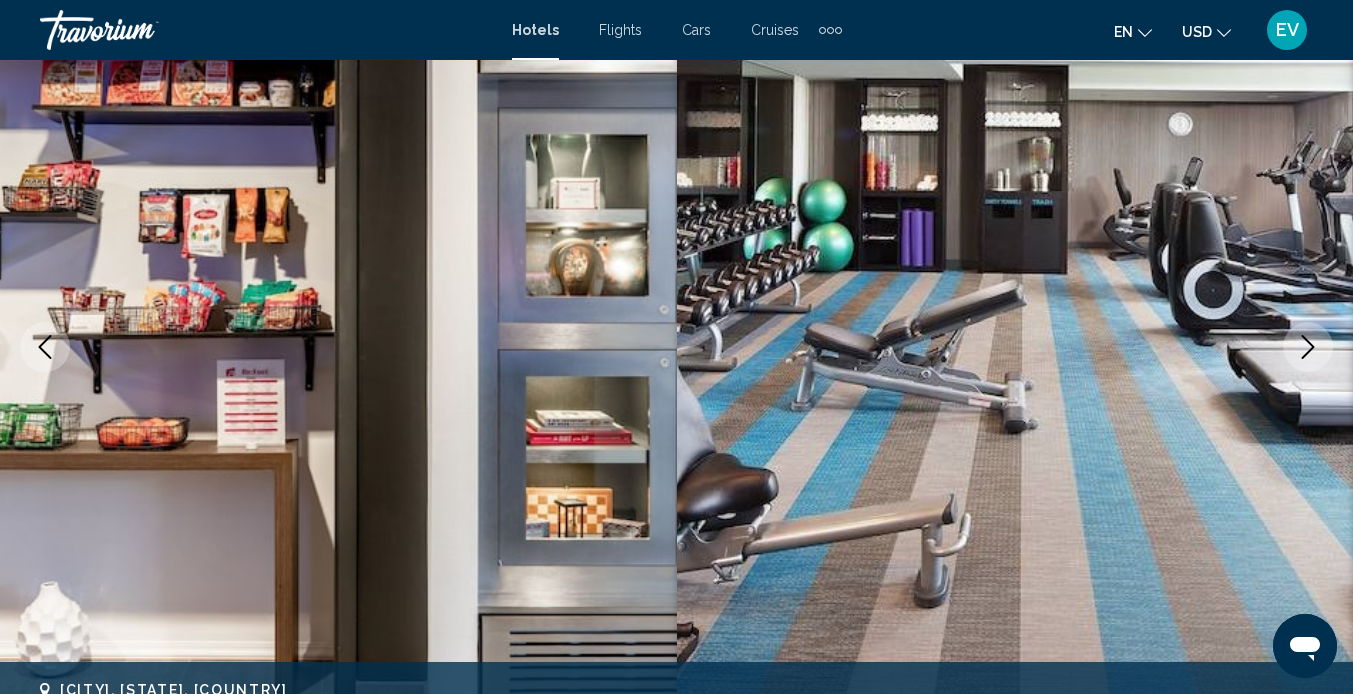 click 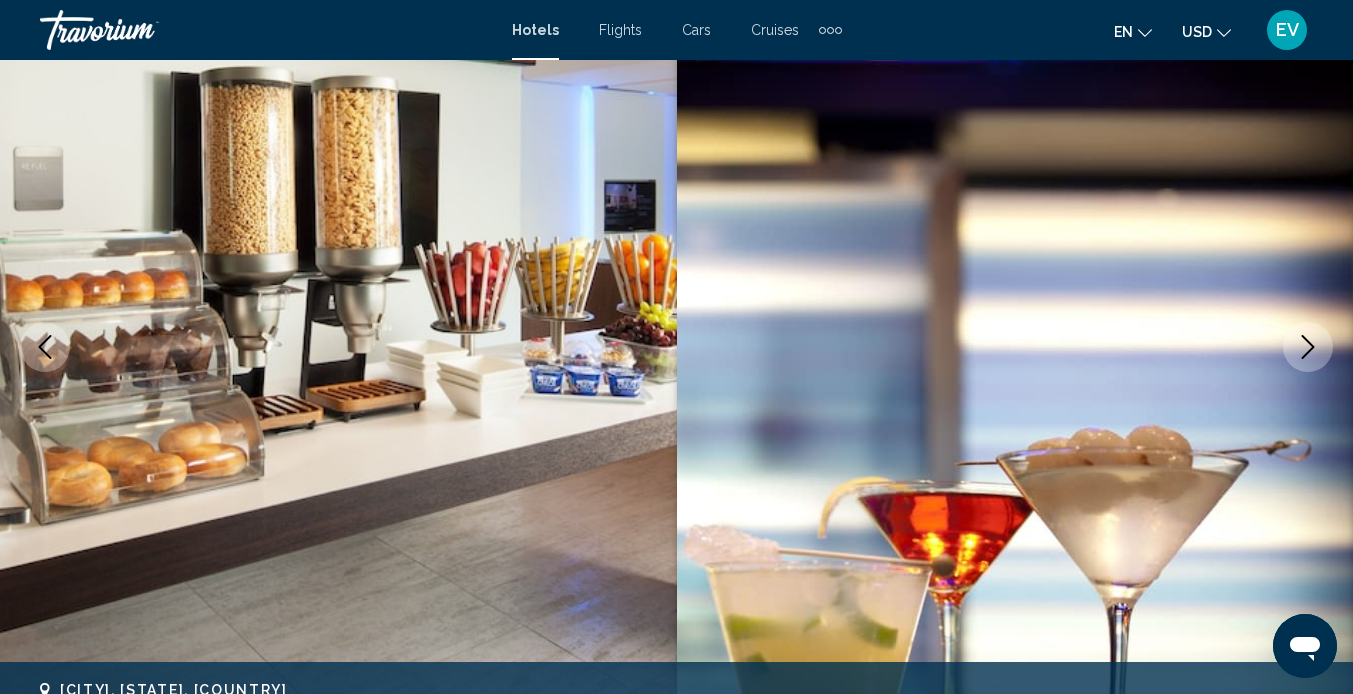 click 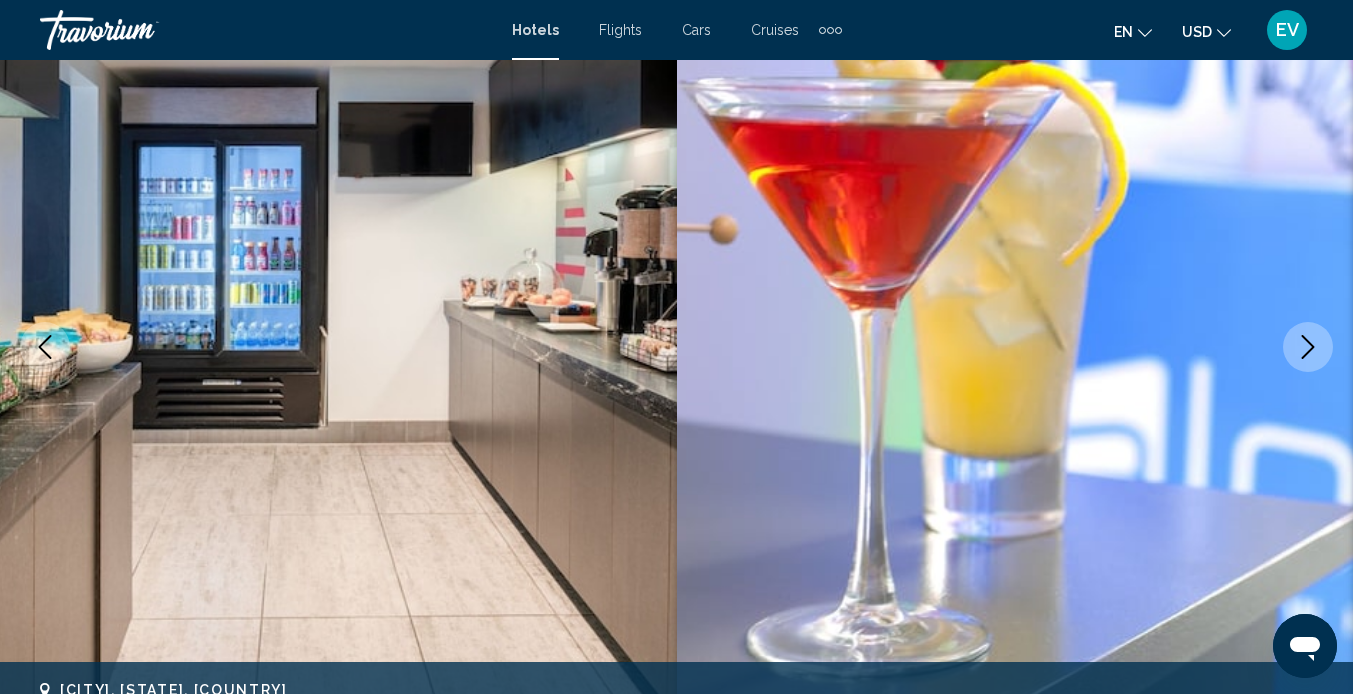 click 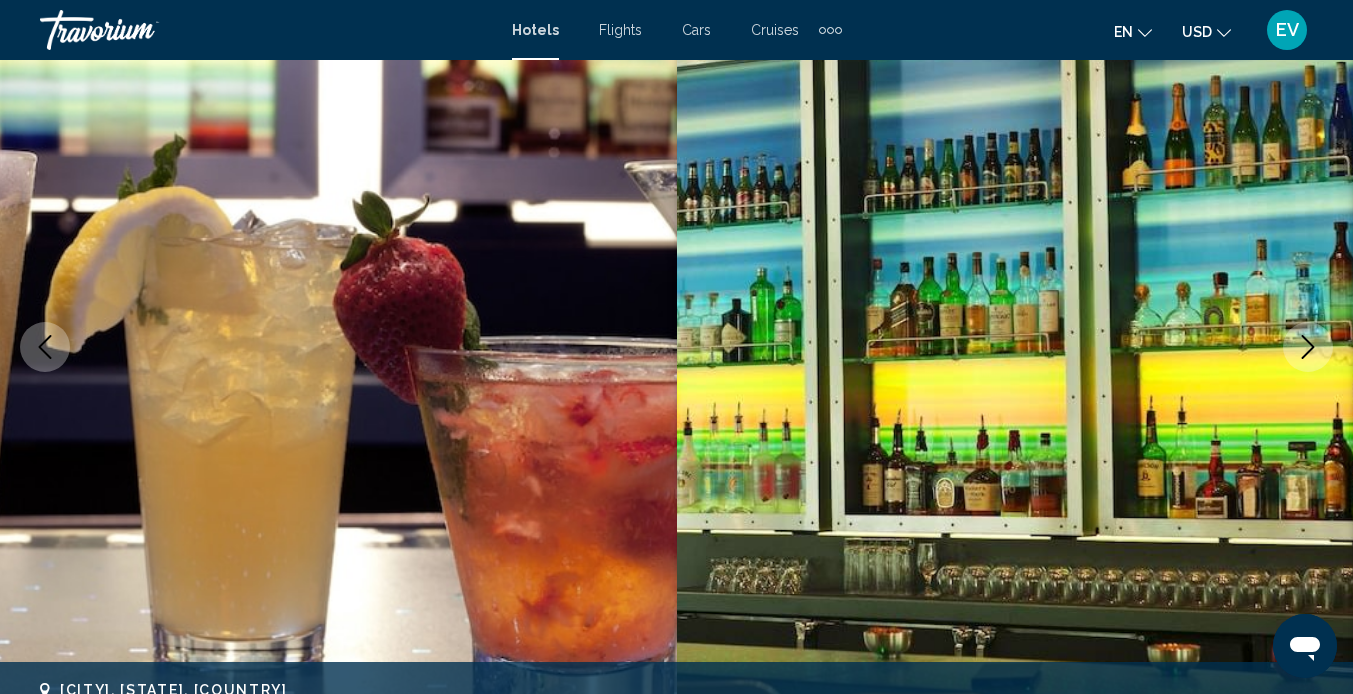 click 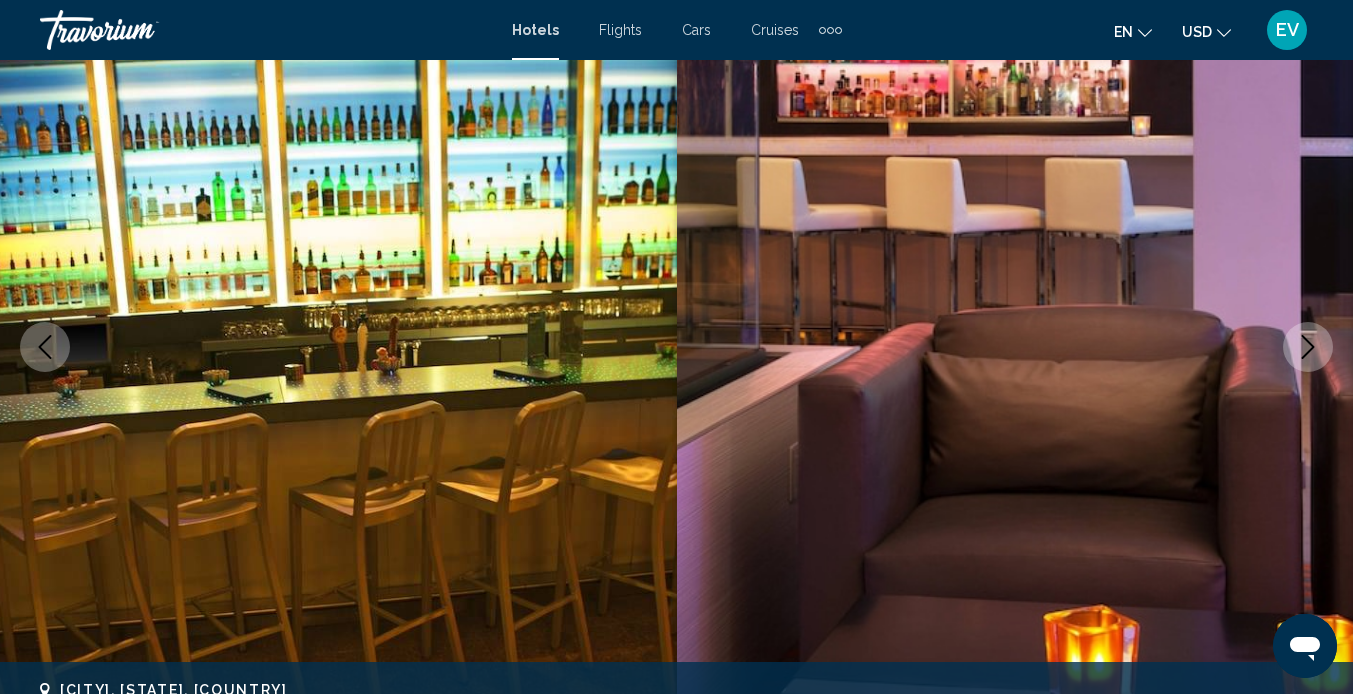 click 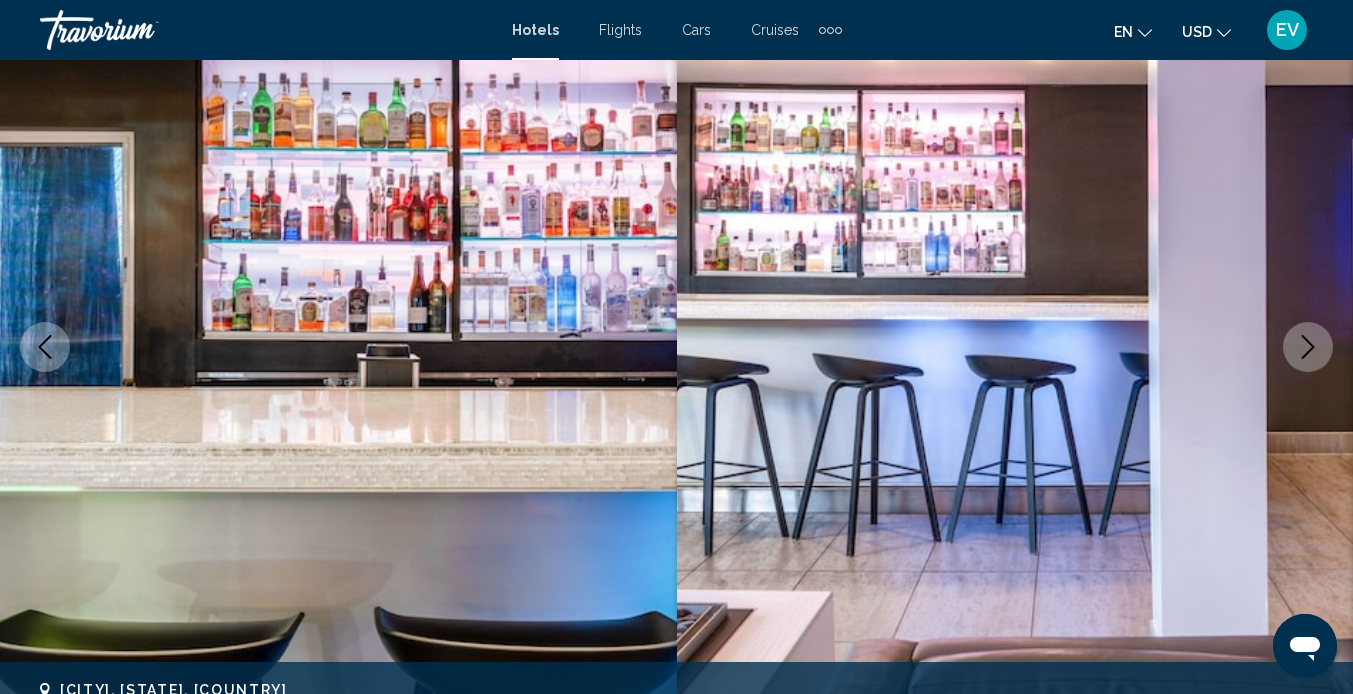 click 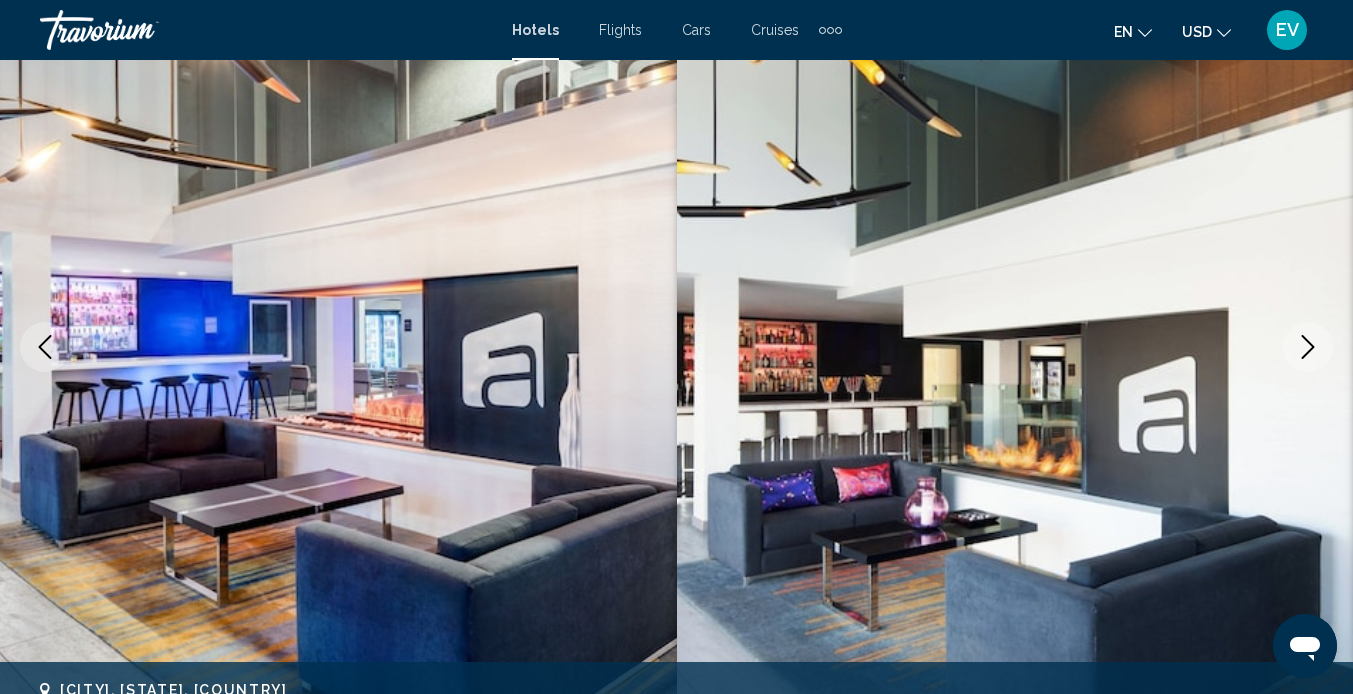 click 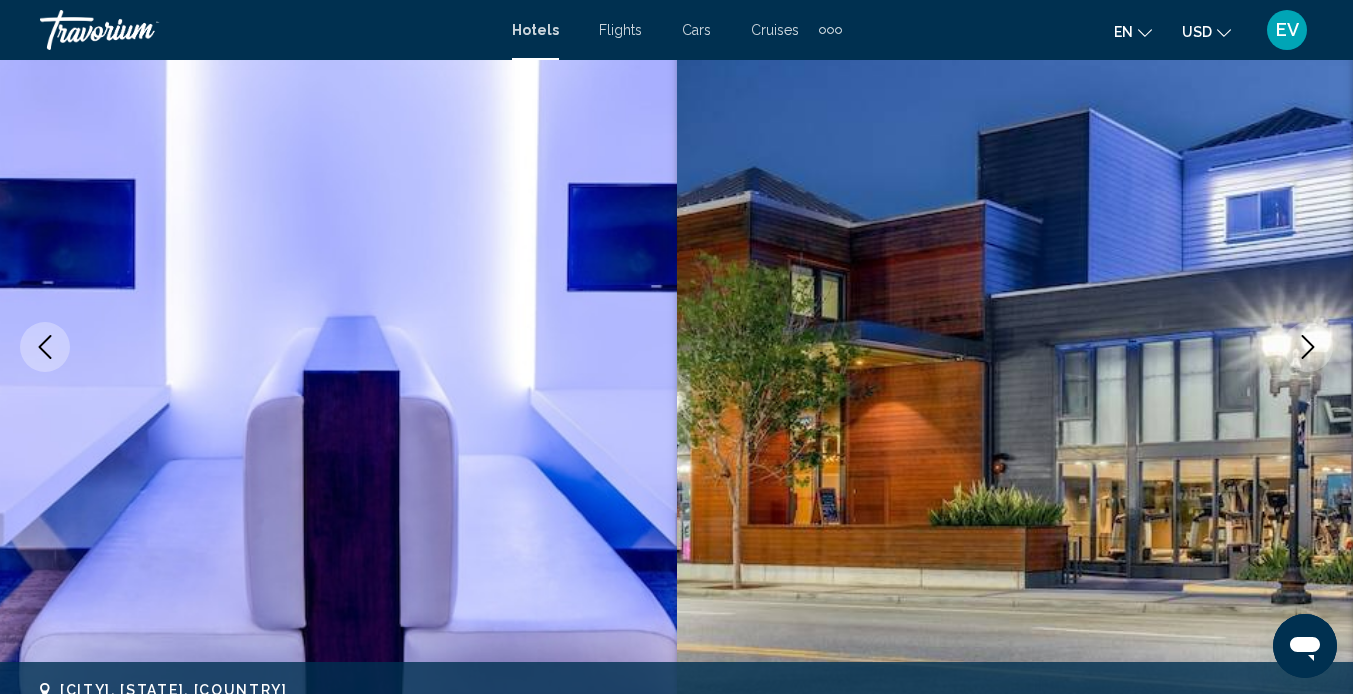 click 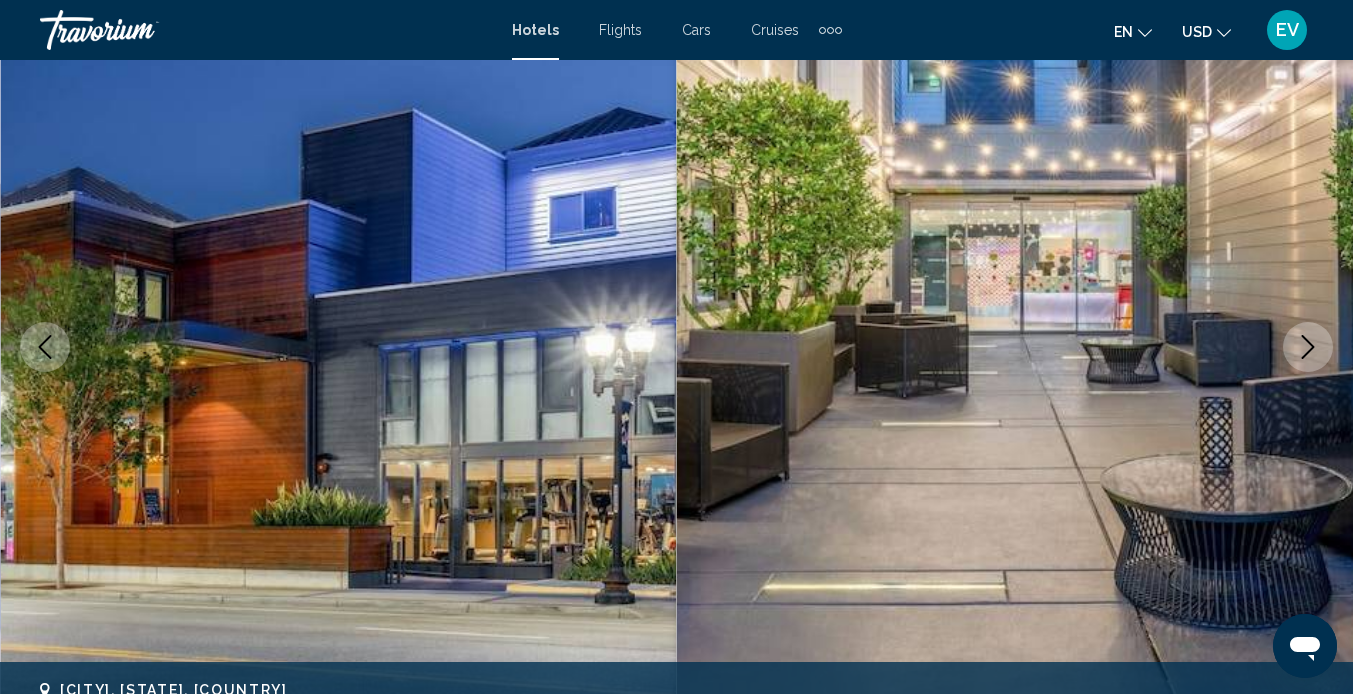 click 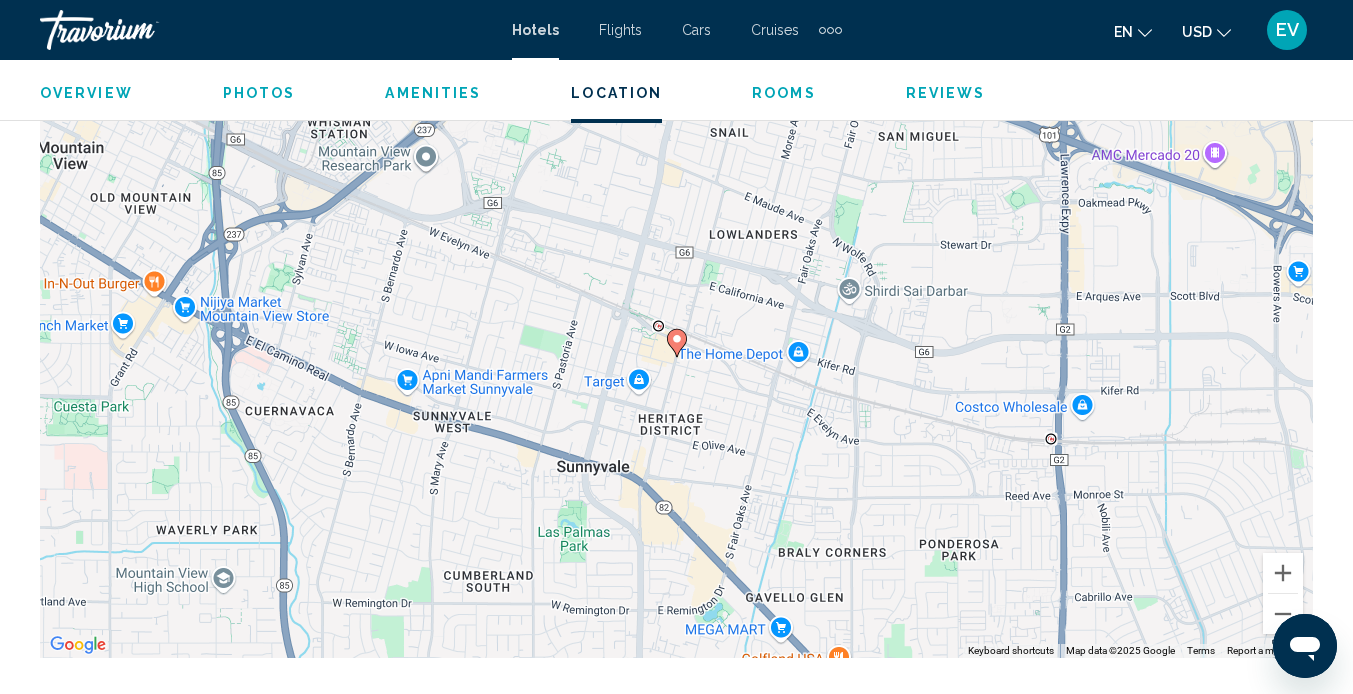 scroll, scrollTop: 2295, scrollLeft: 0, axis: vertical 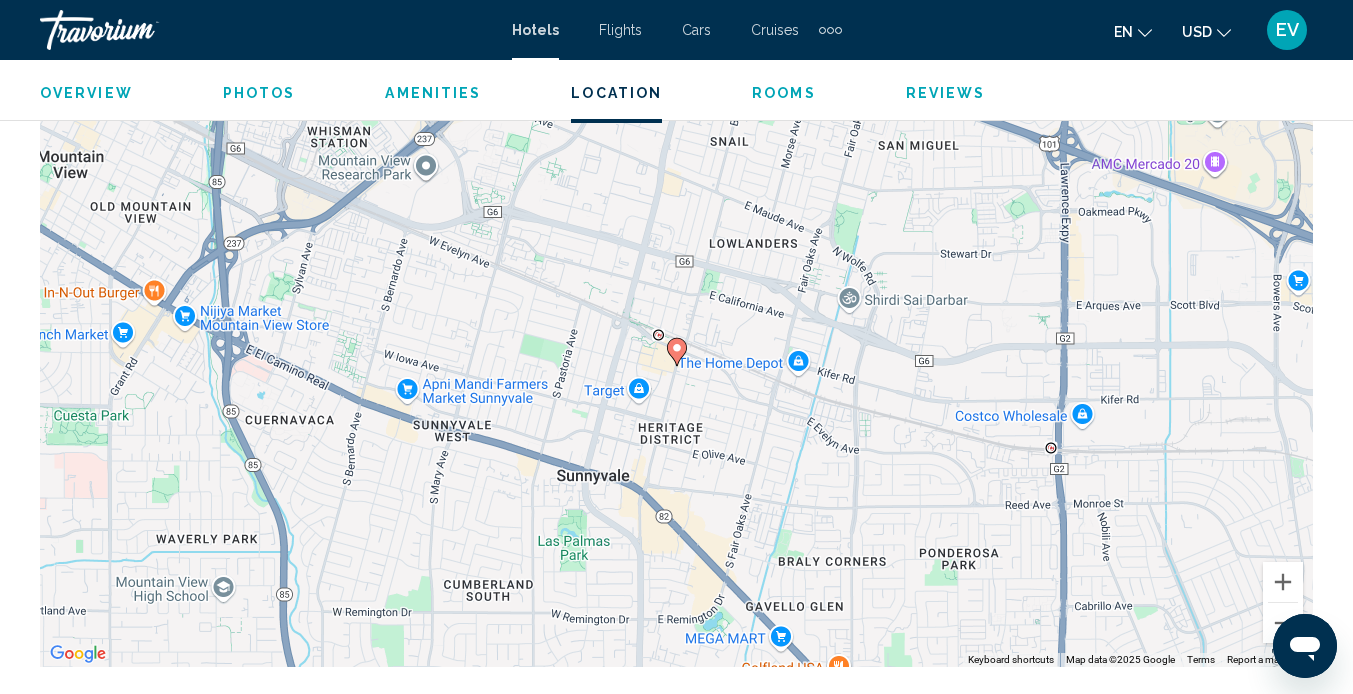 click on "To activate drag with keyboard, press Alt + Enter. Once in keyboard drag state, use the arrow keys to move the marker. To complete the drag, press the Enter key. To cancel, press Escape." at bounding box center (676, 367) 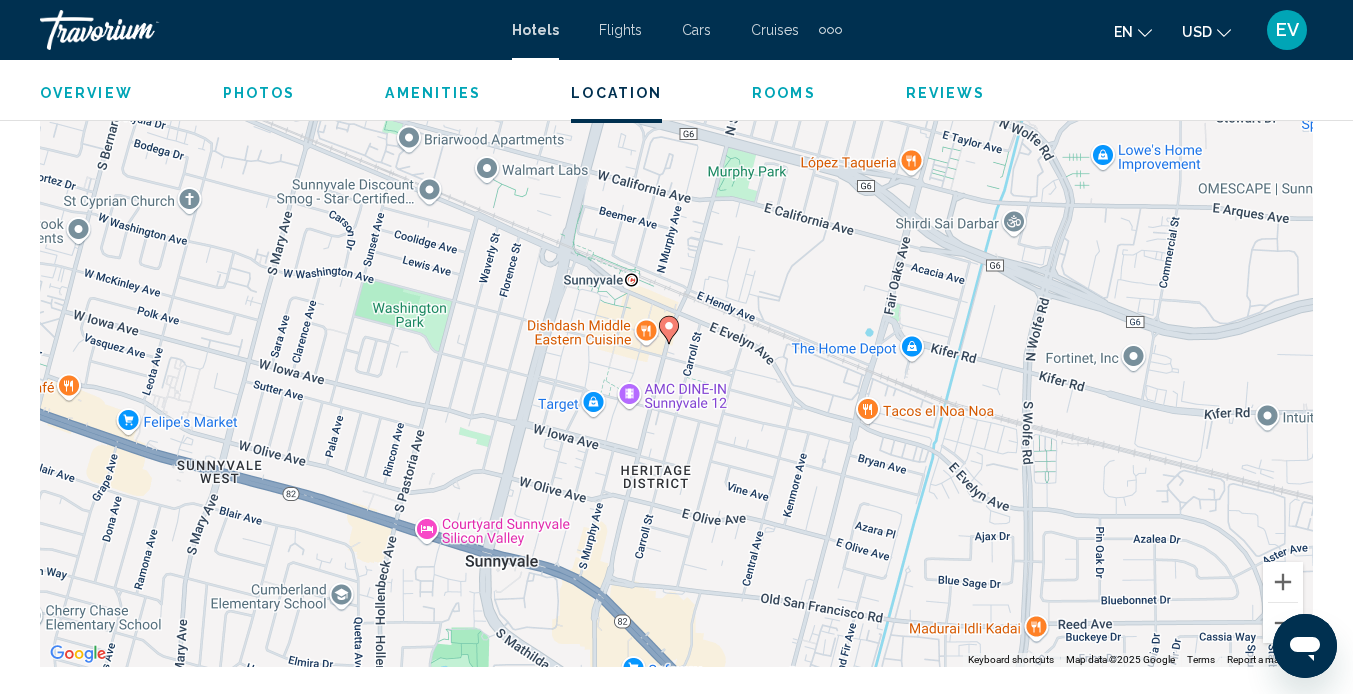 click on "To activate drag with keyboard, press Alt + Enter. Once in keyboard drag state, use the arrow keys to move the marker. To complete the drag, press the Enter key. To cancel, press Escape." at bounding box center [676, 367] 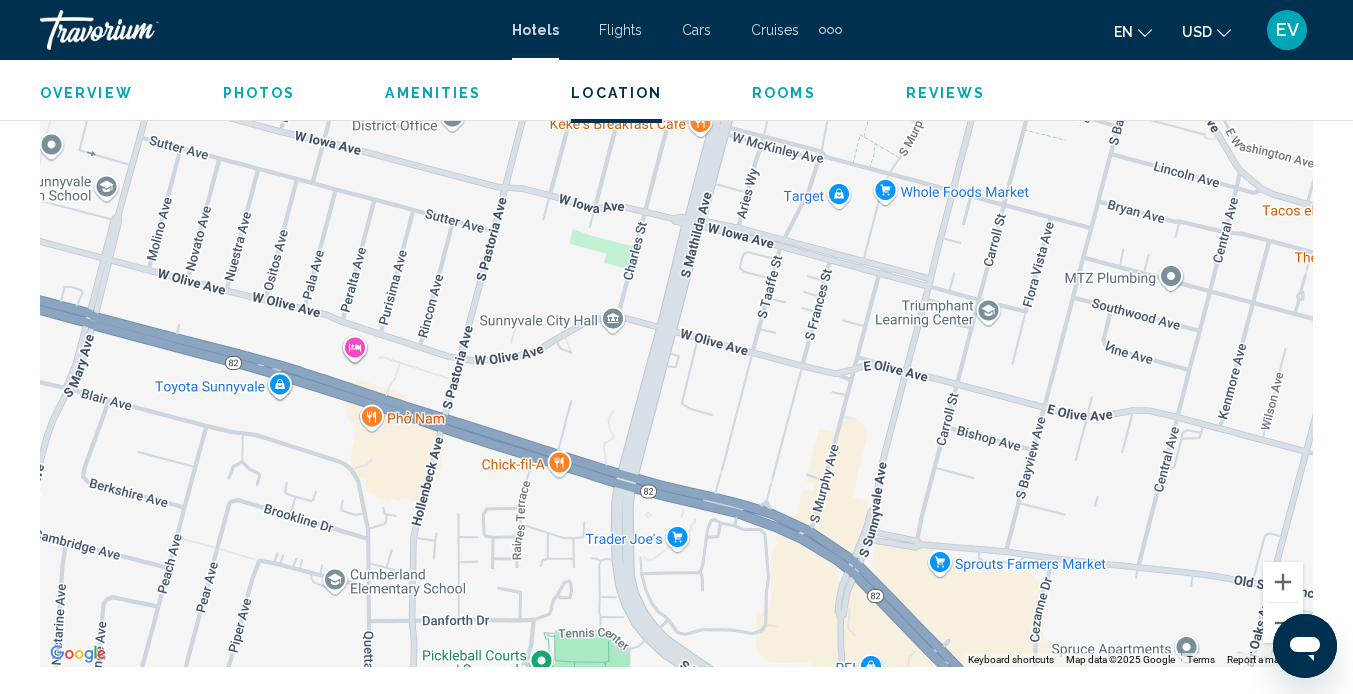 drag, startPoint x: 641, startPoint y: 365, endPoint x: 969, endPoint y: 121, distance: 408.80313 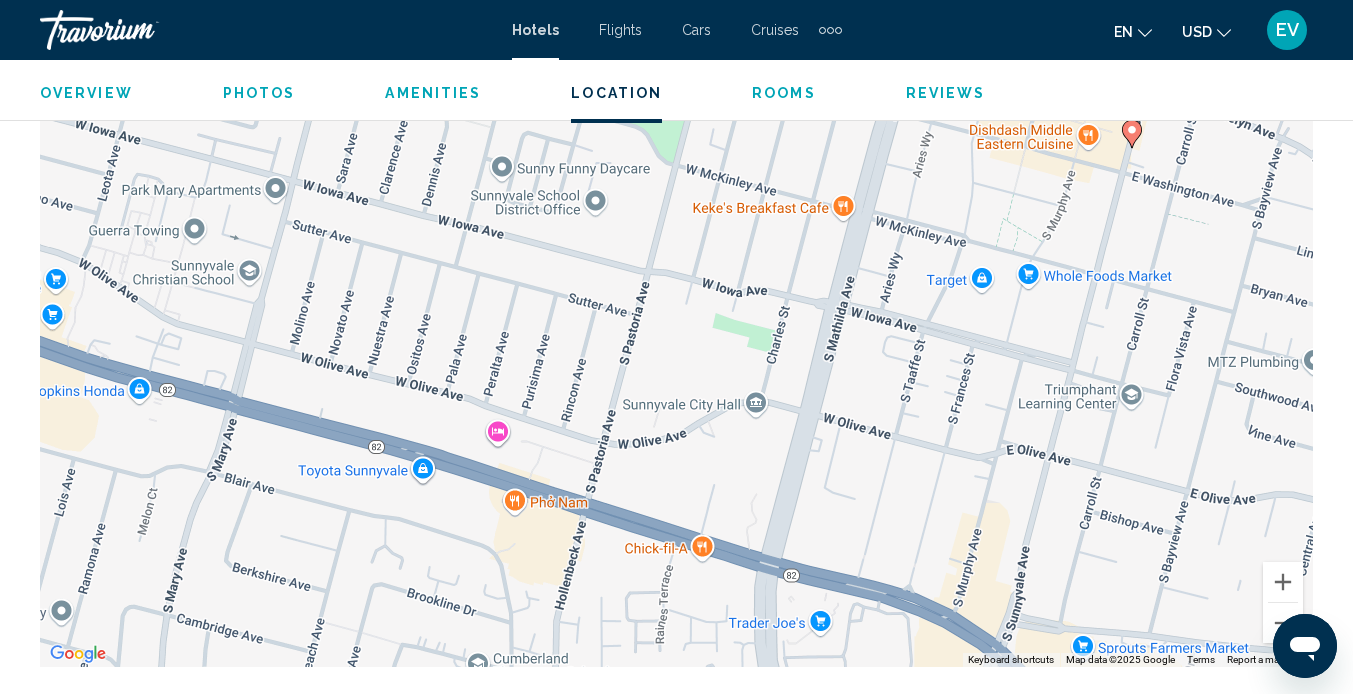 drag, startPoint x: 841, startPoint y: 343, endPoint x: 990, endPoint y: 426, distance: 170.5579 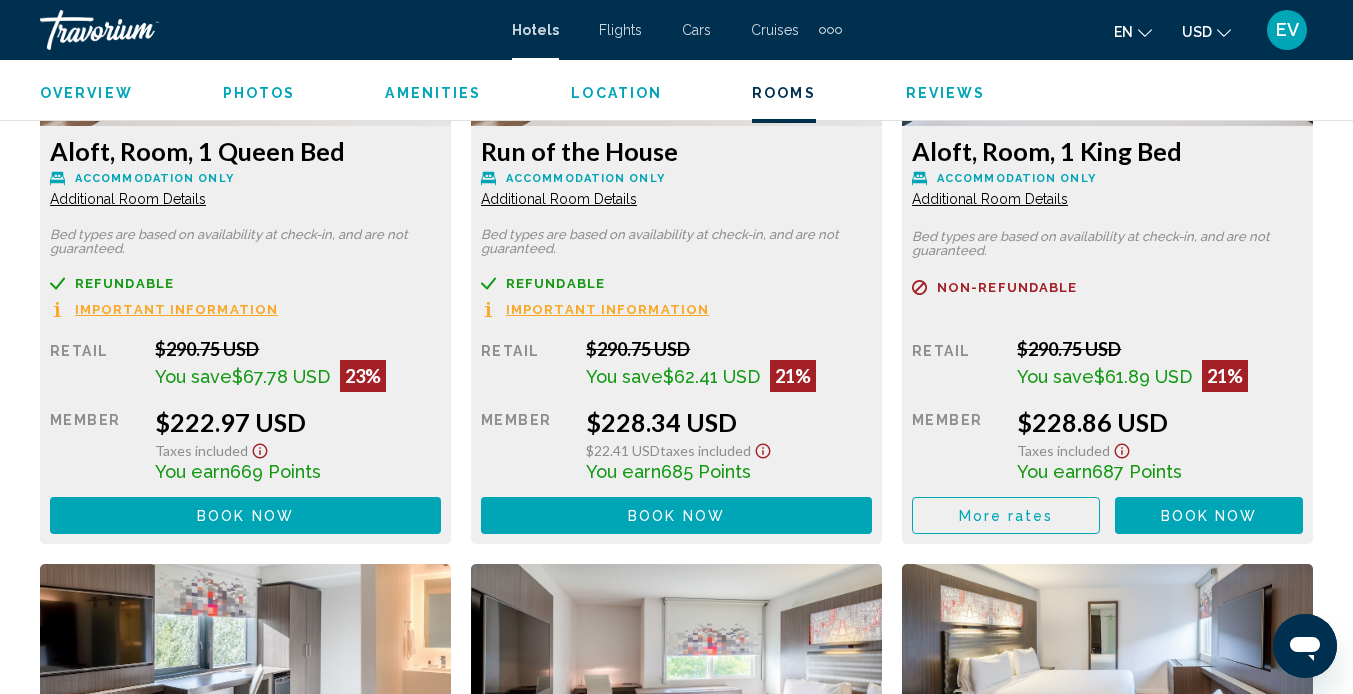 scroll, scrollTop: 3304, scrollLeft: 0, axis: vertical 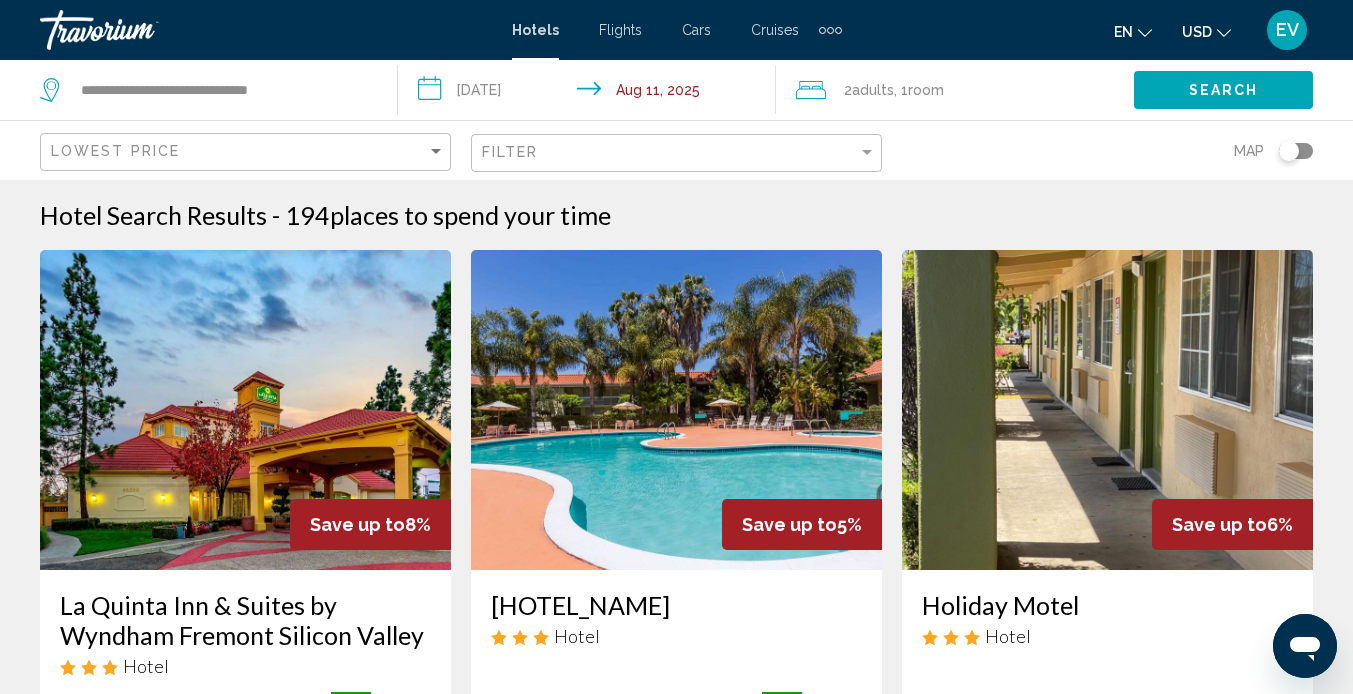 click 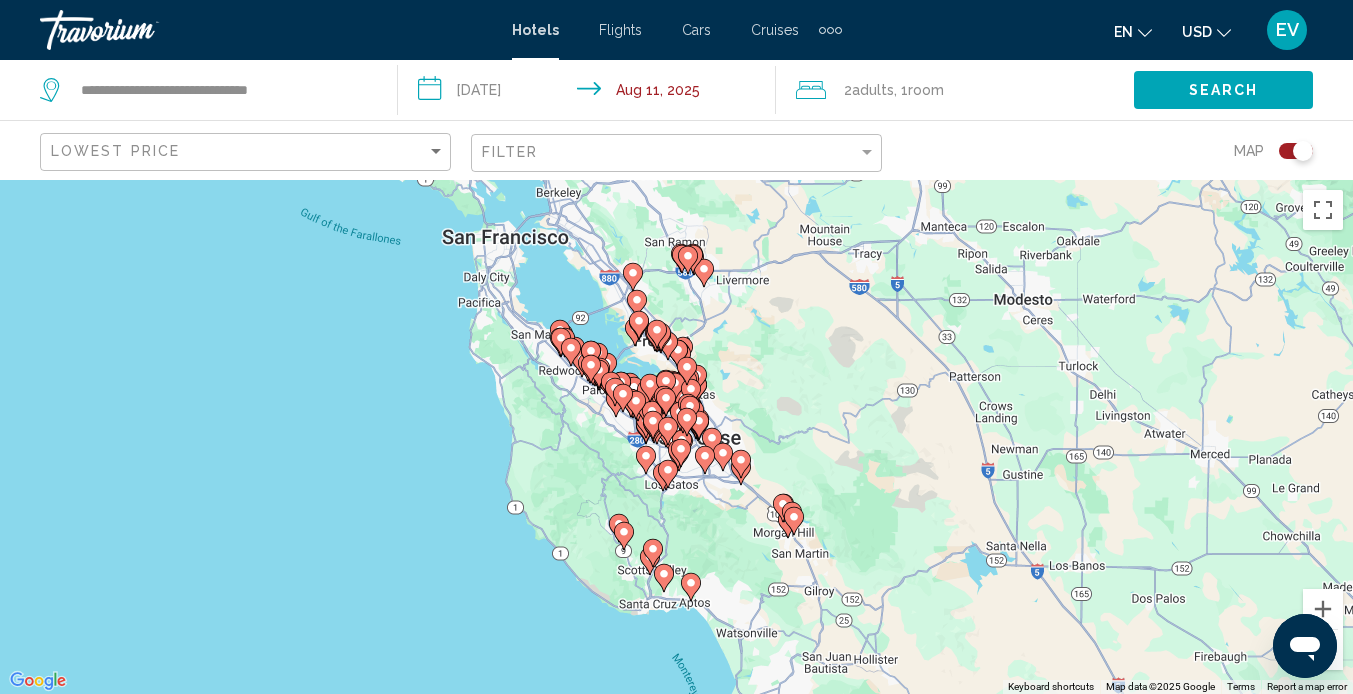 click on "To activate drag with keyboard, press Alt + Enter. Once in keyboard drag state, use the arrow keys to move the marker. To complete the drag, press the Enter key. To cancel, press Escape." at bounding box center [676, 437] 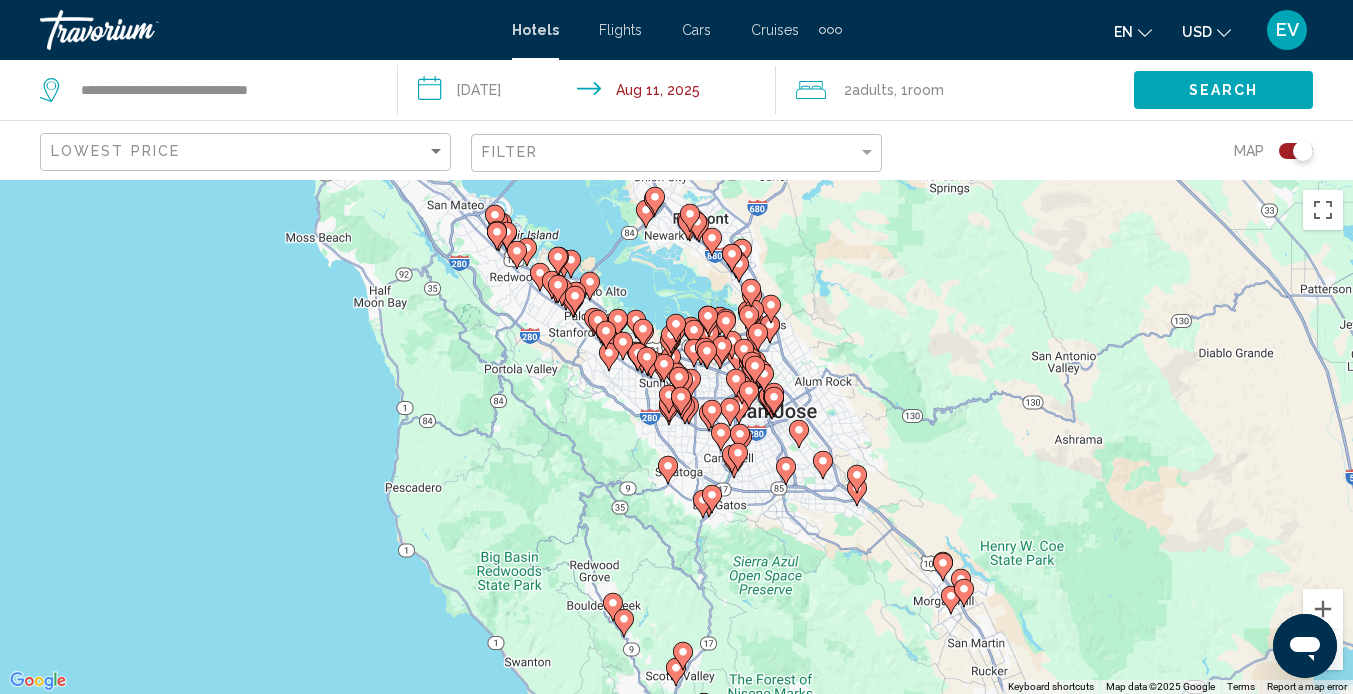 click on "To activate drag with keyboard, press Alt + Enter. Once in keyboard drag state, use the arrow keys to move the marker. To complete the drag, press the Enter key. To cancel, press Escape." at bounding box center [676, 437] 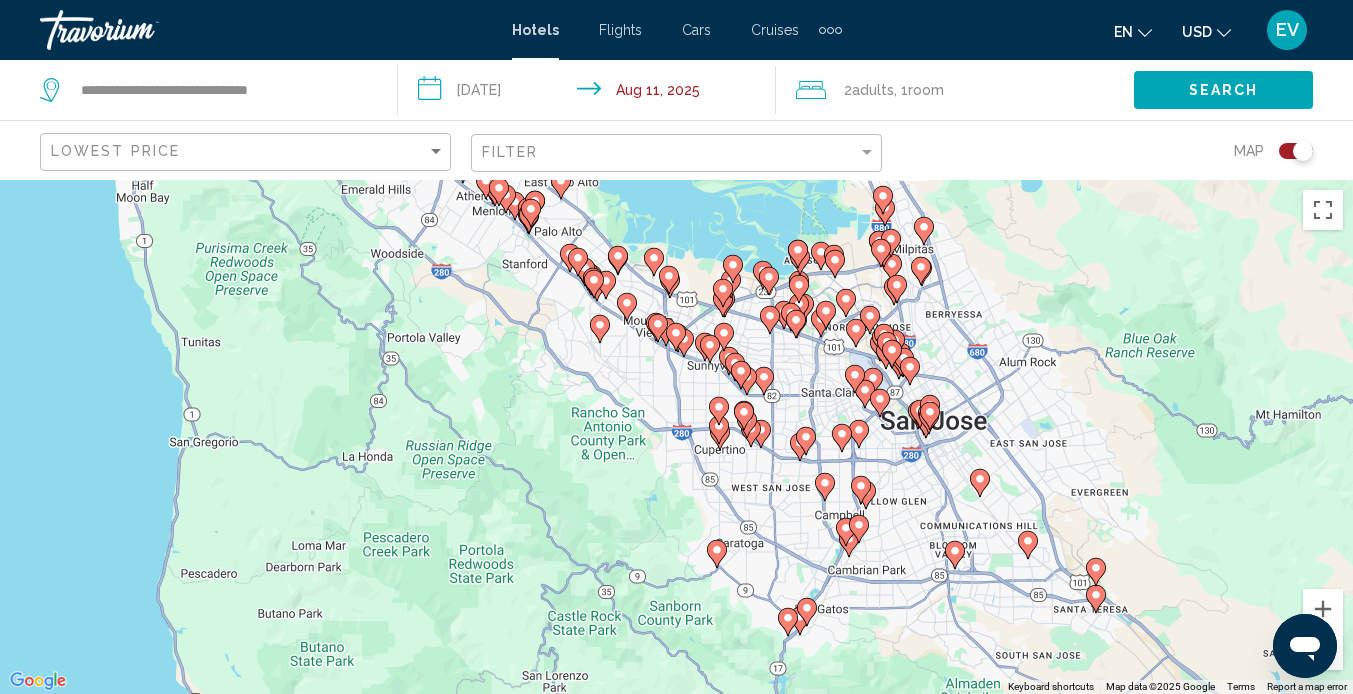 click on "To activate drag with keyboard, press Alt + Enter. Once in keyboard drag state, use the arrow keys to move the marker. To complete the drag, press the Enter key. To cancel, press Escape." at bounding box center (676, 437) 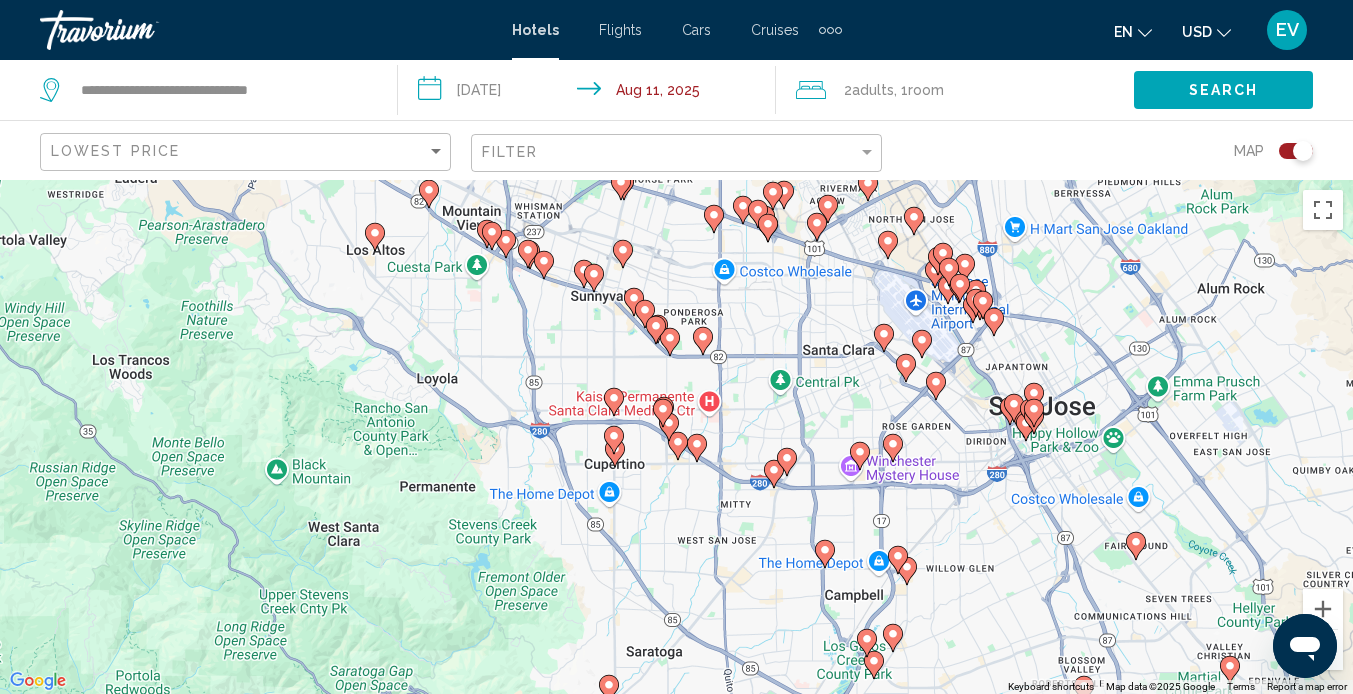 click 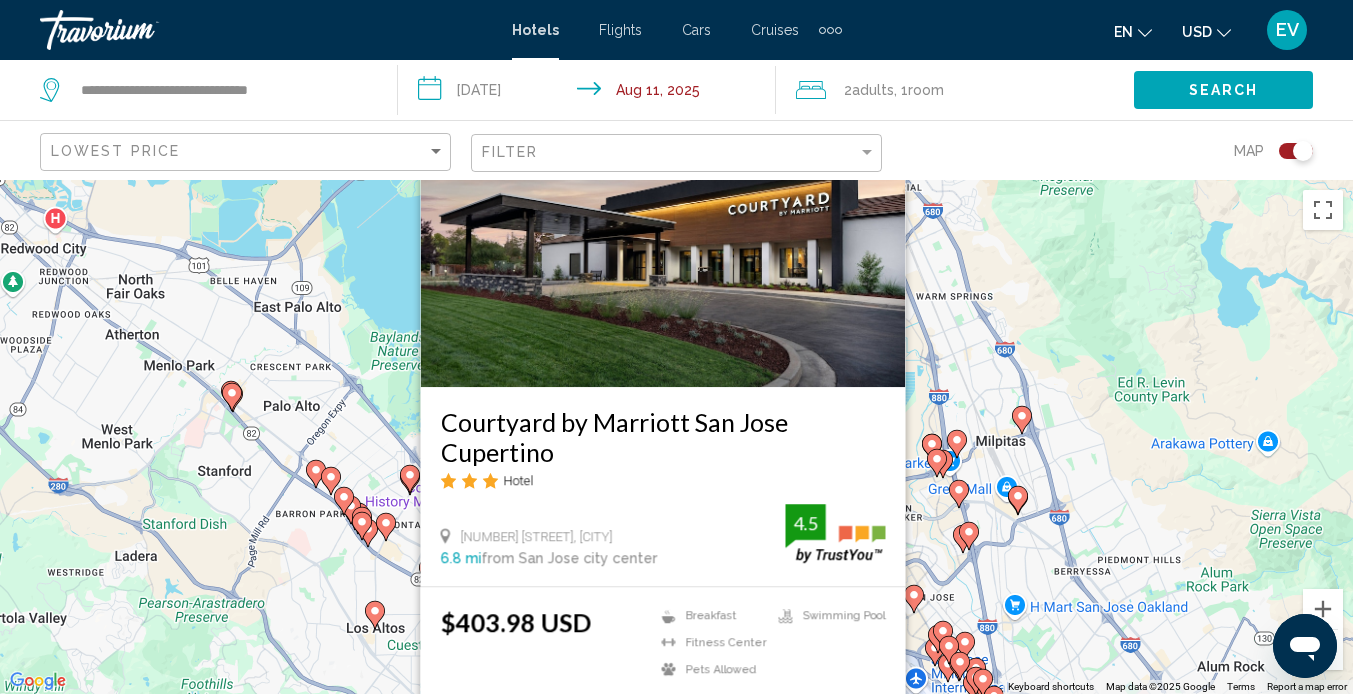 click on "To activate drag with keyboard, press Alt + Enter. Once in keyboard drag state, use the arrow keys to move the marker. To complete the drag, press the Enter key. To cancel, press Escape. Courtyard by Marriott San Jose Cupertino
Hotel
[NUMBER] [STREET], [CITY] [MILES]  from [CITY] city center from hotel 4.5 $403.98 USD
Breakfast
Fitness Center
Pets Allowed
Swimming Pool  4.5 Select Room" at bounding box center [676, 437] 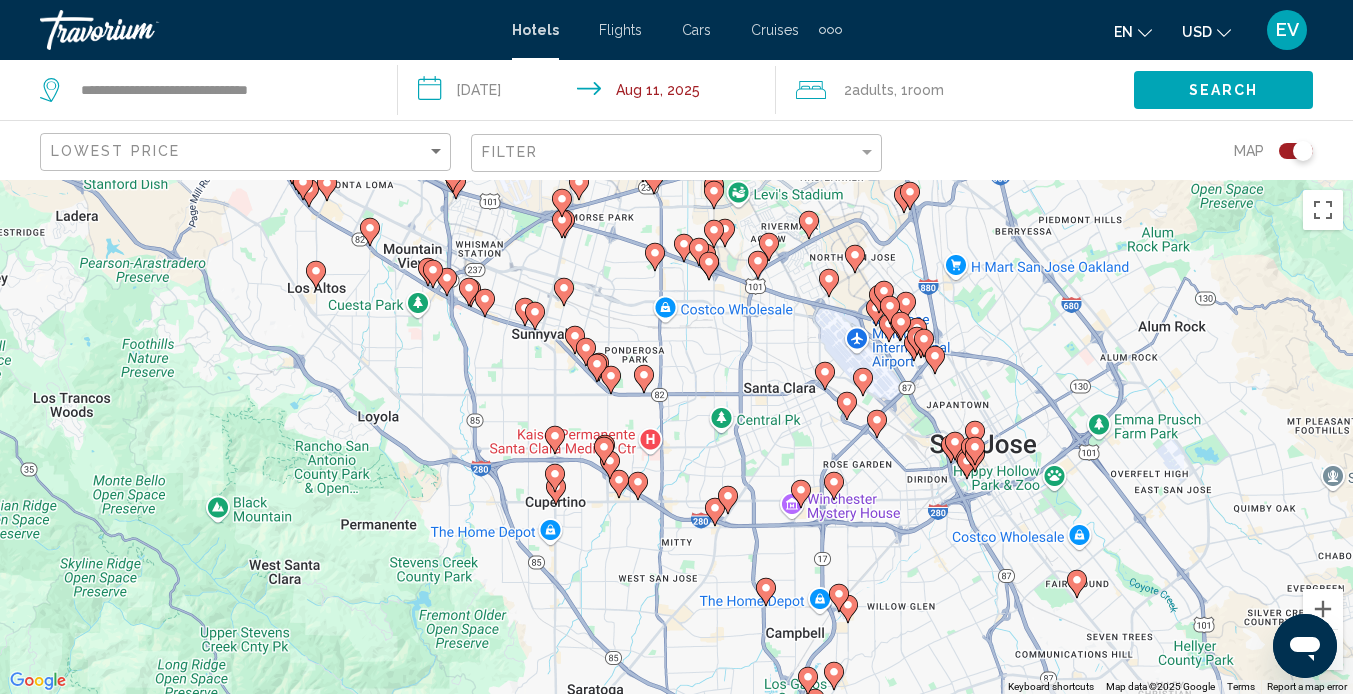 drag, startPoint x: 641, startPoint y: 636, endPoint x: 576, endPoint y: 314, distance: 328.49506 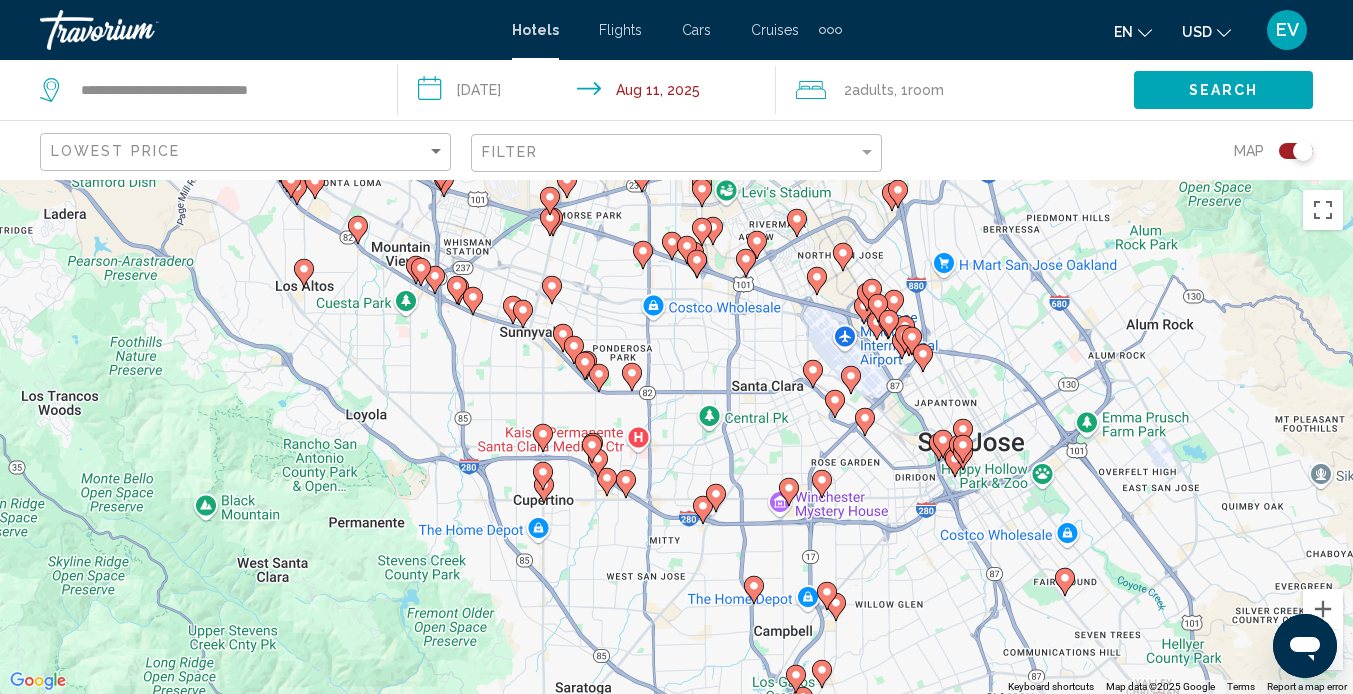 click at bounding box center [543, 438] 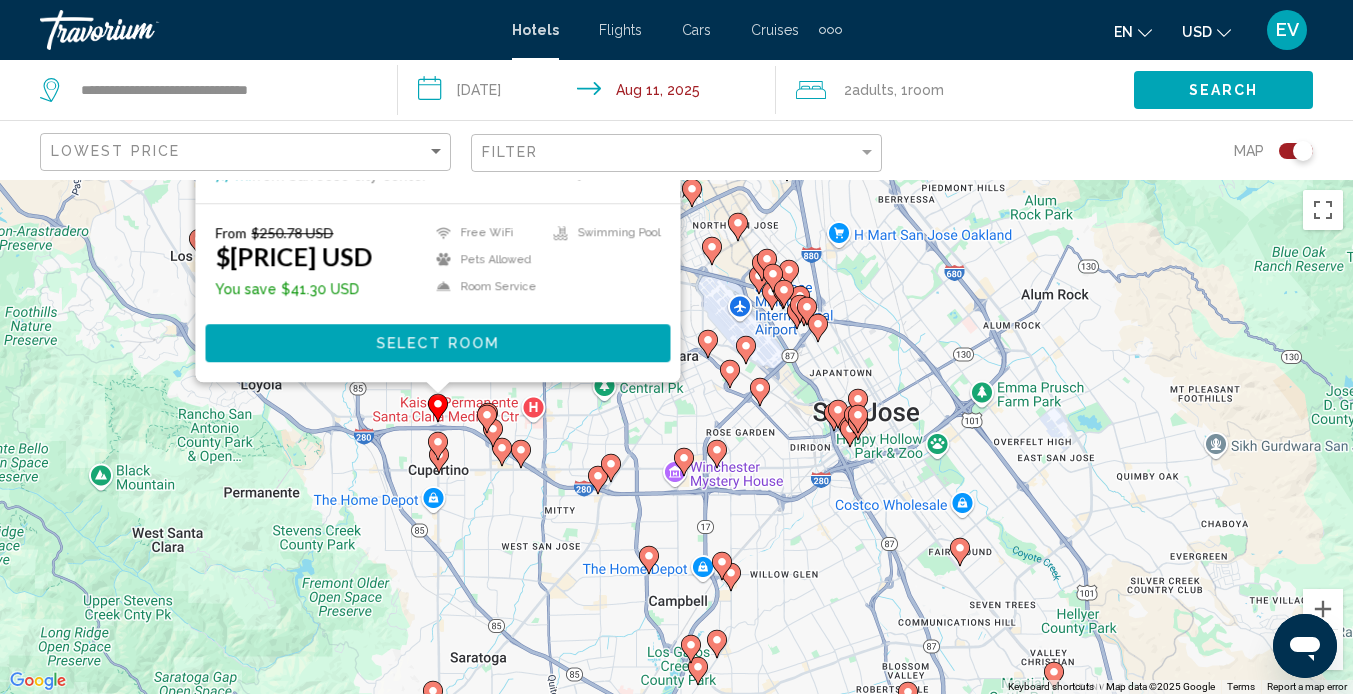 drag, startPoint x: 238, startPoint y: 575, endPoint x: 129, endPoint y: 204, distance: 386.68076 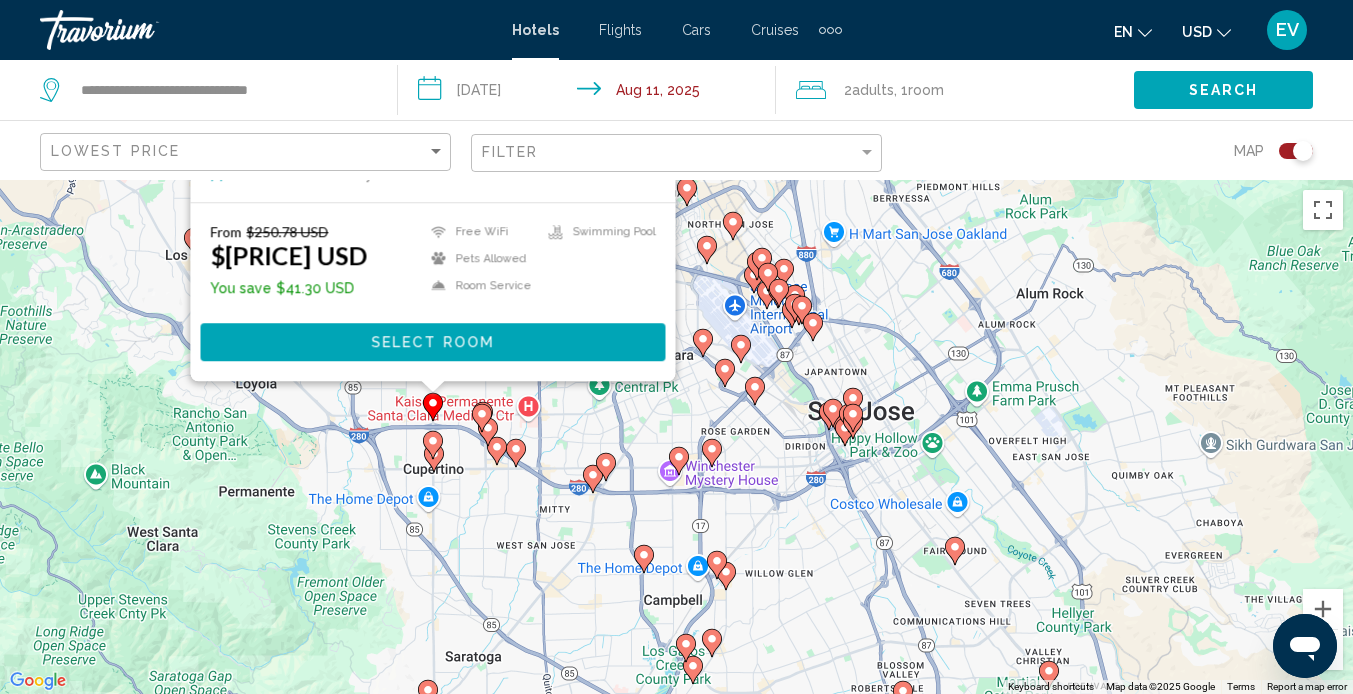 click on "Save up to  16%   [CITY] Hotel
Hotel
[NUMBER] [STREET], [CITY] [DISTANCE] from [CITY] city center from hotel 3.5 From [PRICE] [CURRENCY] [PRICE] [CURRENCY]  You save  [PRICE] [CURRENCY]
Free WiFi
Pets Allowed
Room Service
Swimming Pool  3.5 Select Room" at bounding box center (676, 437) 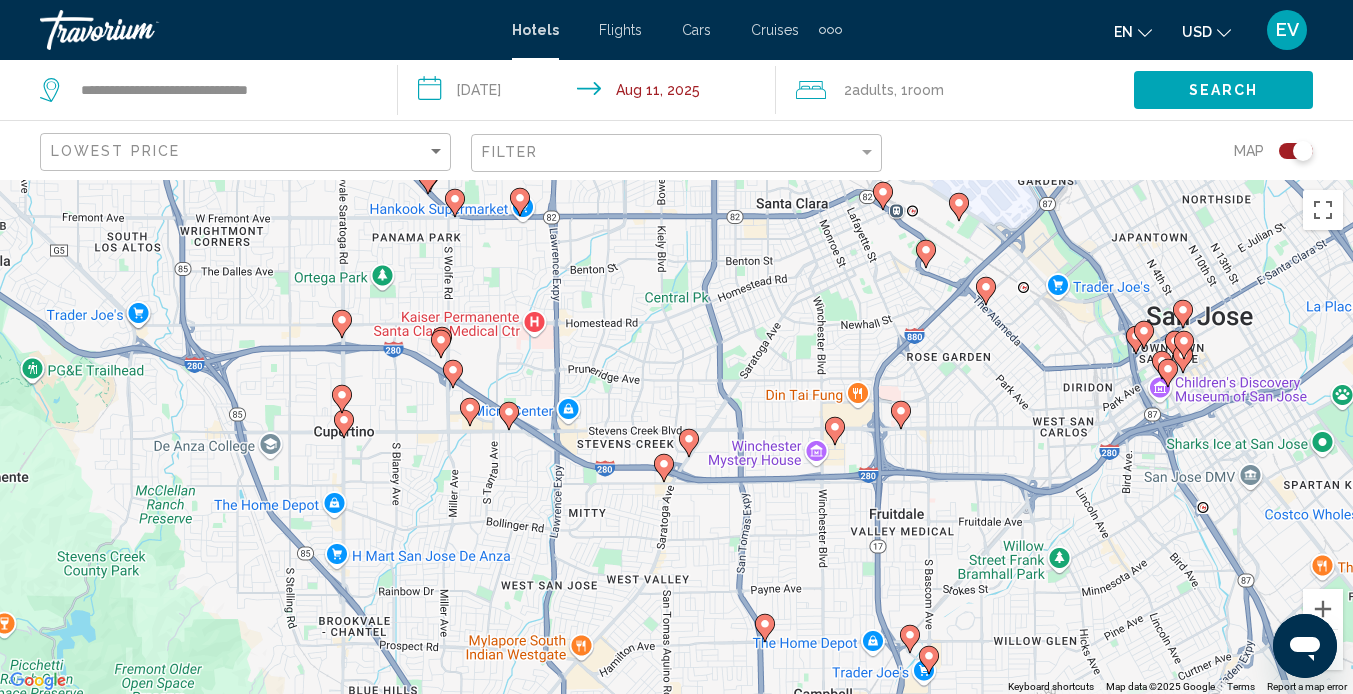 click 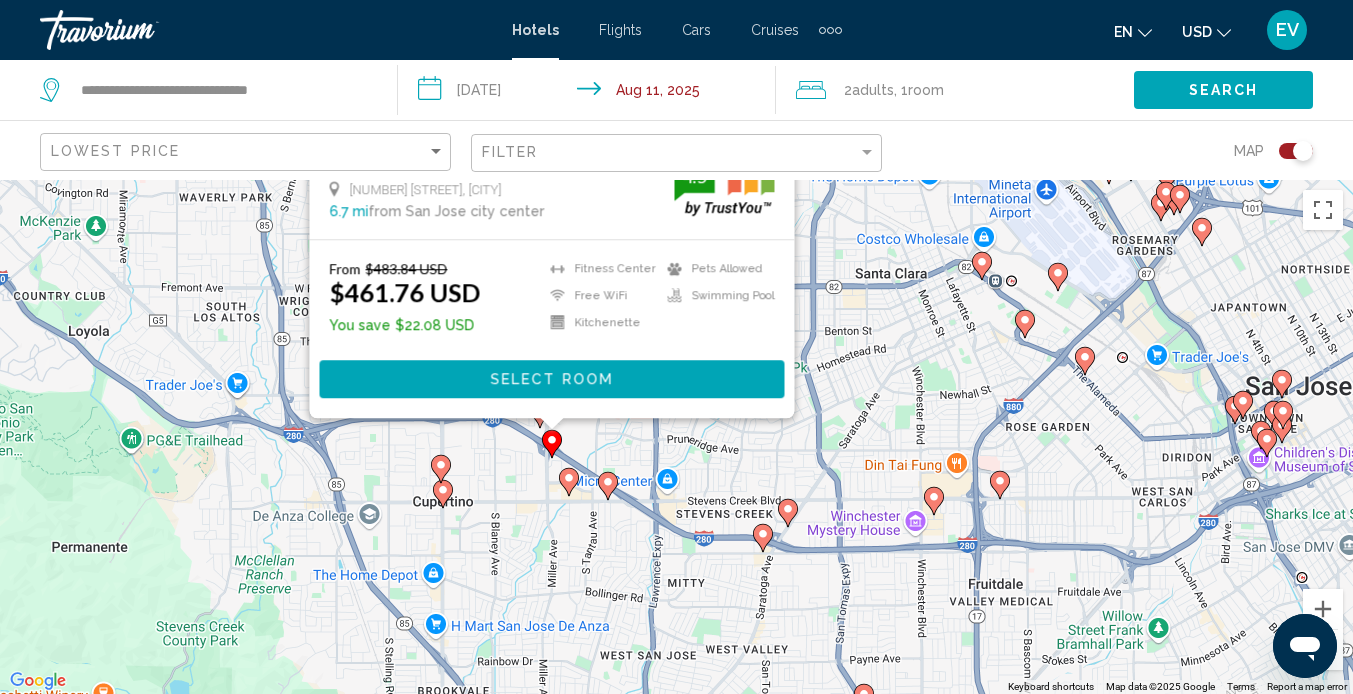 drag, startPoint x: 768, startPoint y: 467, endPoint x: 904, endPoint y: 75, distance: 414.9217 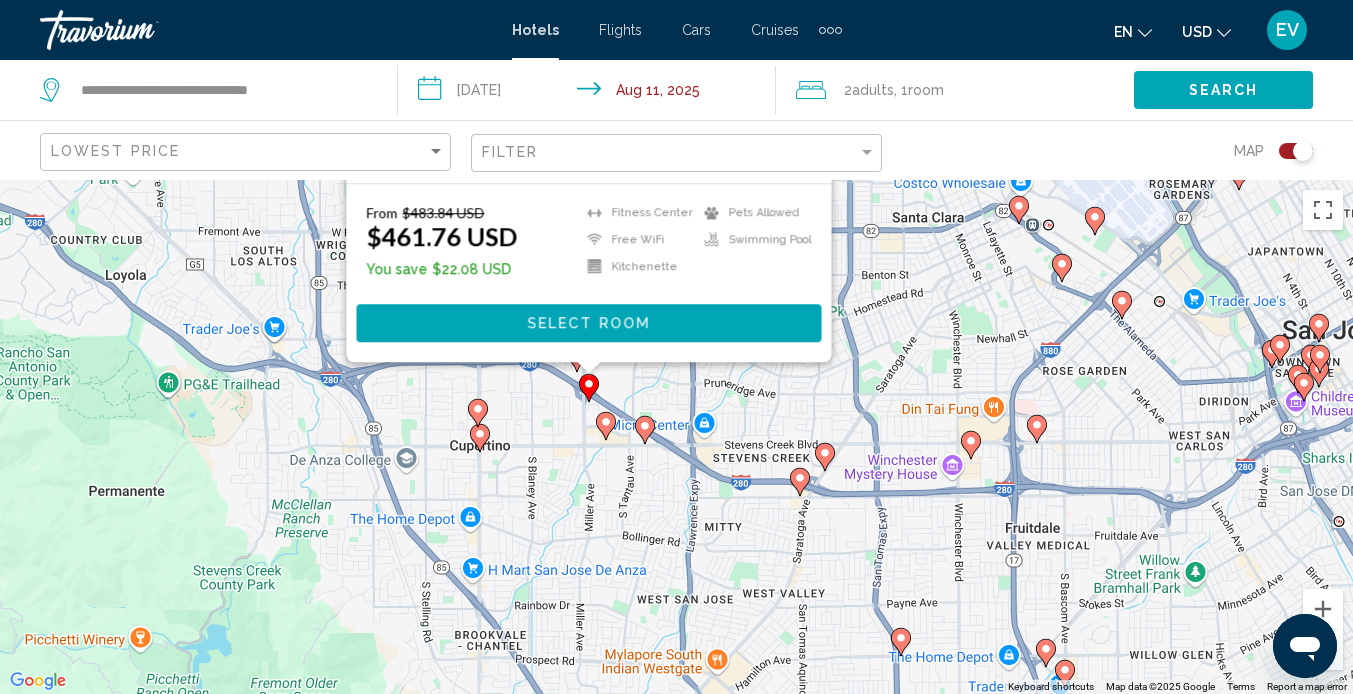 click at bounding box center [606, 426] 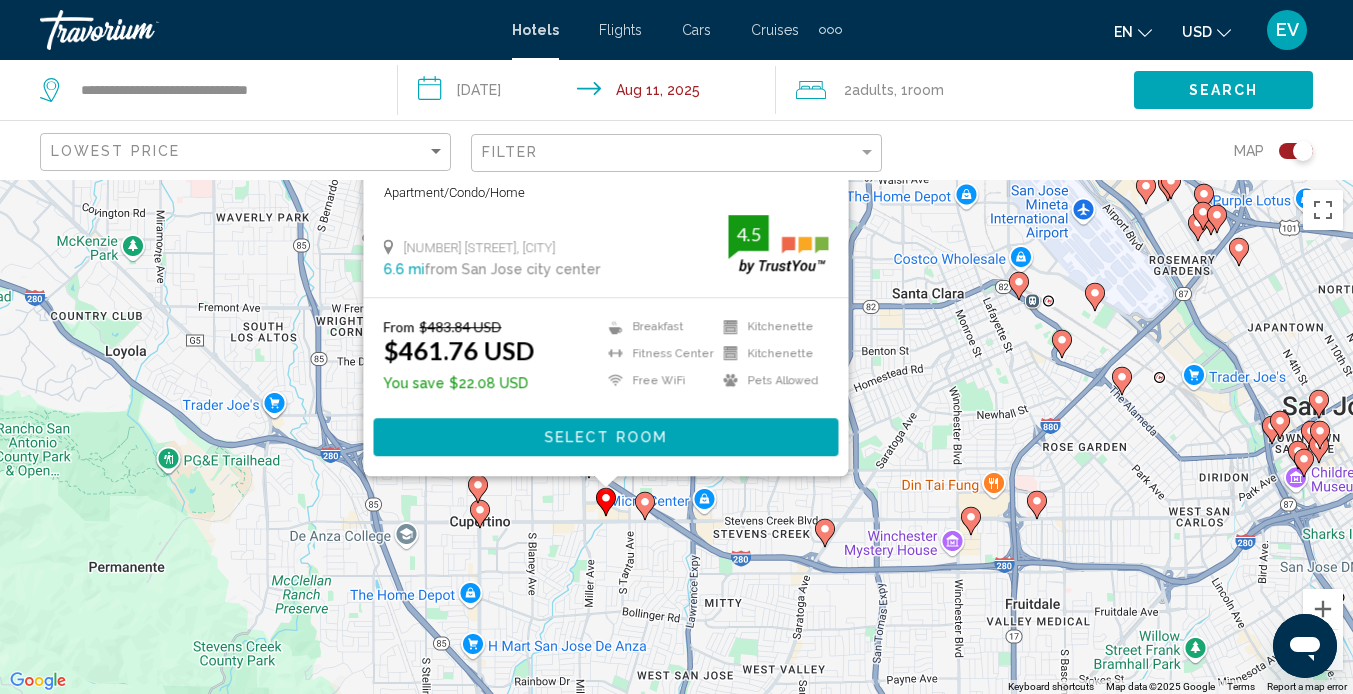 drag, startPoint x: 198, startPoint y: 637, endPoint x: 196, endPoint y: 327, distance: 310.00644 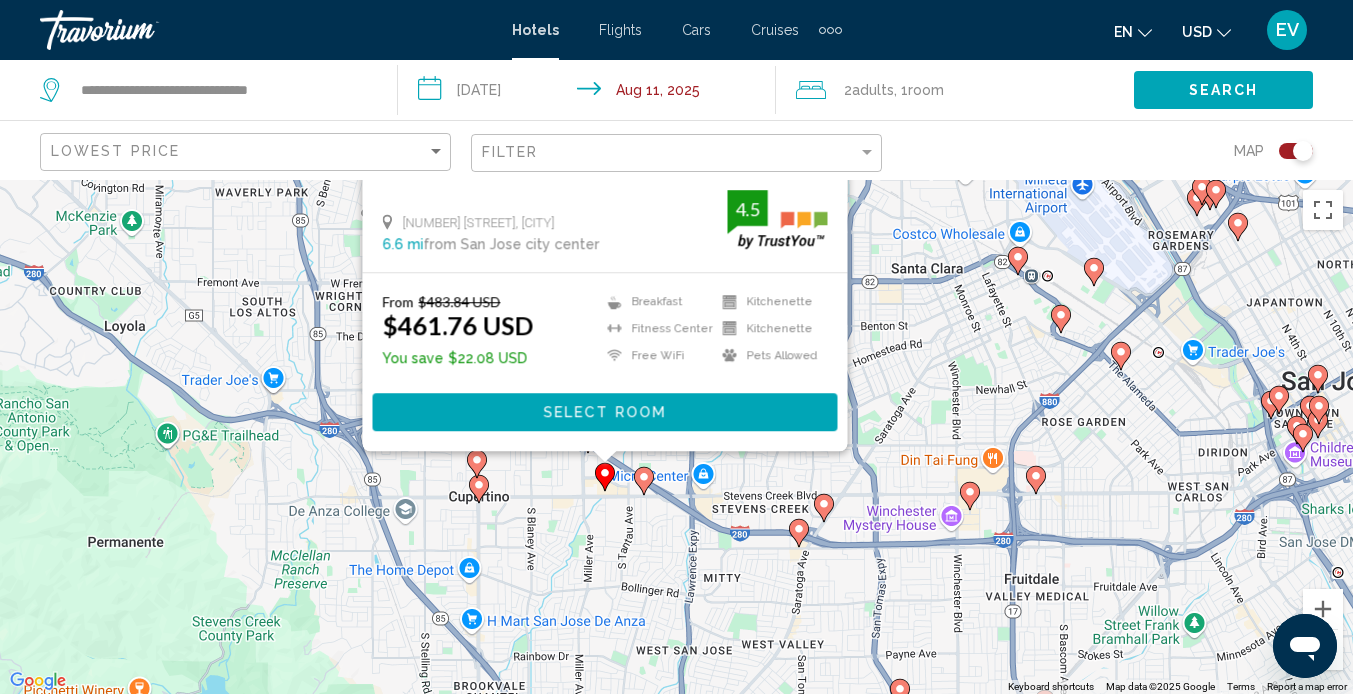 click on "To activate drag with keyboard, press Alt + Enter. Once in keyboard drag mode, use the arrow keys to move the marker. To complete the drag, press the Enter key. To cancel, press Escape. Save up to  5%   Residence Inn by Marriott San Jose Cupertino  Apartment/Condo/Home
[NUMBER] [STREET], Cupertino [DISTANCE]  from San Jose city center from hotel 4.5 From $[PRICE] USD $[PRICE] USD  You save  $[PRICE] USD
Breakfast
Fitness Center
Free WiFi
Kitchenette
Kitchenette
Pets Allowed  4.5 Select Room" at bounding box center [676, 437] 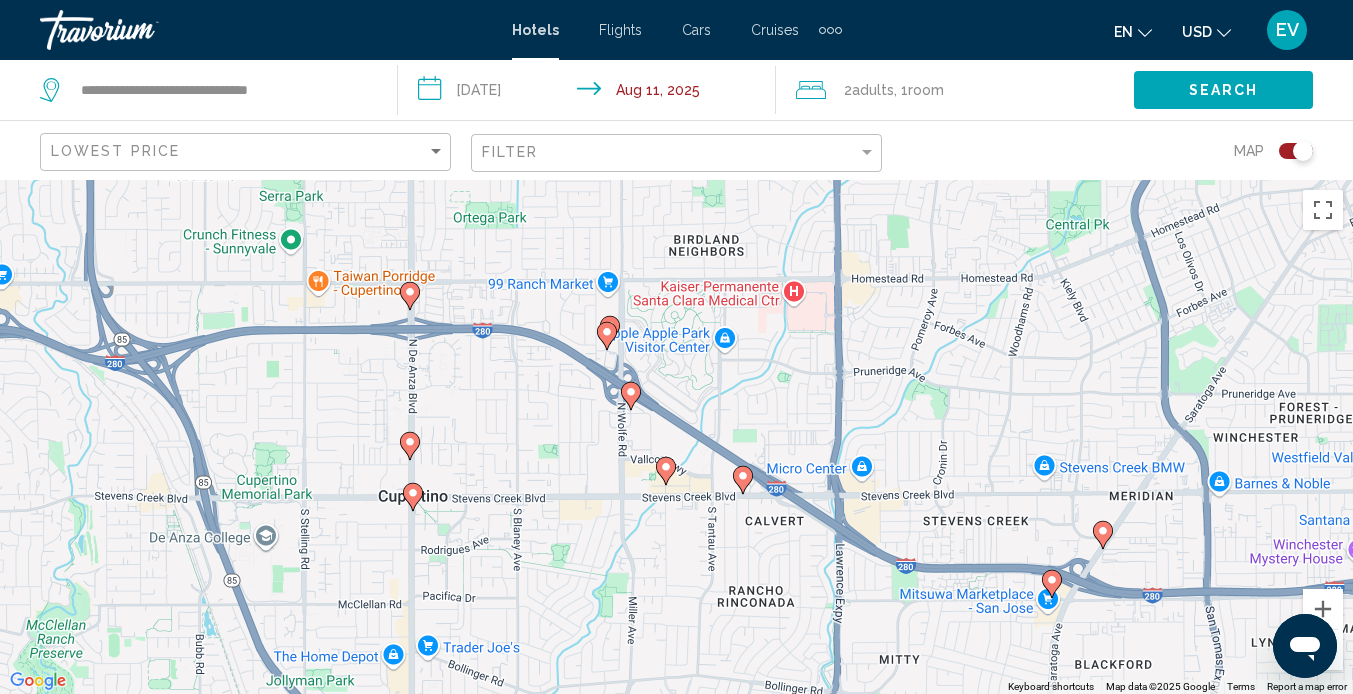 click at bounding box center (410, 446) 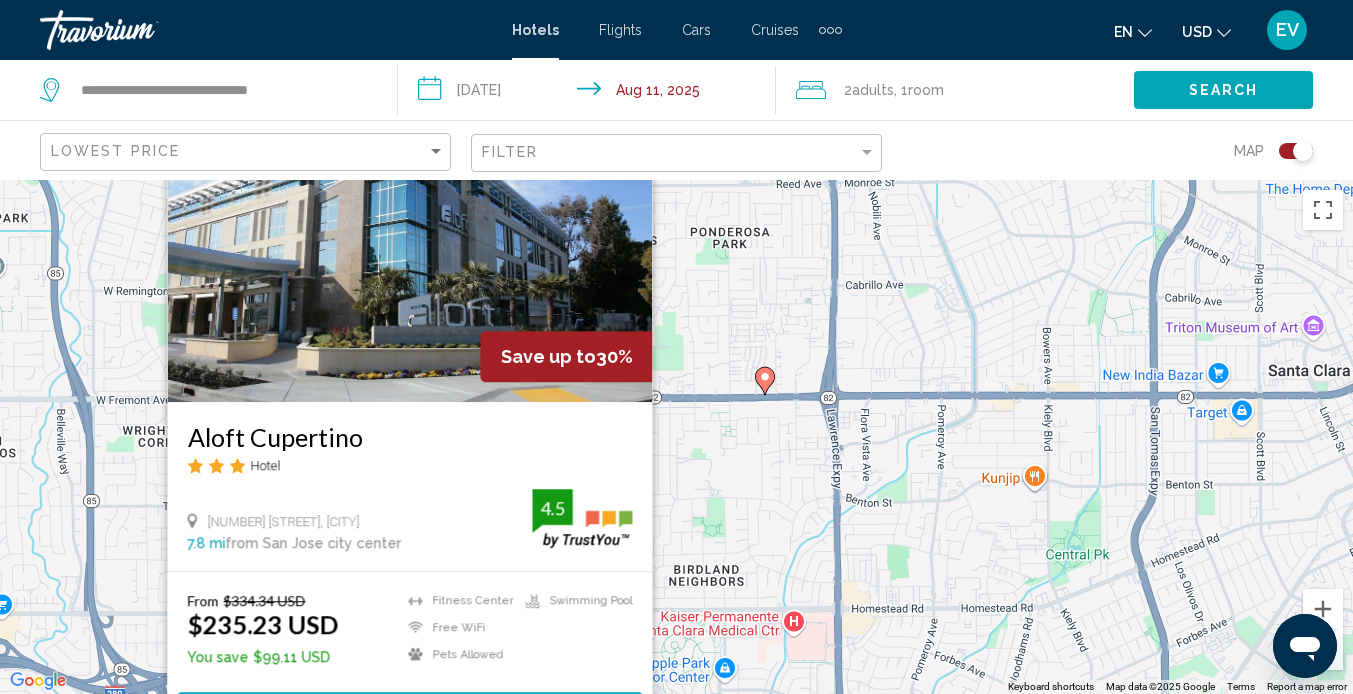 click on "Aloft Cupertino" at bounding box center (409, 437) 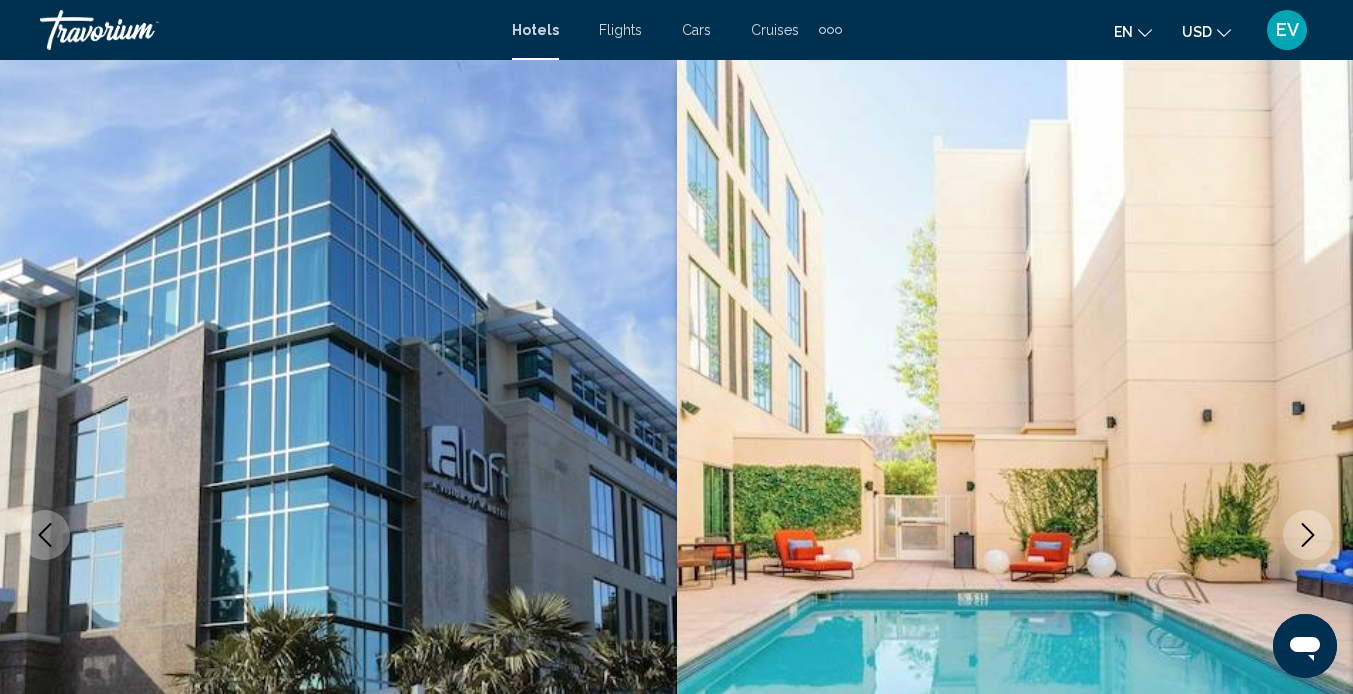 scroll, scrollTop: 188, scrollLeft: 0, axis: vertical 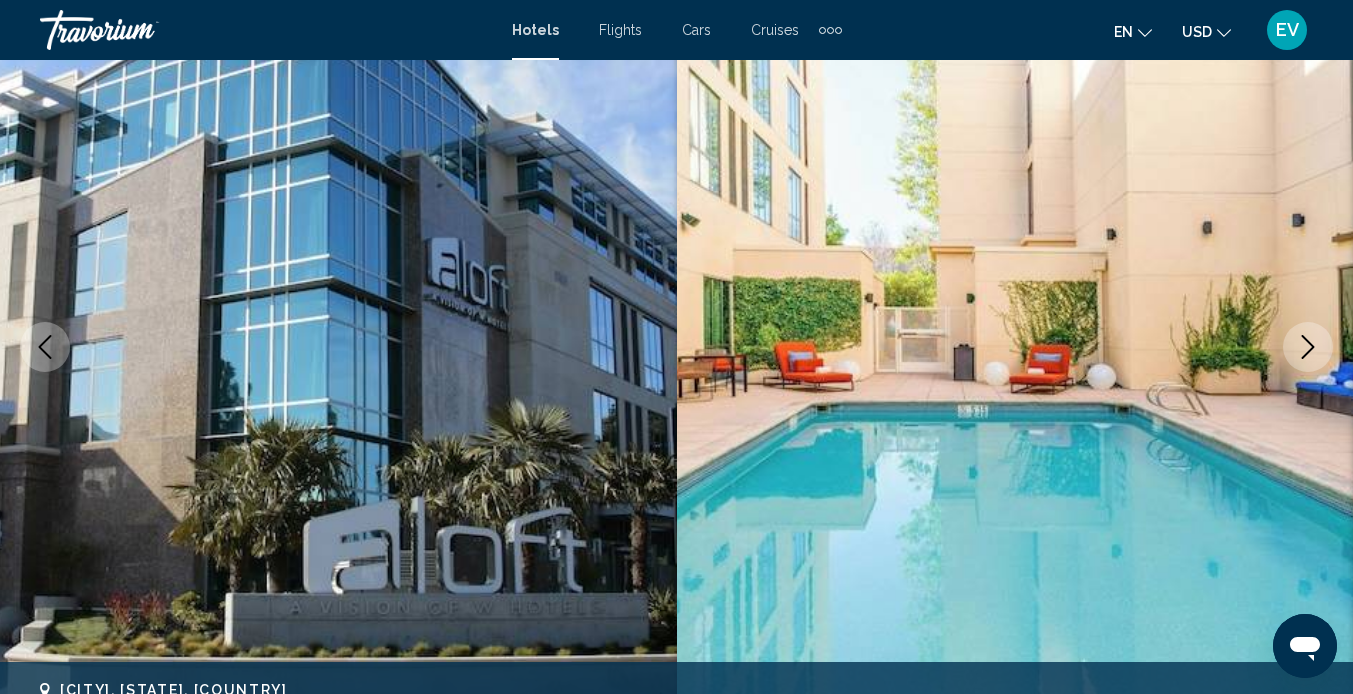 click 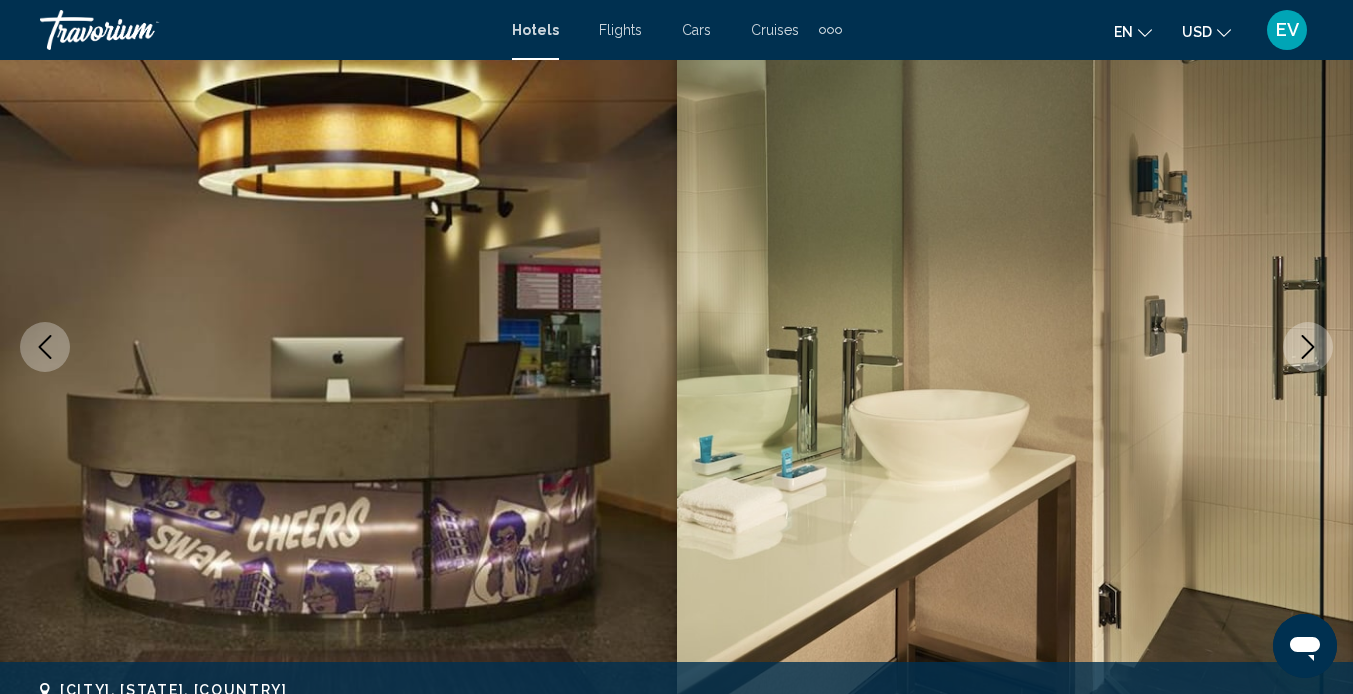 click at bounding box center [1015, 347] 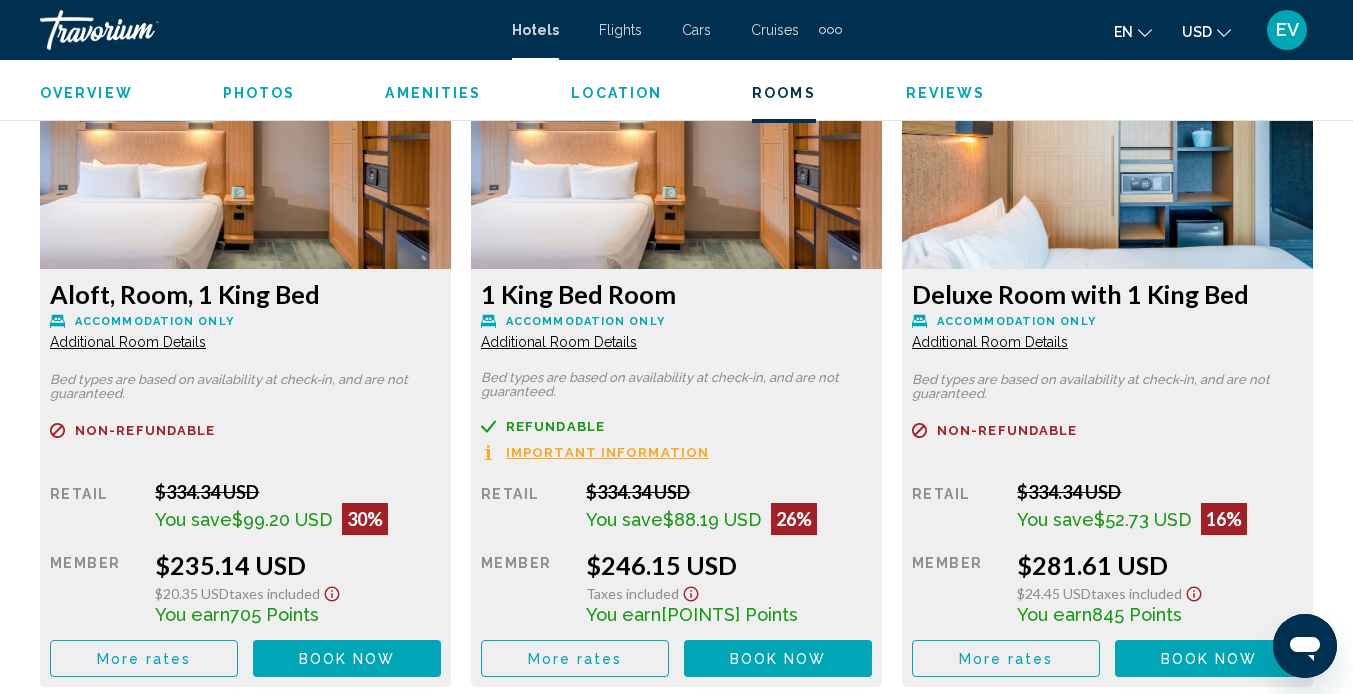 scroll, scrollTop: 2987, scrollLeft: 0, axis: vertical 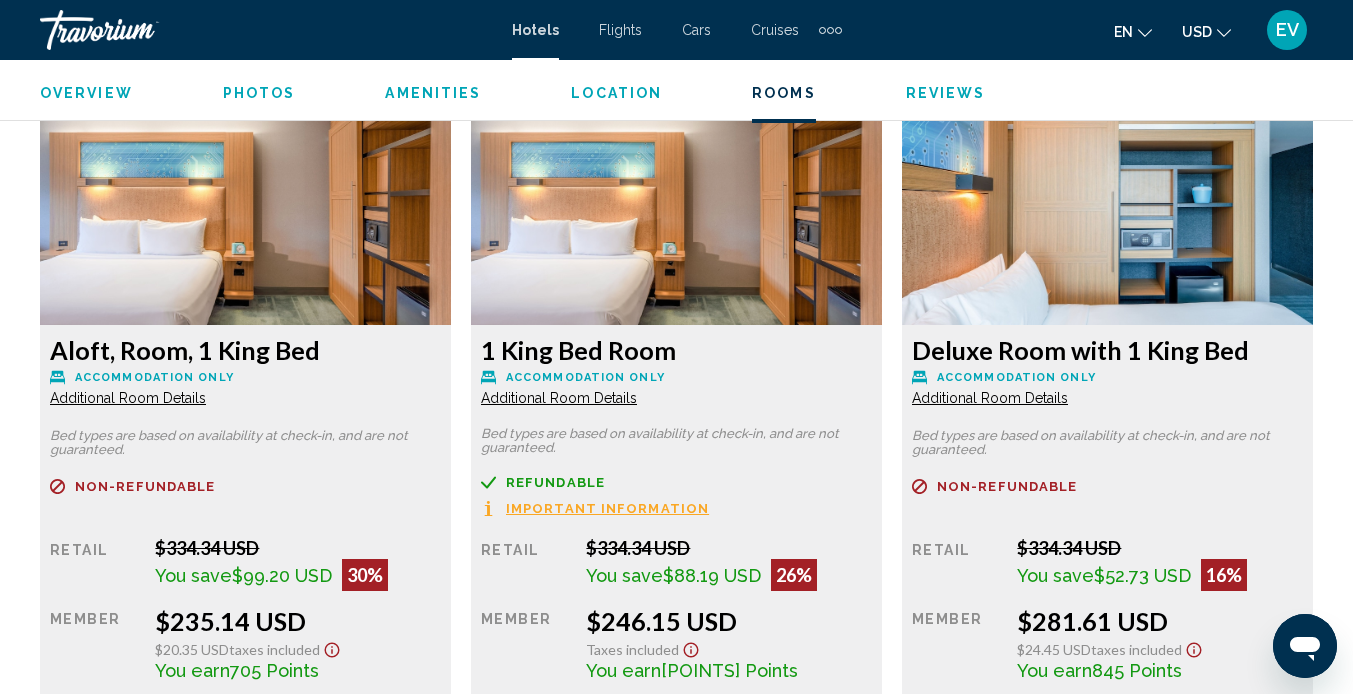 type 